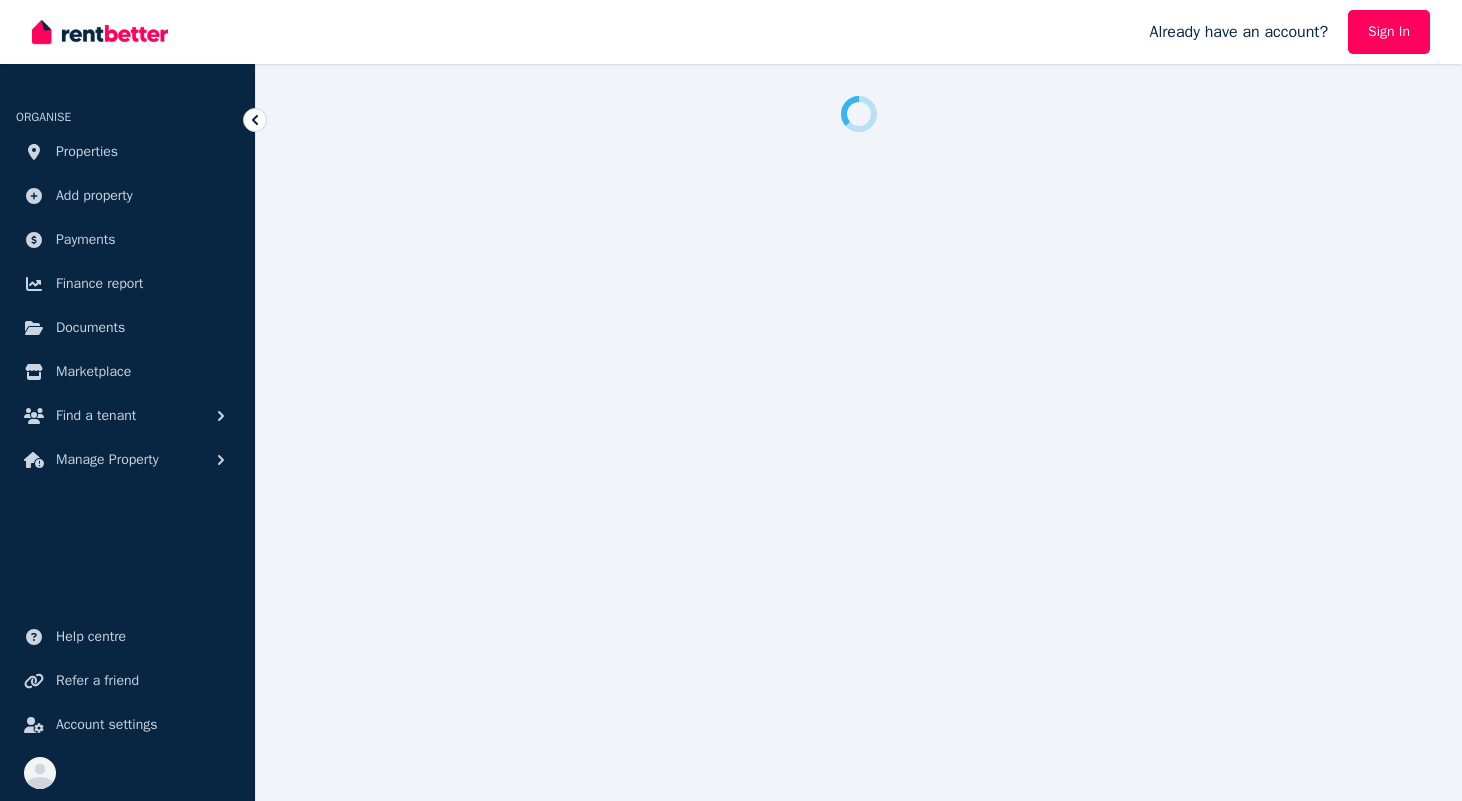 scroll, scrollTop: 0, scrollLeft: 0, axis: both 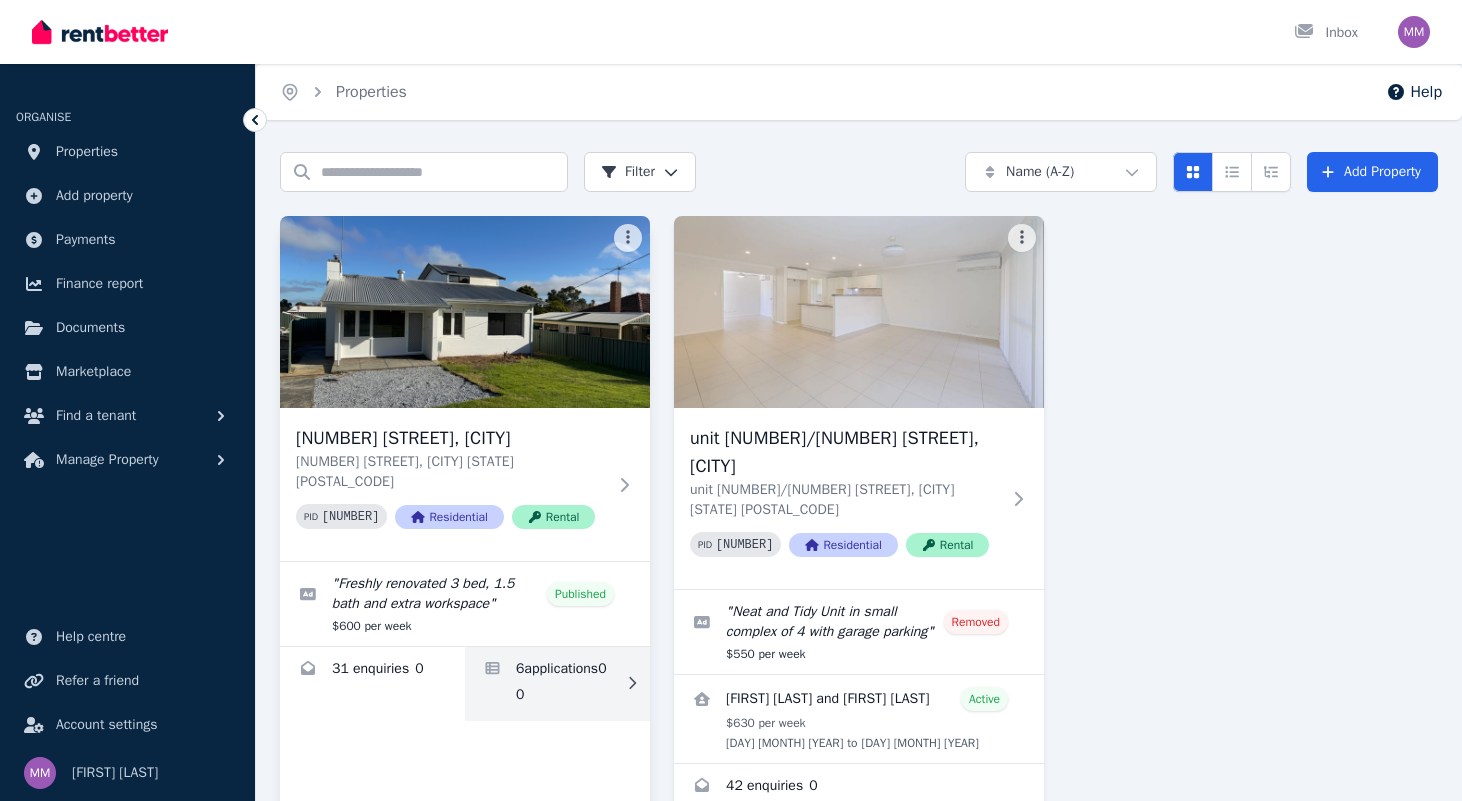 click at bounding box center (557, 684) 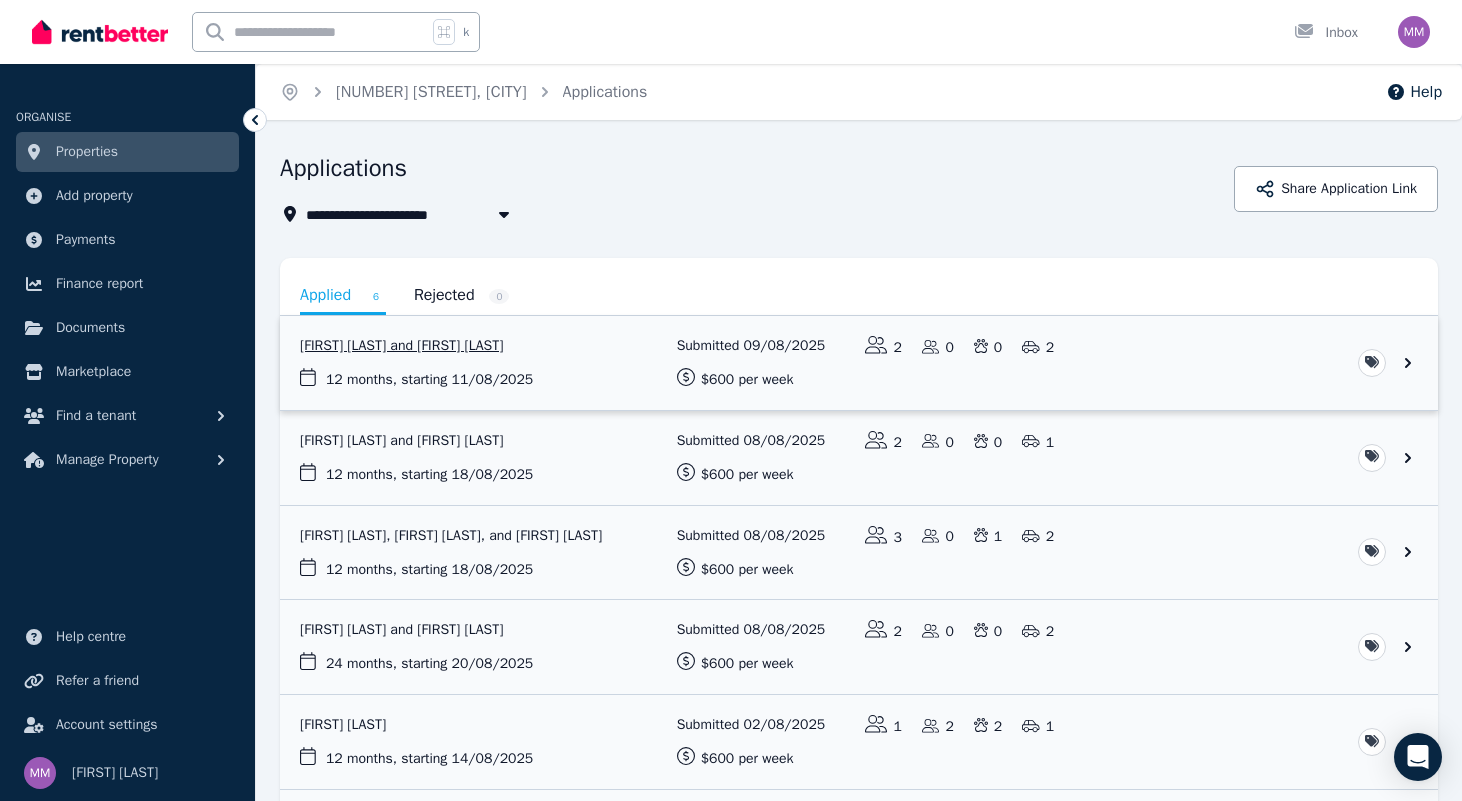 click at bounding box center (859, 363) 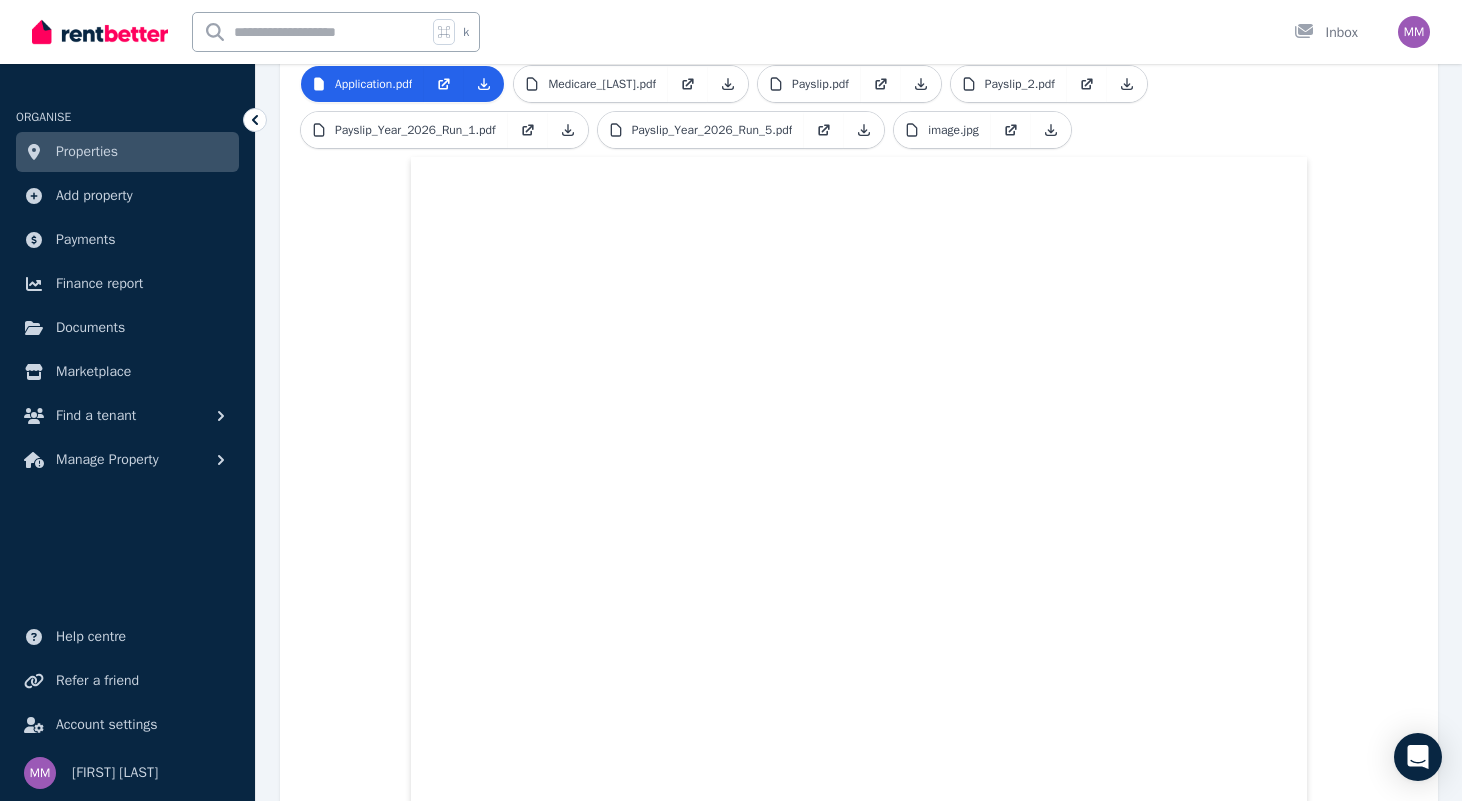 scroll, scrollTop: 511, scrollLeft: 0, axis: vertical 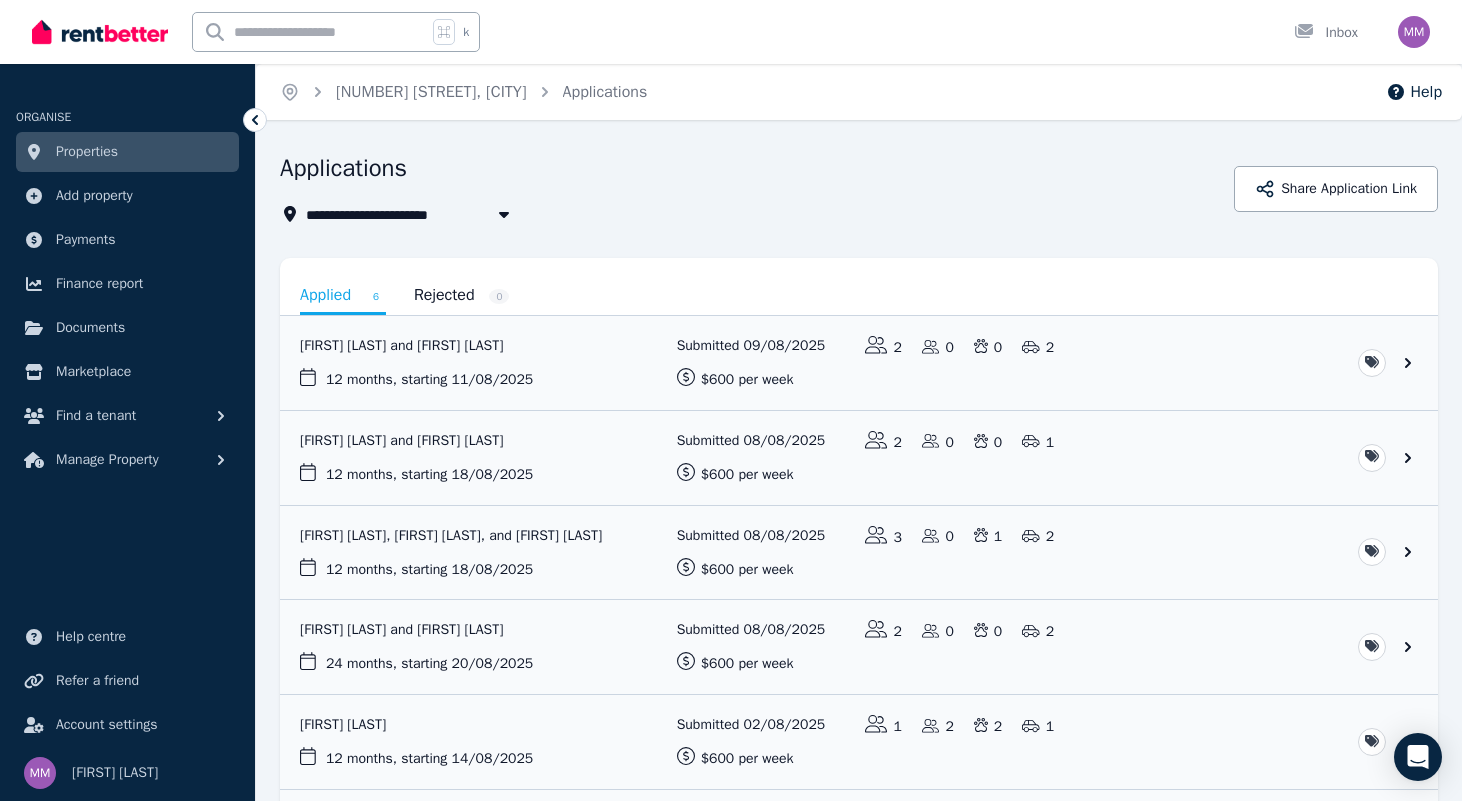 click at bounding box center (859, 363) 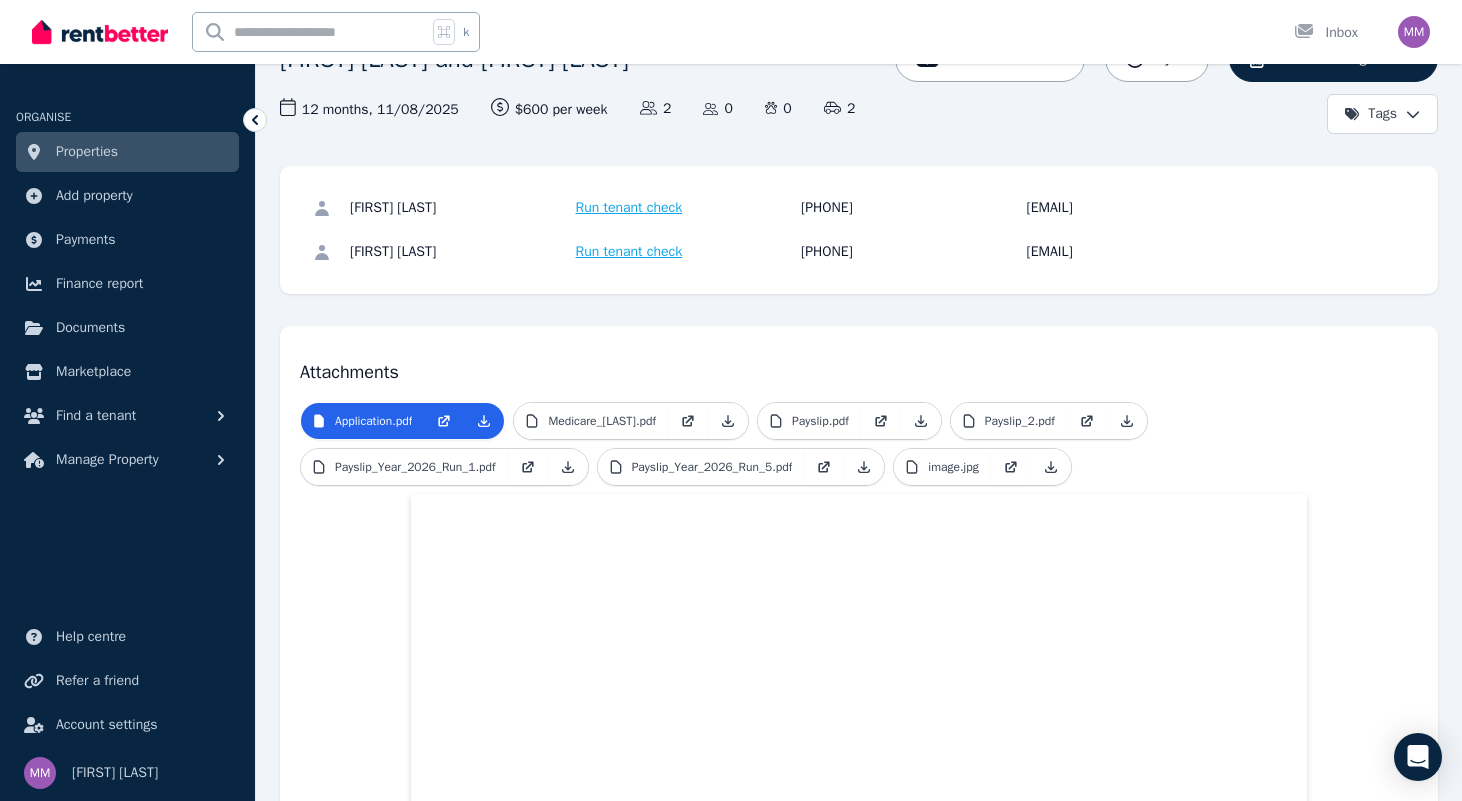 scroll, scrollTop: 173, scrollLeft: 0, axis: vertical 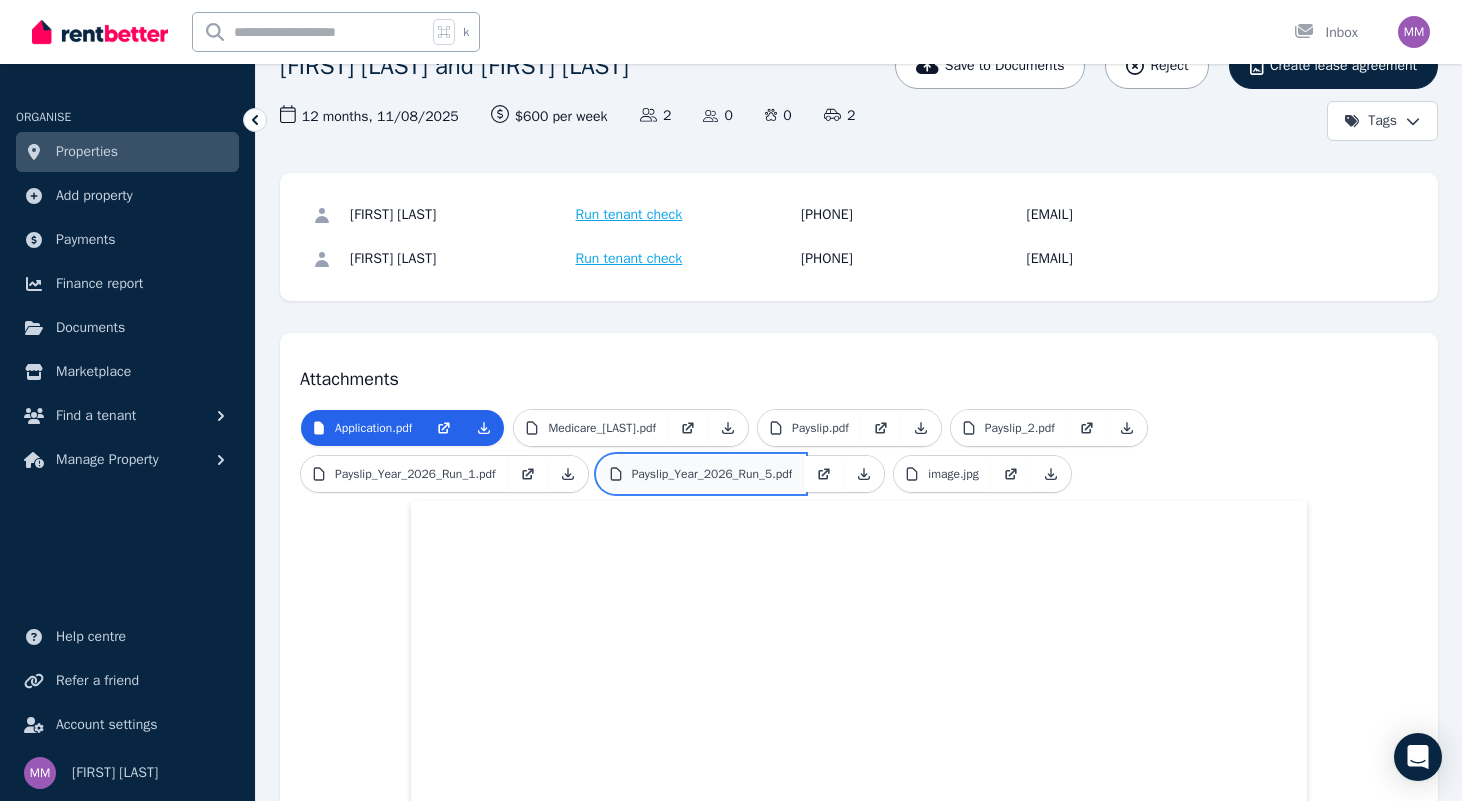 click on "Payslip_Year_2026_Run_5.pdf" at bounding box center [712, 474] 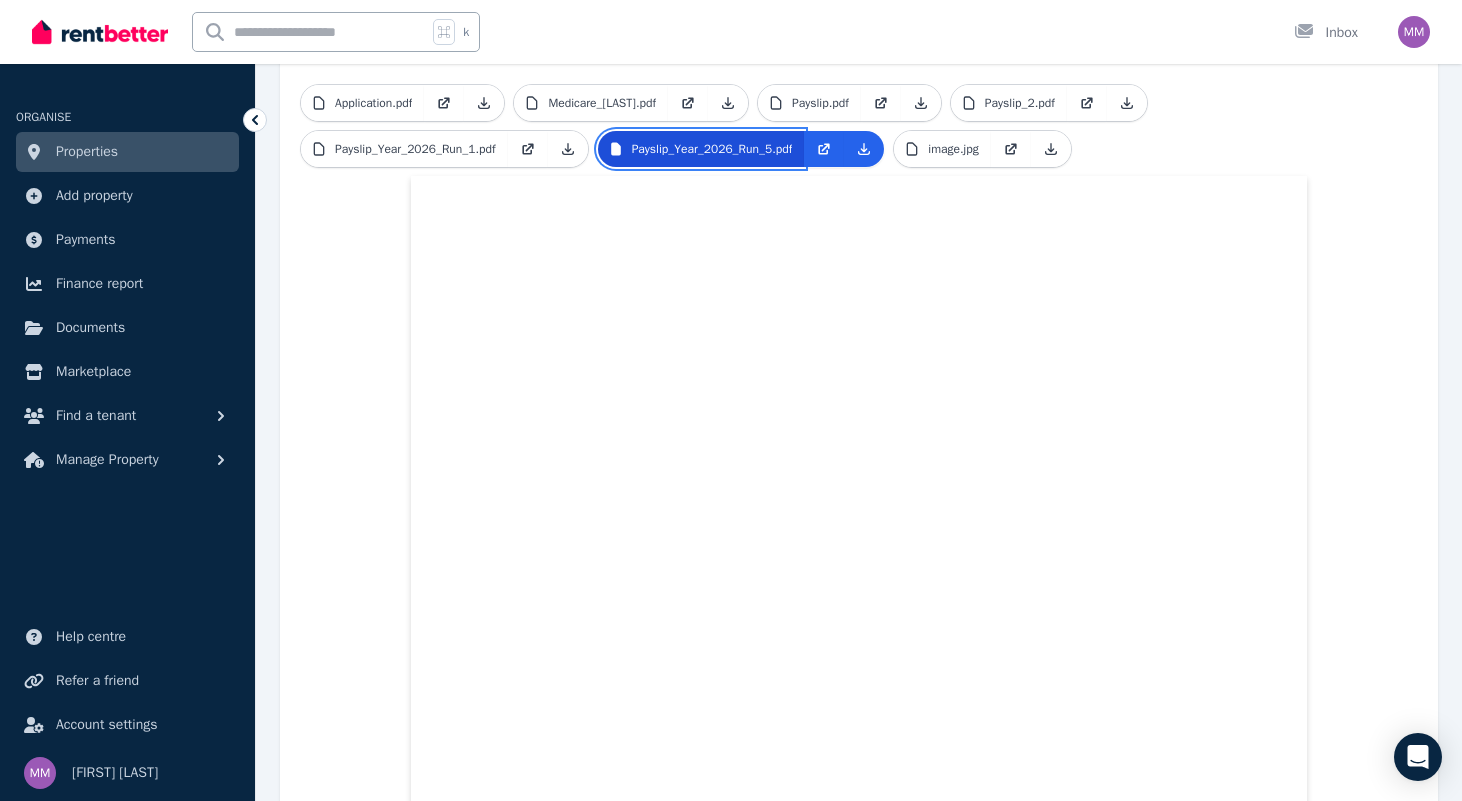 scroll, scrollTop: 501, scrollLeft: 0, axis: vertical 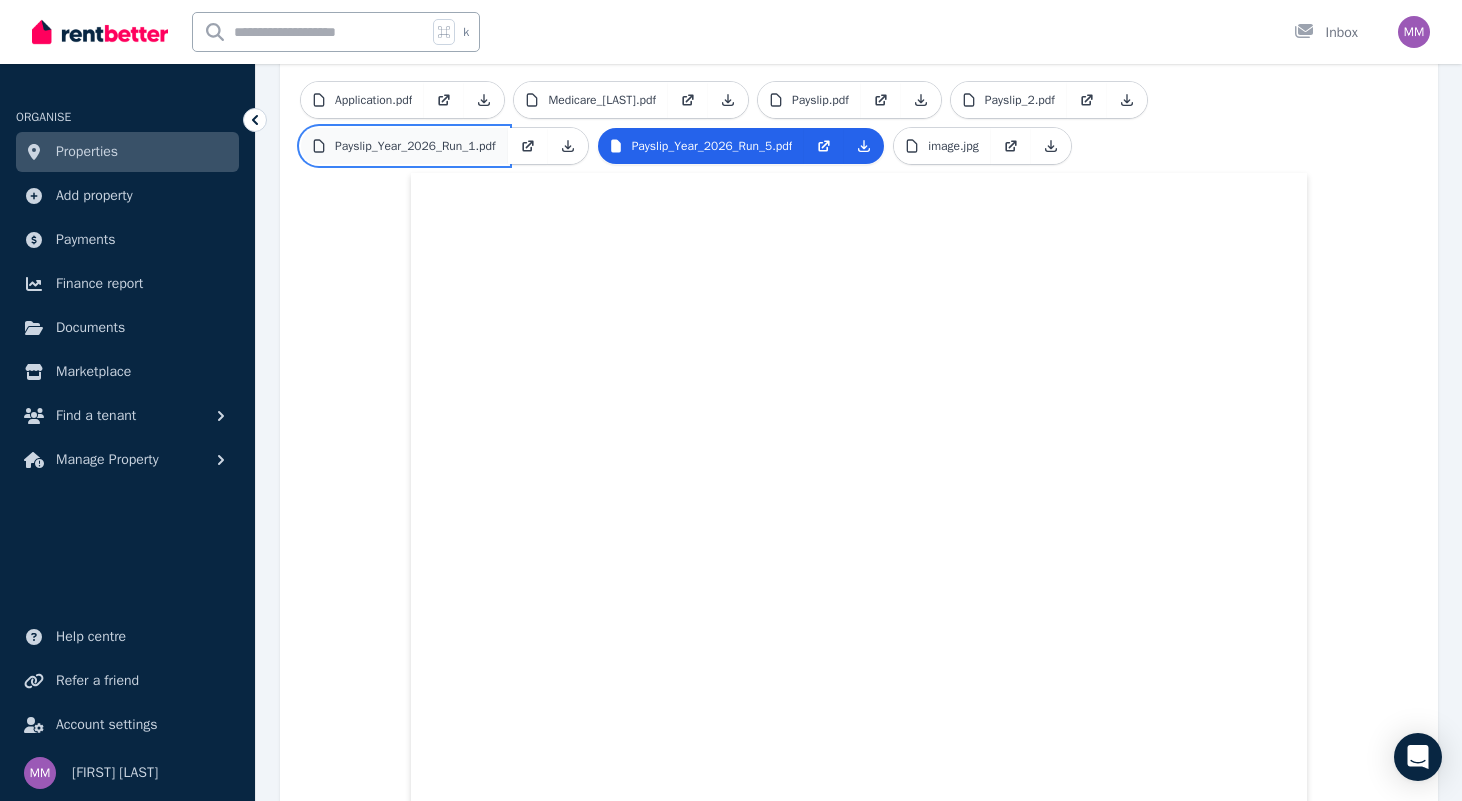 click on "Payslip_Year_2026_Run_1.pdf" at bounding box center [415, 146] 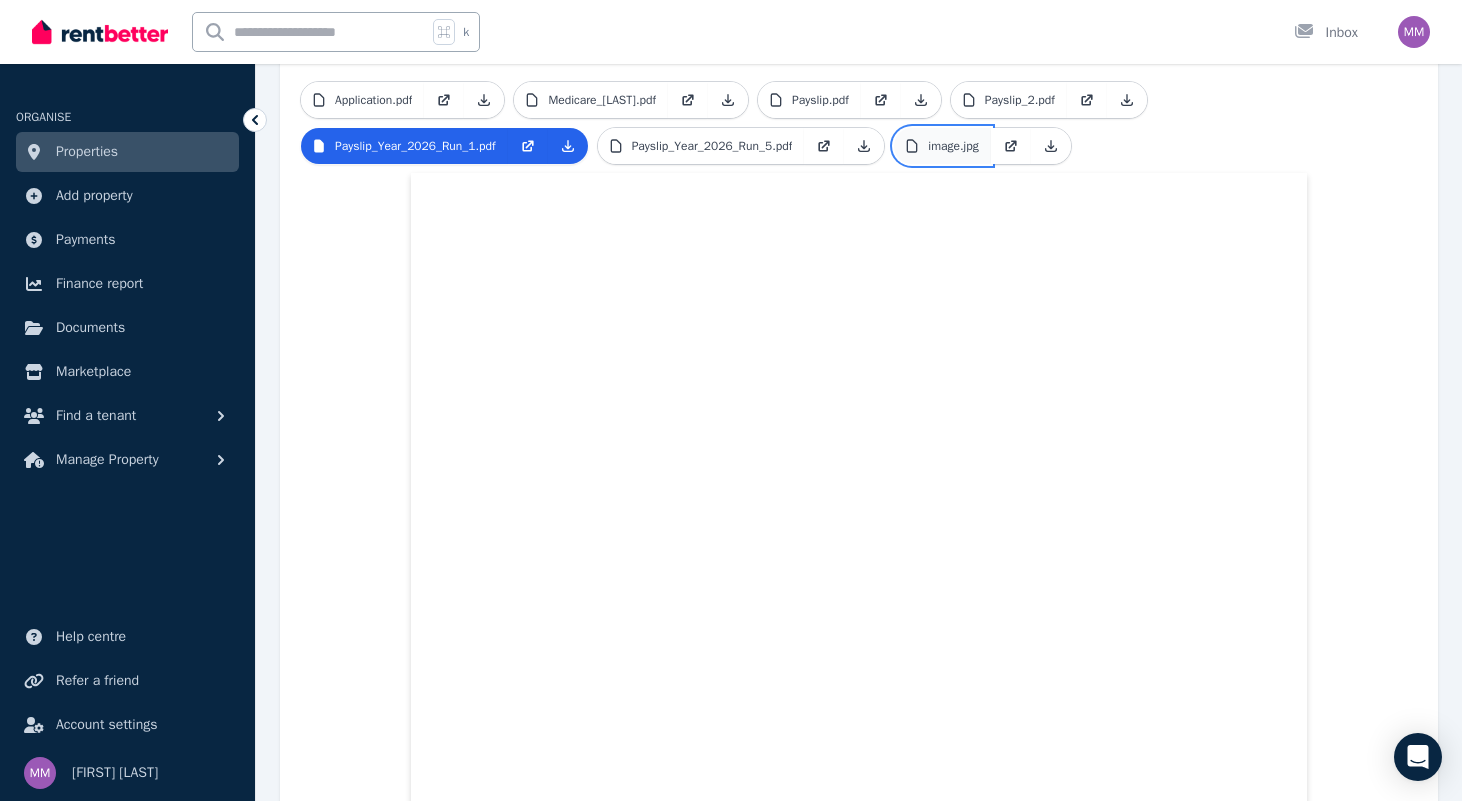 click on "image.jpg" at bounding box center [942, 146] 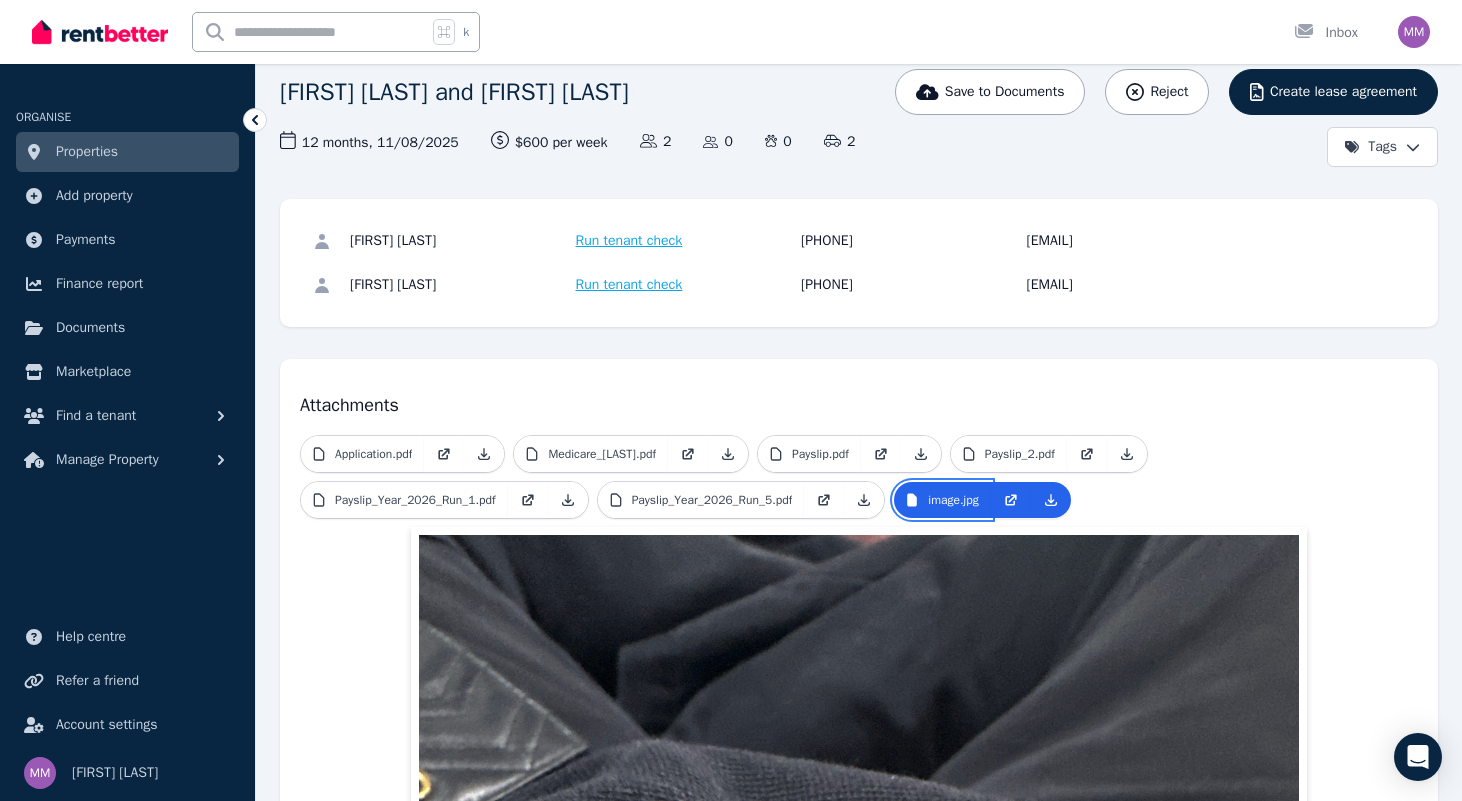 scroll, scrollTop: 152, scrollLeft: 0, axis: vertical 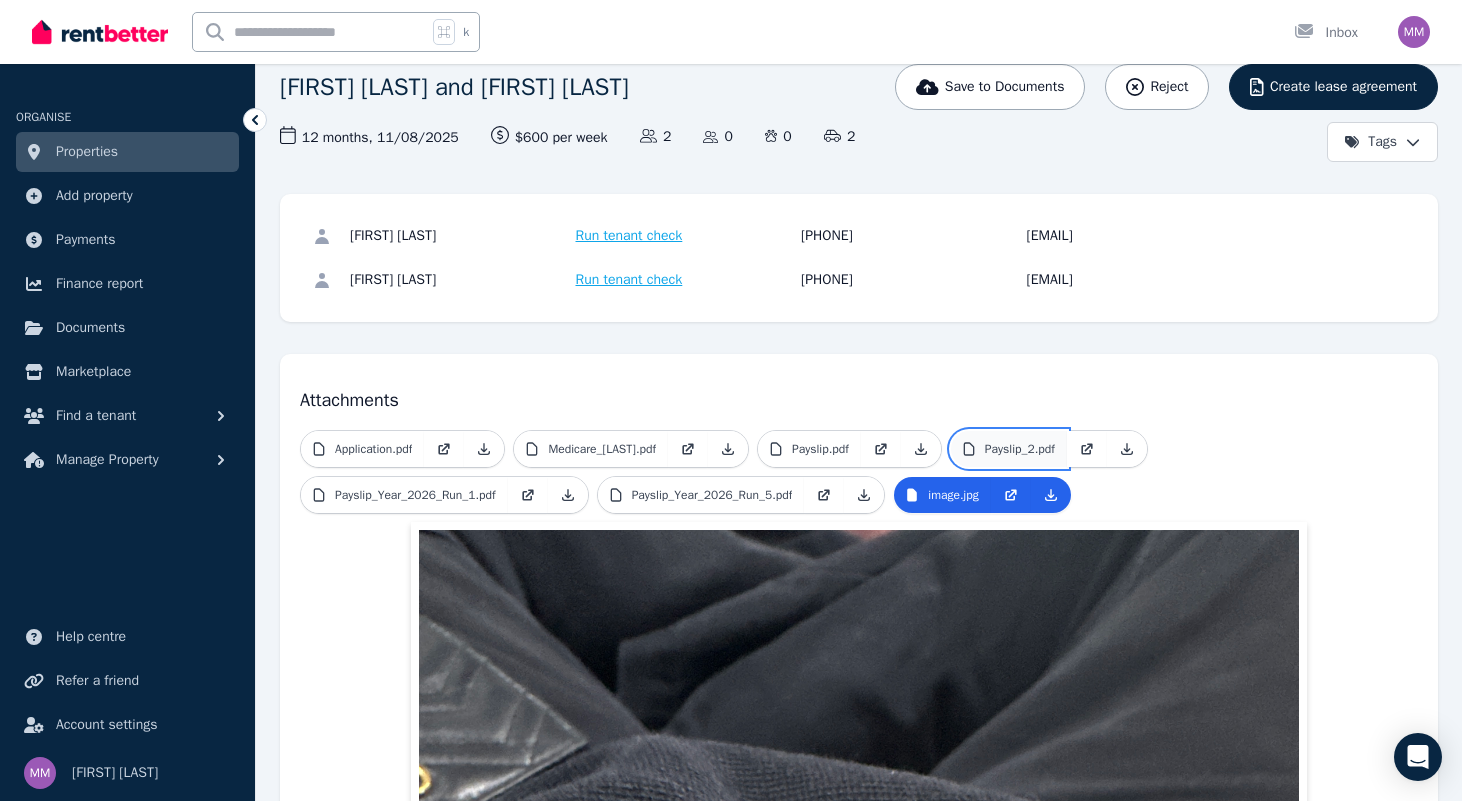 click on "Payslip_2.pdf" at bounding box center [1020, 449] 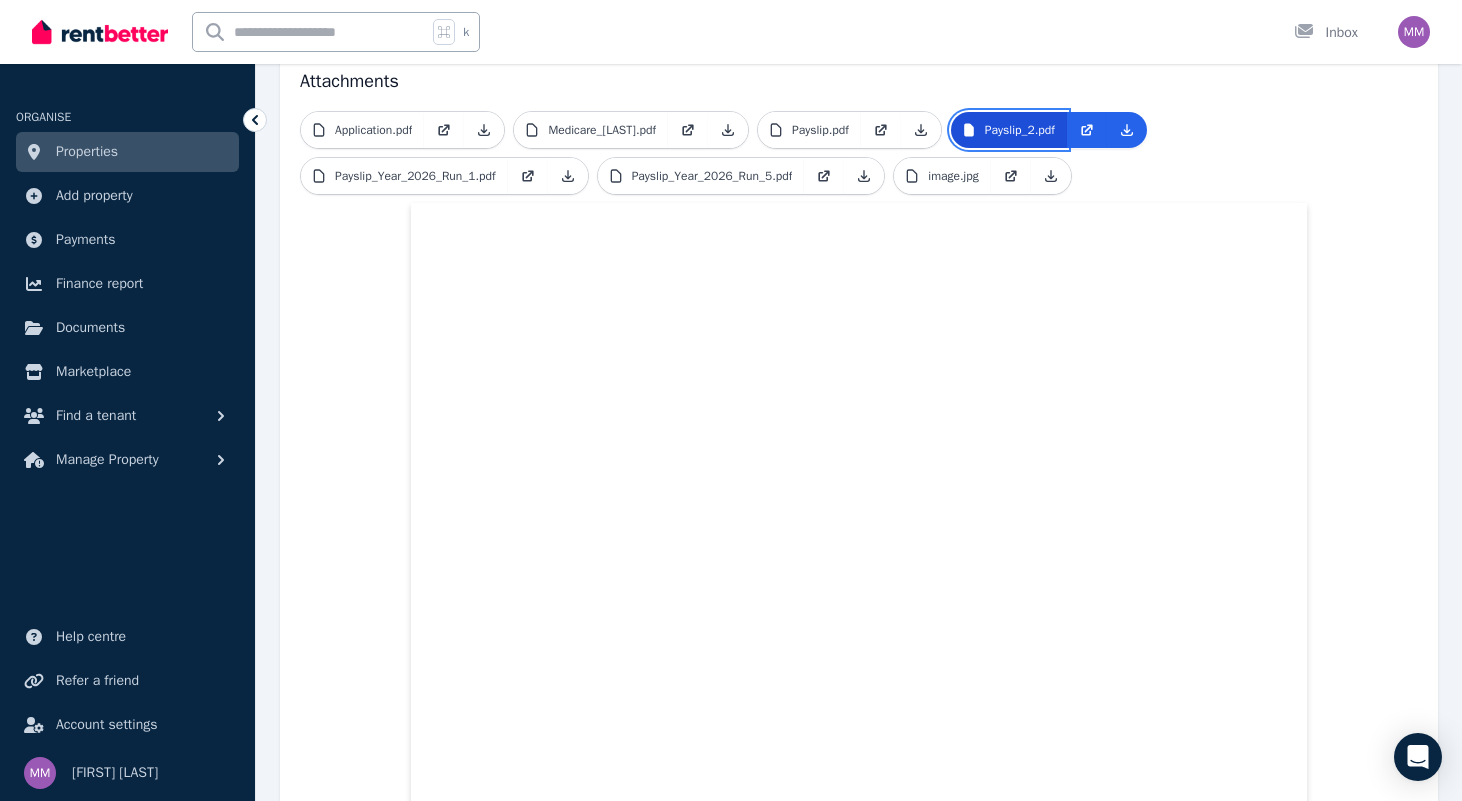 scroll, scrollTop: 0, scrollLeft: 0, axis: both 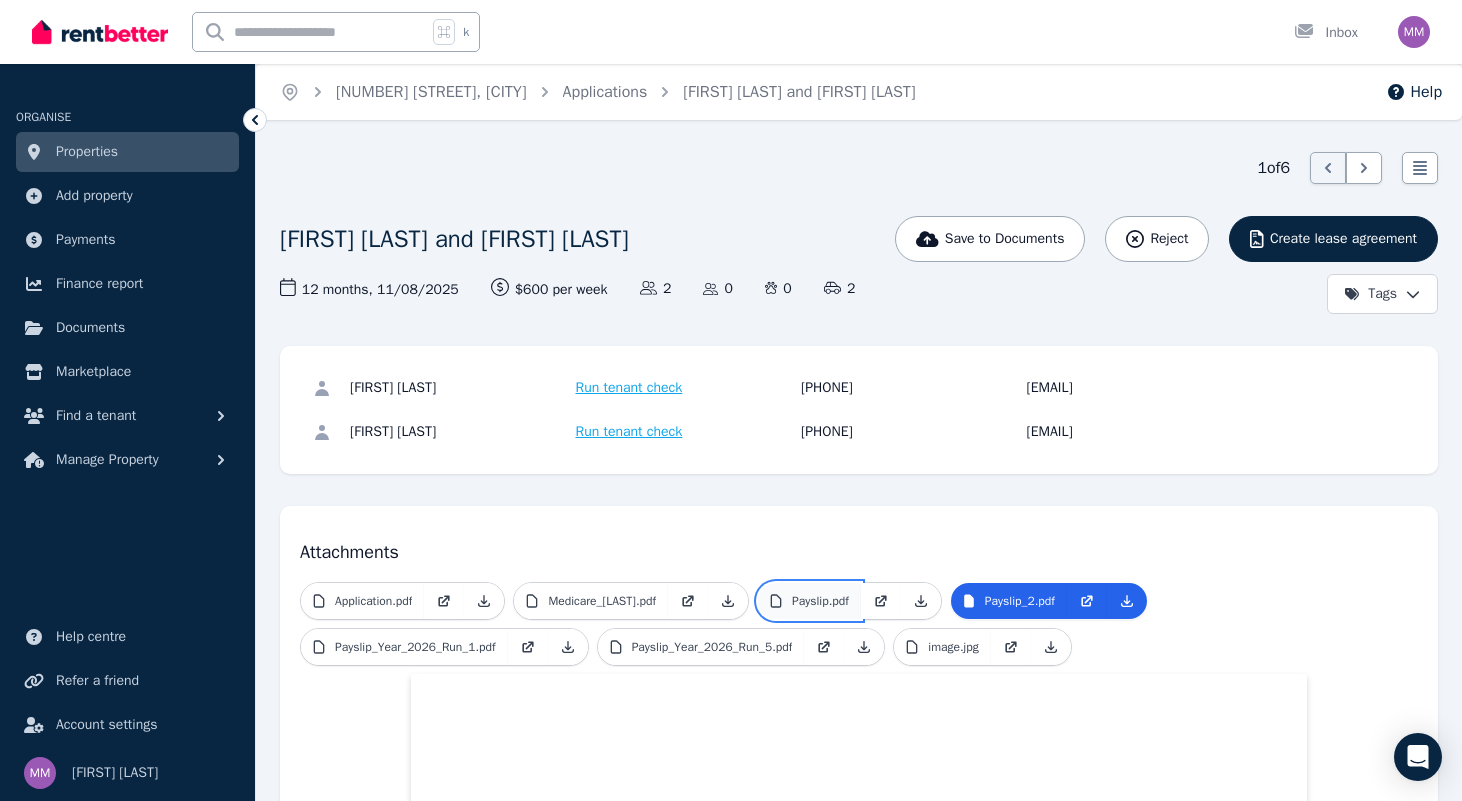 click on "Payslip.pdf" at bounding box center [820, 601] 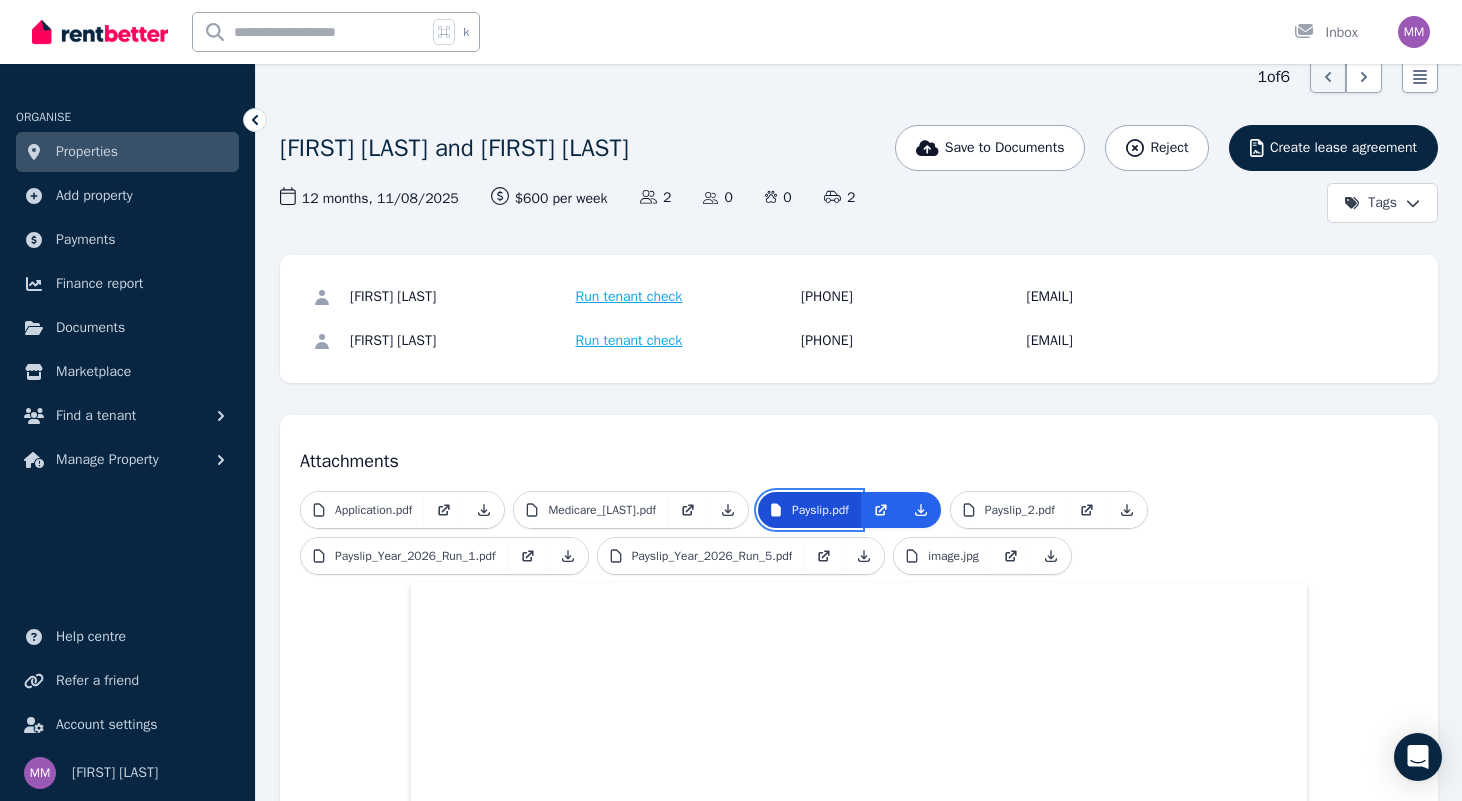 scroll, scrollTop: 0, scrollLeft: 0, axis: both 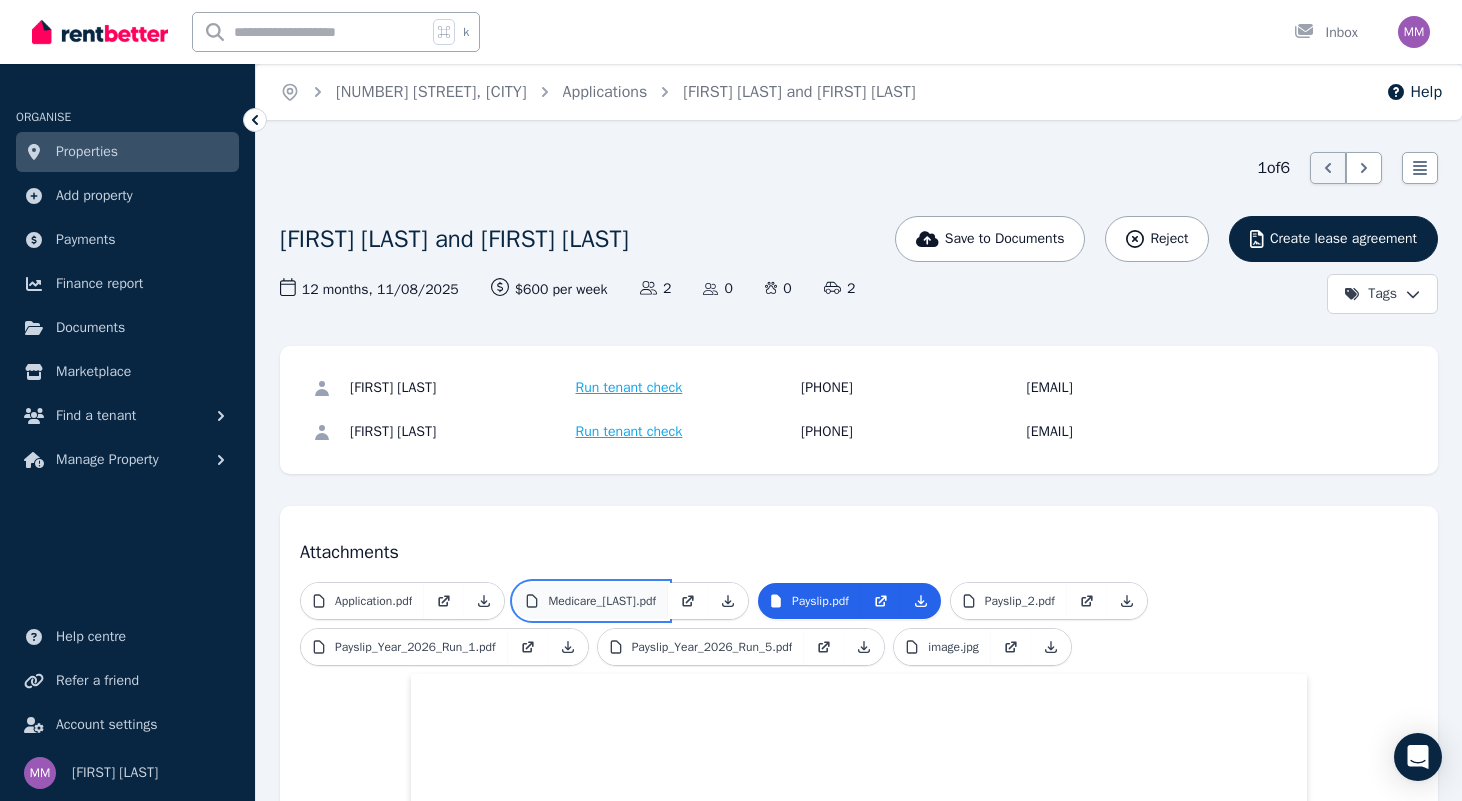 click on "Medicare_[FIRST]_.pdf" at bounding box center [602, 601] 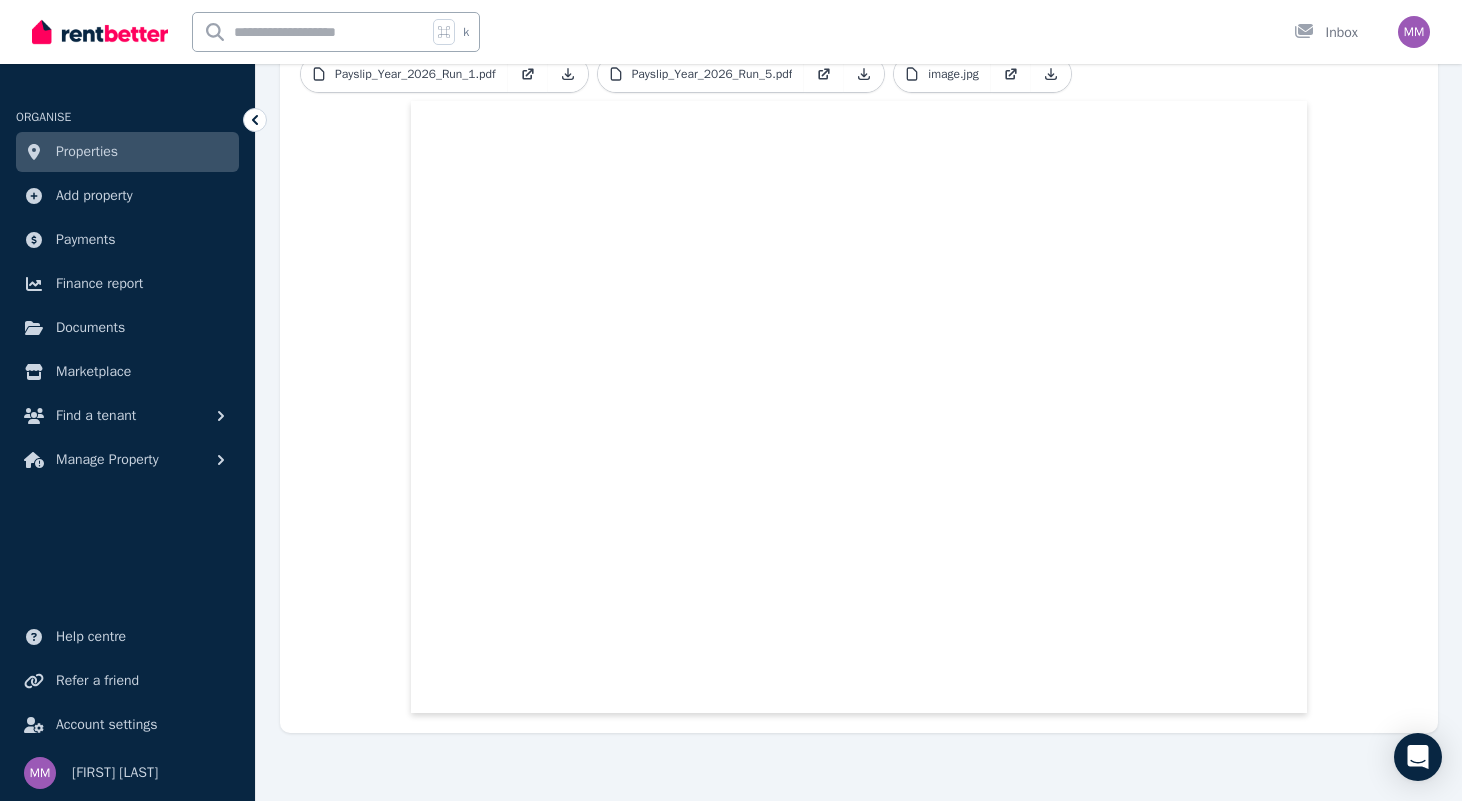 scroll, scrollTop: 0, scrollLeft: 0, axis: both 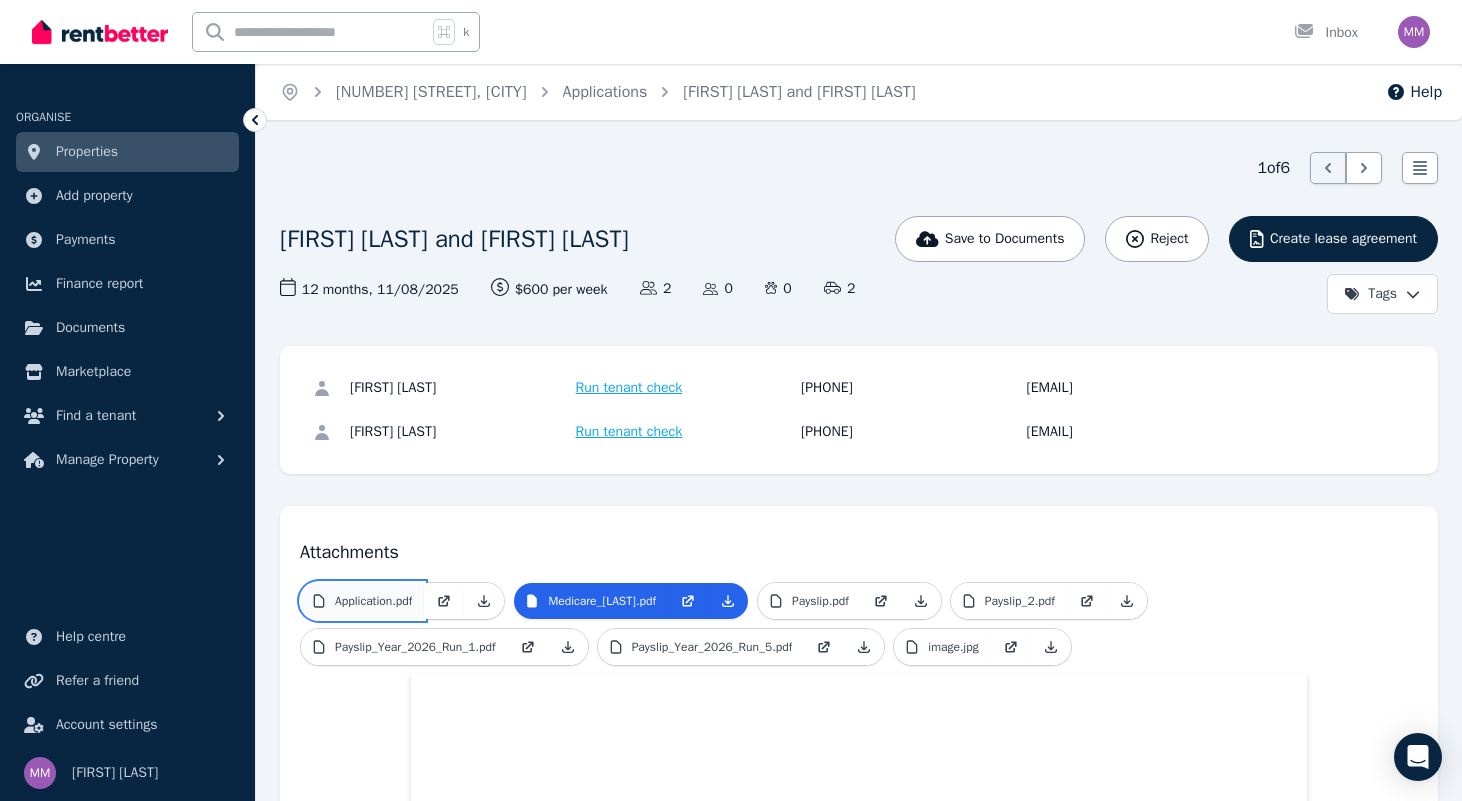 click on "Application.pdf" at bounding box center (373, 601) 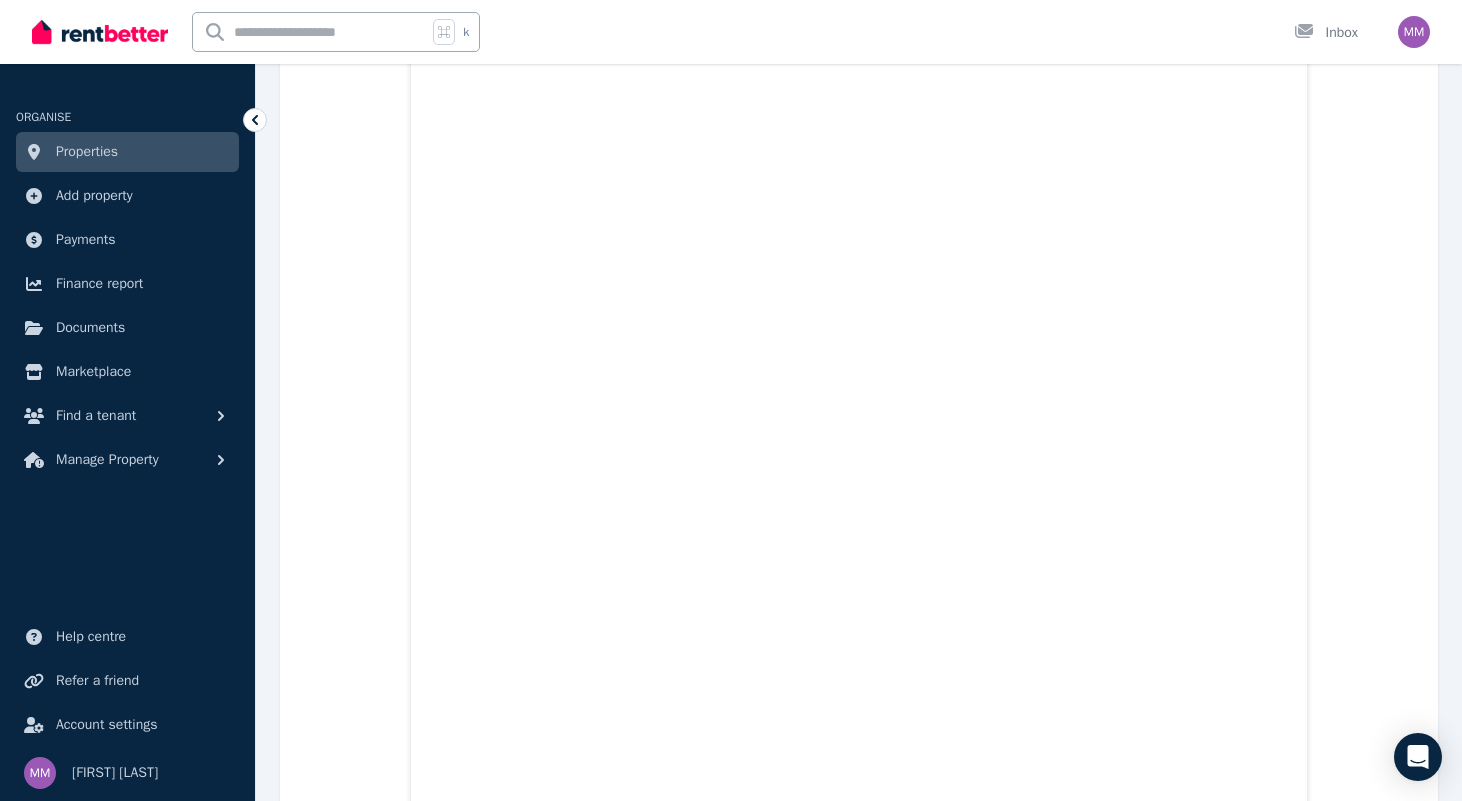 scroll, scrollTop: 0, scrollLeft: 0, axis: both 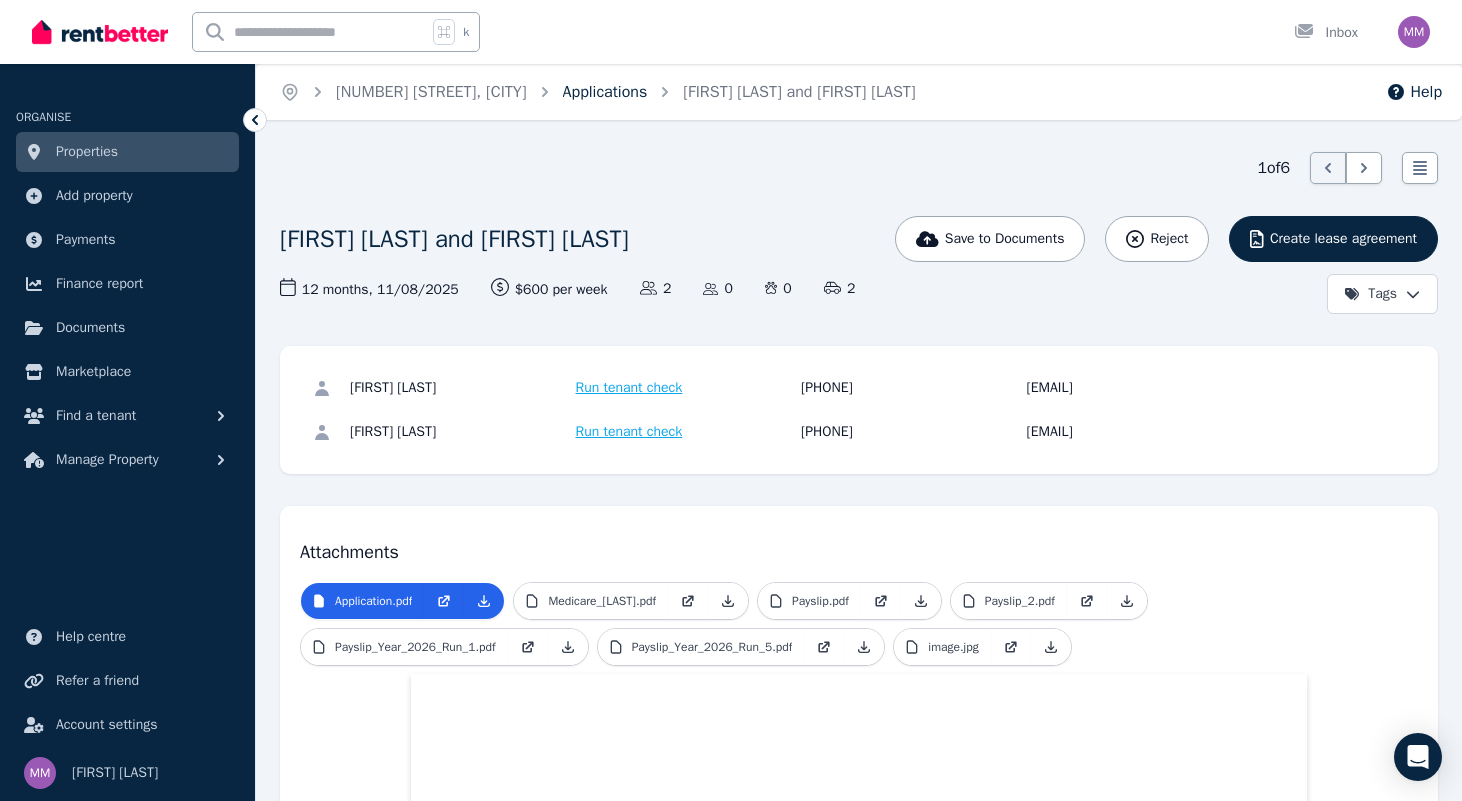 click on "Applications" at bounding box center [605, 92] 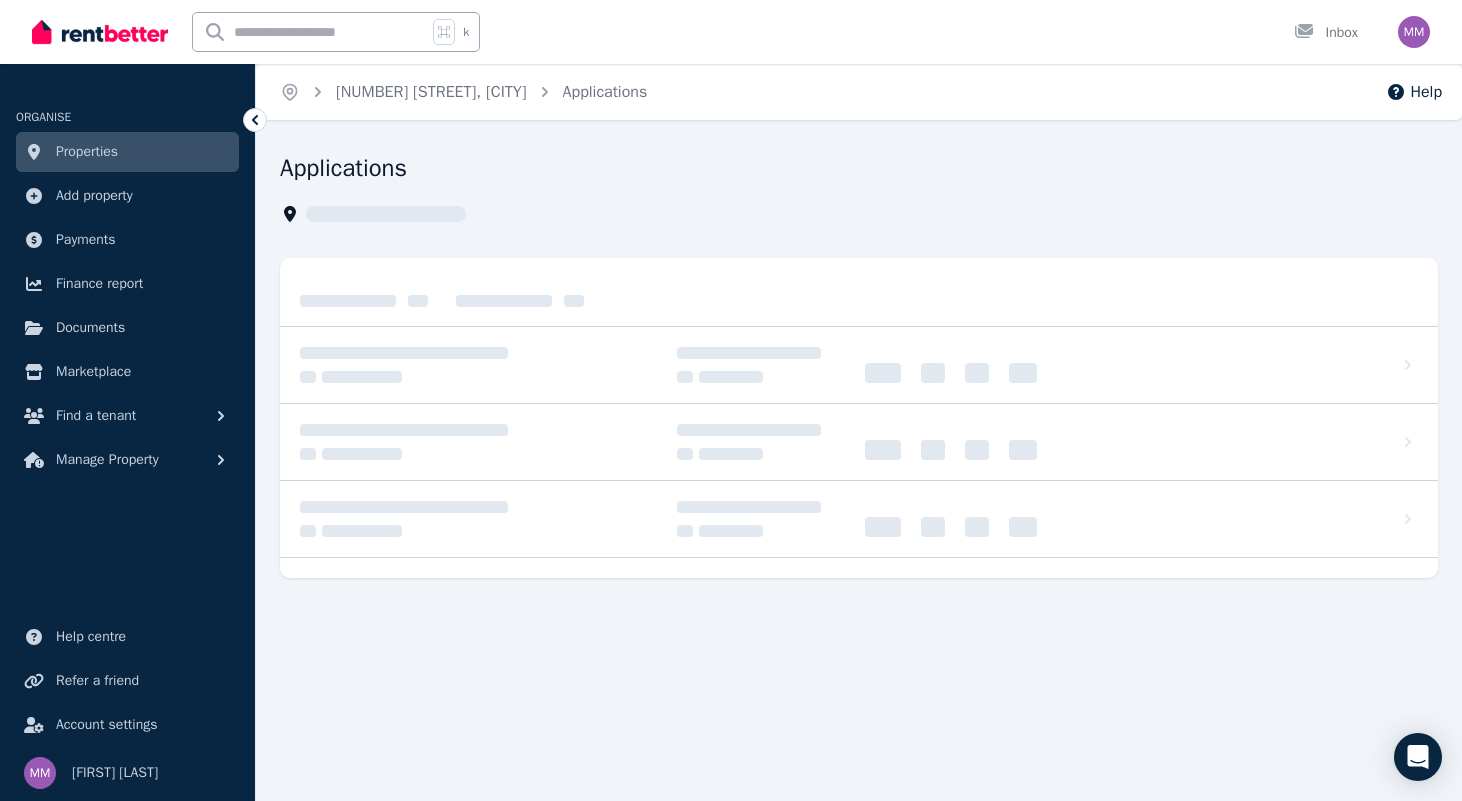 click on "Home 5 Wagoora Way, Koongamia Applications" at bounding box center [463, 92] 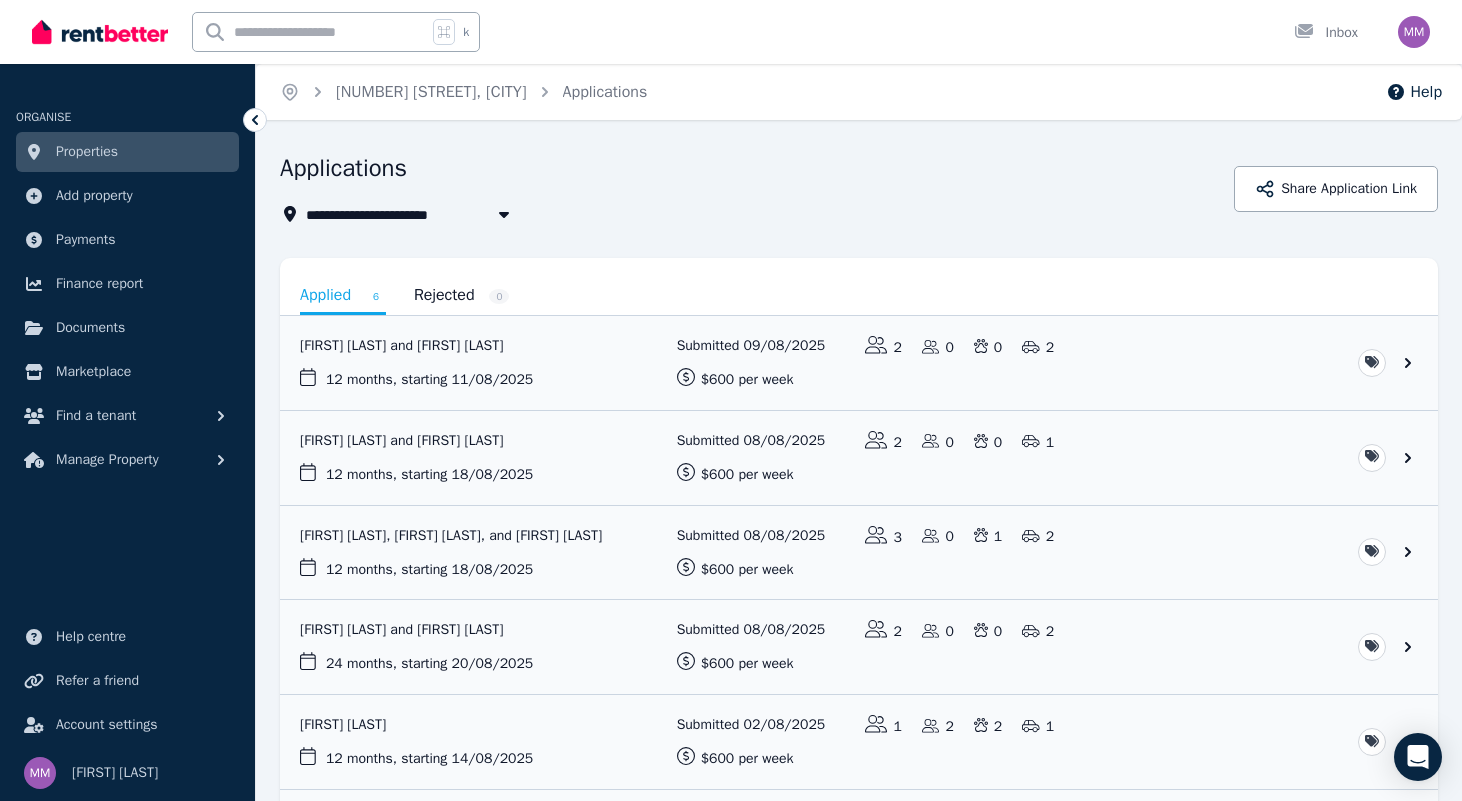 click on "Home 5 Wagoora Way, Koongamia Applications" at bounding box center (463, 92) 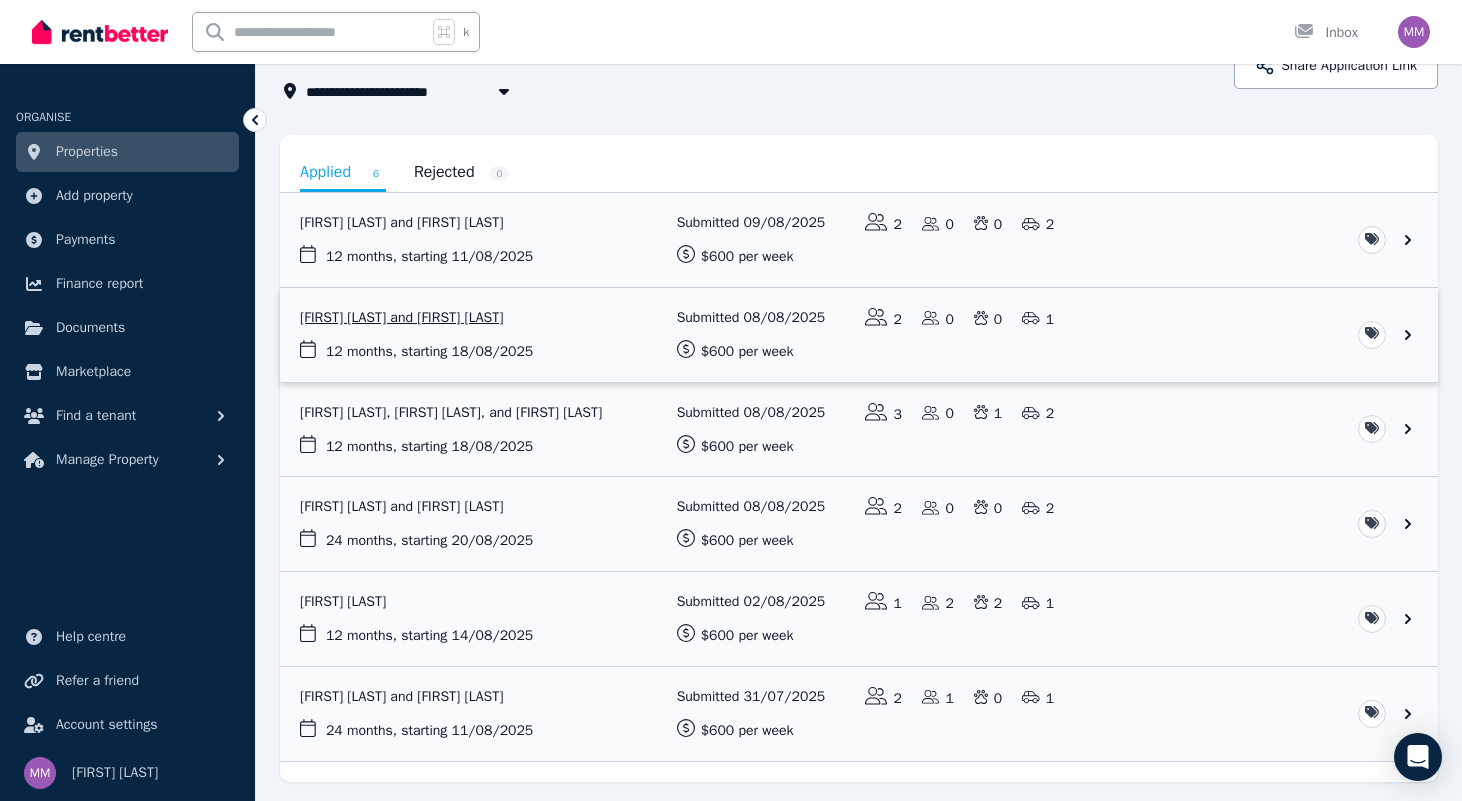 scroll, scrollTop: 181, scrollLeft: 0, axis: vertical 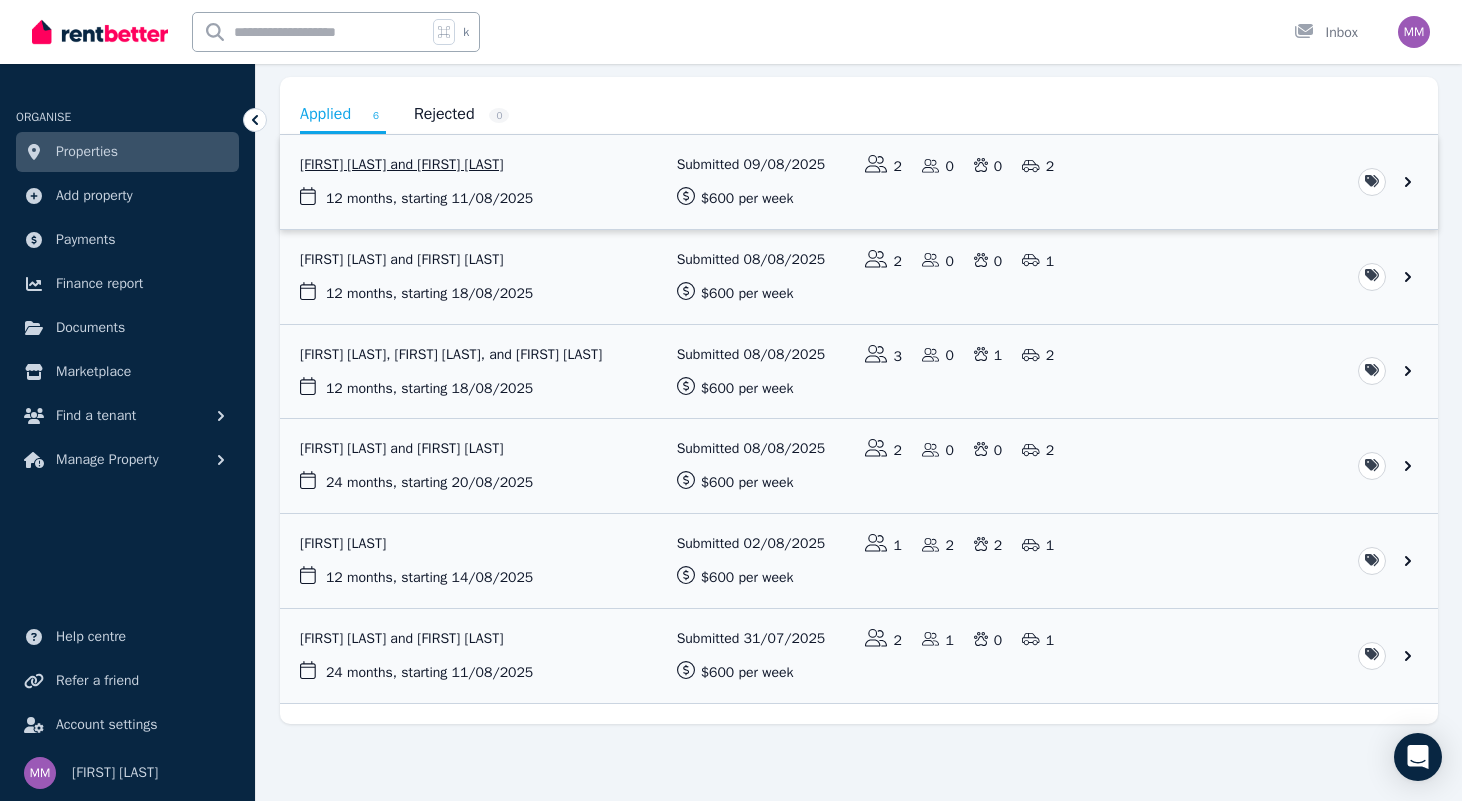 click at bounding box center (859, 182) 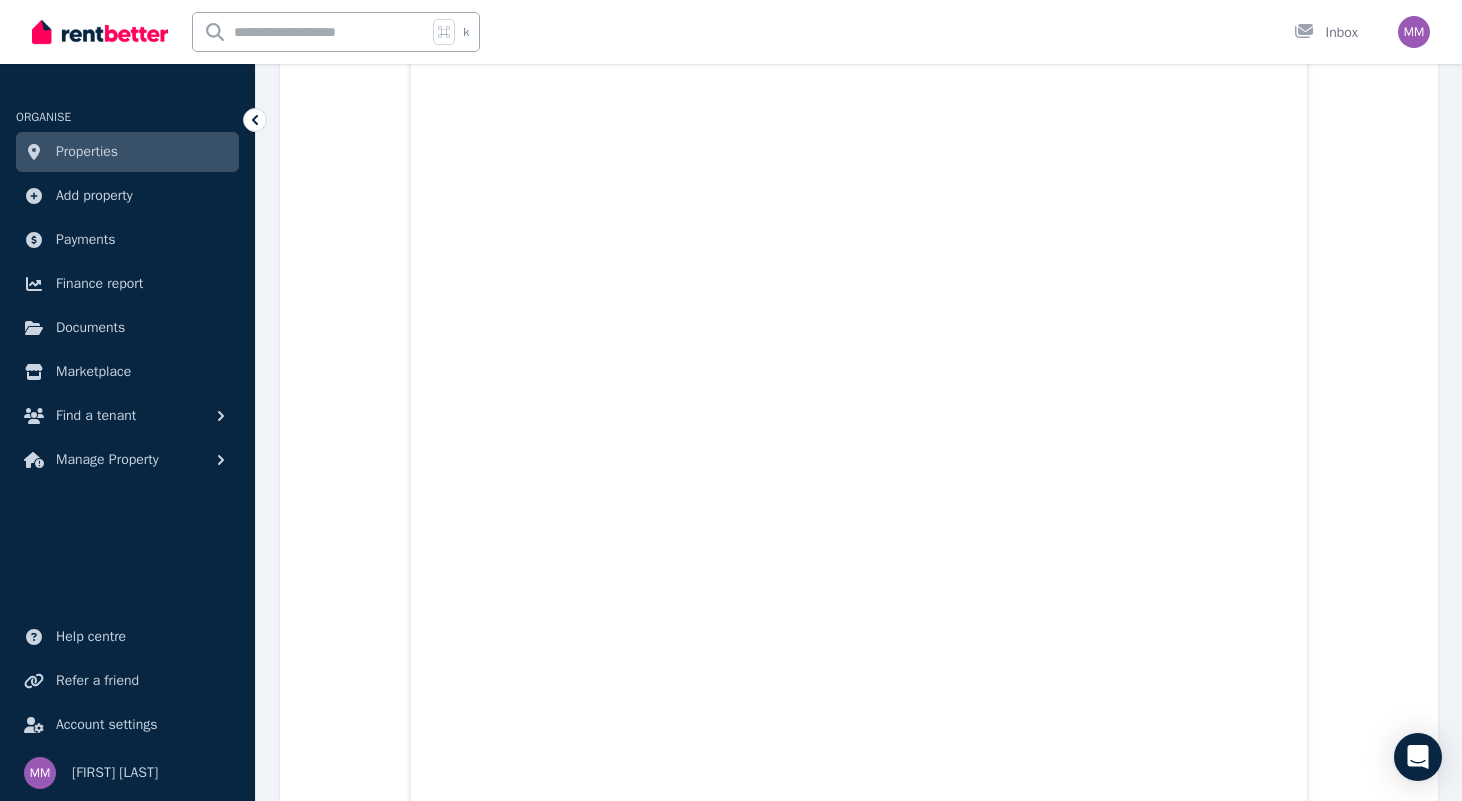 scroll, scrollTop: 694, scrollLeft: 0, axis: vertical 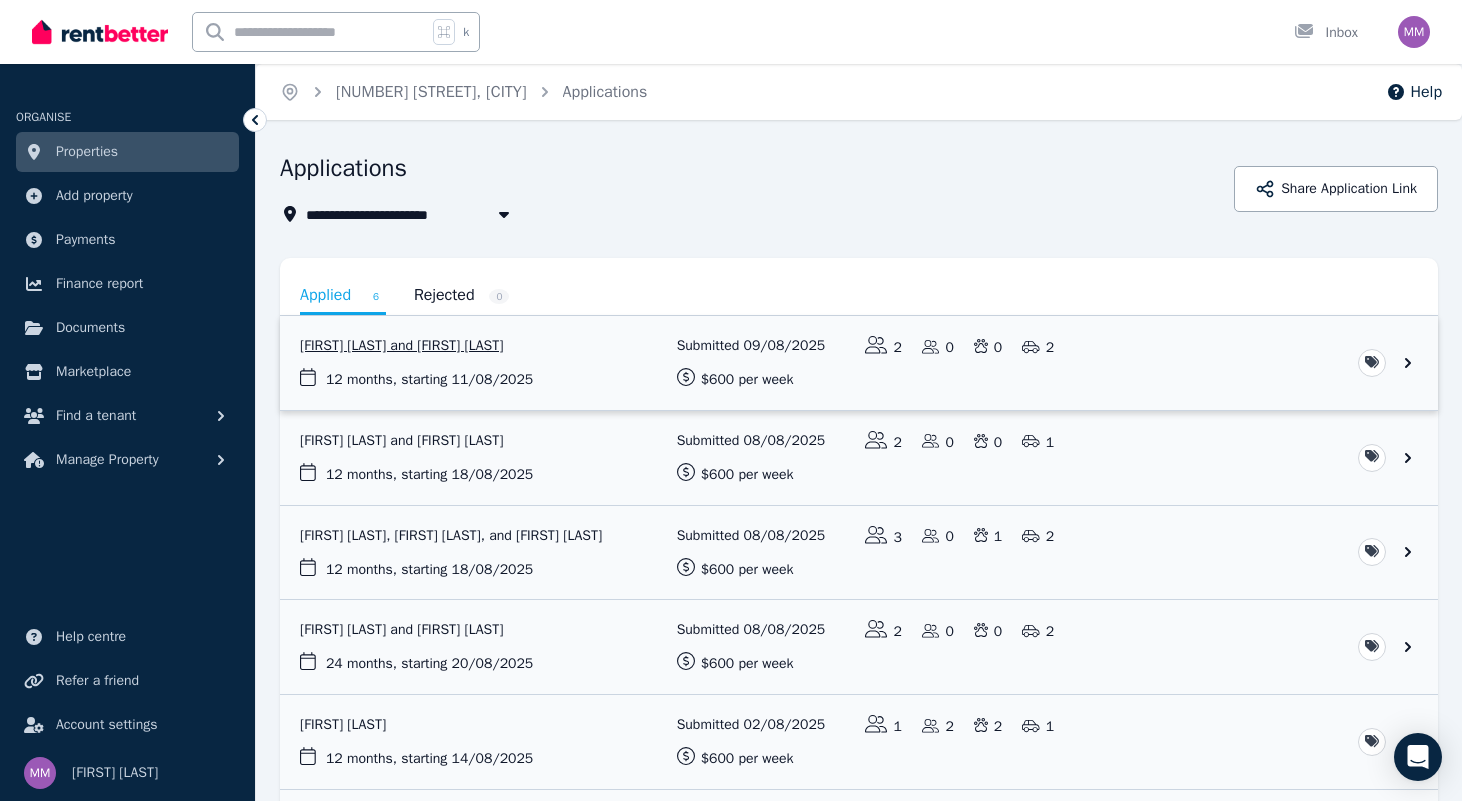 click at bounding box center (859, 363) 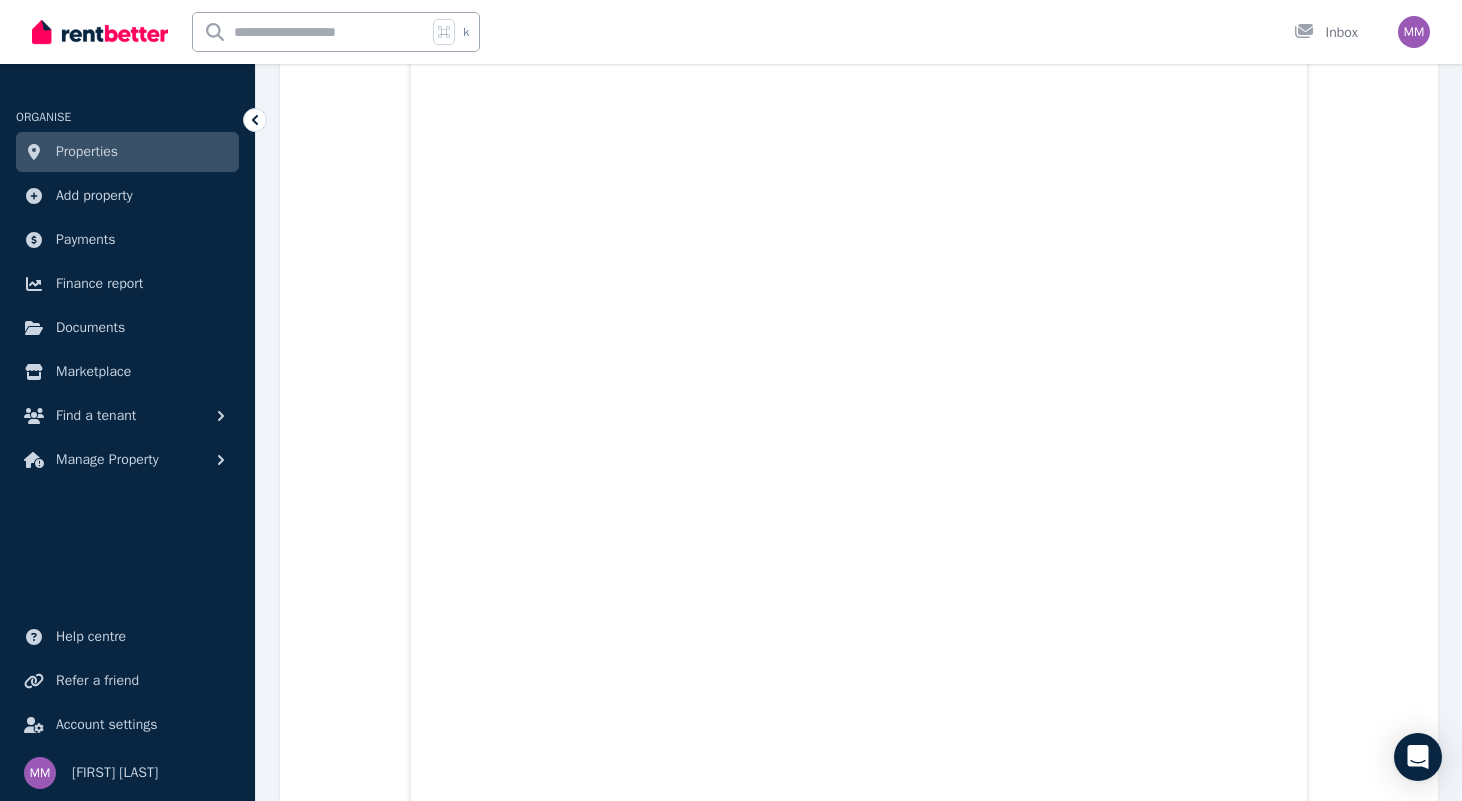 scroll, scrollTop: 12688, scrollLeft: 0, axis: vertical 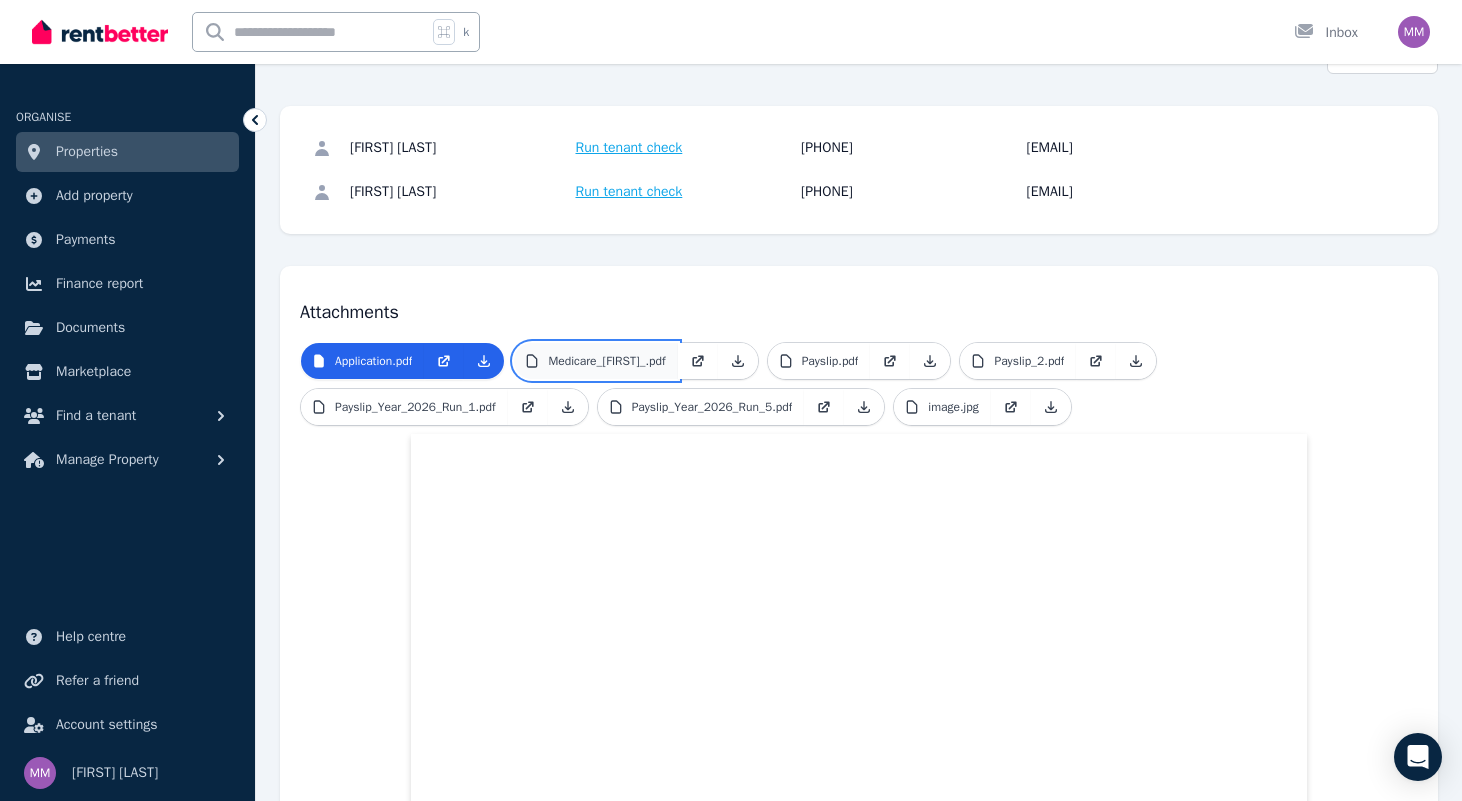 click on "Medicare_[FIRST]_.pdf" at bounding box center [606, 361] 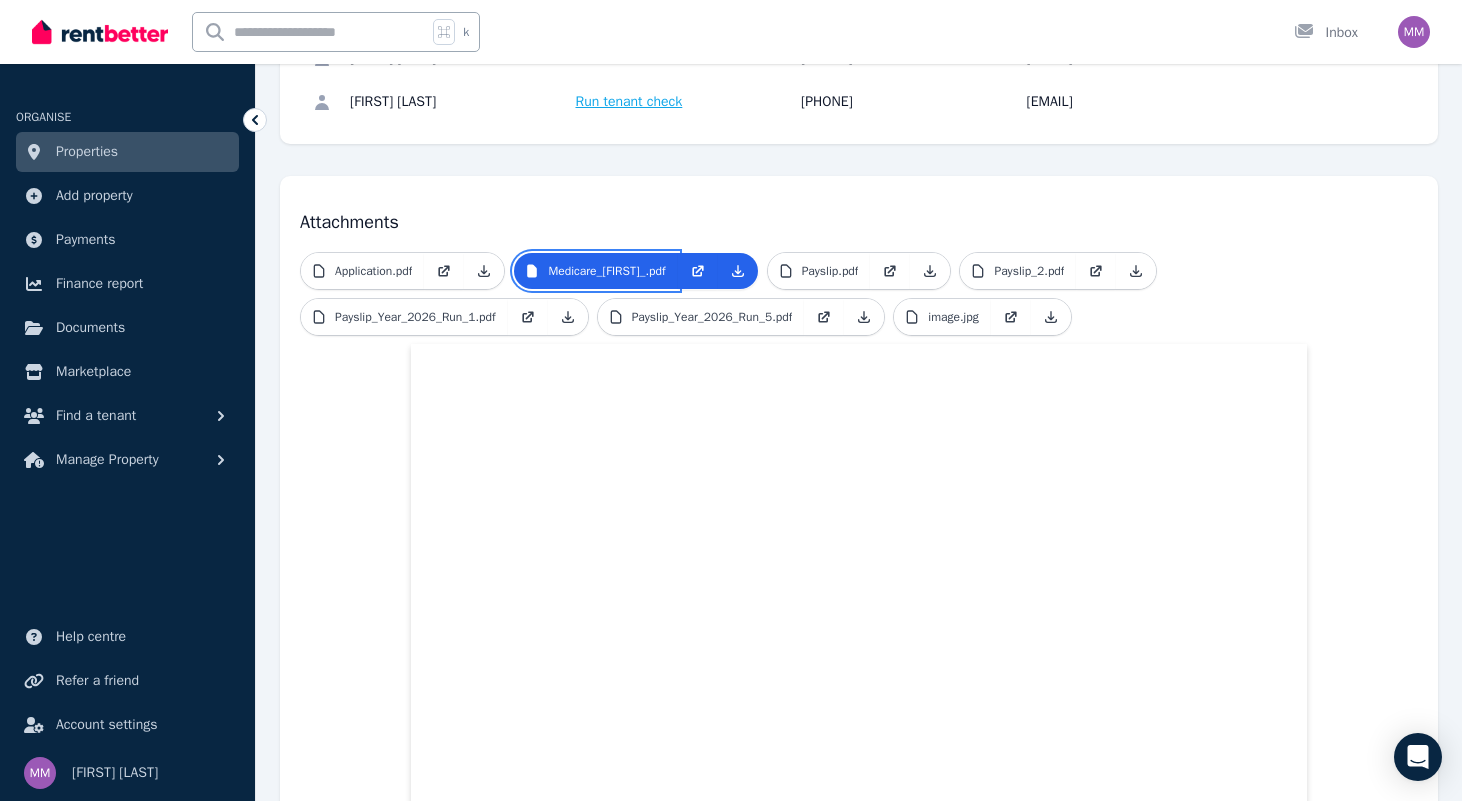 scroll, scrollTop: 327, scrollLeft: 0, axis: vertical 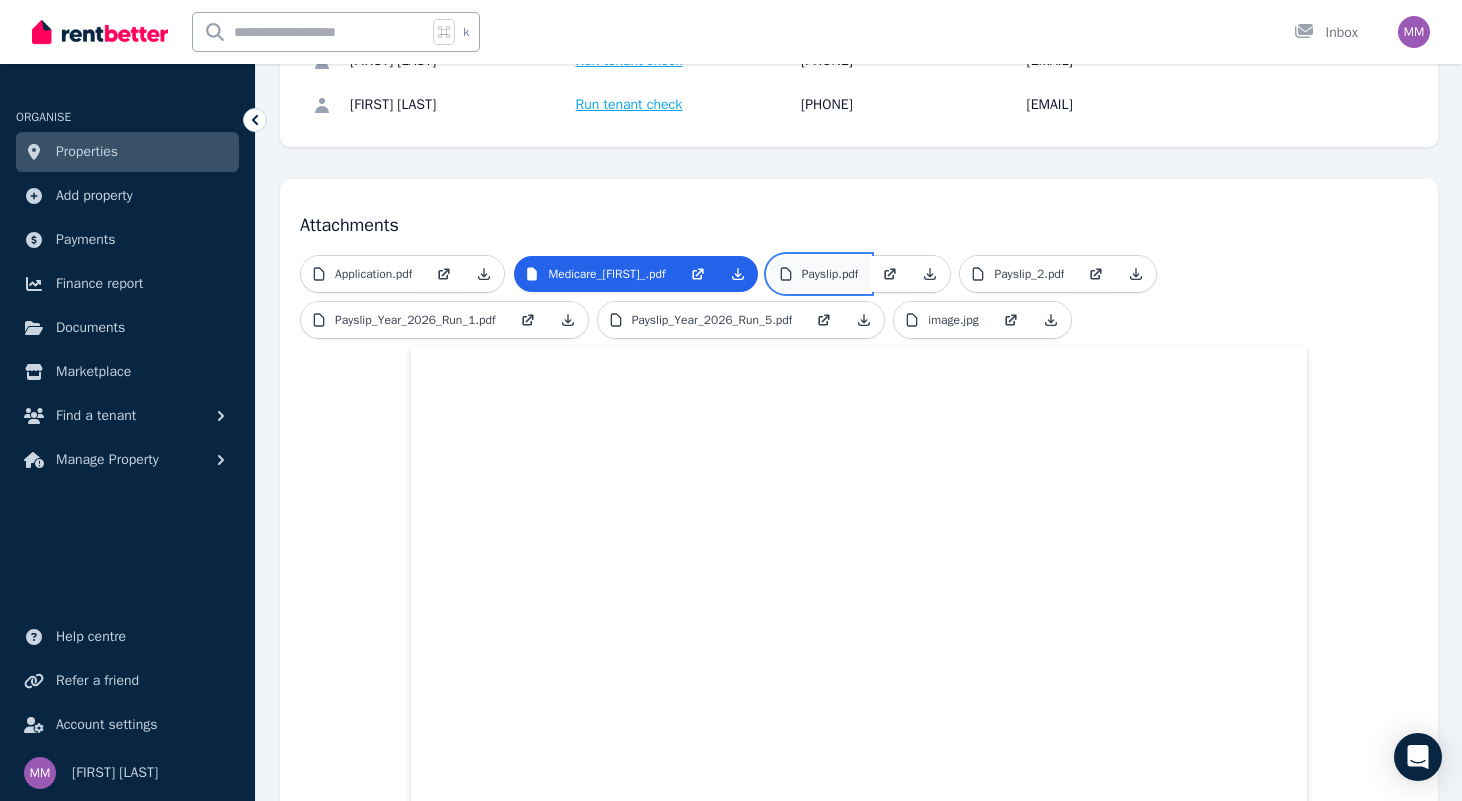 click on "Payslip.pdf" at bounding box center (830, 274) 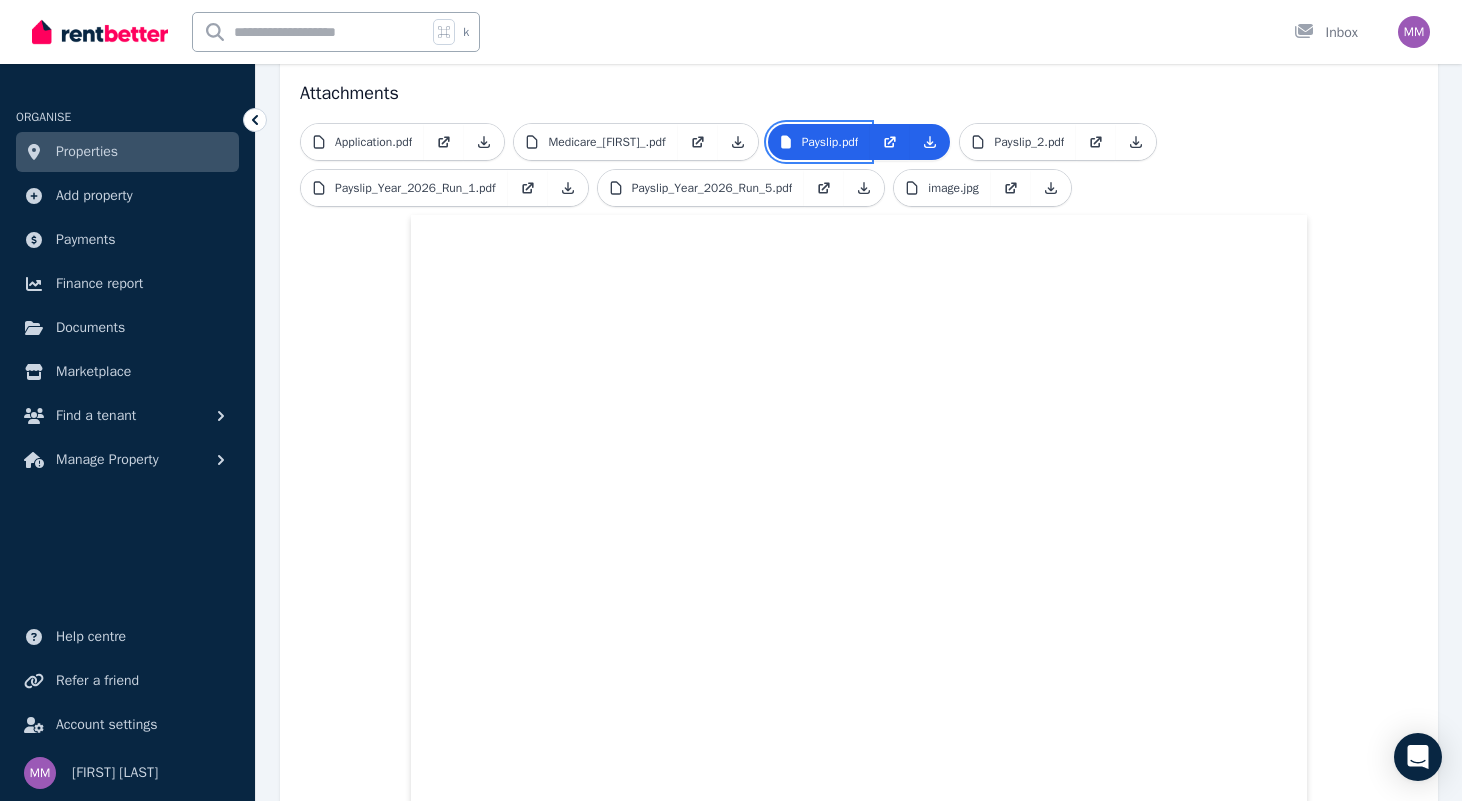 scroll, scrollTop: 457, scrollLeft: 0, axis: vertical 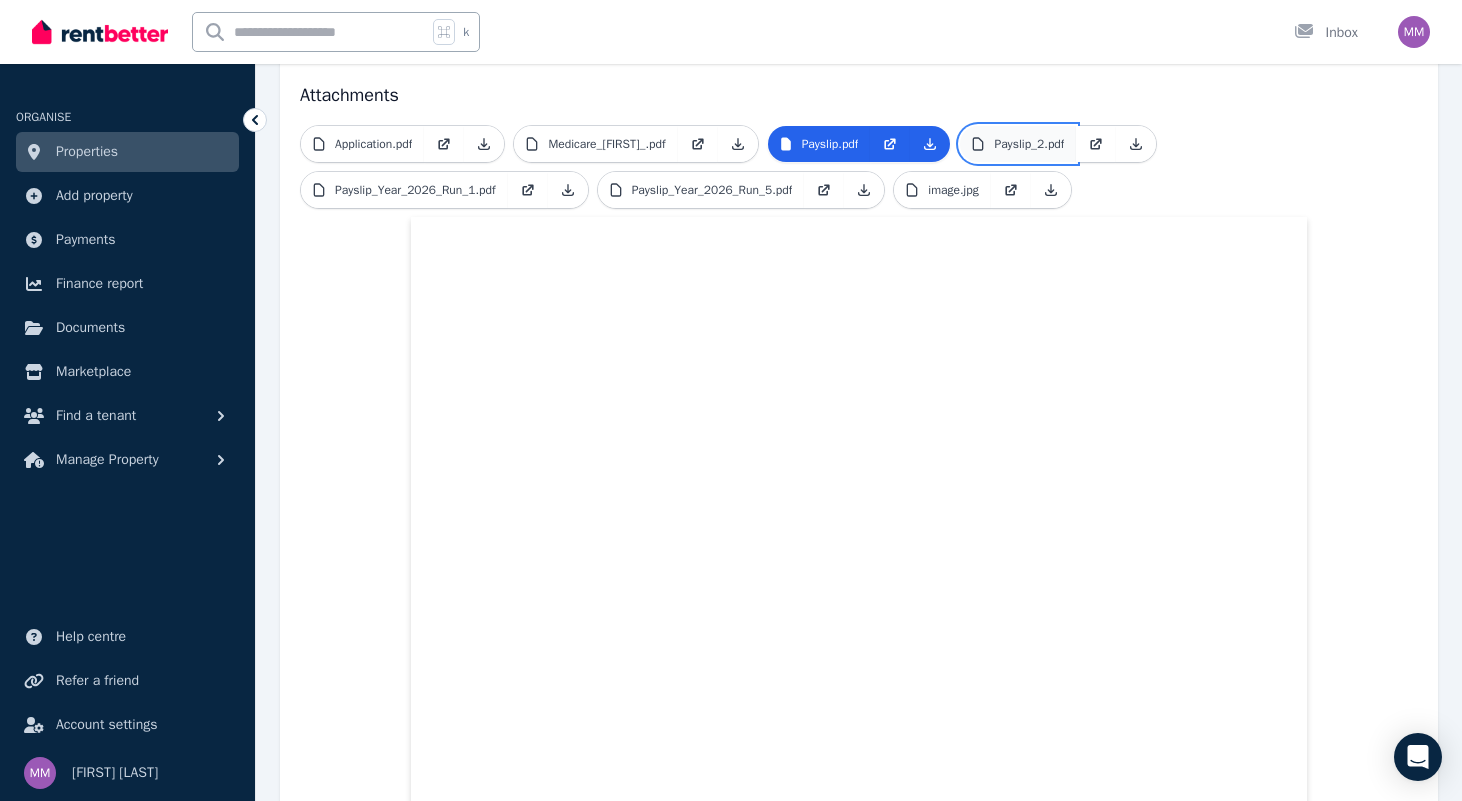 click on "Payslip_2.pdf" at bounding box center (1029, 144) 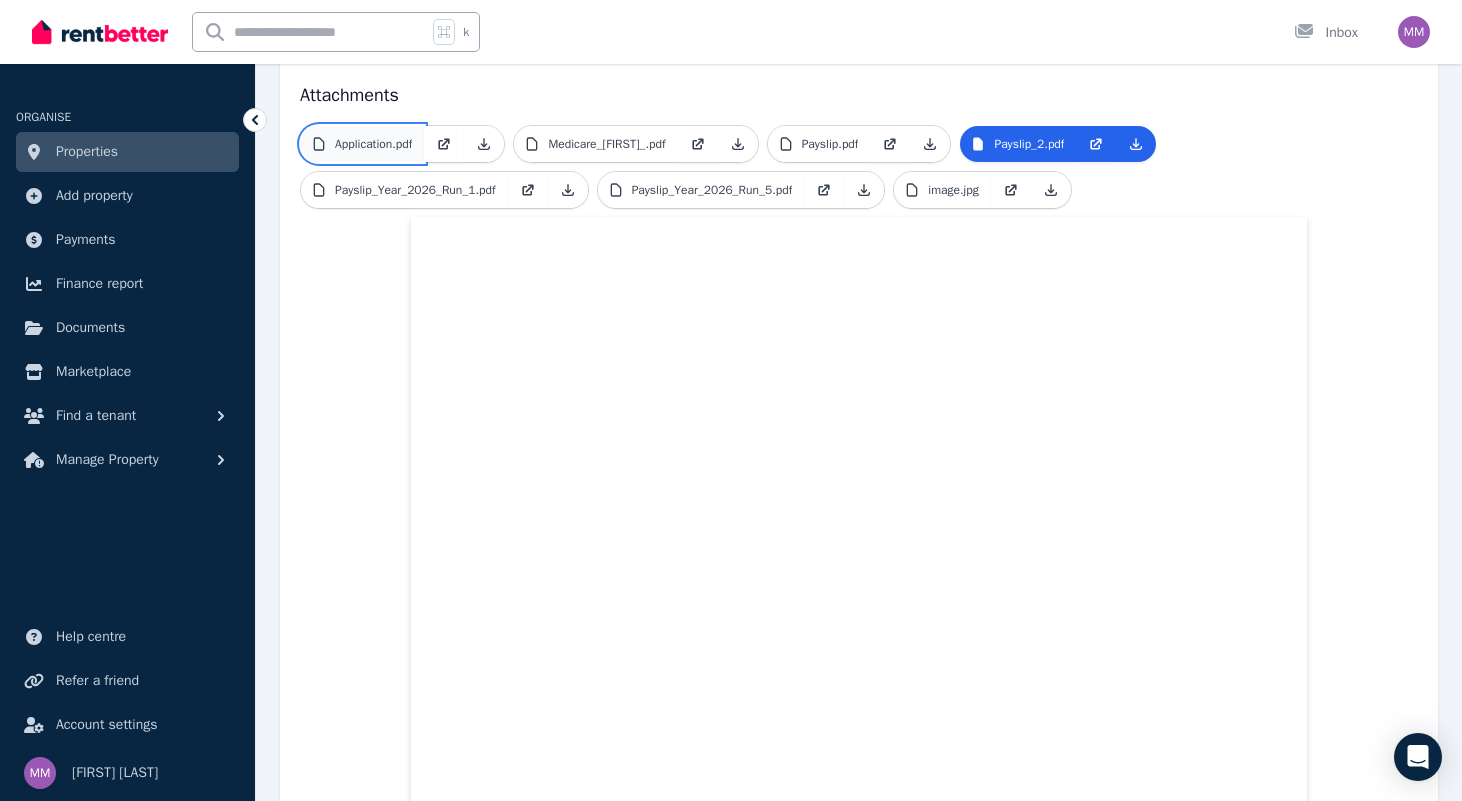 click on "Application.pdf" at bounding box center (373, 144) 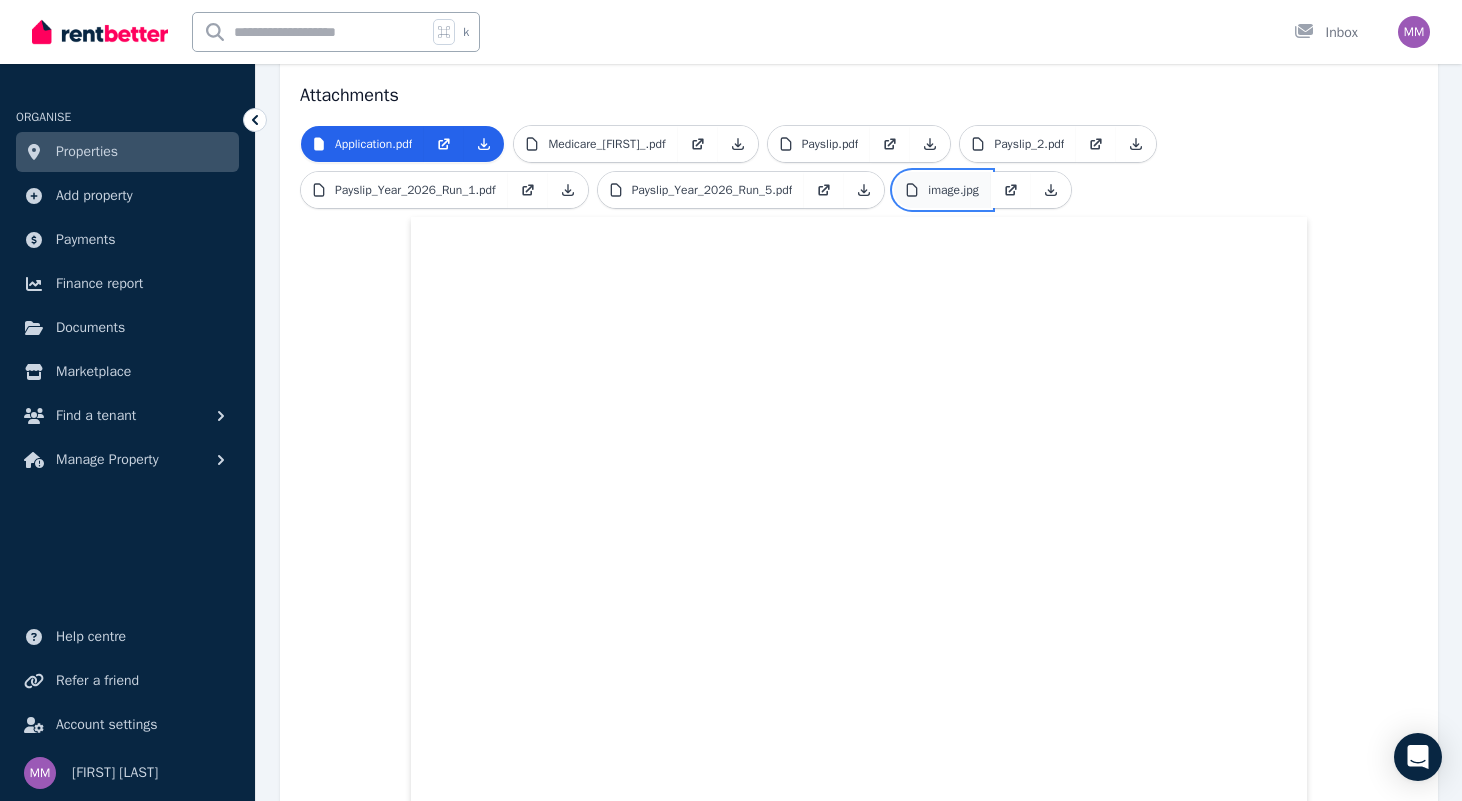 click on "image.jpg" at bounding box center (942, 190) 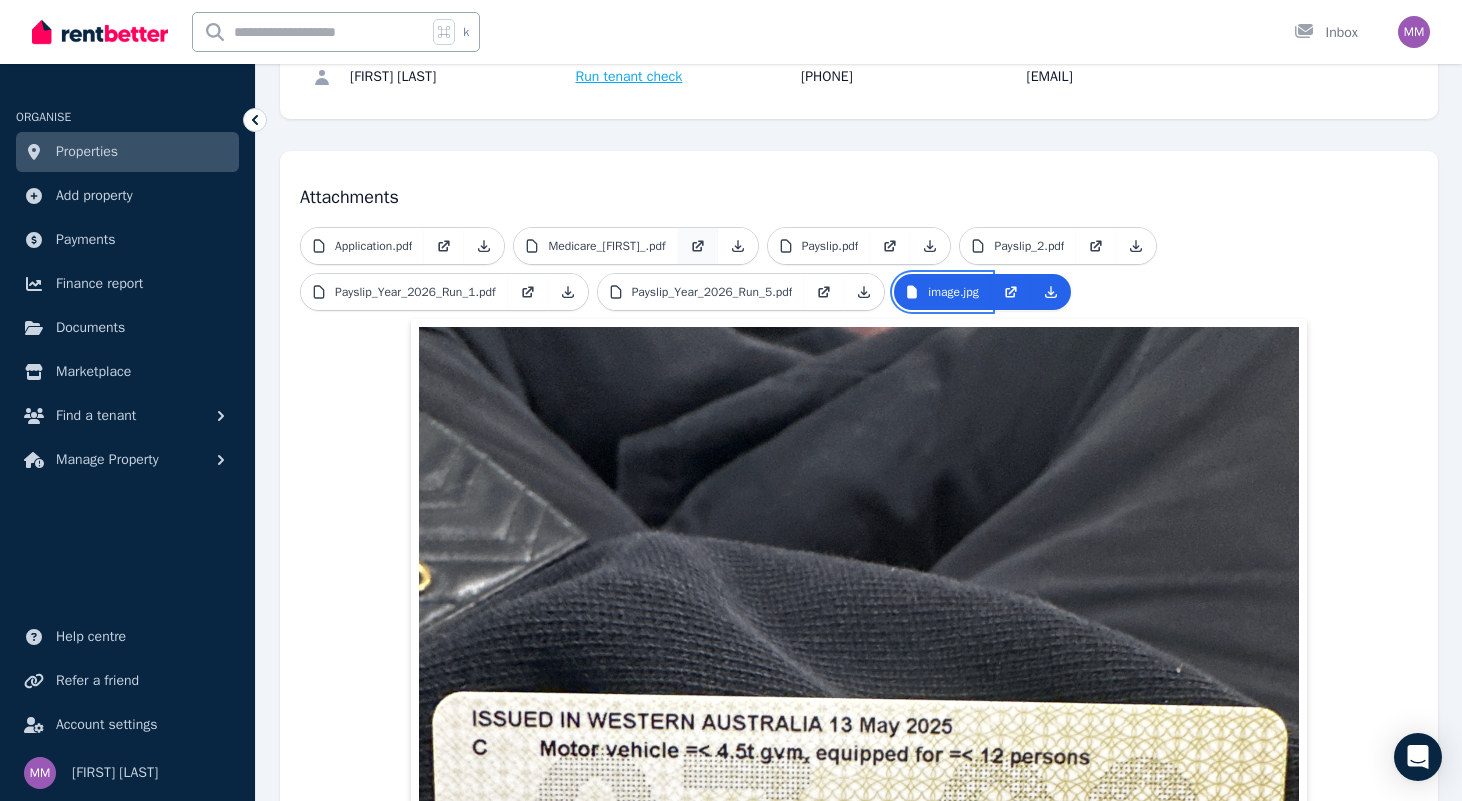 scroll, scrollTop: 0, scrollLeft: 0, axis: both 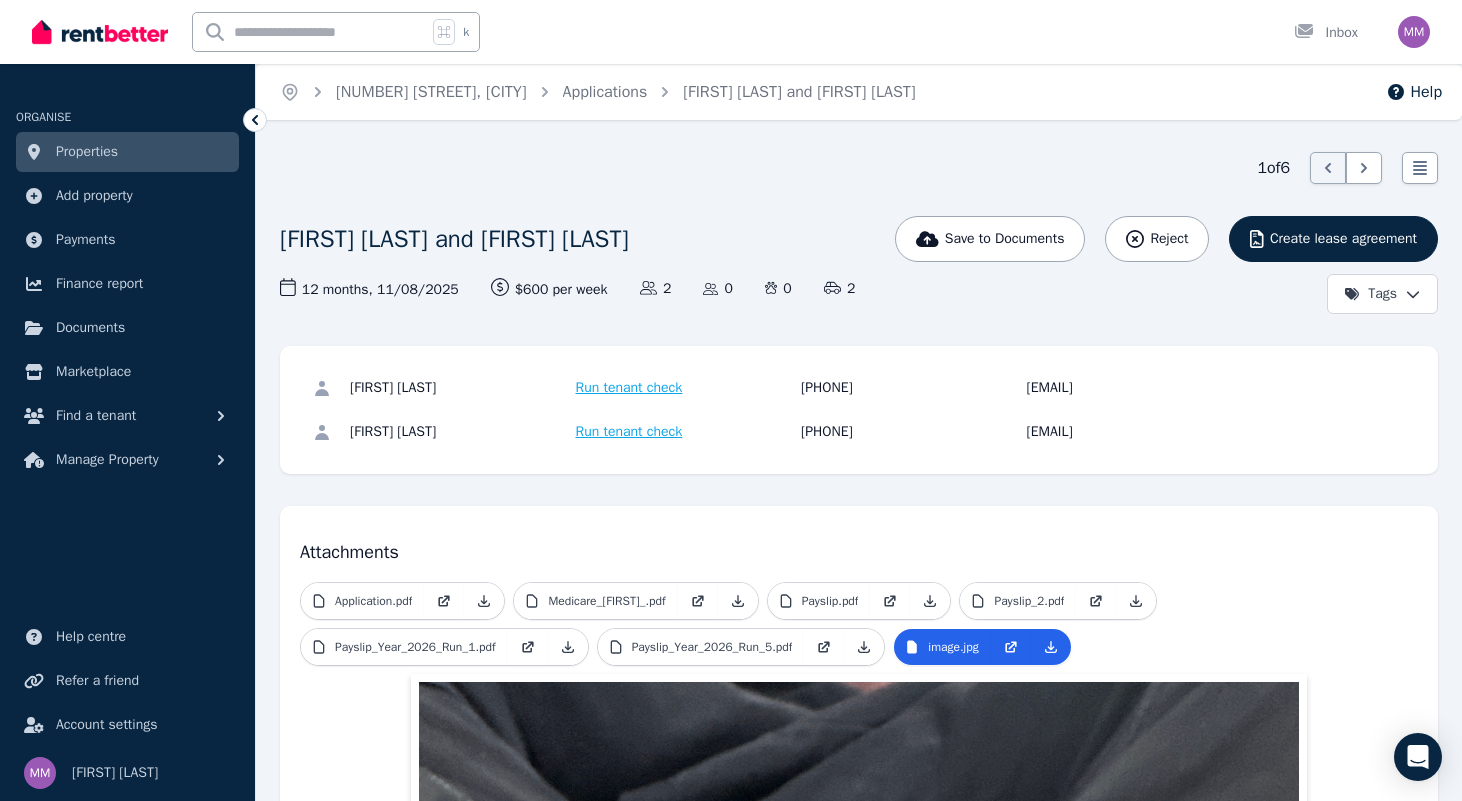 click on "Applications" at bounding box center (605, 92) 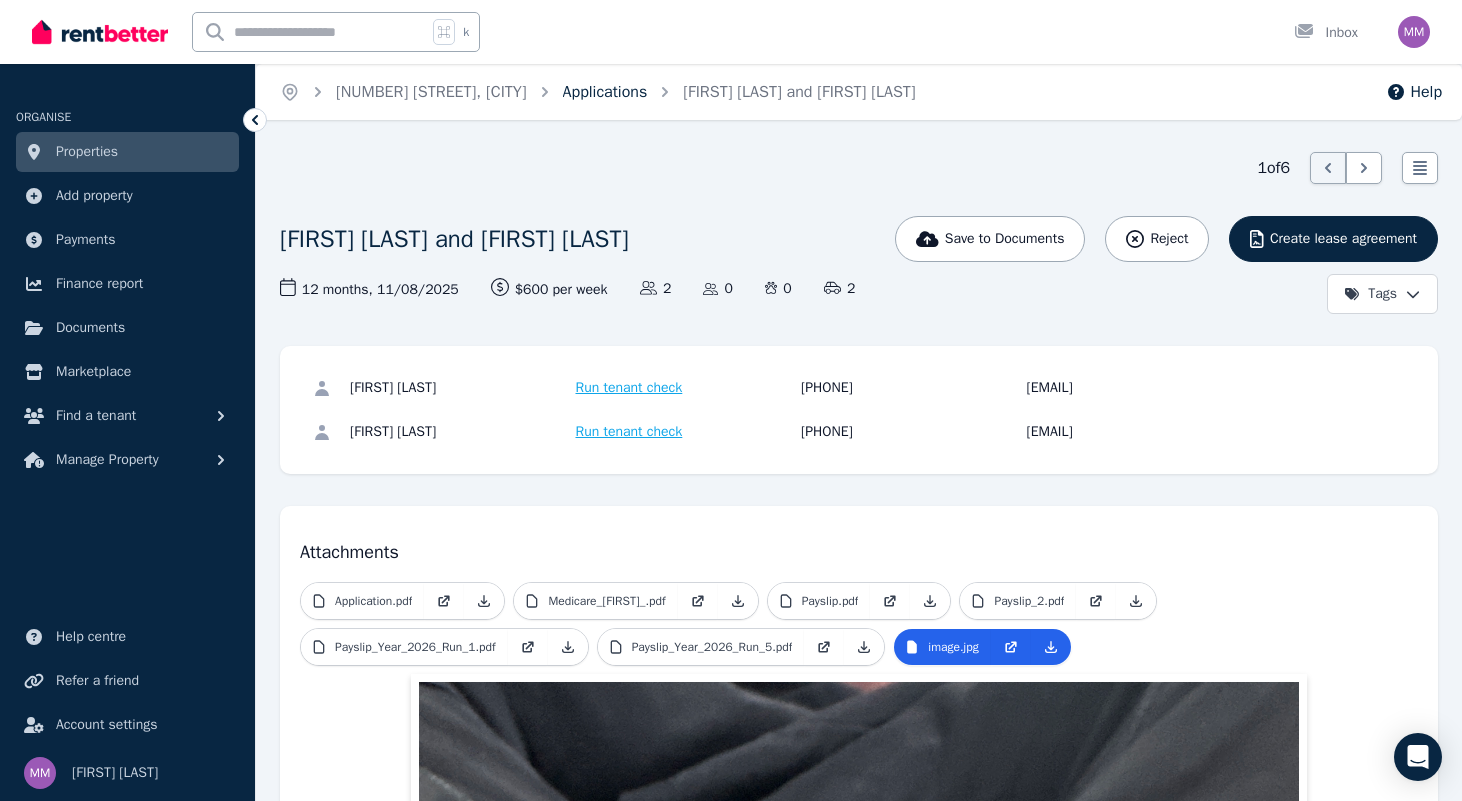 click on "Applications" at bounding box center (605, 92) 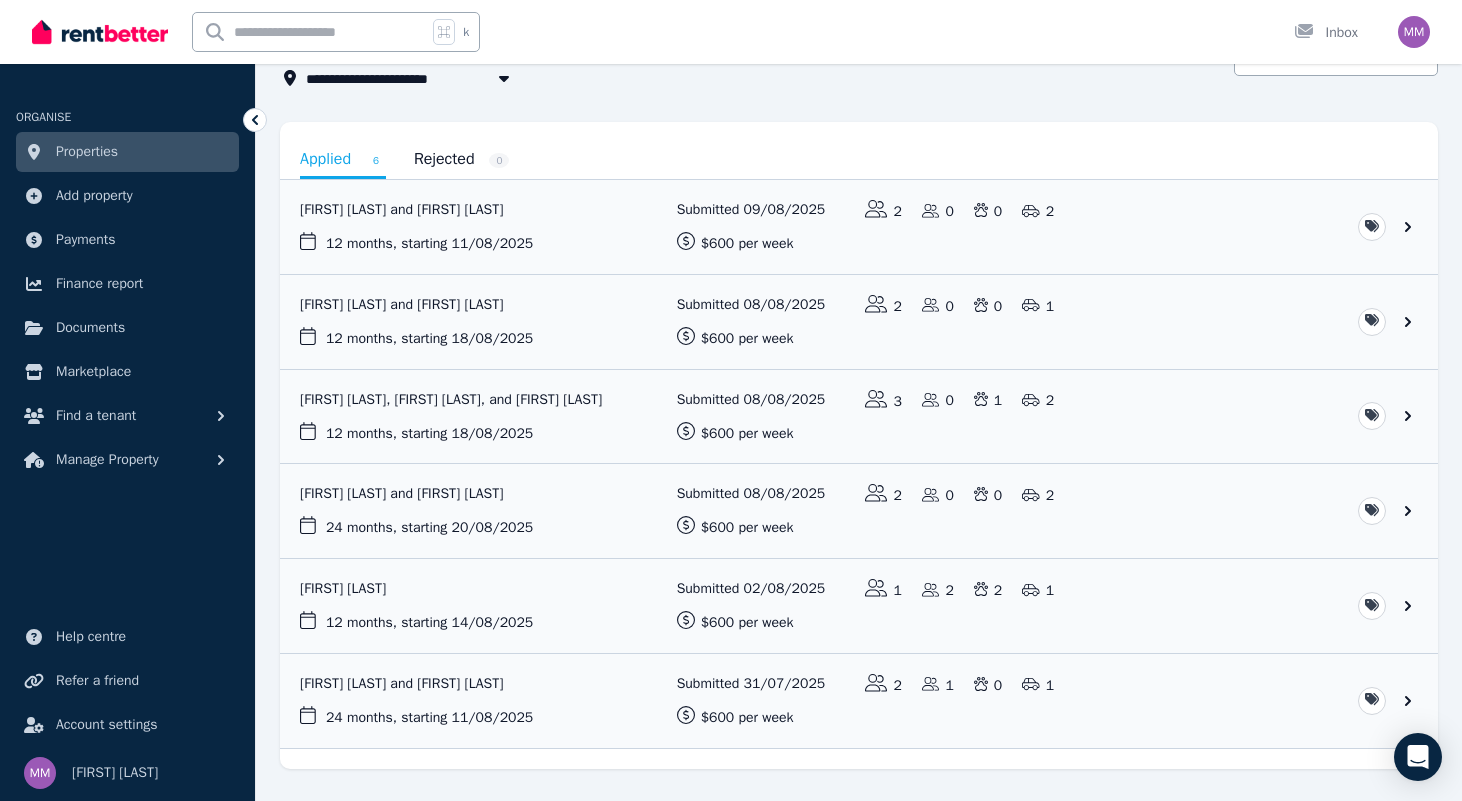 scroll, scrollTop: 139, scrollLeft: 0, axis: vertical 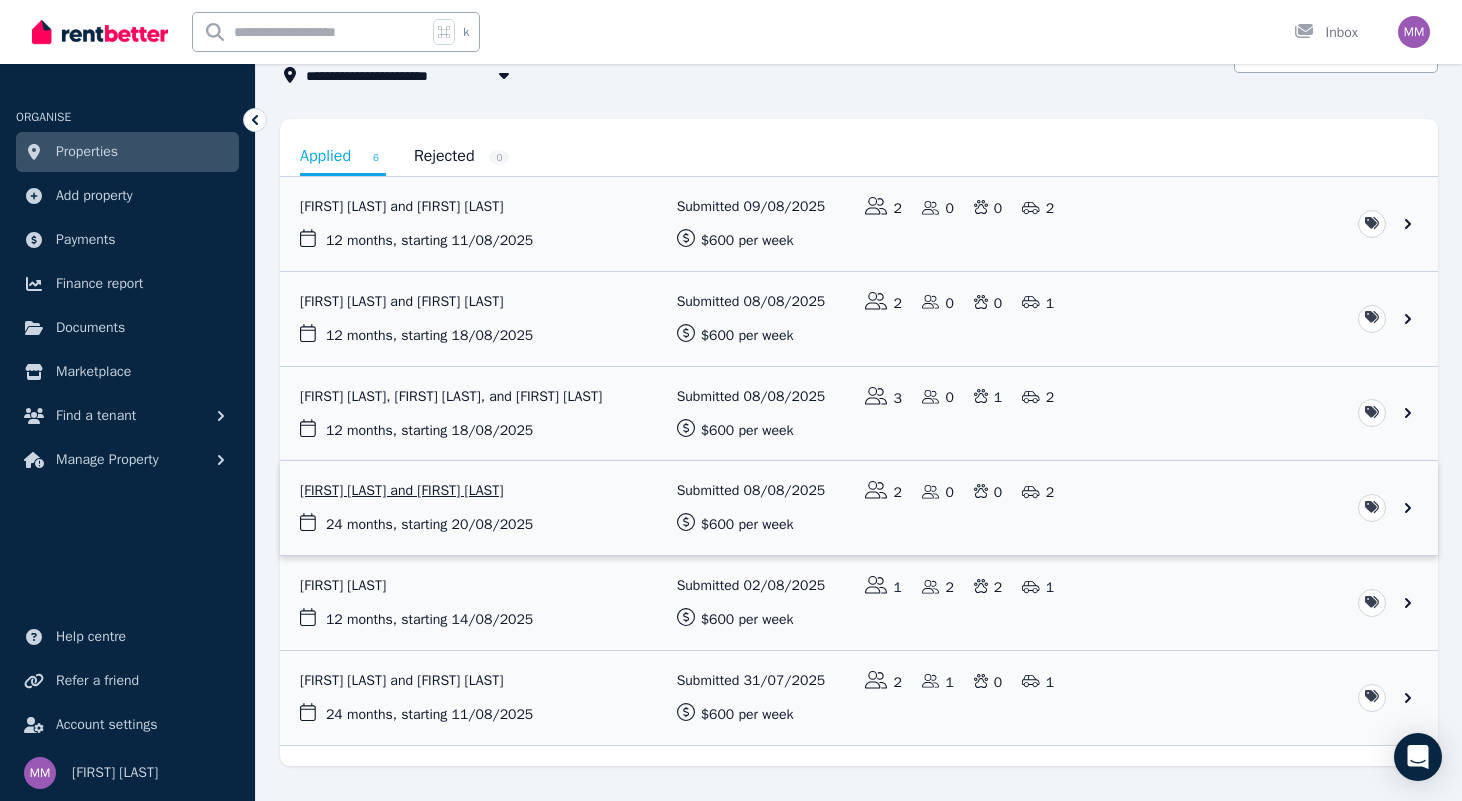 click at bounding box center (859, 508) 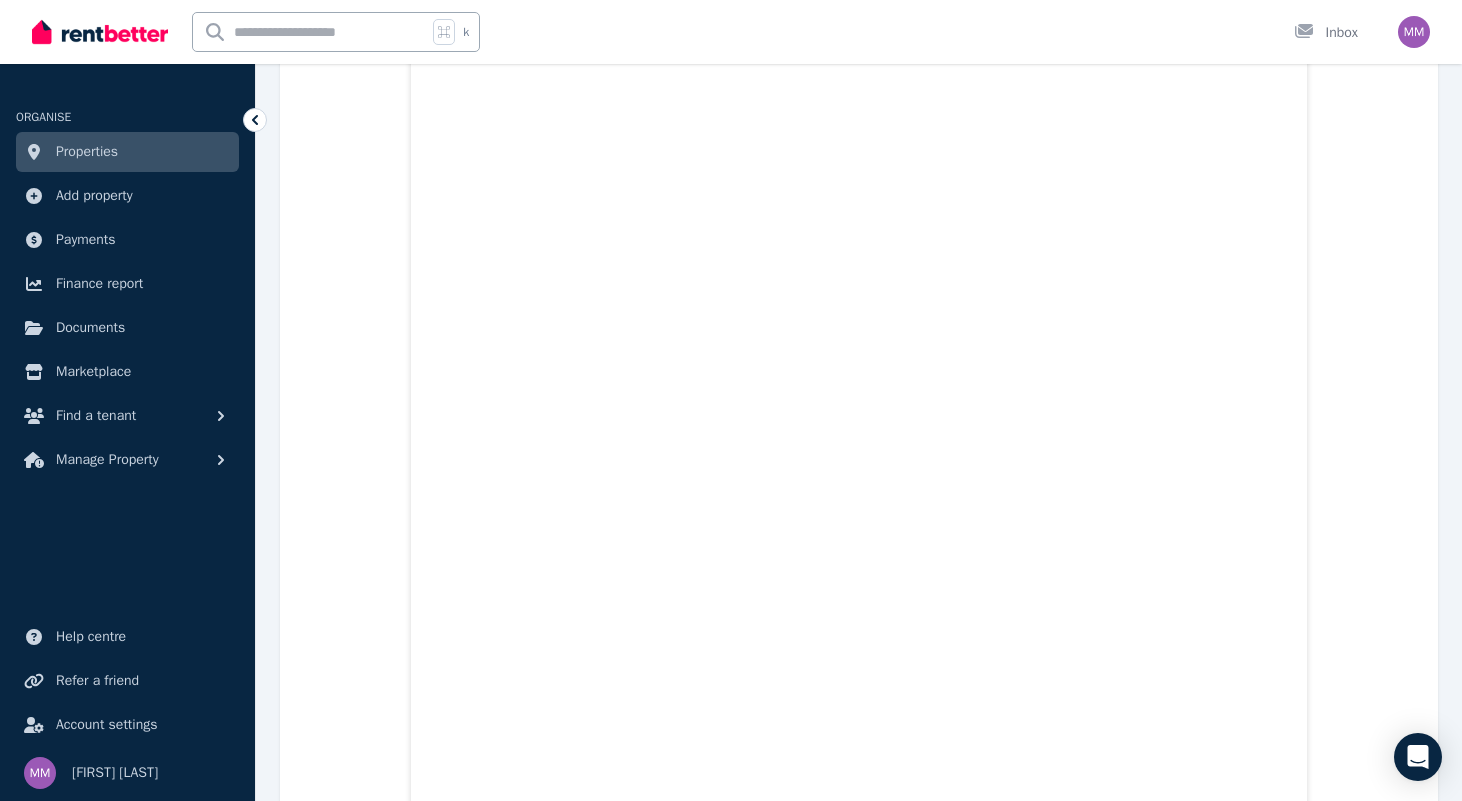 scroll, scrollTop: 2263, scrollLeft: 0, axis: vertical 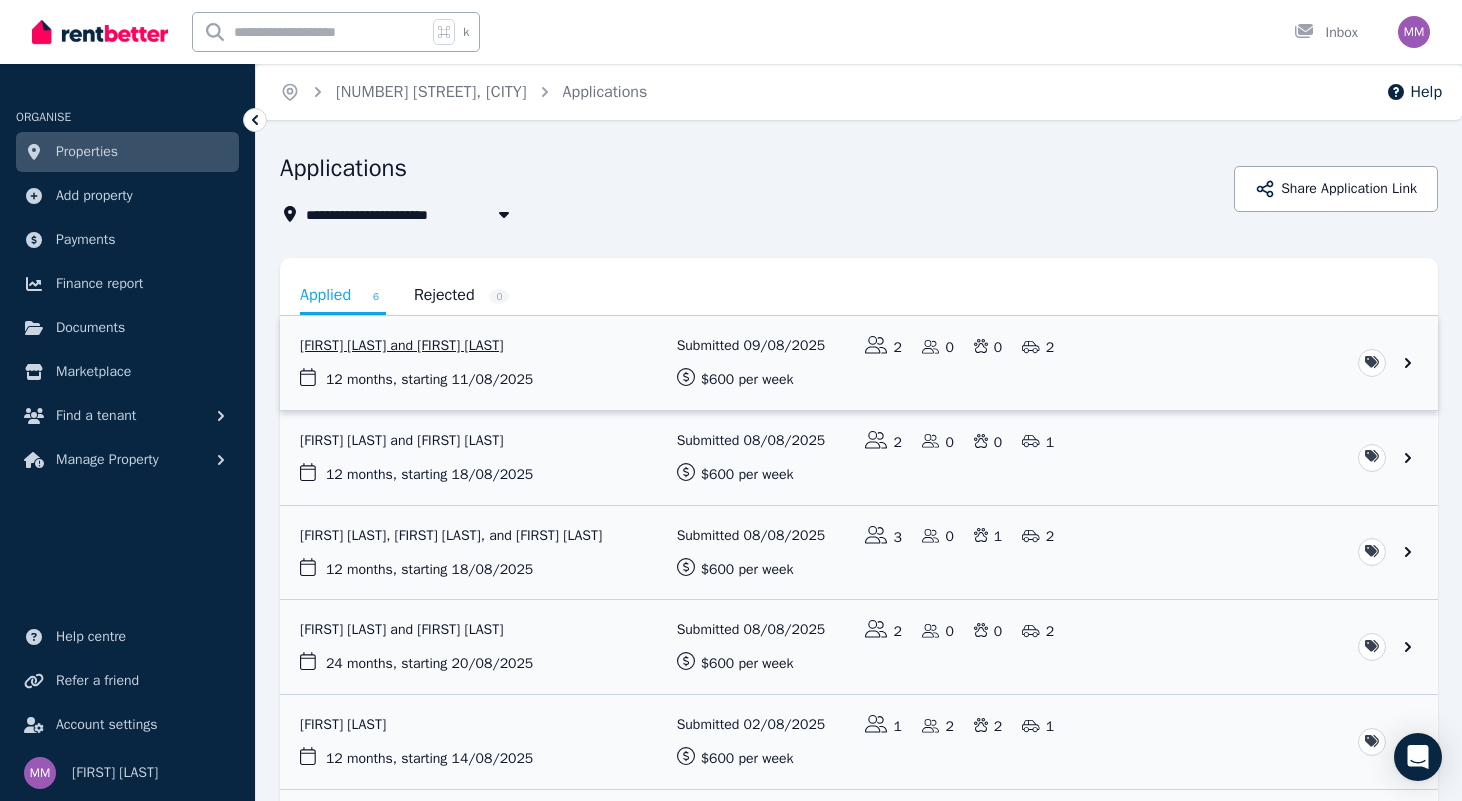 click at bounding box center (859, 363) 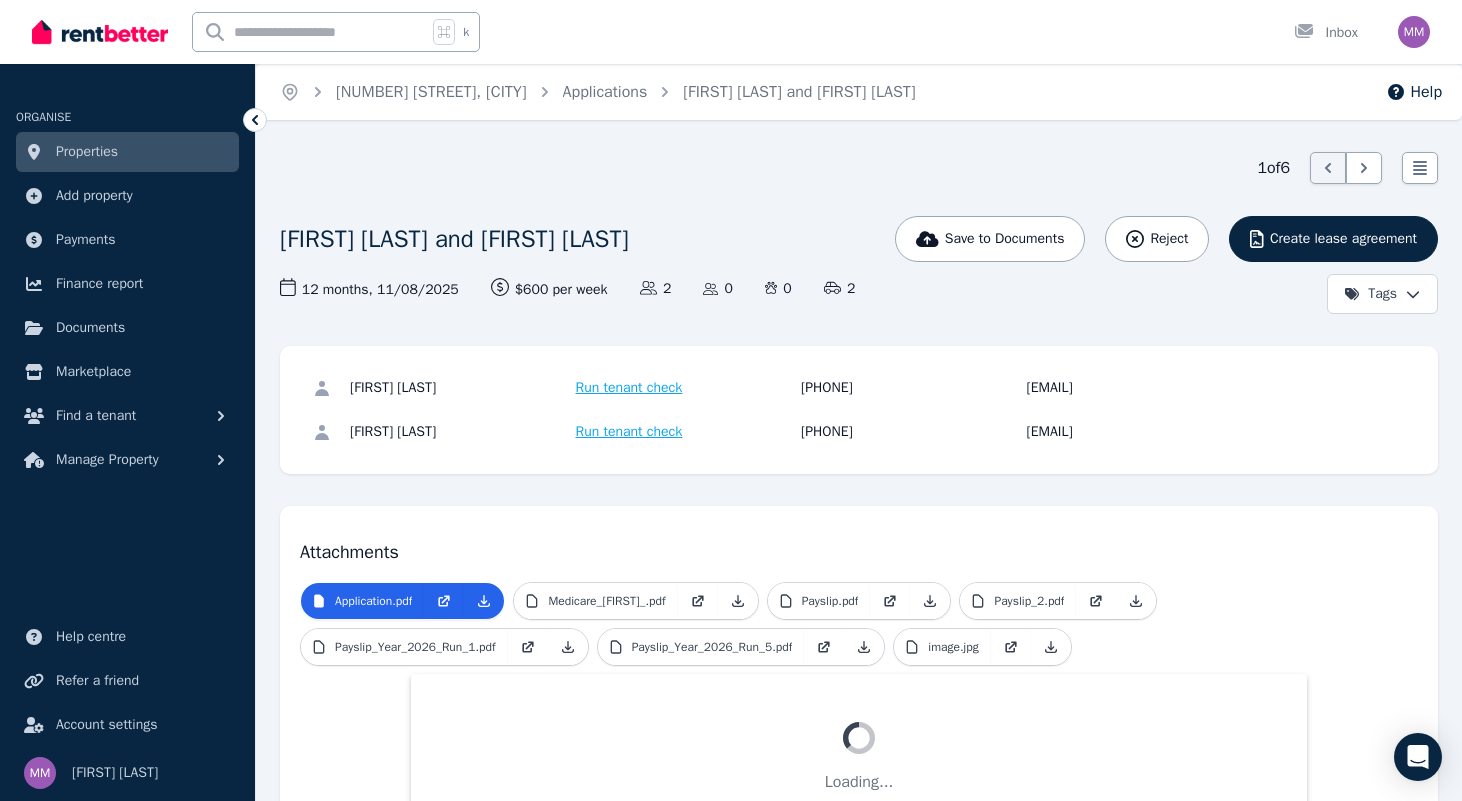 click on "Run tenant check" at bounding box center [629, 388] 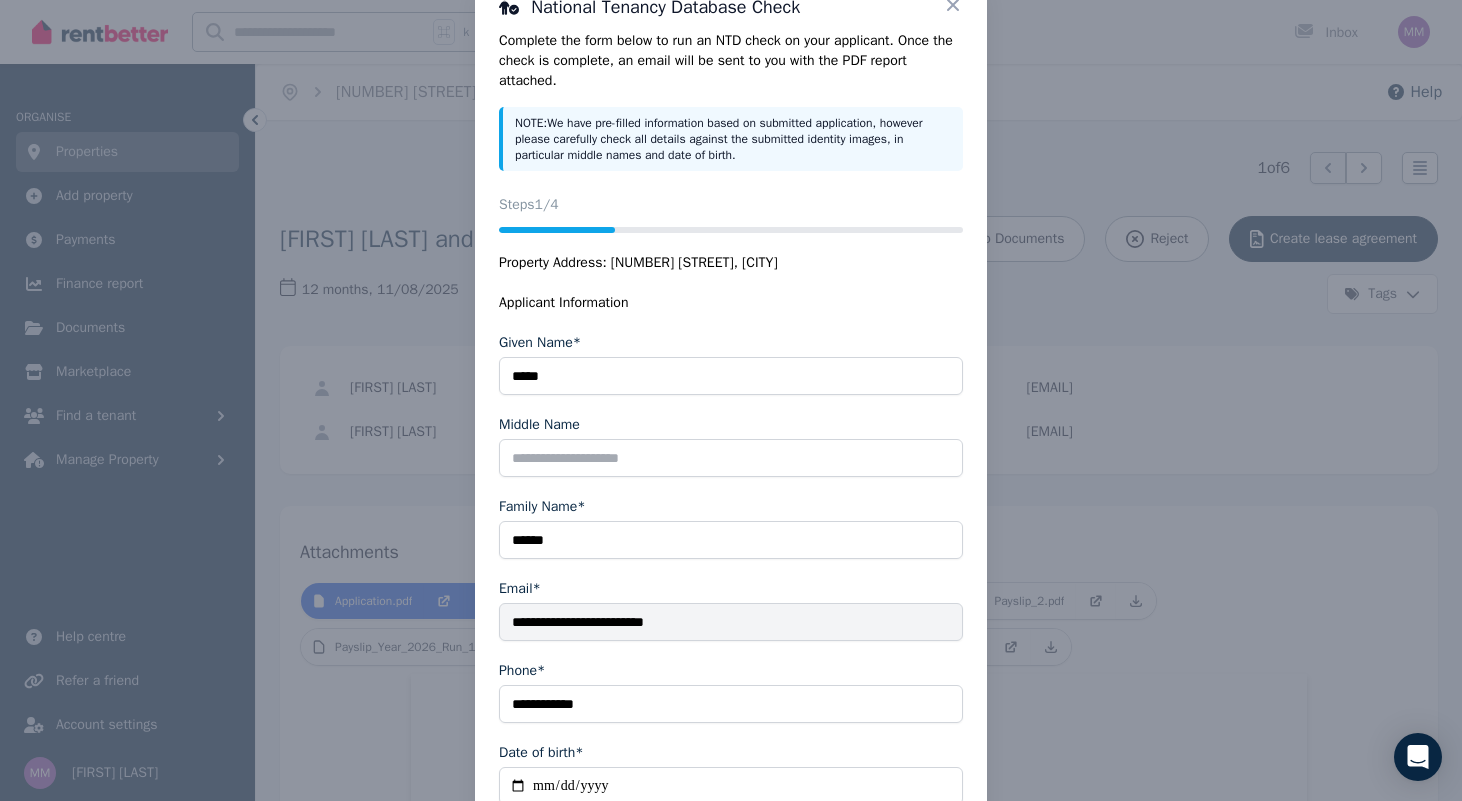 scroll, scrollTop: 187, scrollLeft: 0, axis: vertical 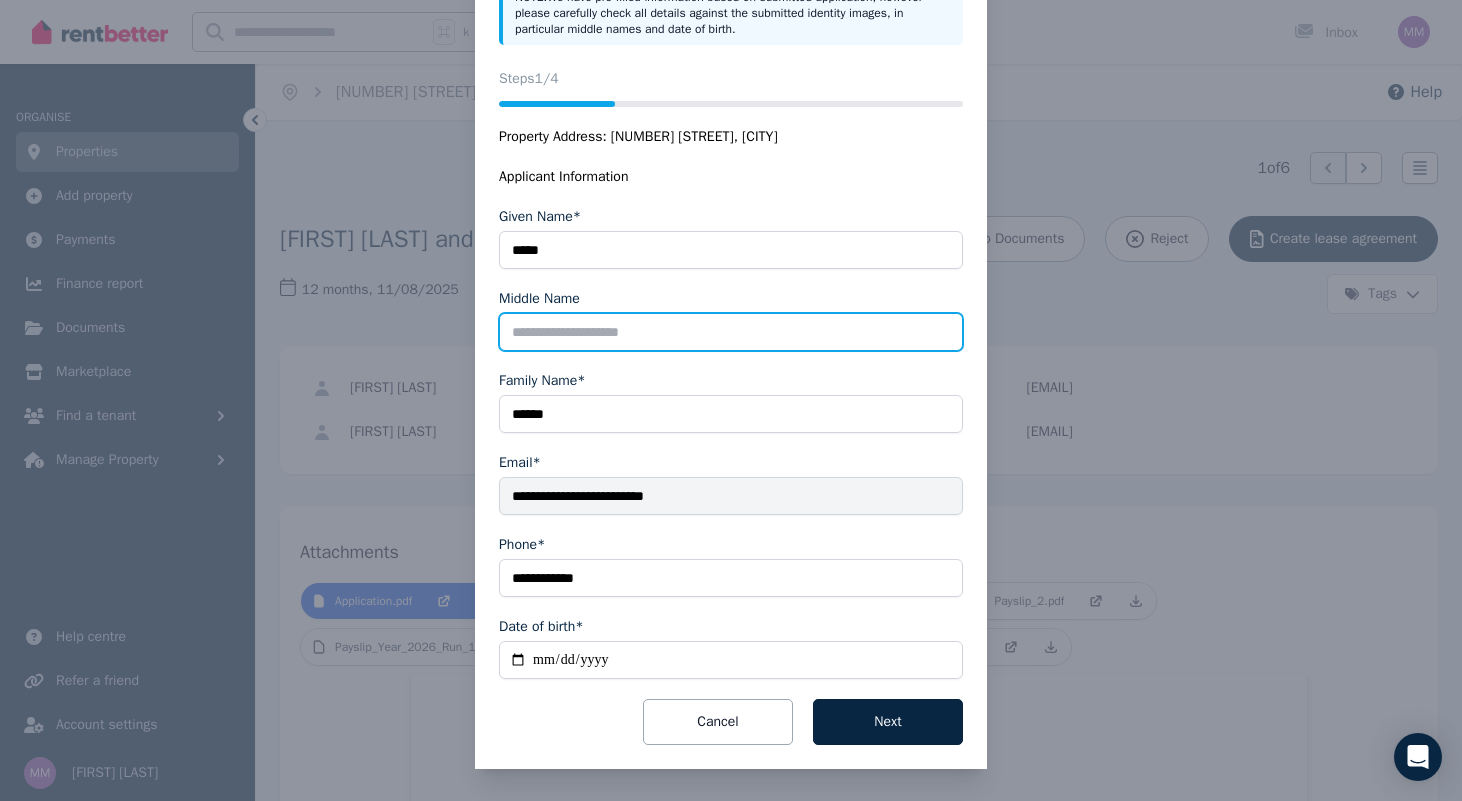 click on "Middle Name" at bounding box center [731, 332] 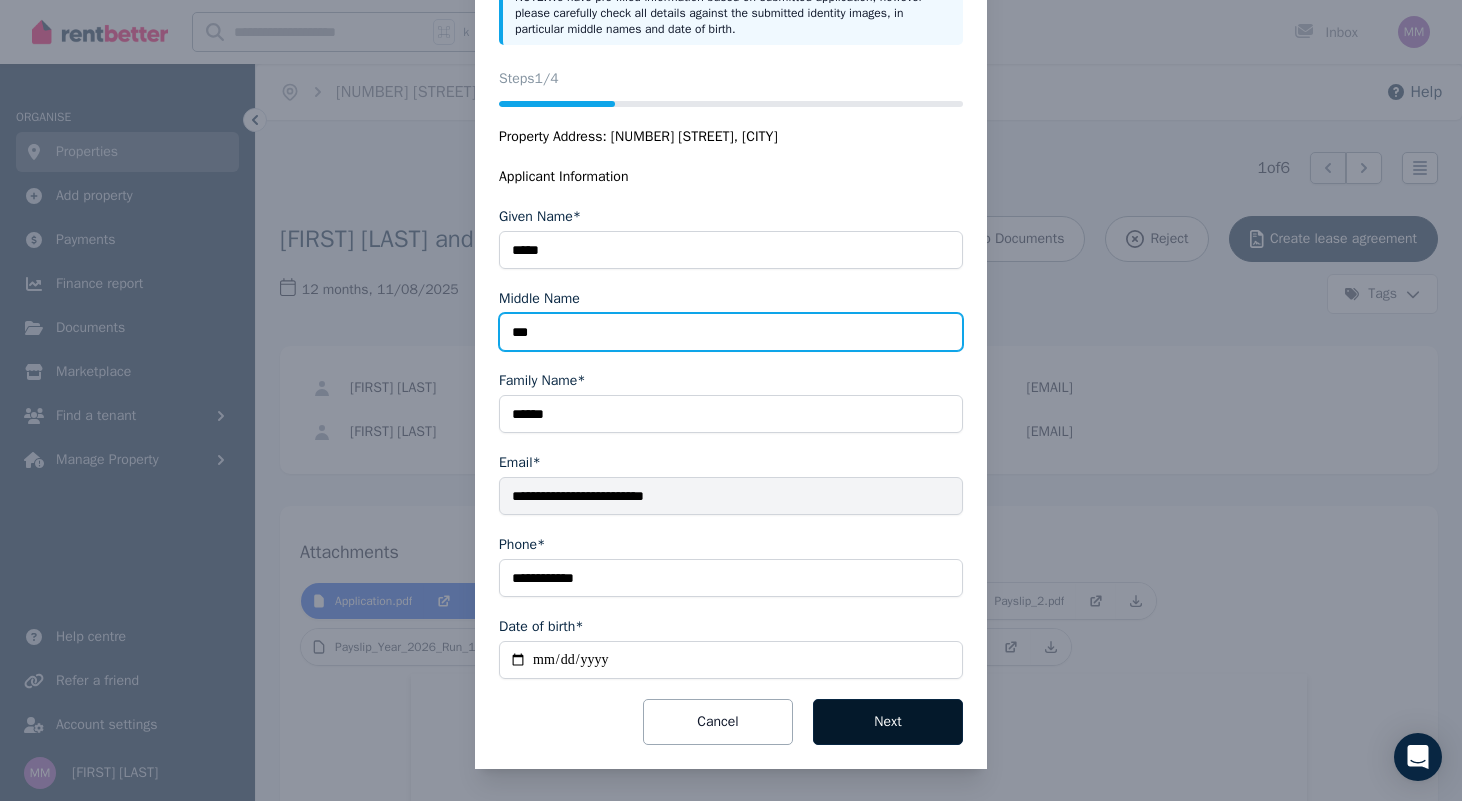 type on "***" 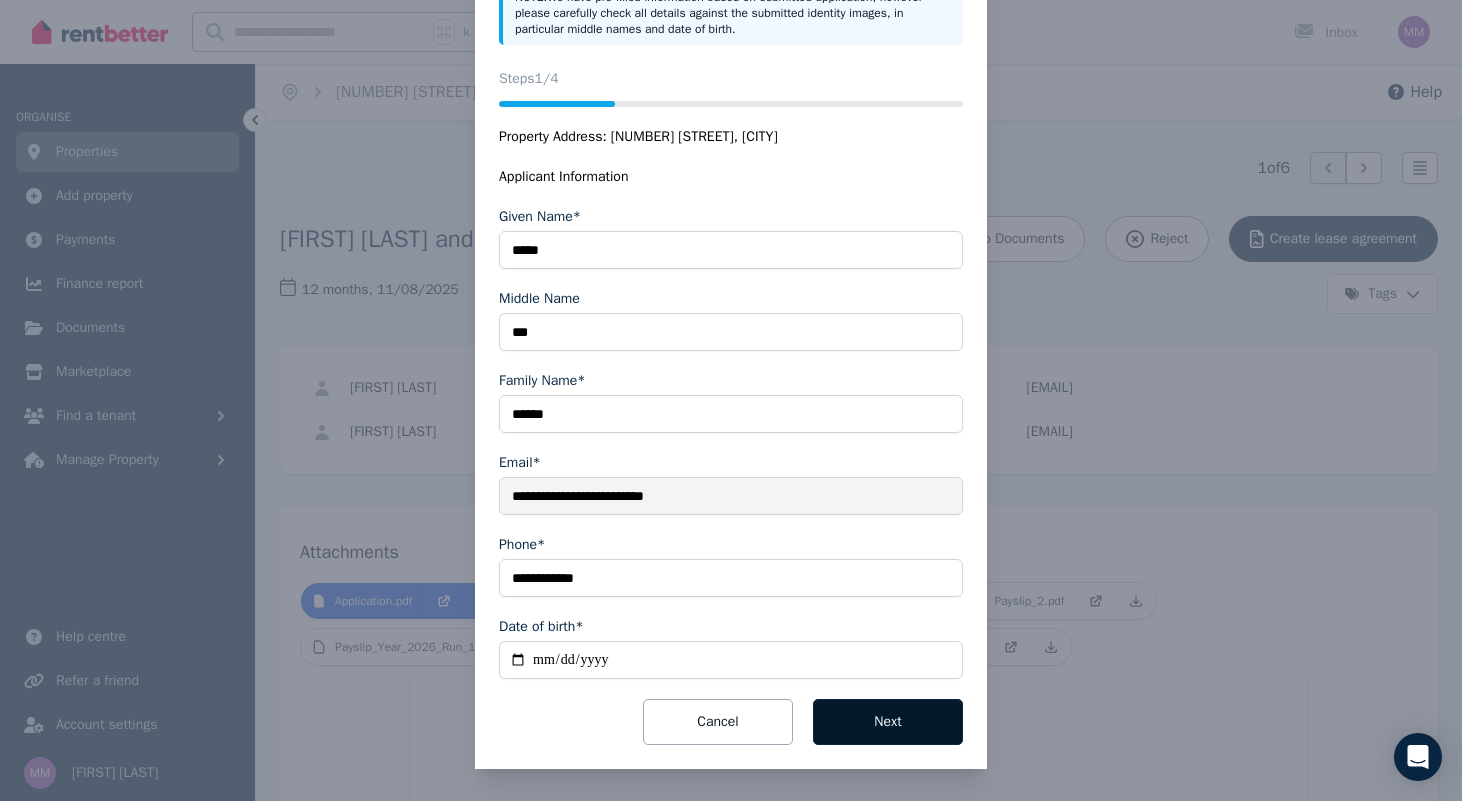 click on "Next" at bounding box center [888, 722] 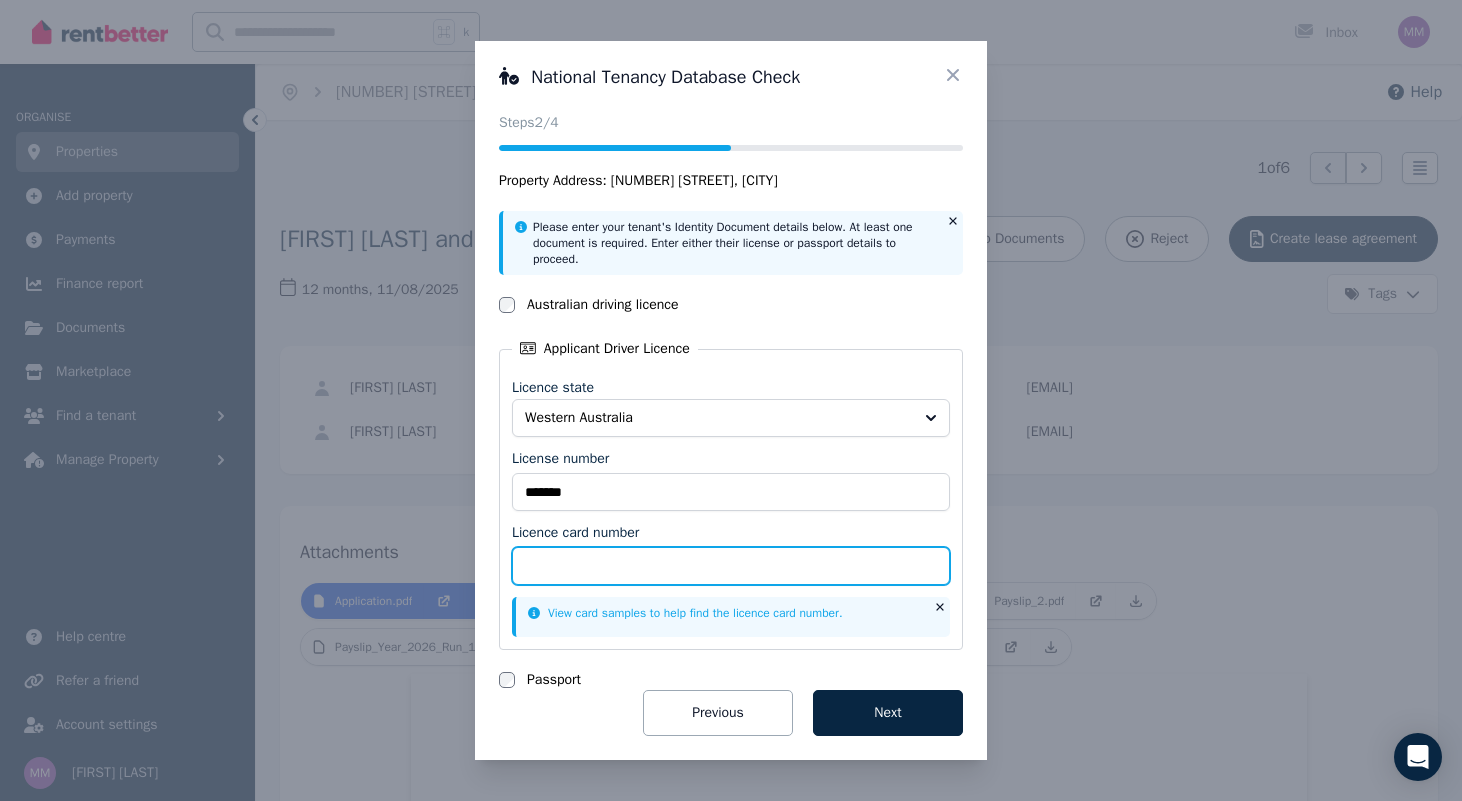 click on "Licence card number" at bounding box center (731, 566) 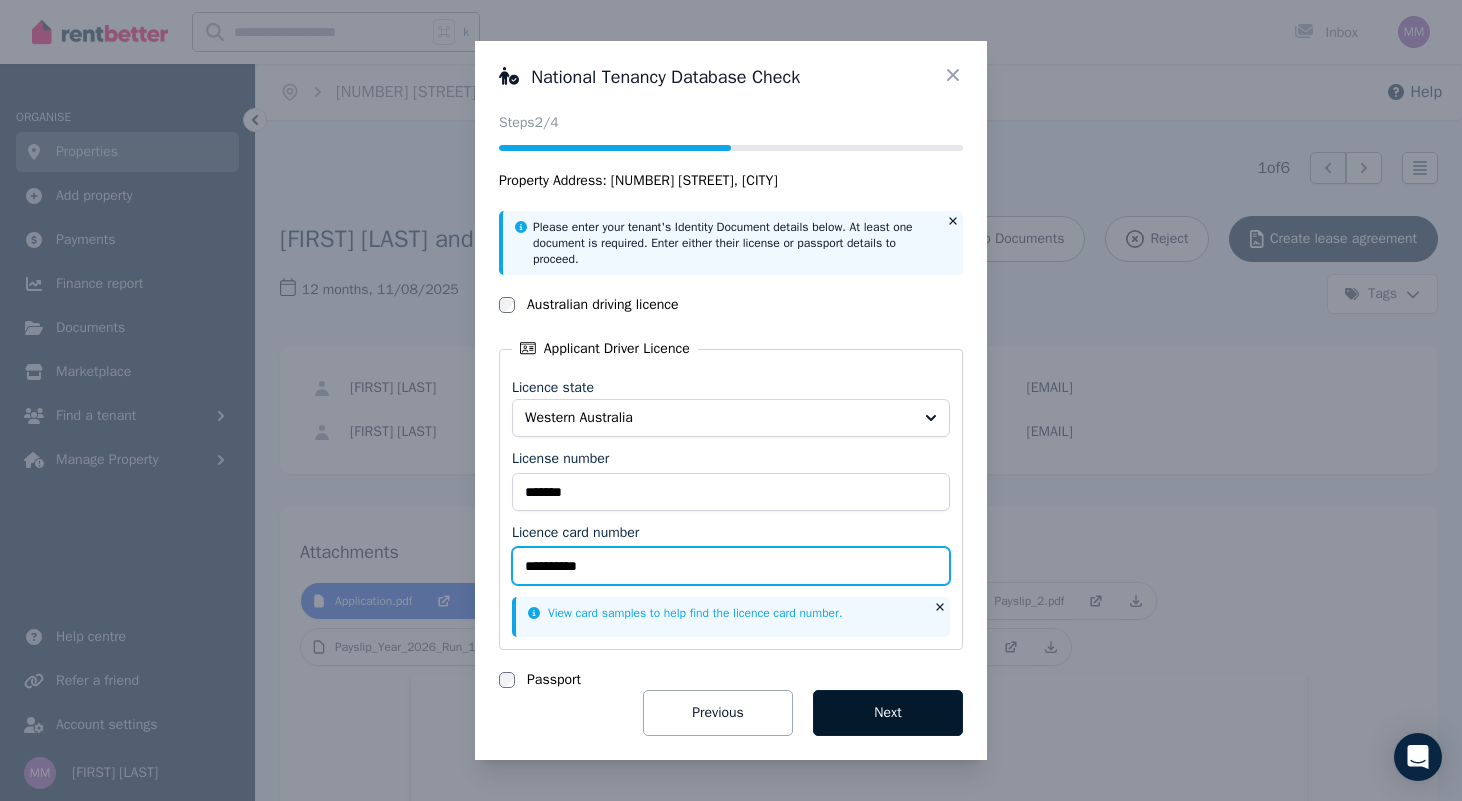 type on "**********" 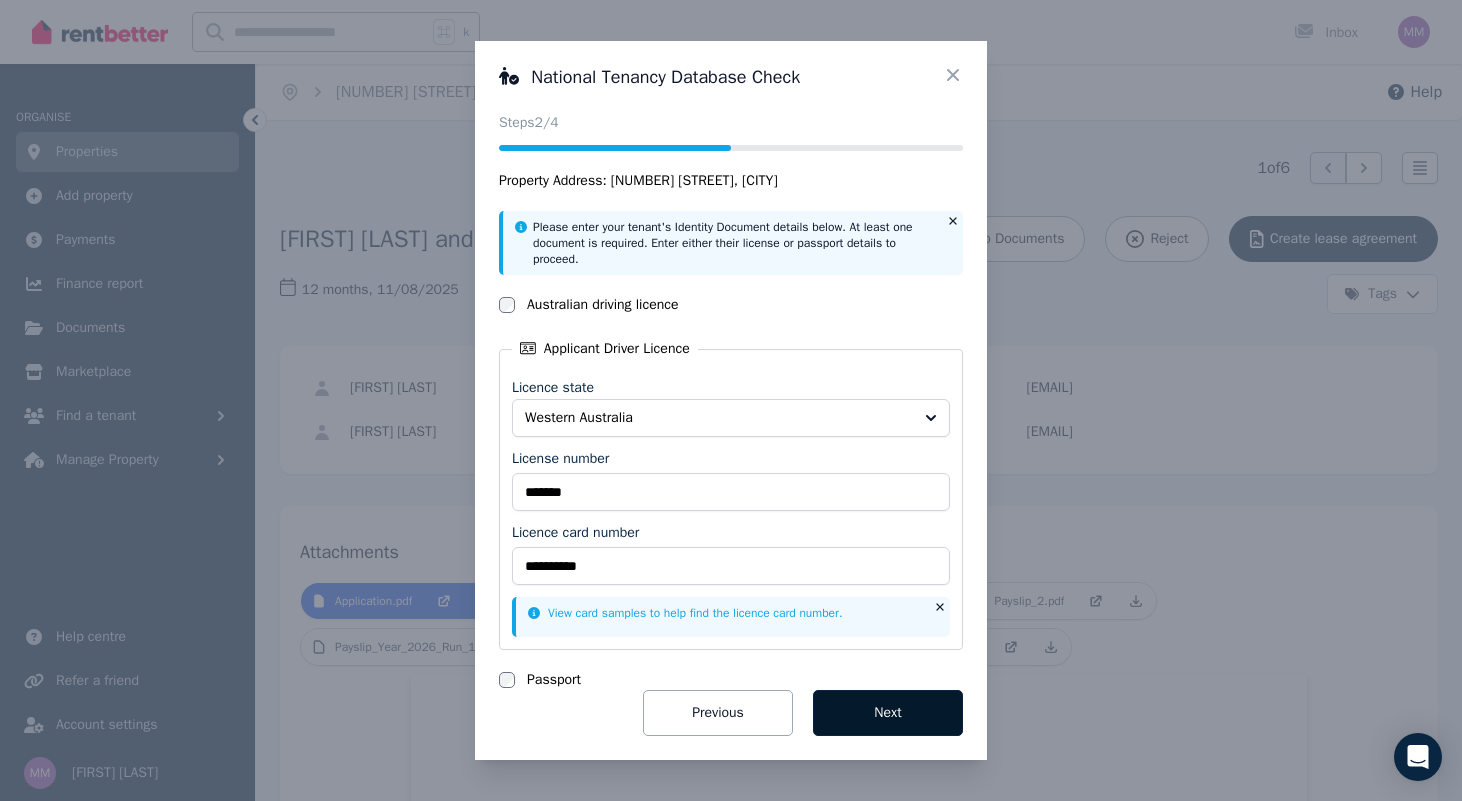 click on "Next" at bounding box center (888, 713) 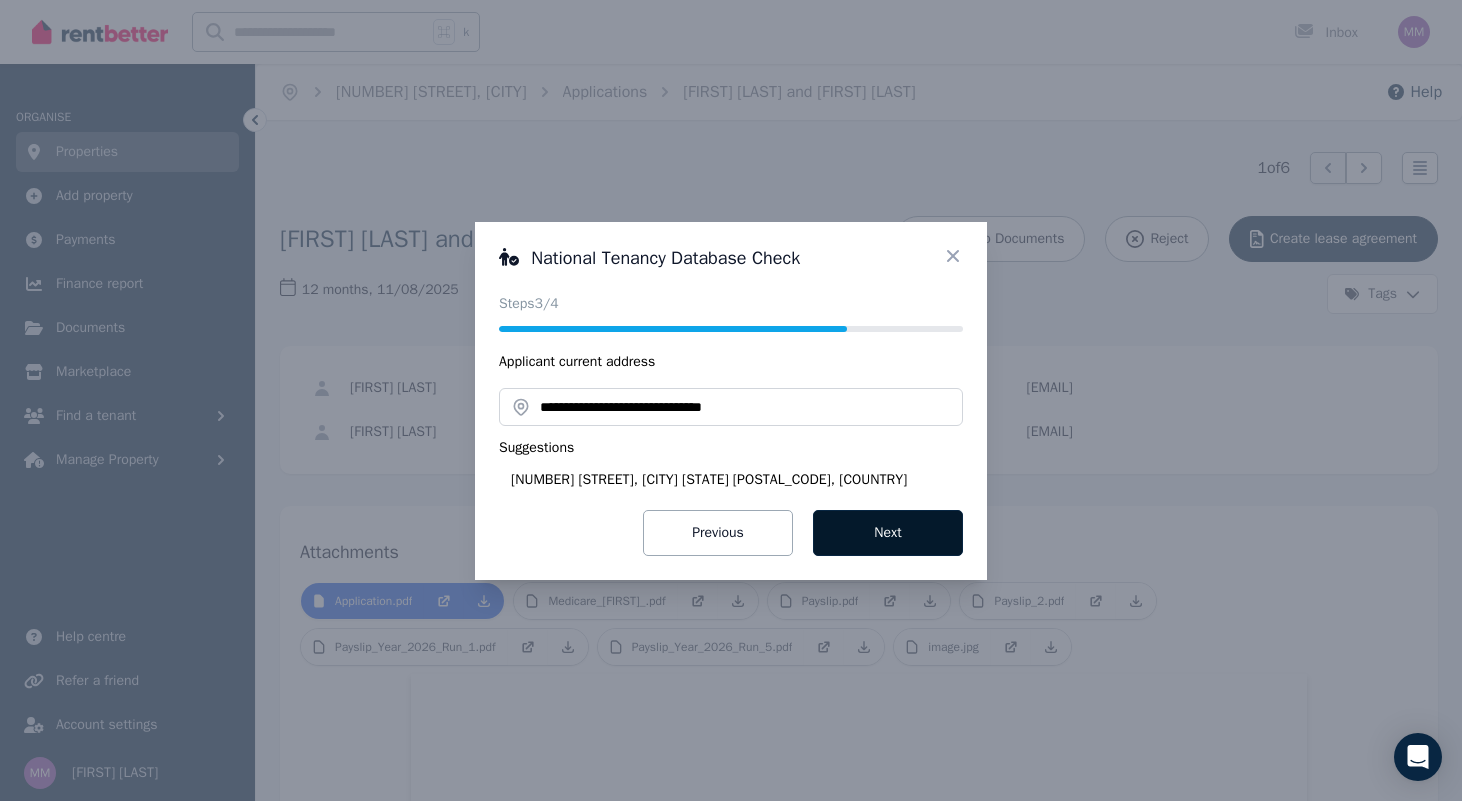 click on "Next" at bounding box center [888, 533] 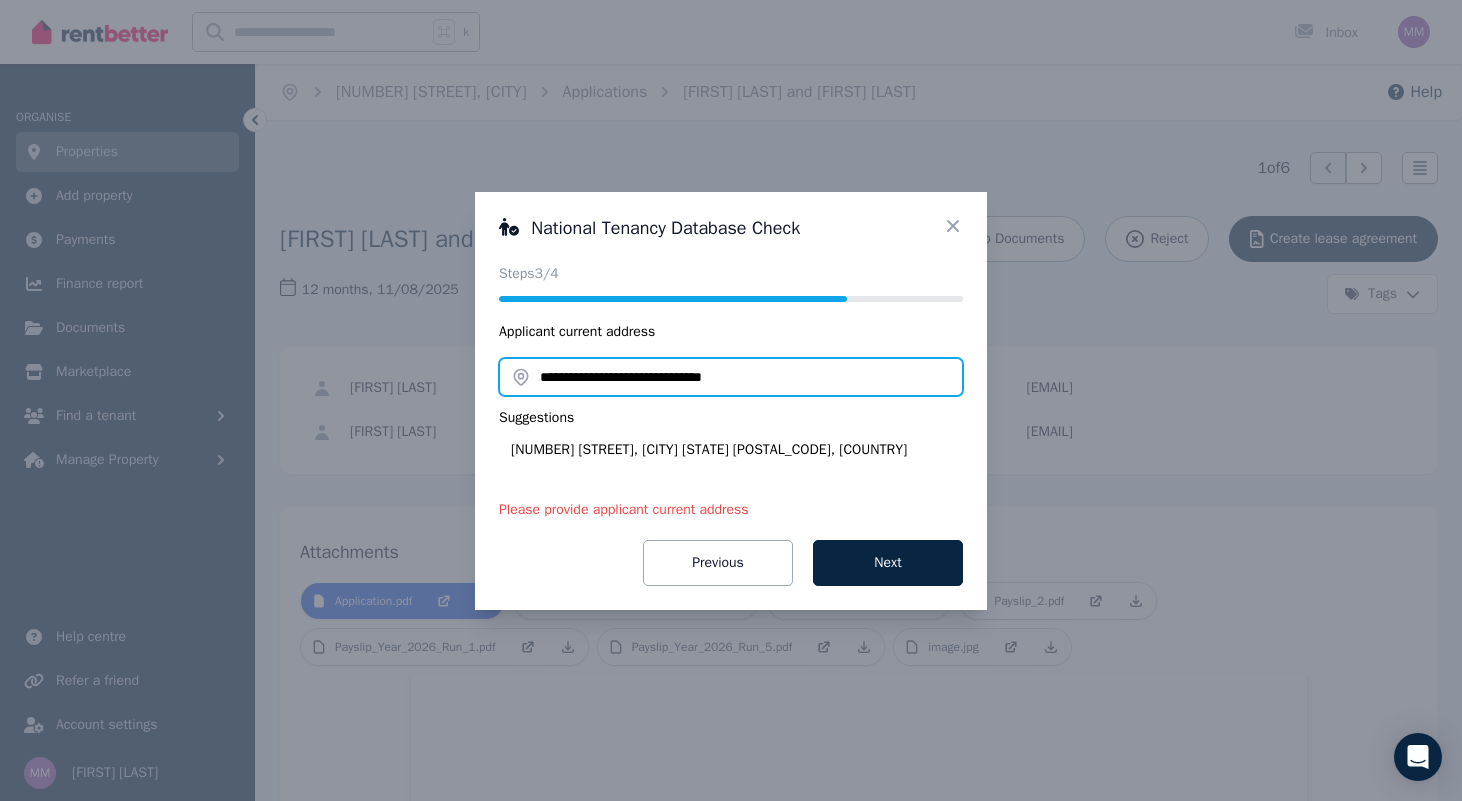click on "**********" at bounding box center [731, 377] 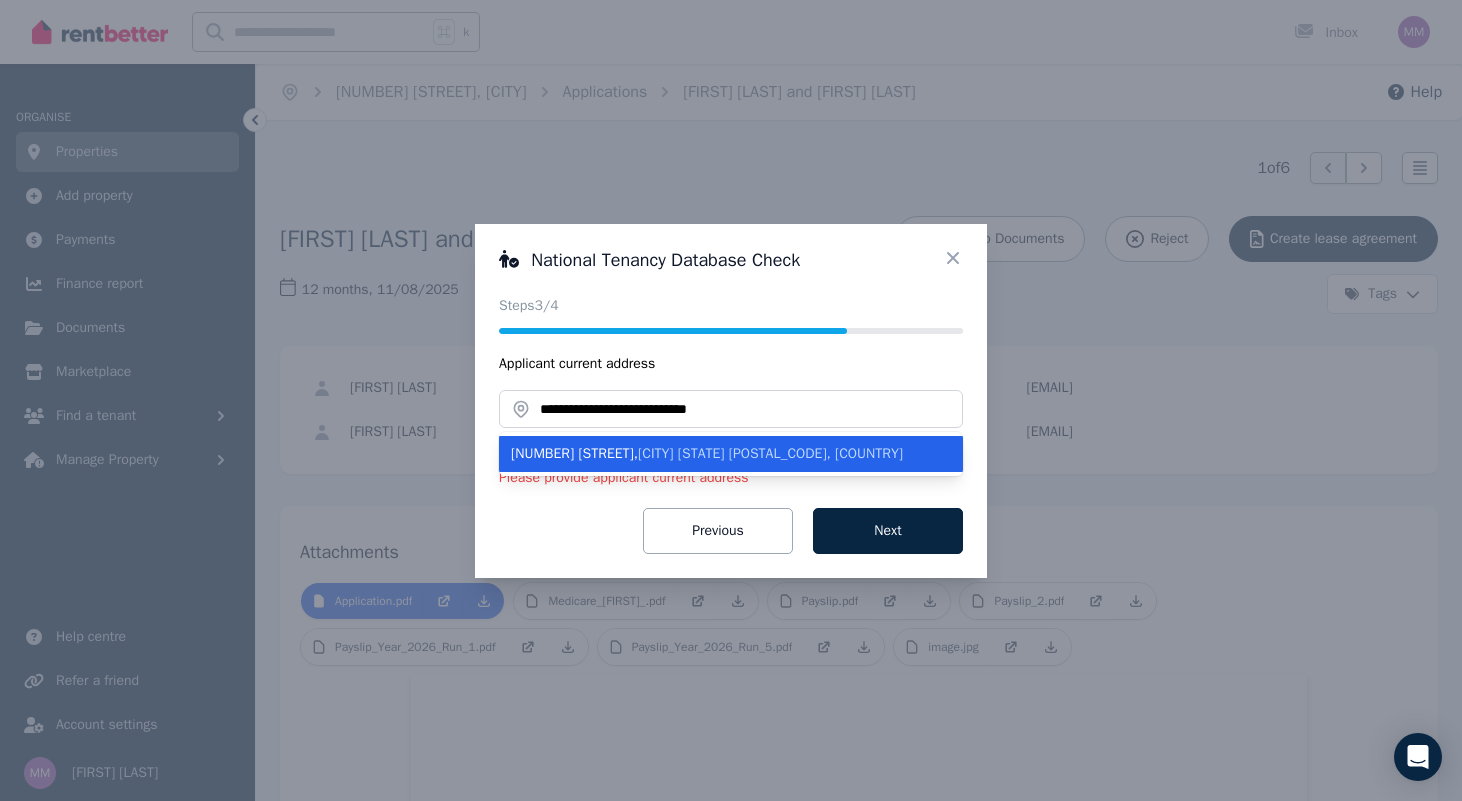 click on "[CITY] [STATE] [POSTAL_CODE], [COUNTRY]" at bounding box center (770, 453) 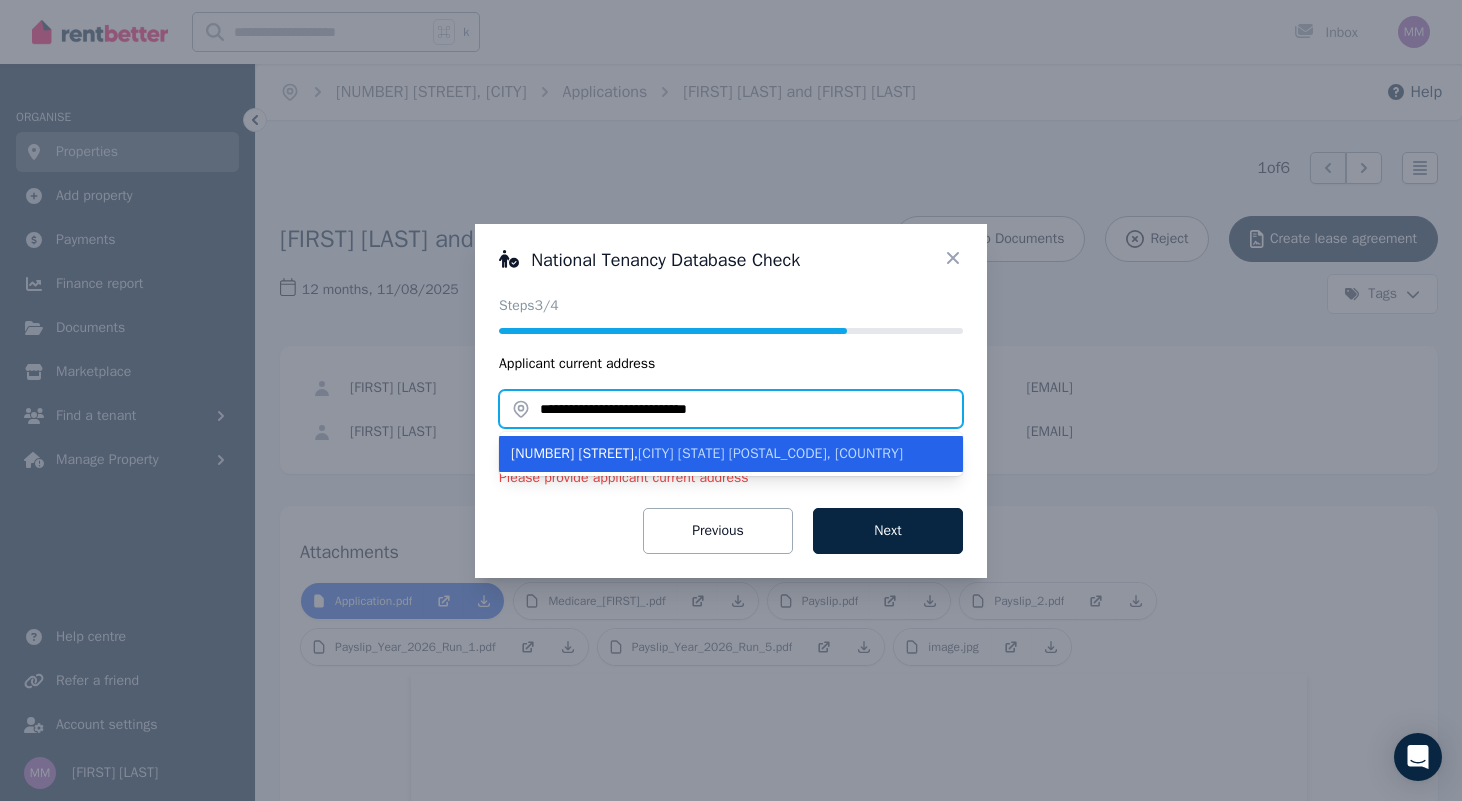 type on "**********" 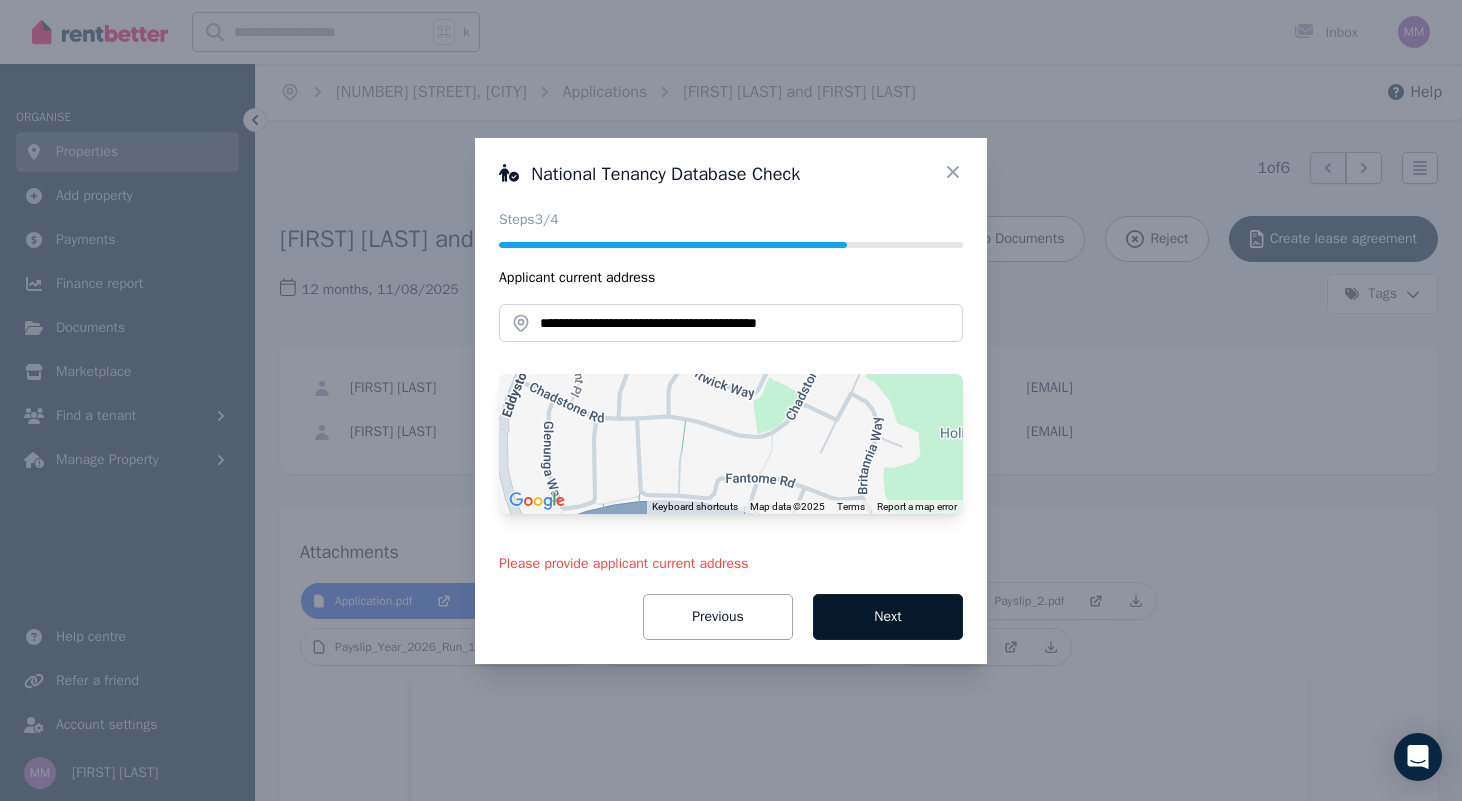 click on "Next" at bounding box center (888, 617) 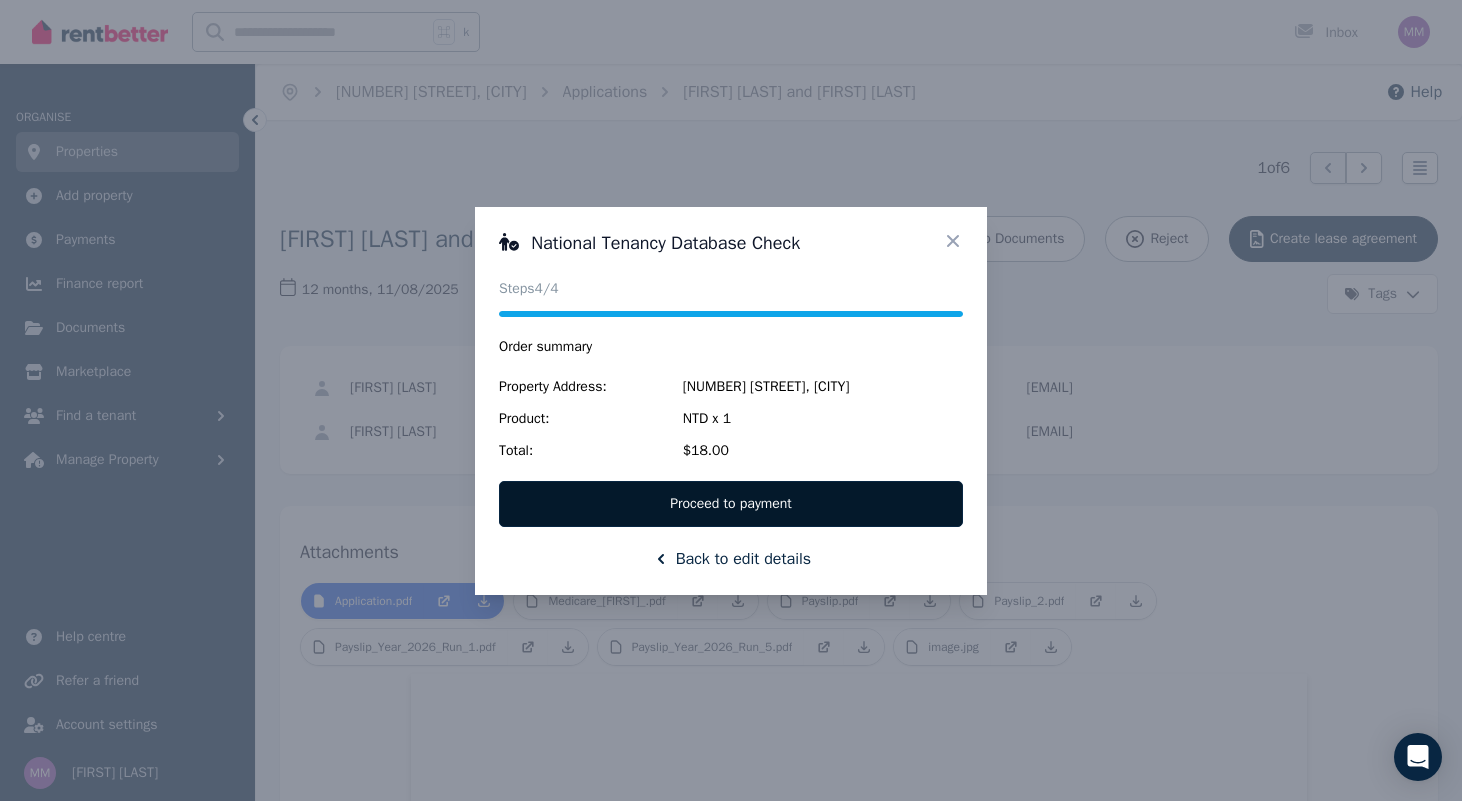 click on "Proceed to payment" at bounding box center (731, 504) 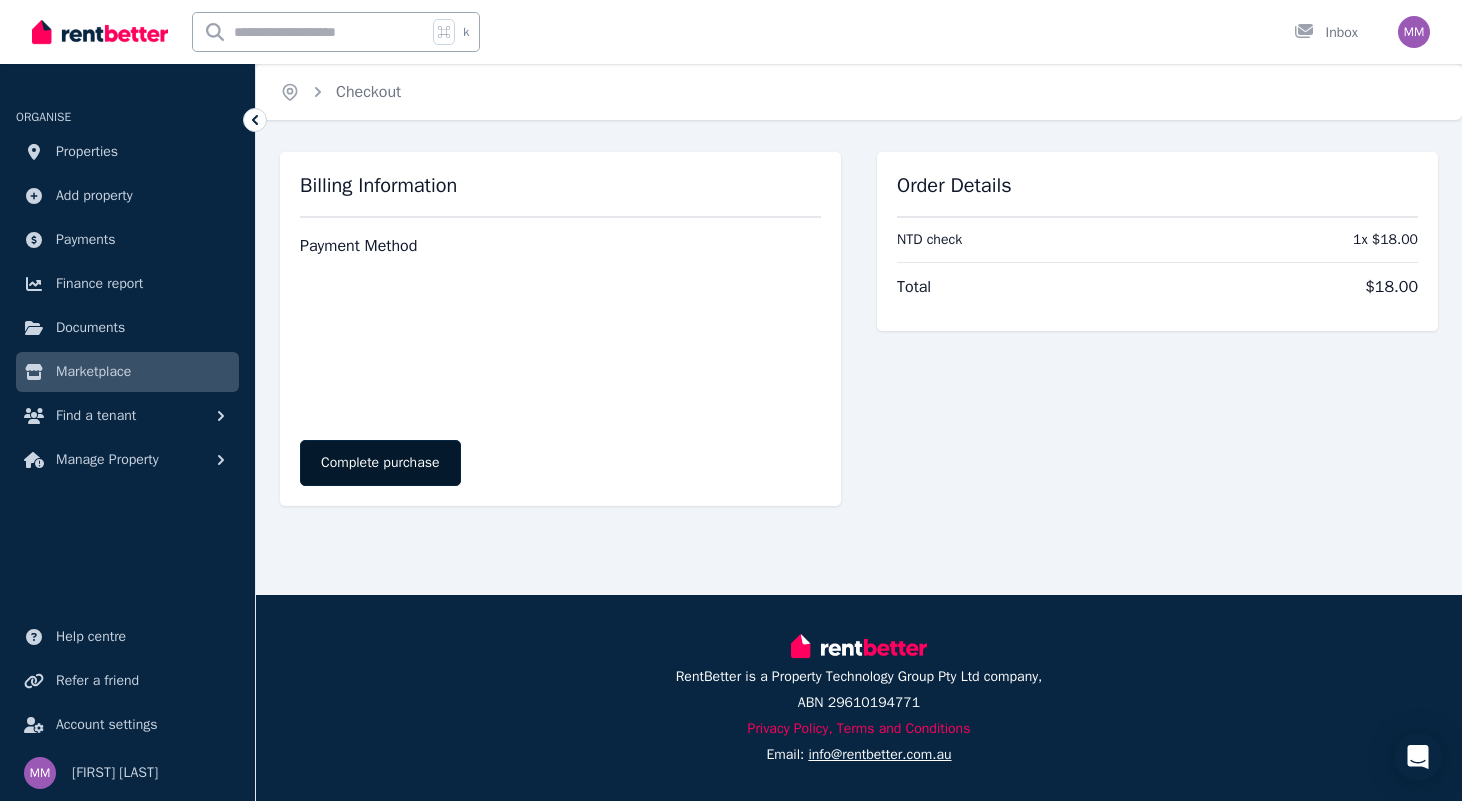 click on "Complete purchase" at bounding box center [380, 463] 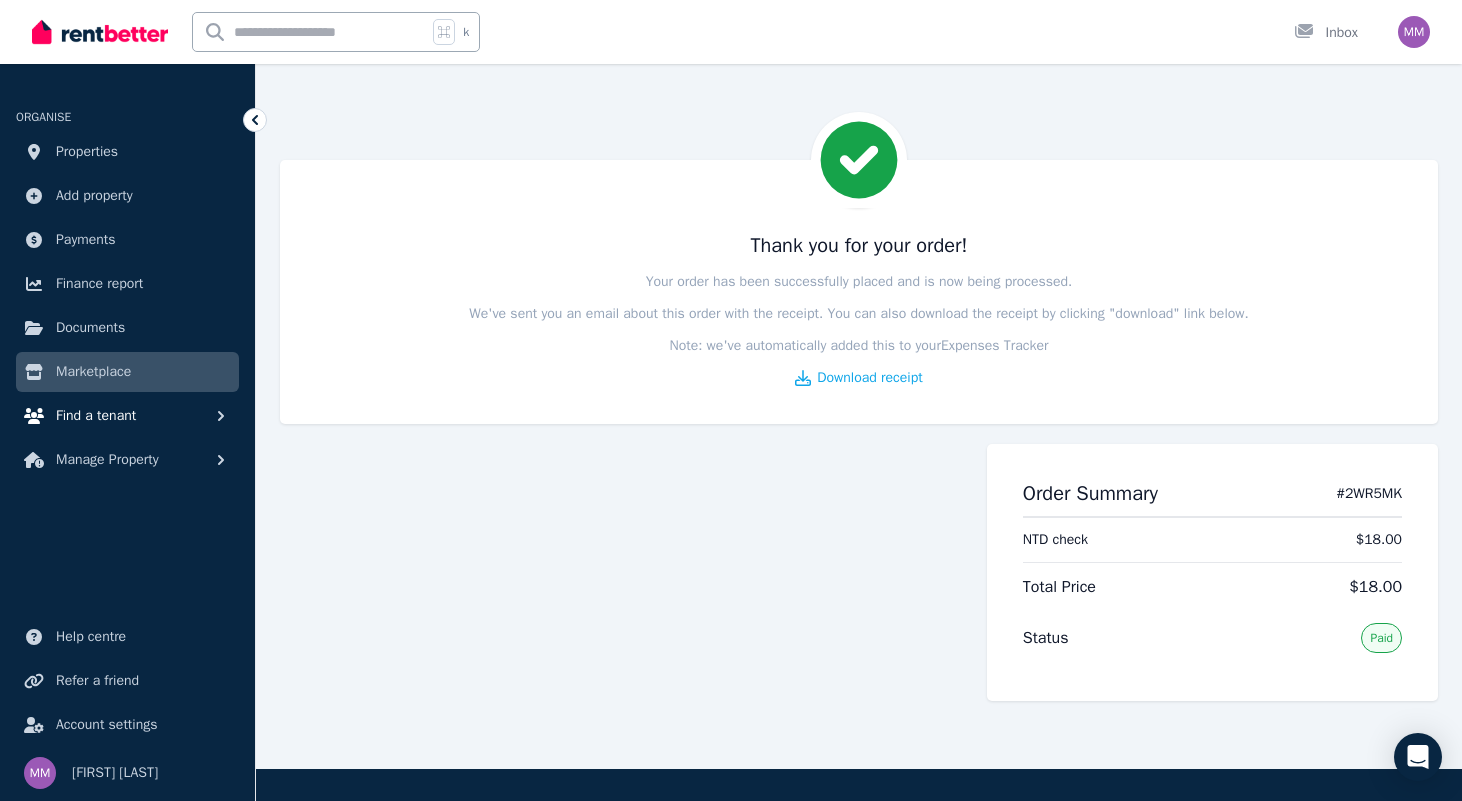 click on "Find a tenant" at bounding box center [96, 416] 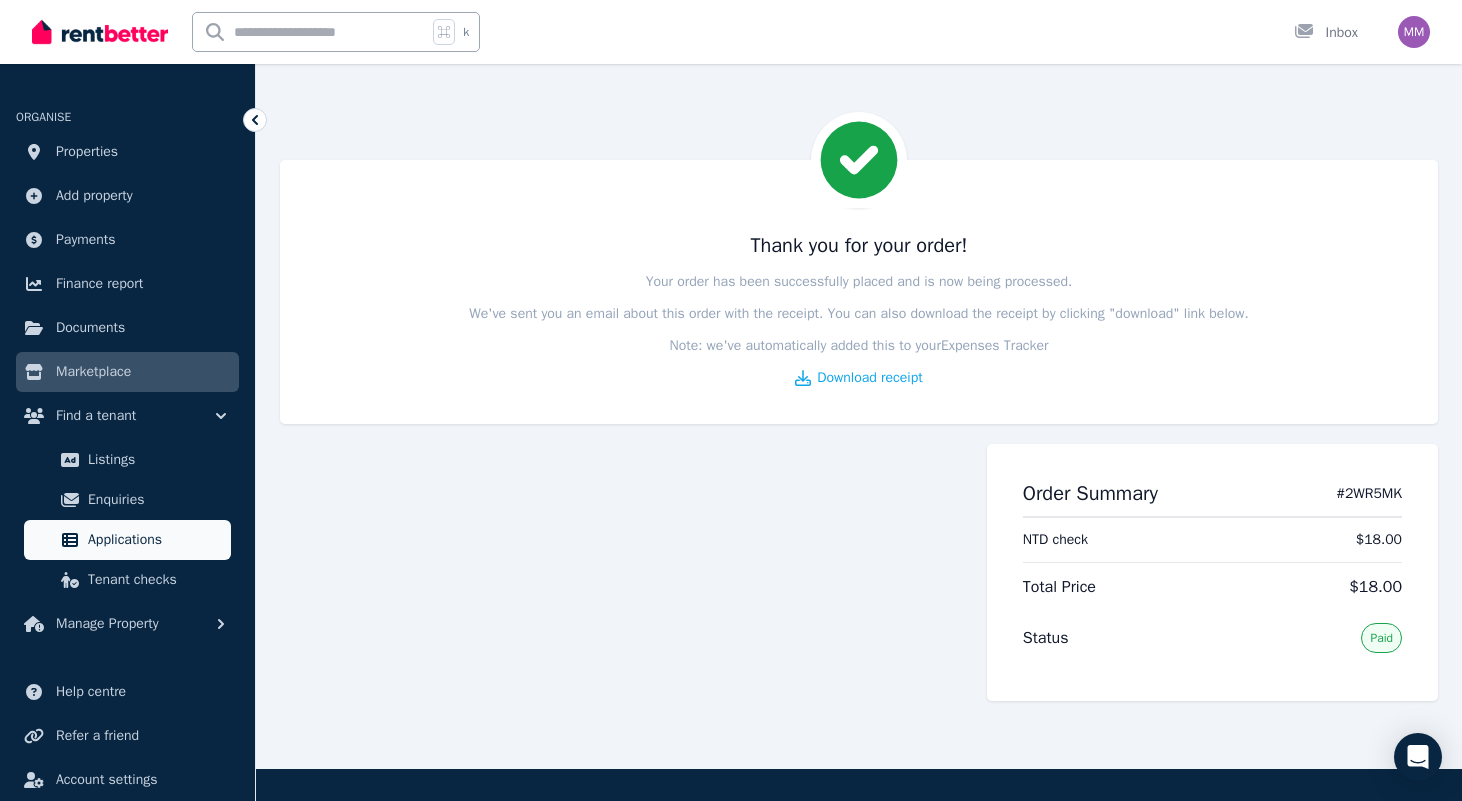 click on "Applications" at bounding box center [155, 540] 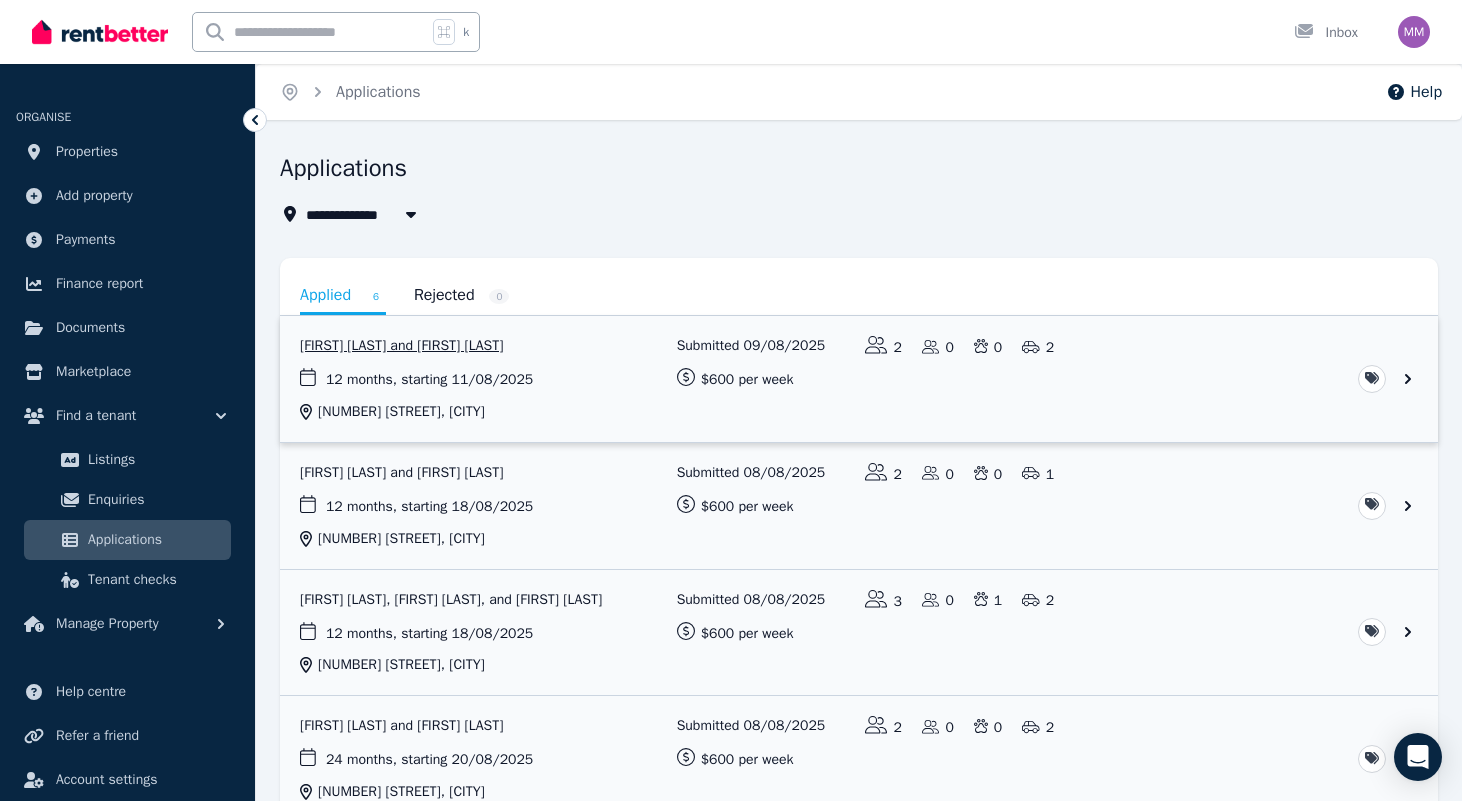 click at bounding box center [859, 379] 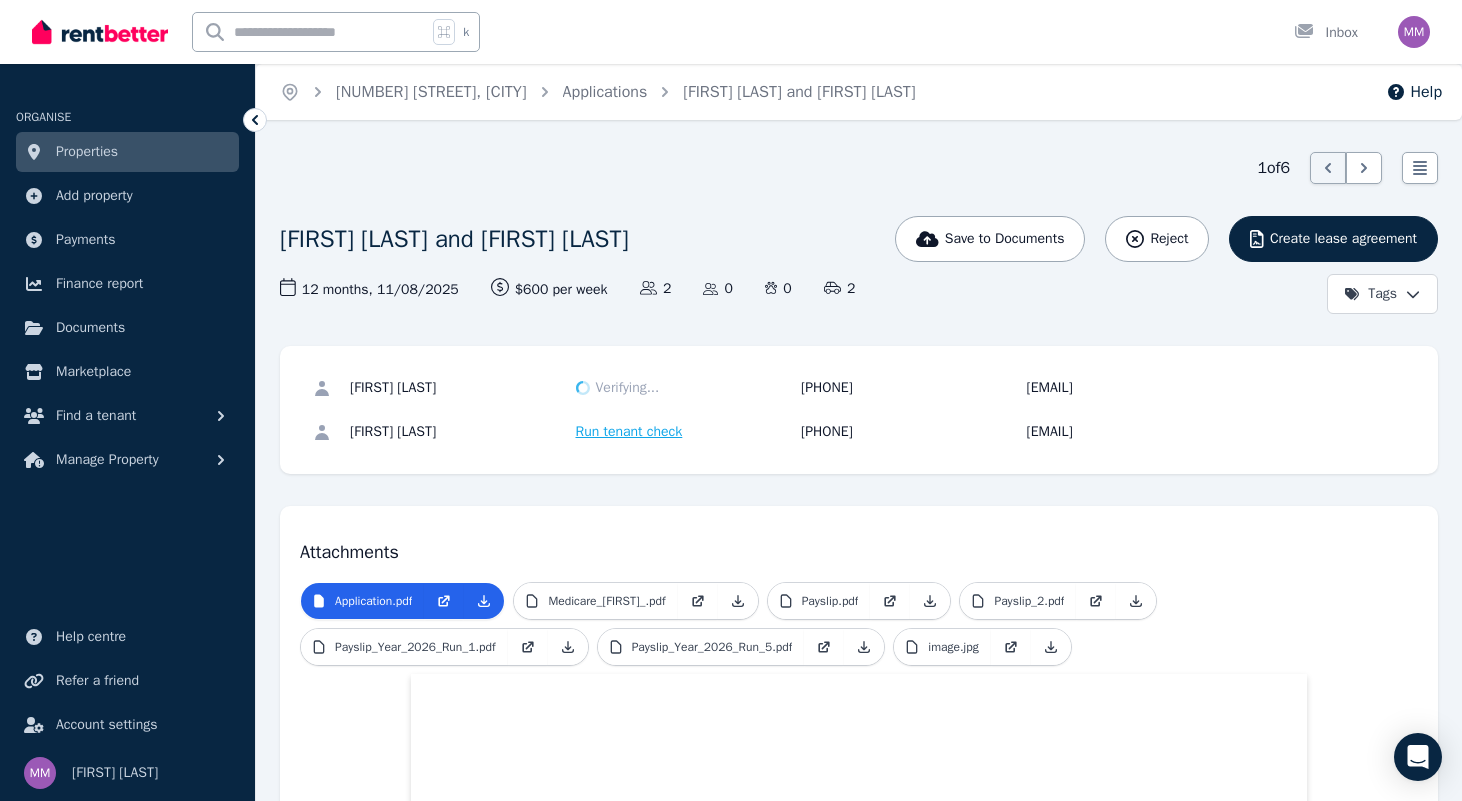click on "Run tenant check" at bounding box center (629, 432) 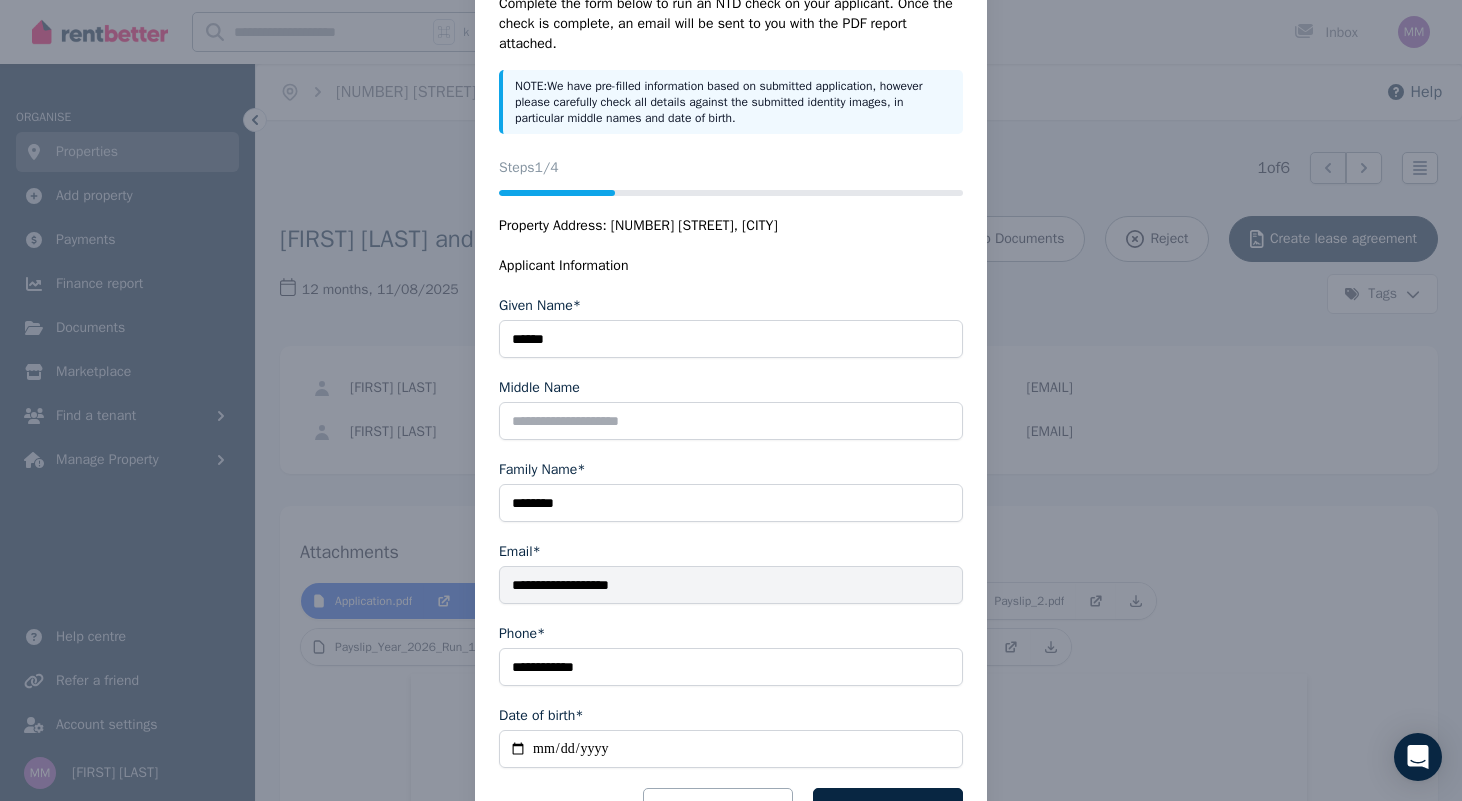 scroll, scrollTop: 116, scrollLeft: 0, axis: vertical 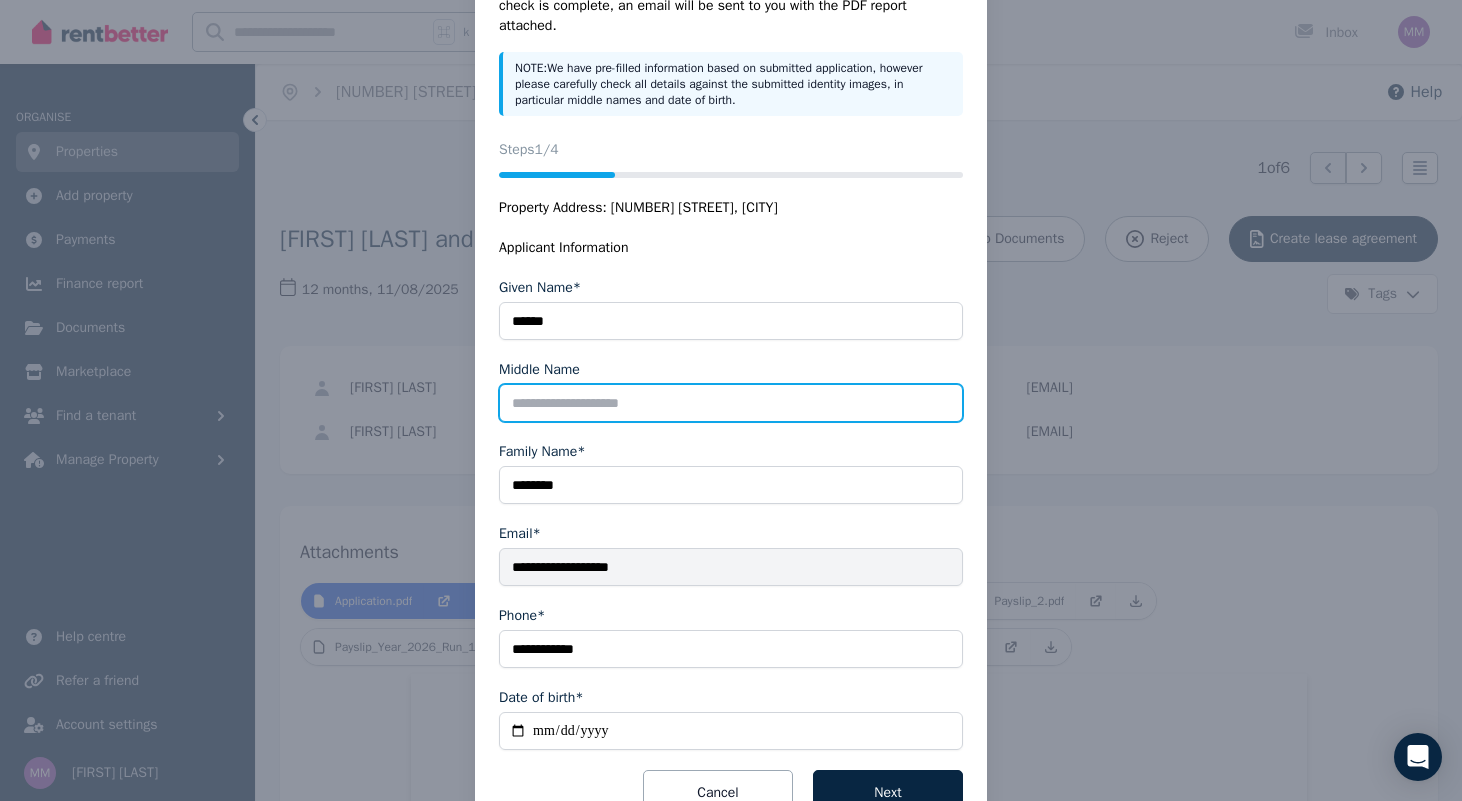 click on "Middle Name" at bounding box center (731, 403) 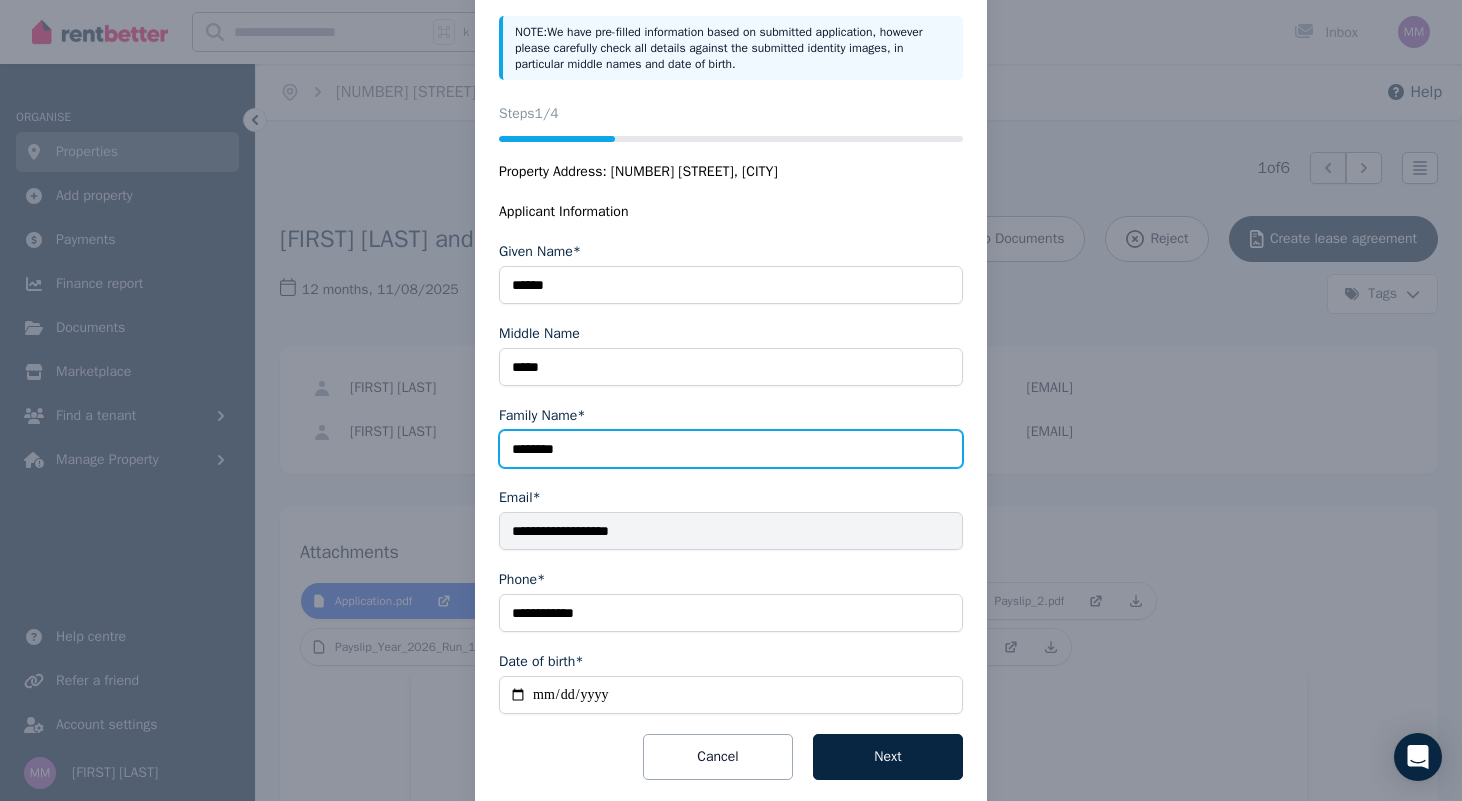 scroll, scrollTop: 153, scrollLeft: 0, axis: vertical 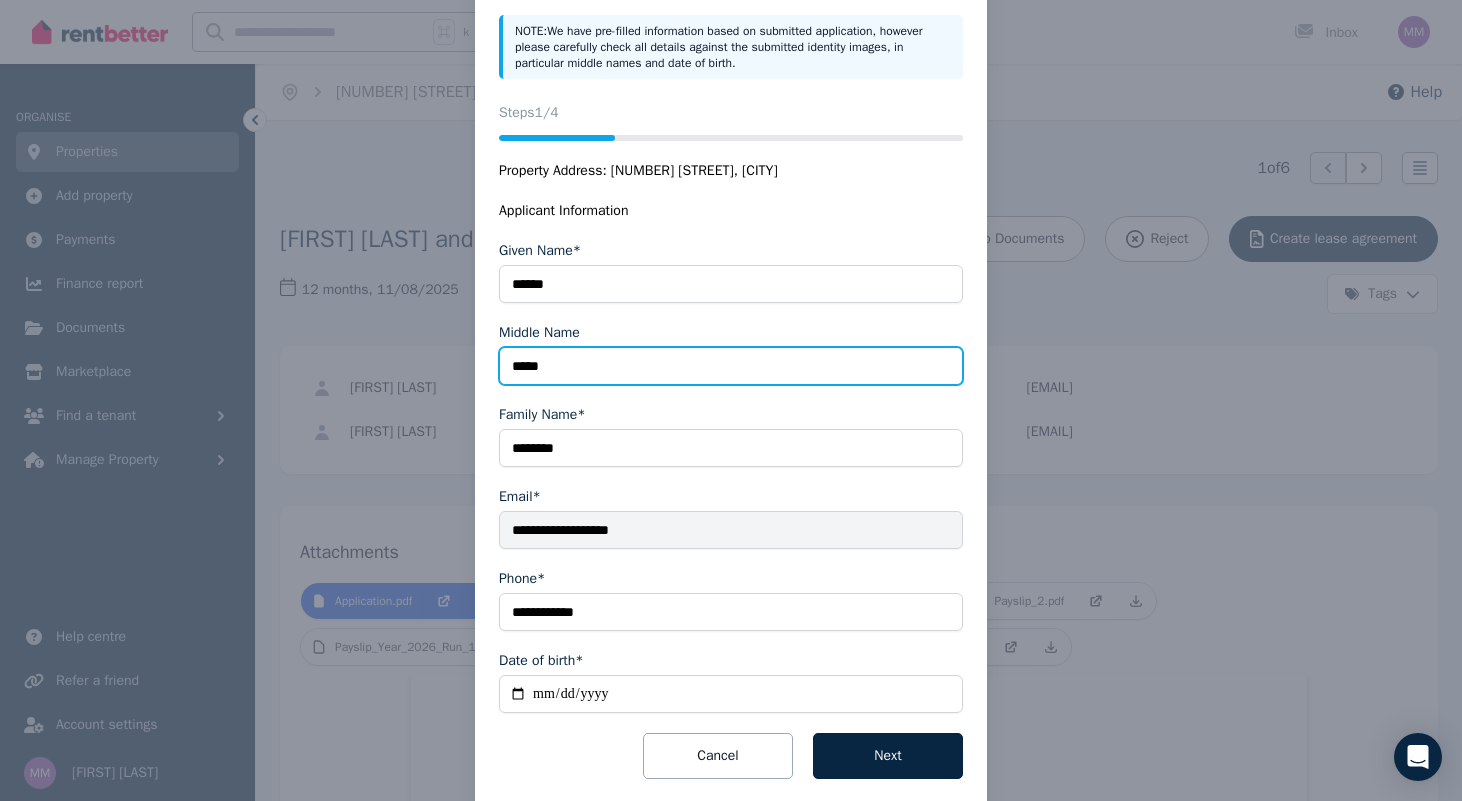 click on "*****" at bounding box center (731, 366) 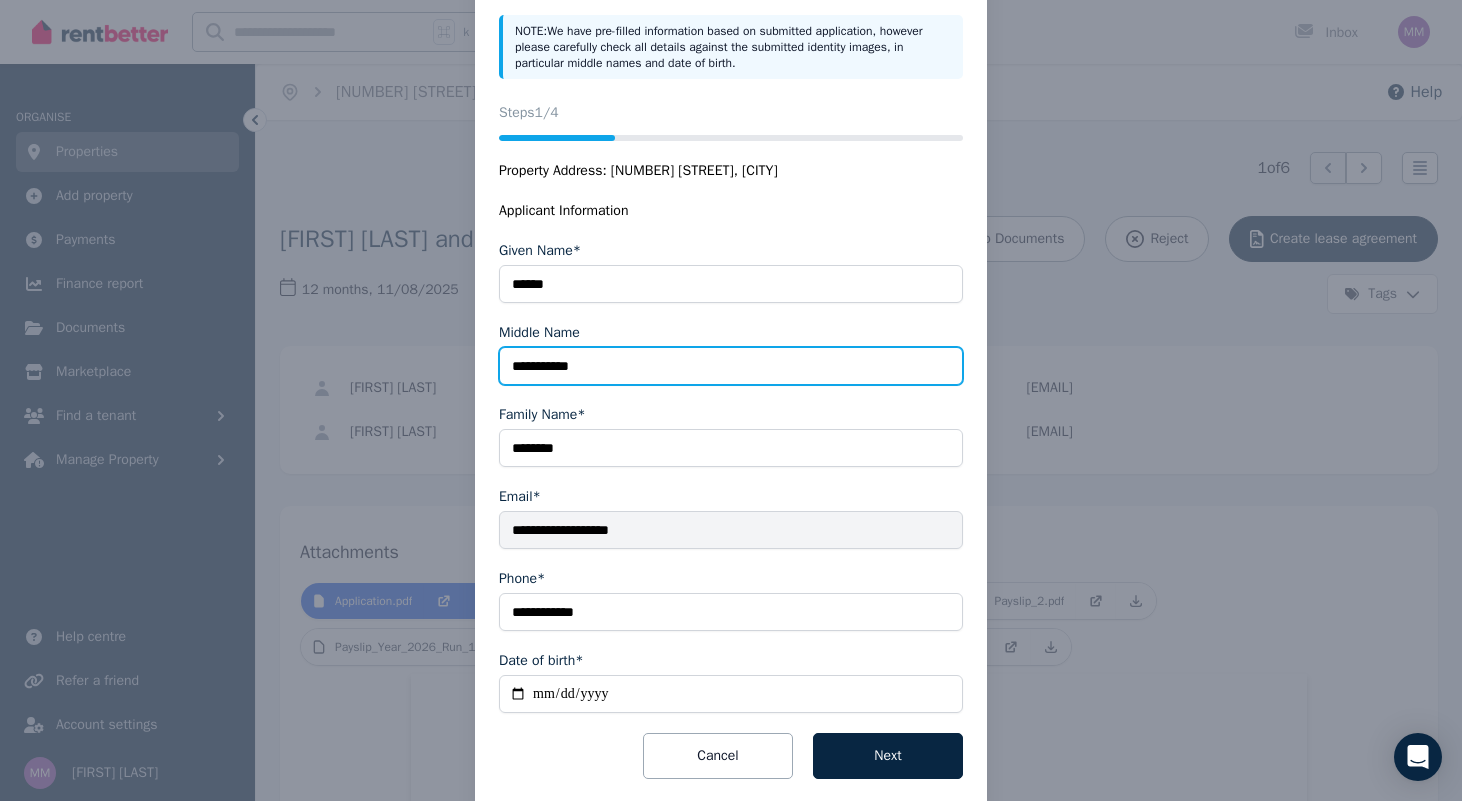 scroll, scrollTop: 187, scrollLeft: 0, axis: vertical 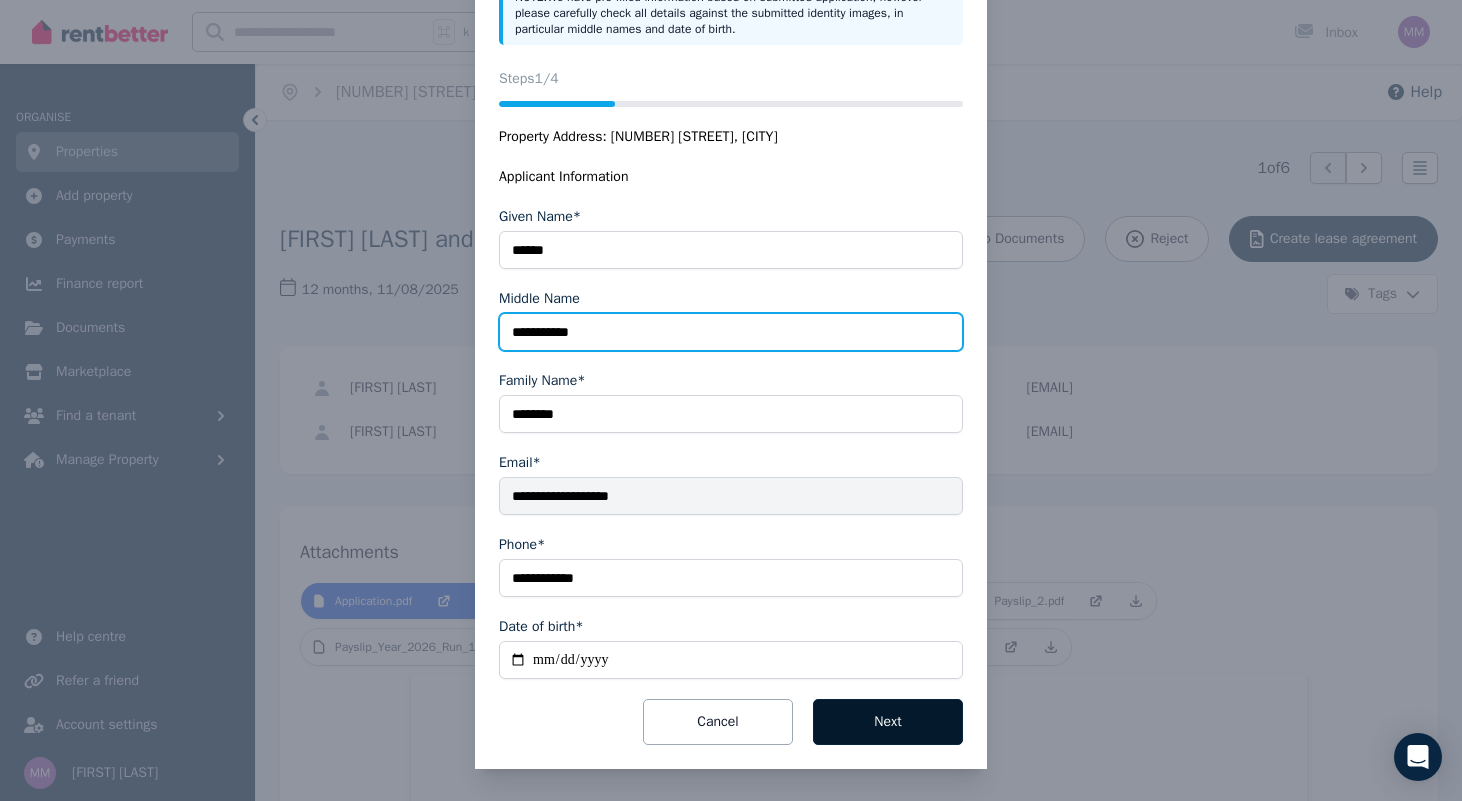 type on "**********" 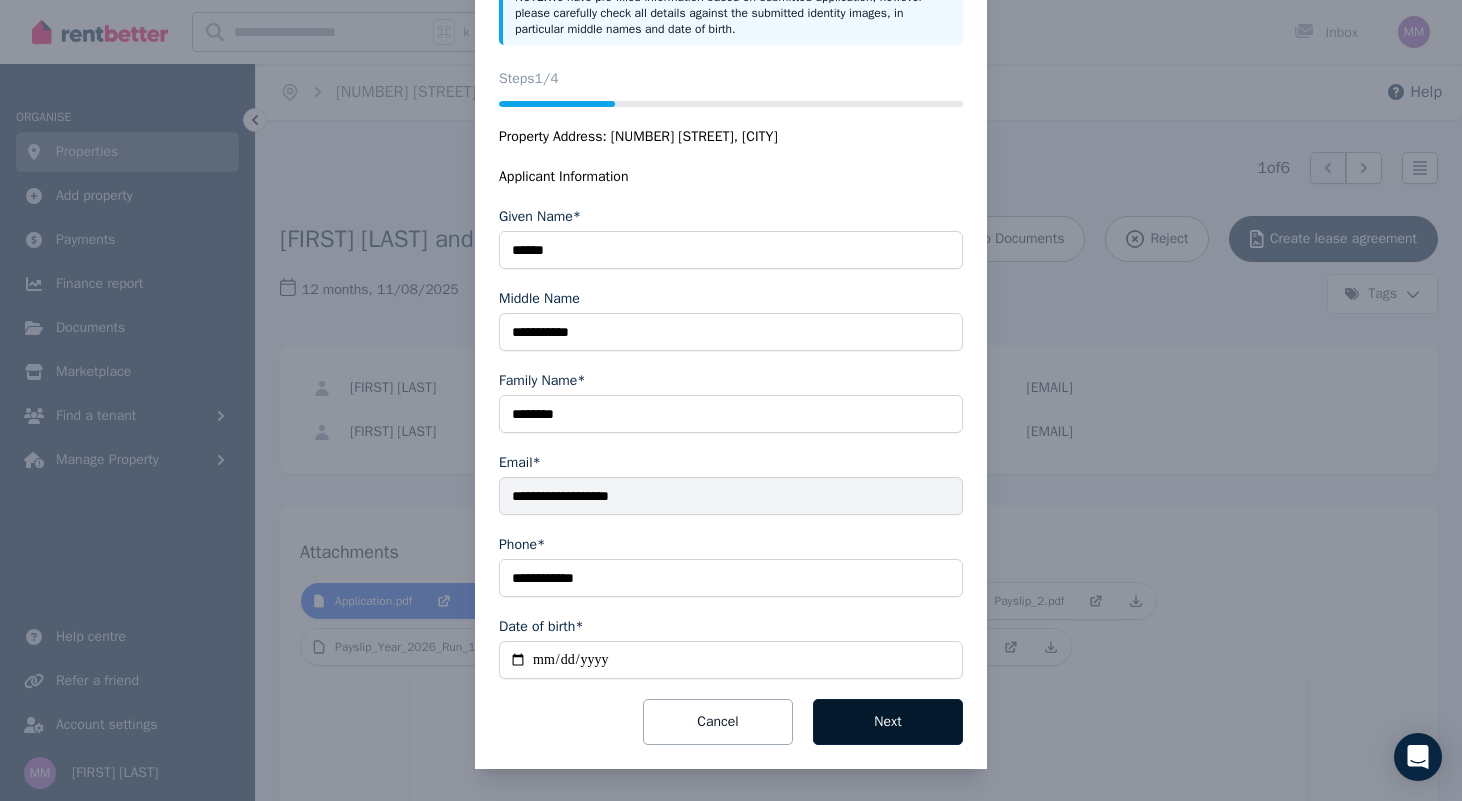 click on "Next" at bounding box center [888, 722] 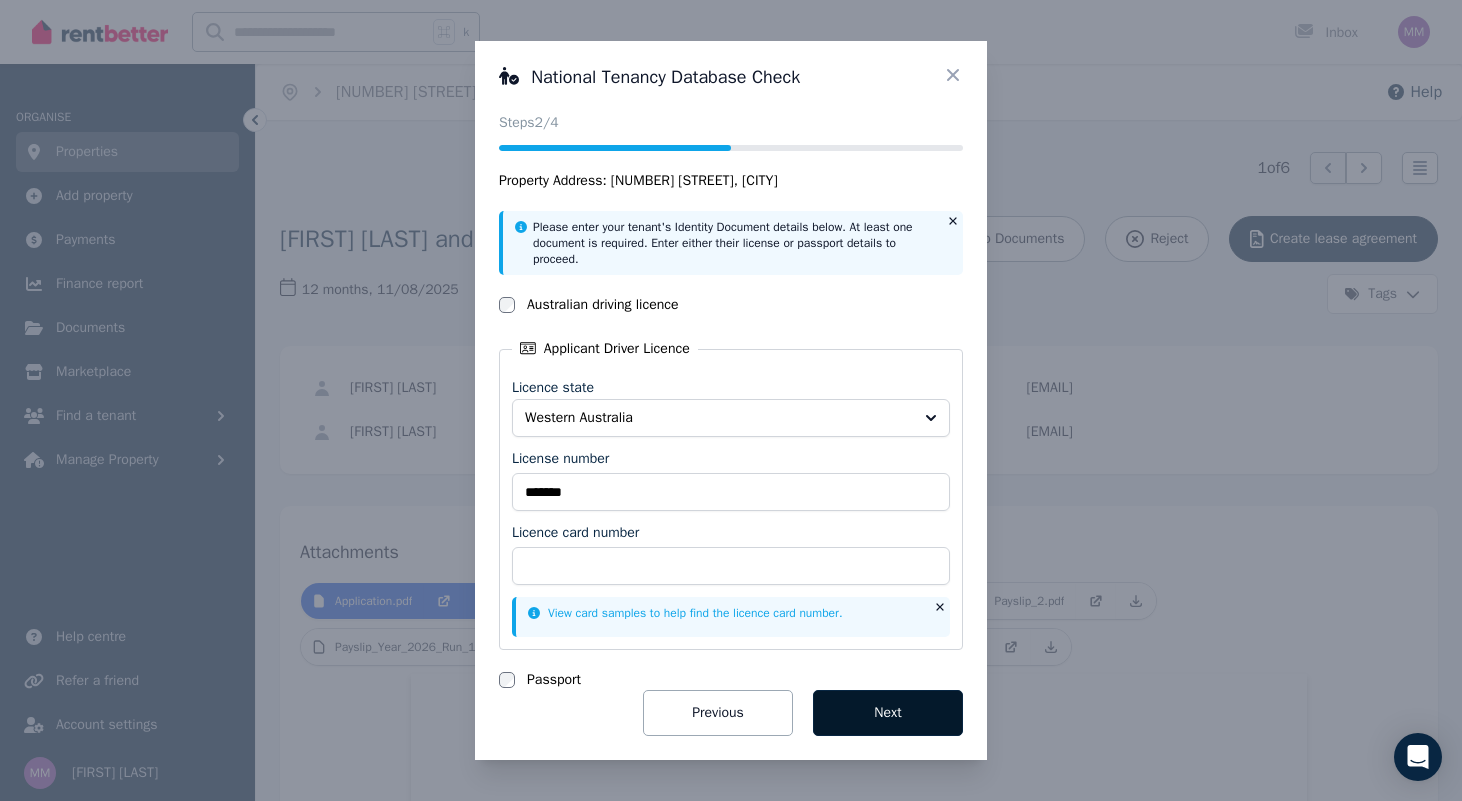 scroll, scrollTop: 0, scrollLeft: 0, axis: both 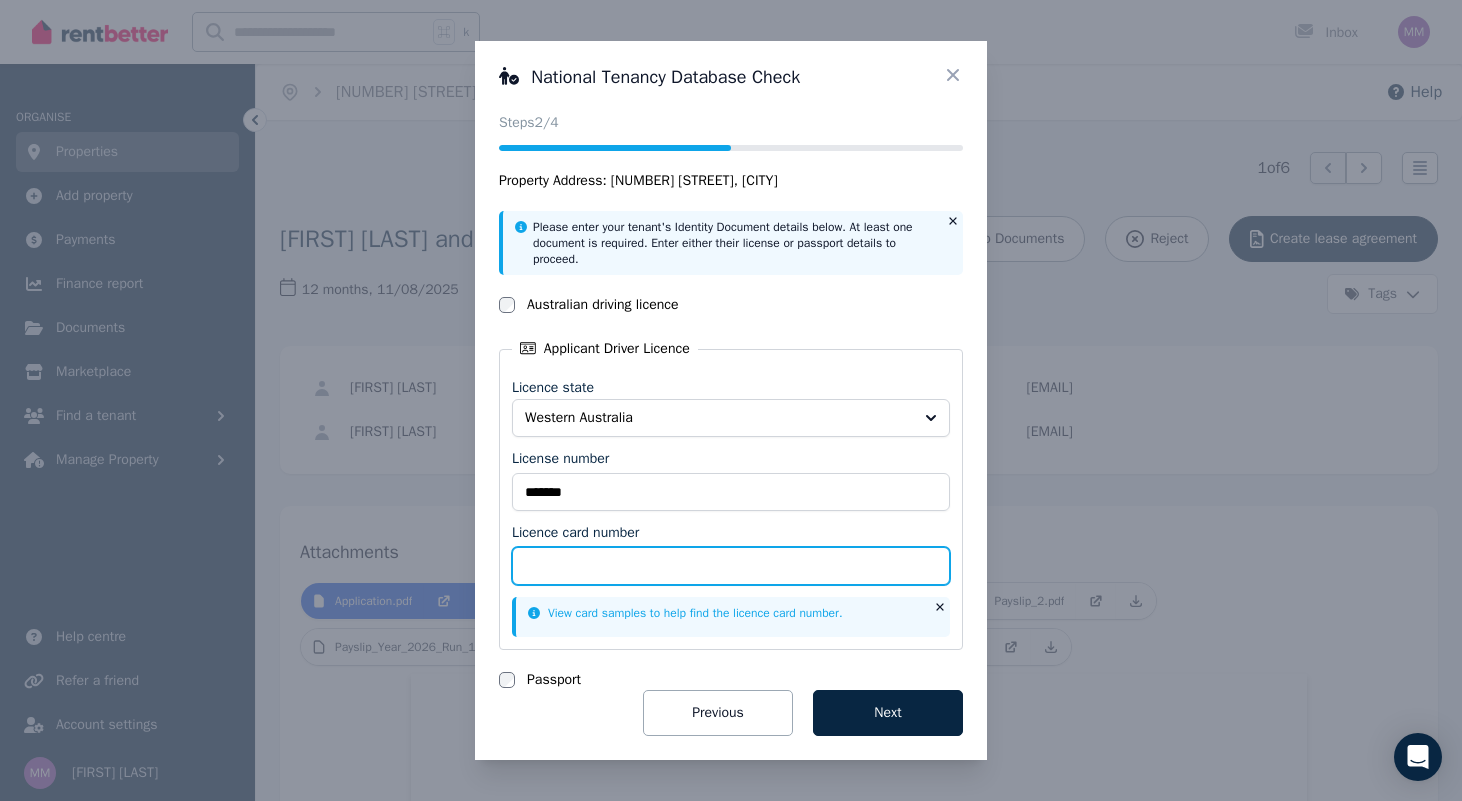 click on "Licence card number" at bounding box center (731, 566) 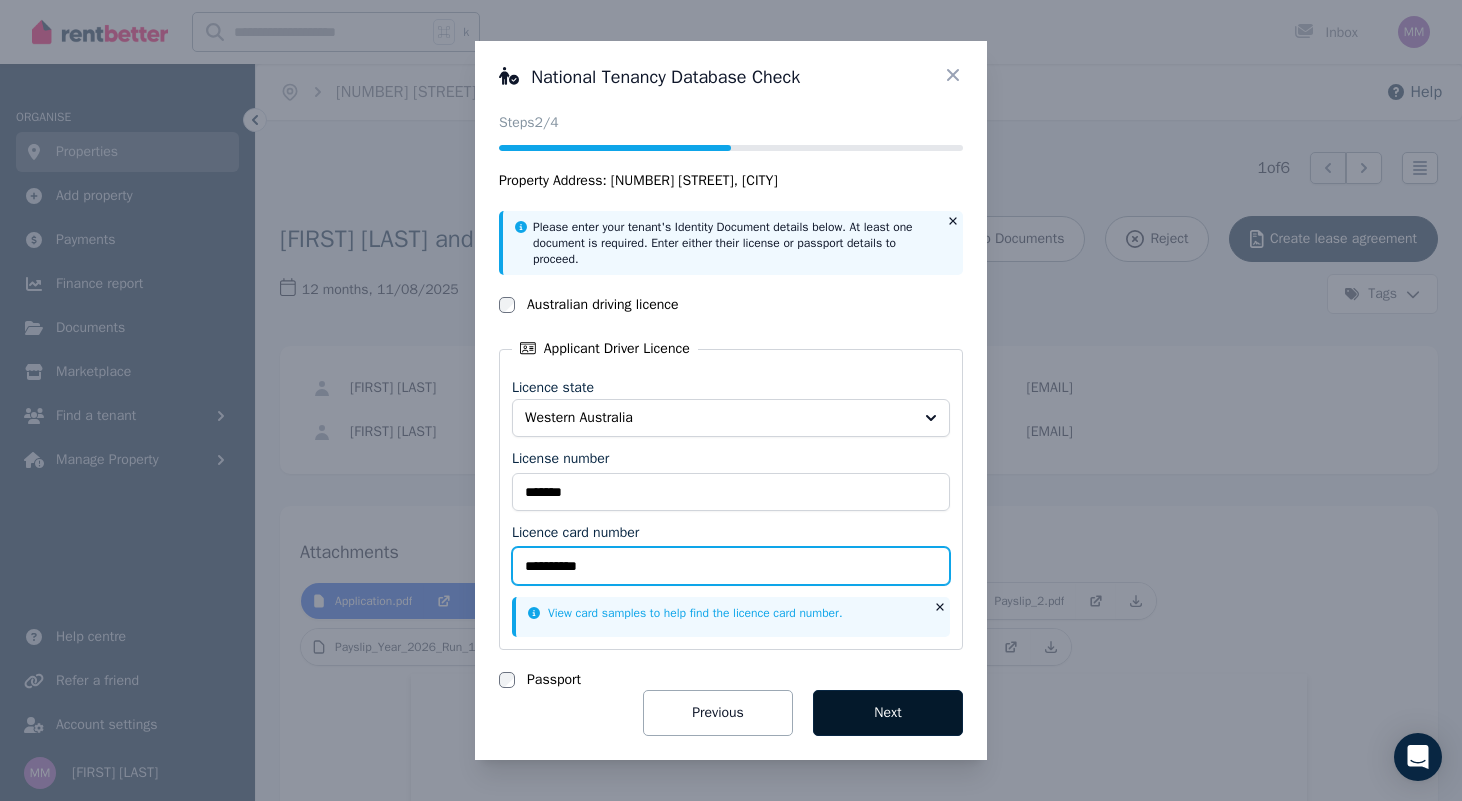type on "**********" 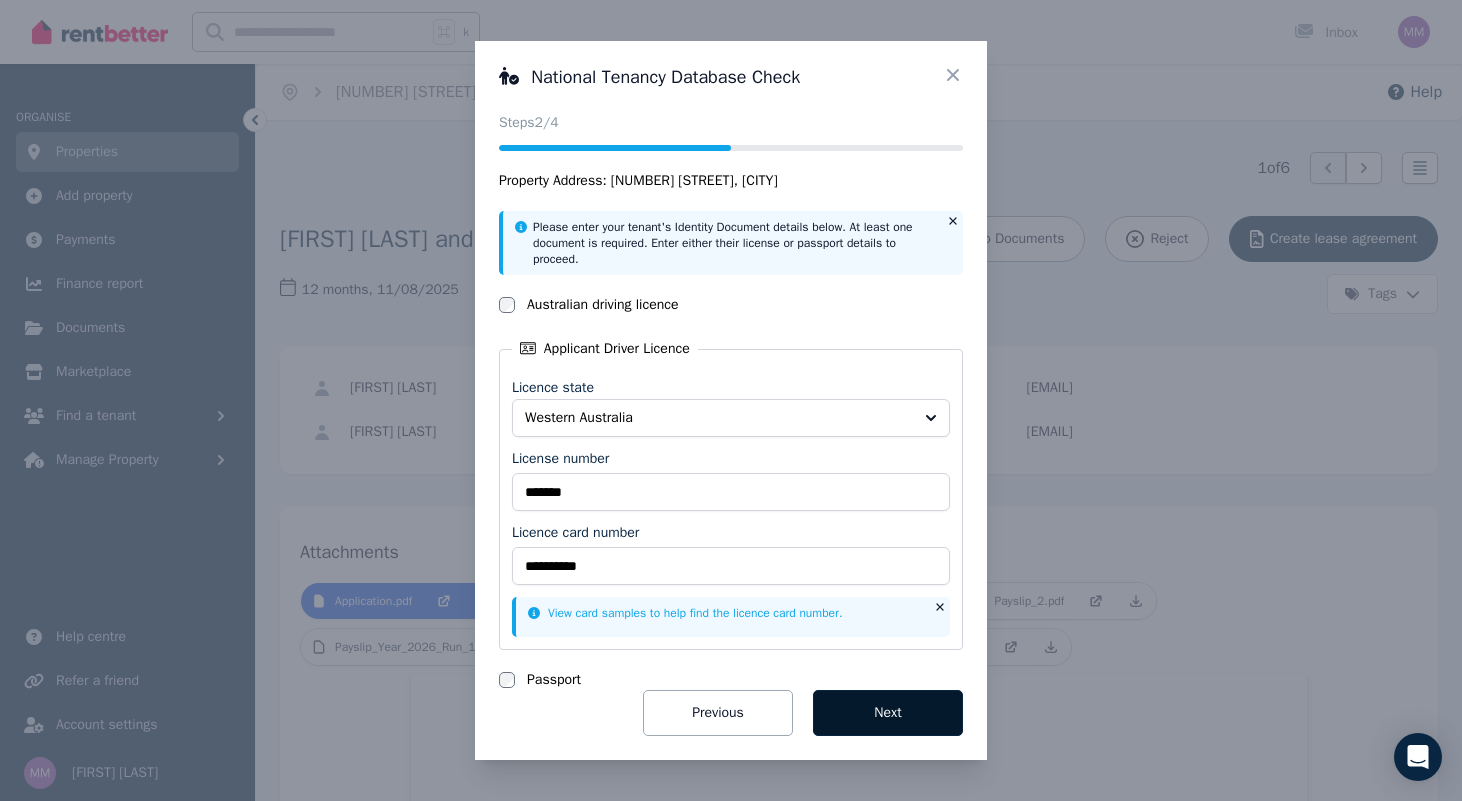 click on "Next" at bounding box center [888, 713] 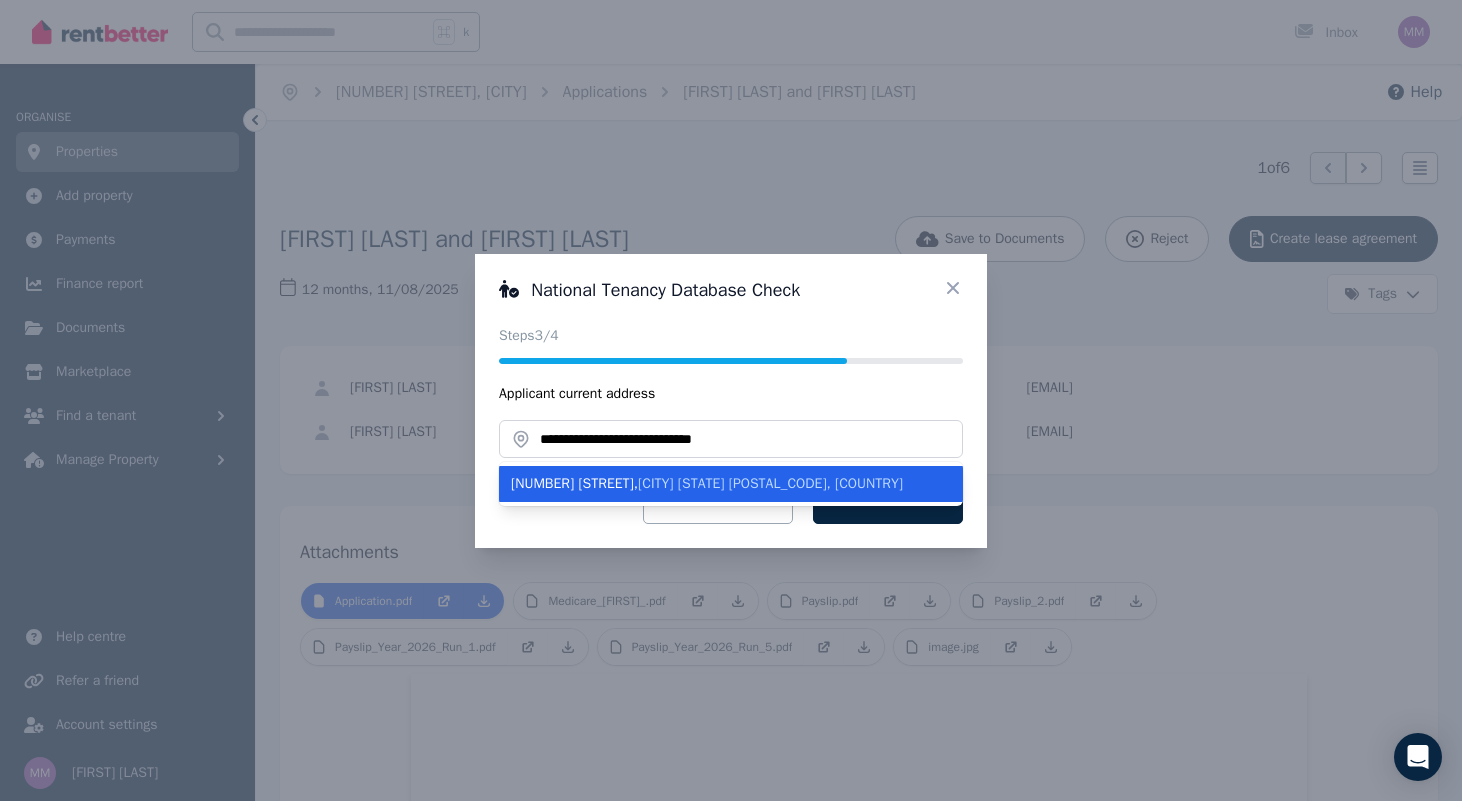 click on "[CITY] [STATE] [POSTAL_CODE], [COUNTRY]" at bounding box center (770, 483) 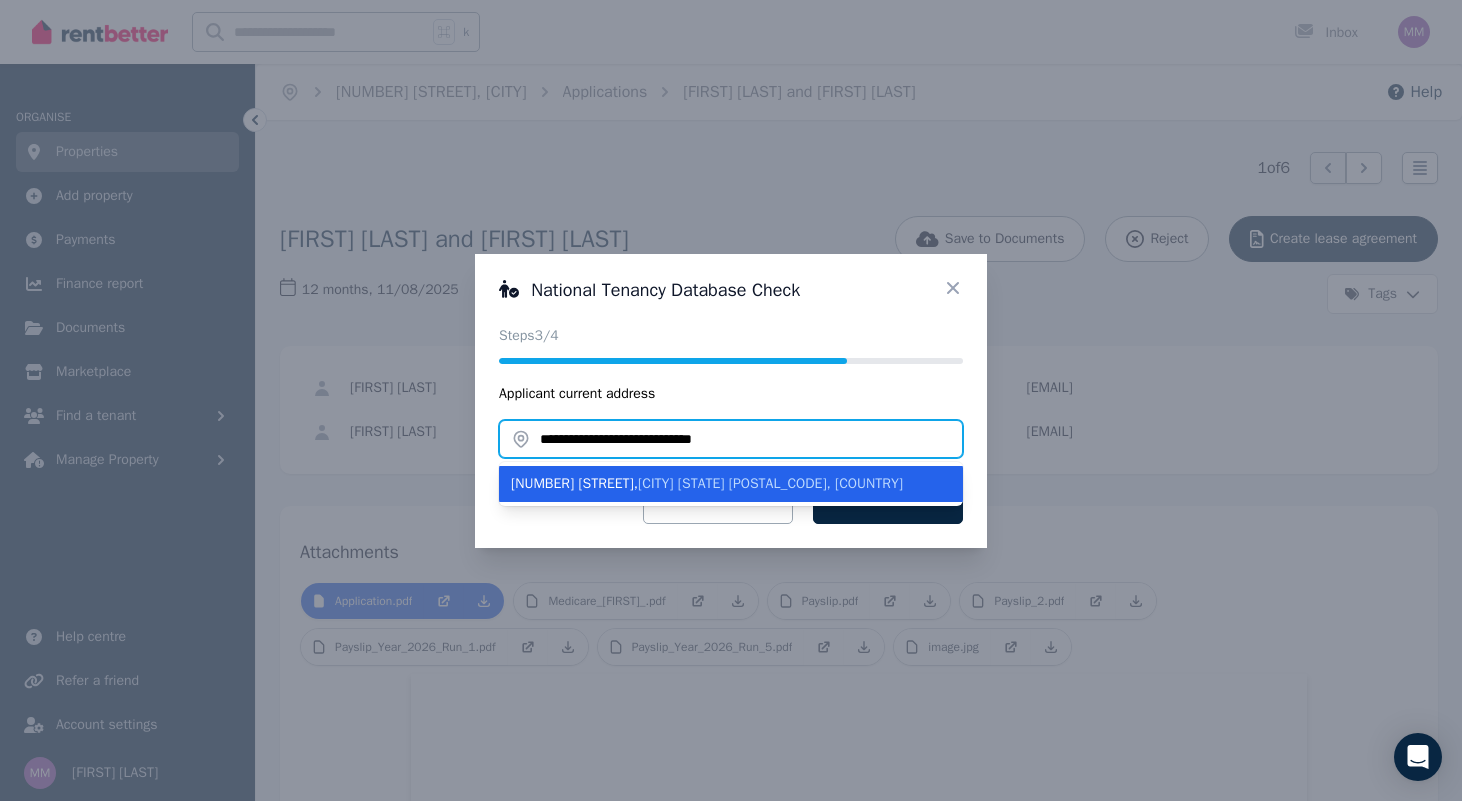 type on "**********" 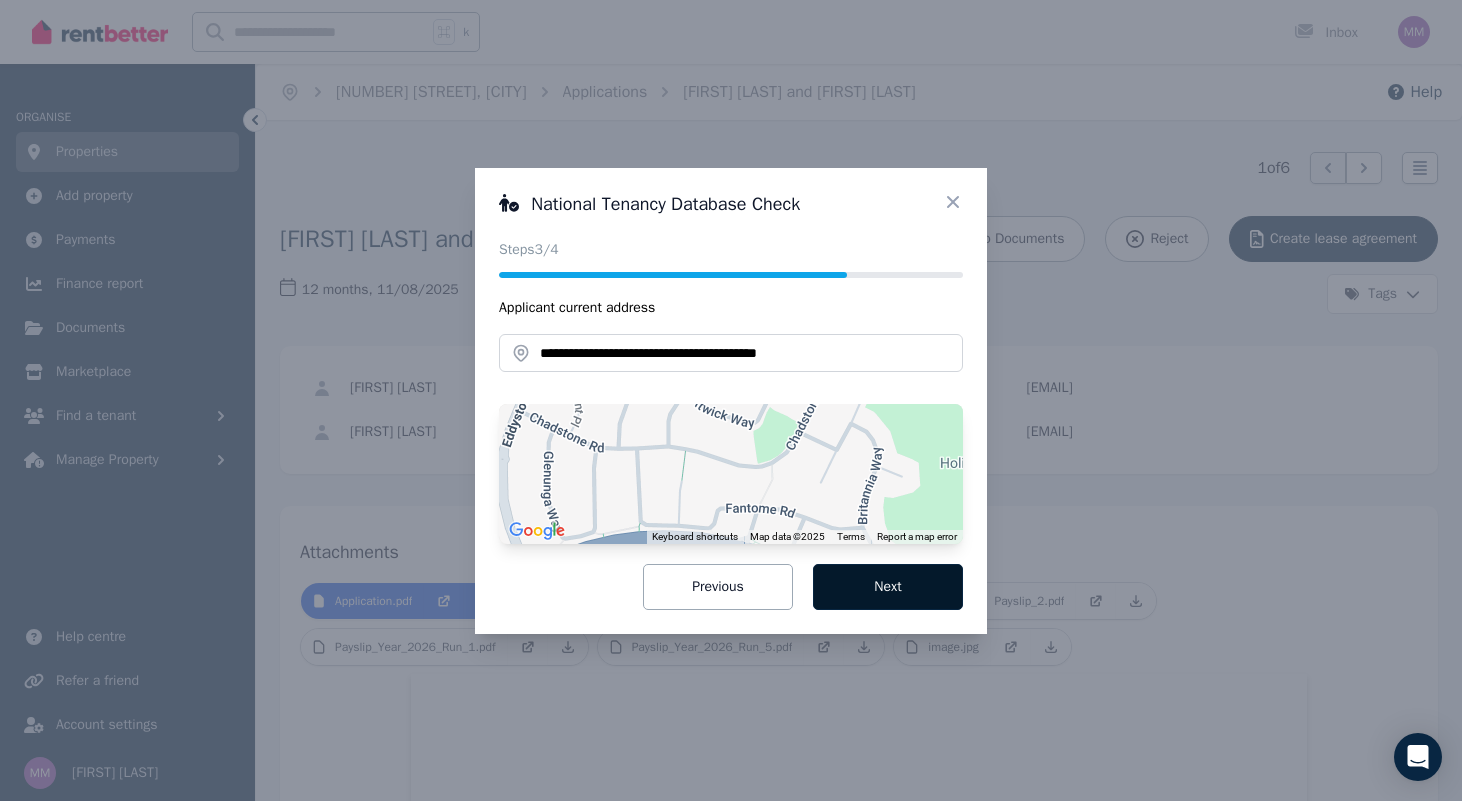 click on "Next" at bounding box center [888, 587] 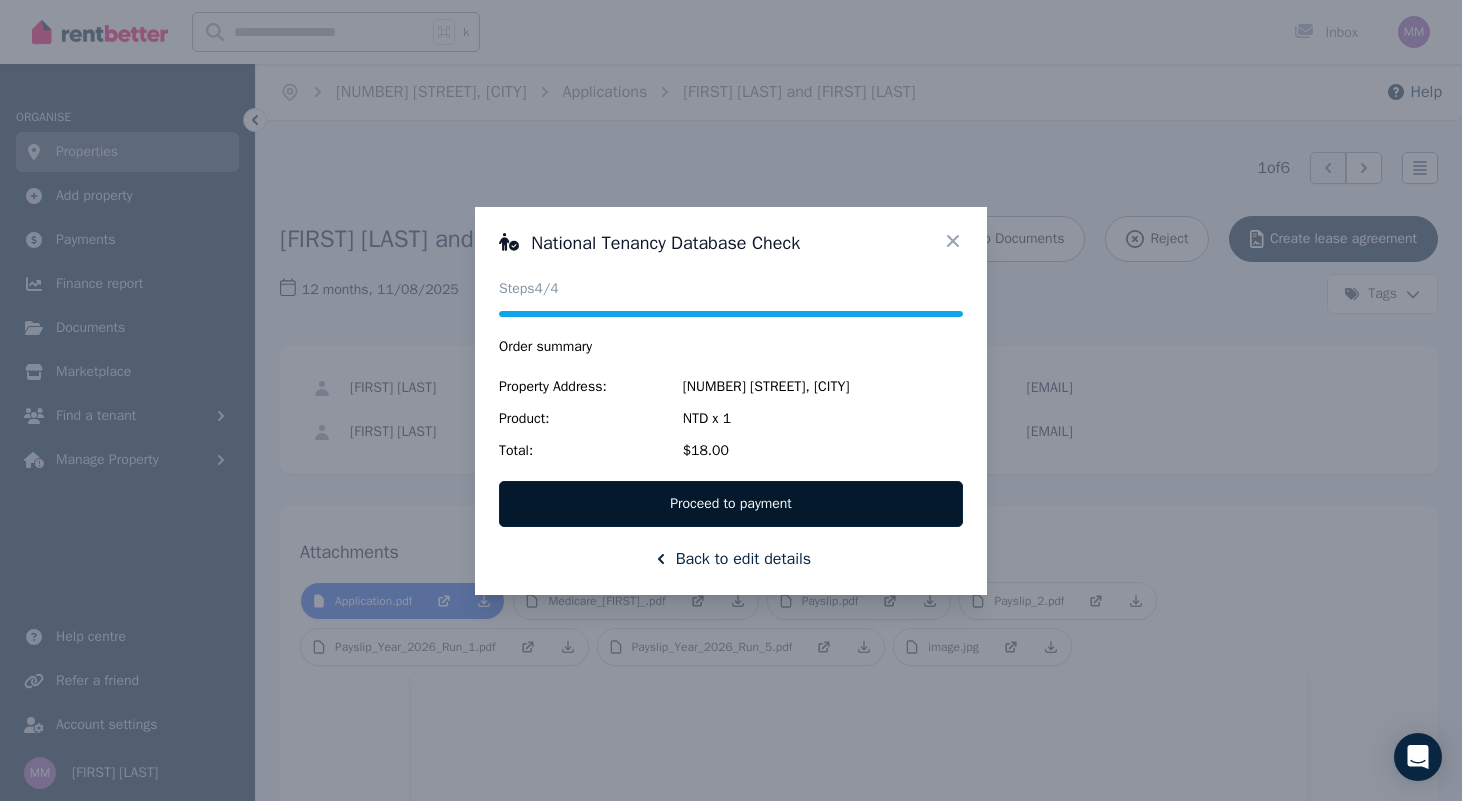 click on "Proceed to payment" at bounding box center (731, 504) 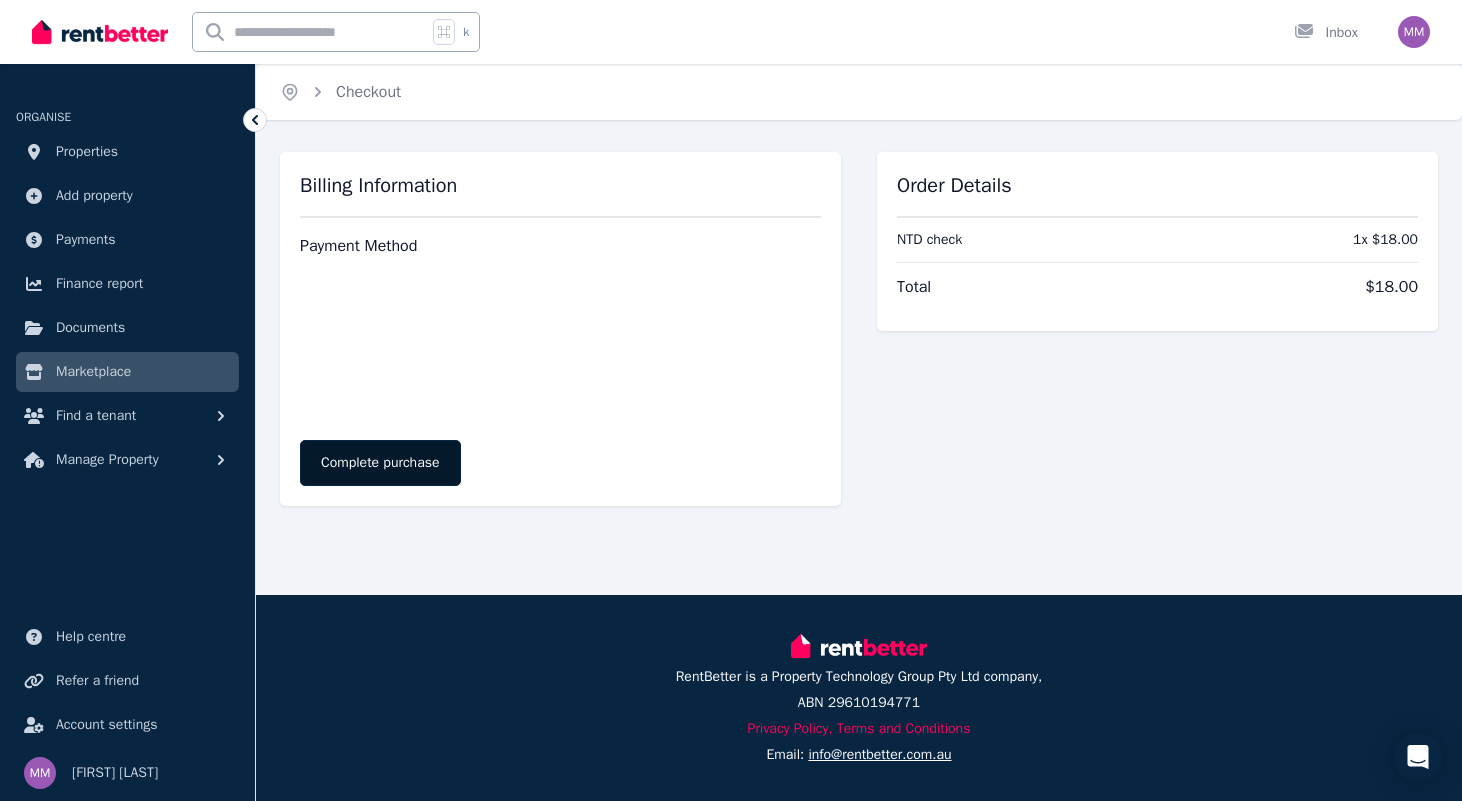 click on "Complete purchase" at bounding box center (380, 463) 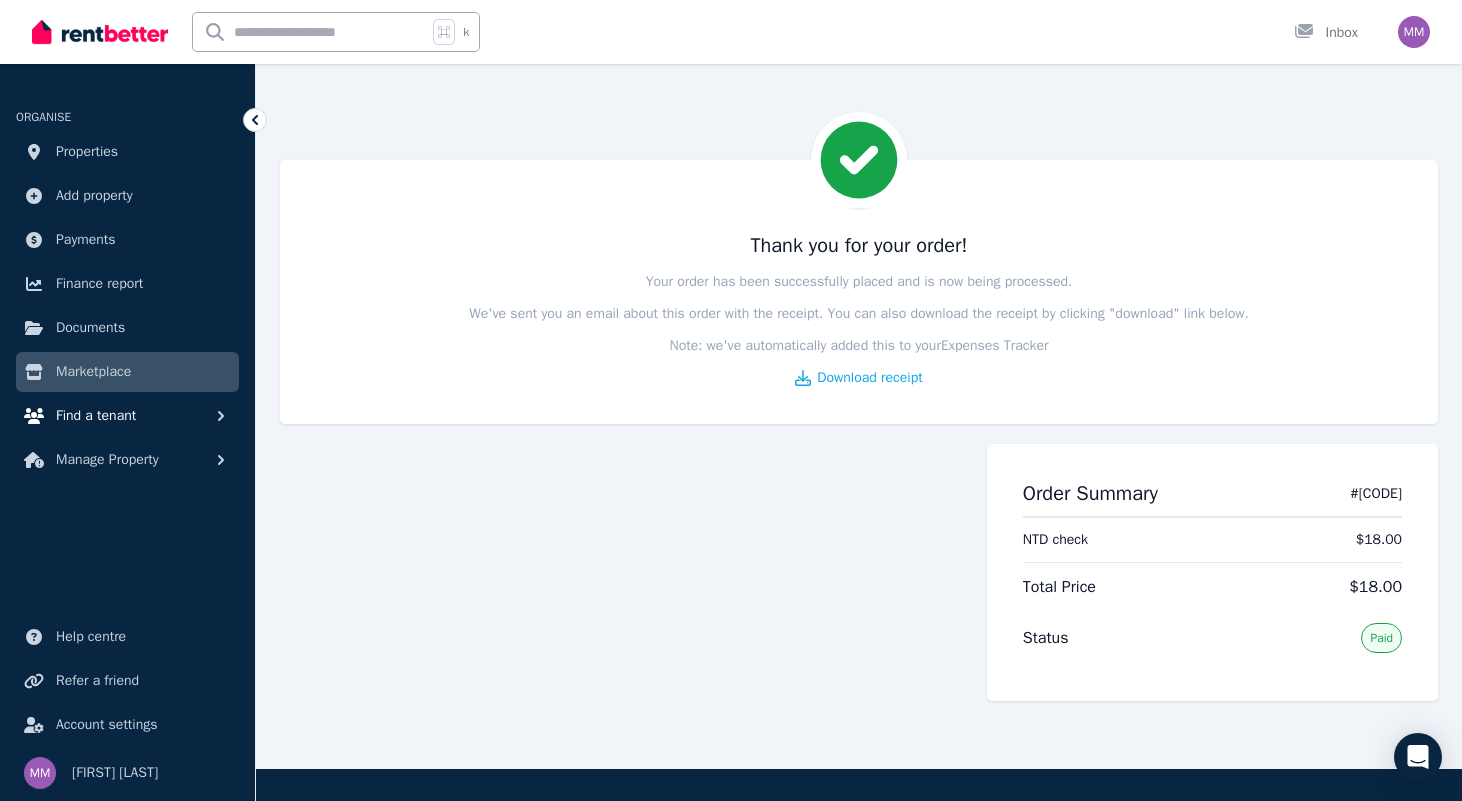 click on "Find a tenant" at bounding box center [96, 416] 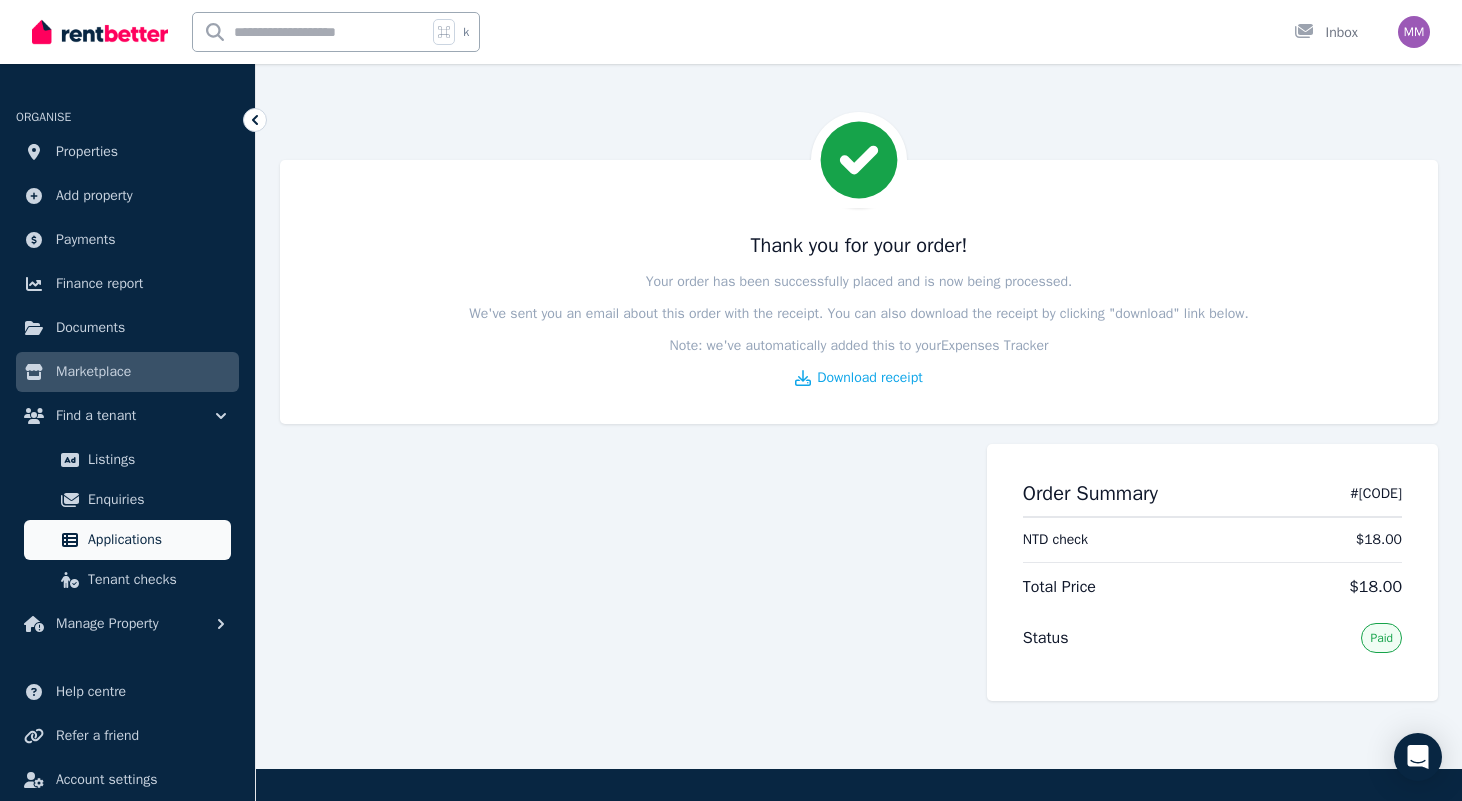 click on "Applications" at bounding box center [155, 540] 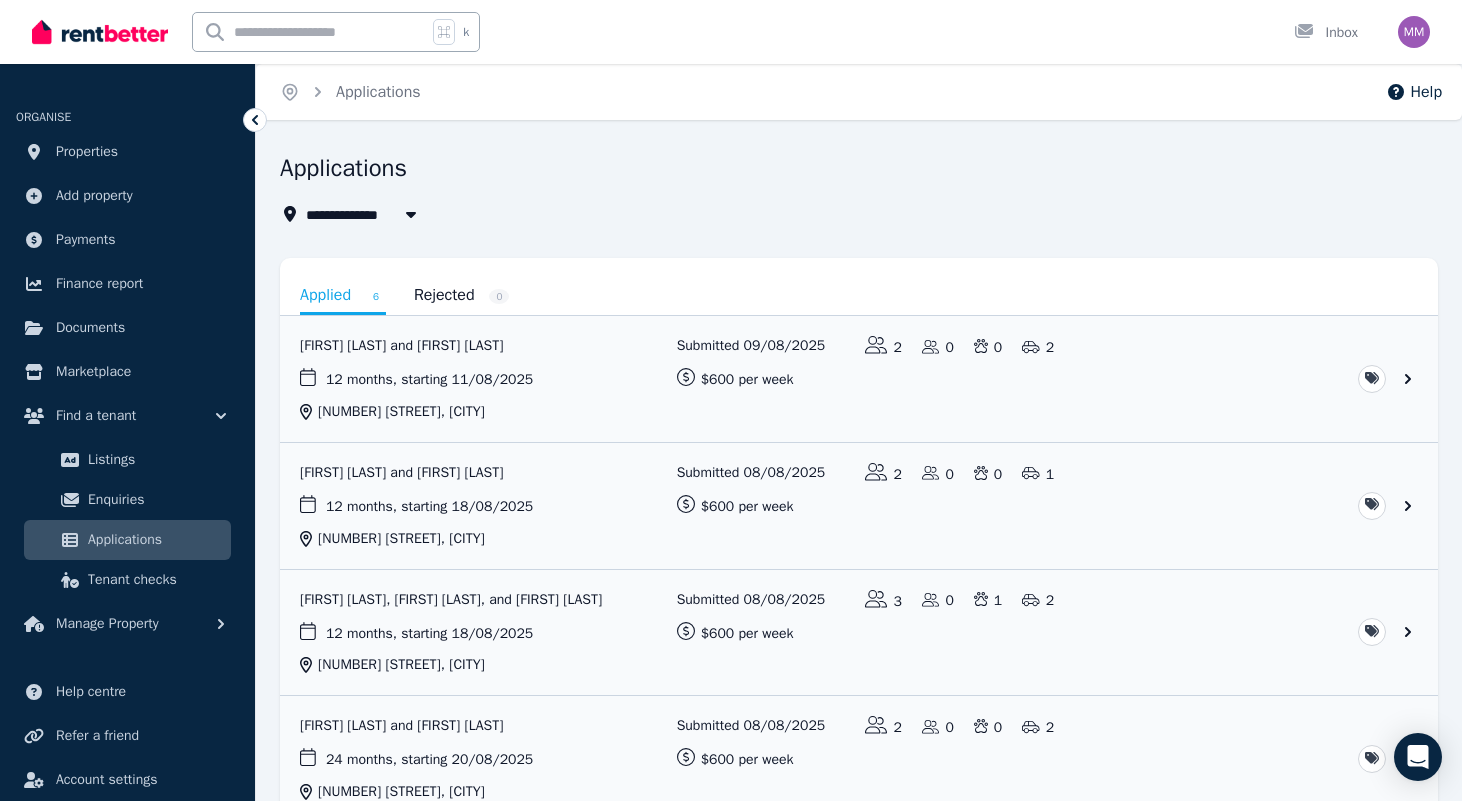 click at bounding box center (859, 379) 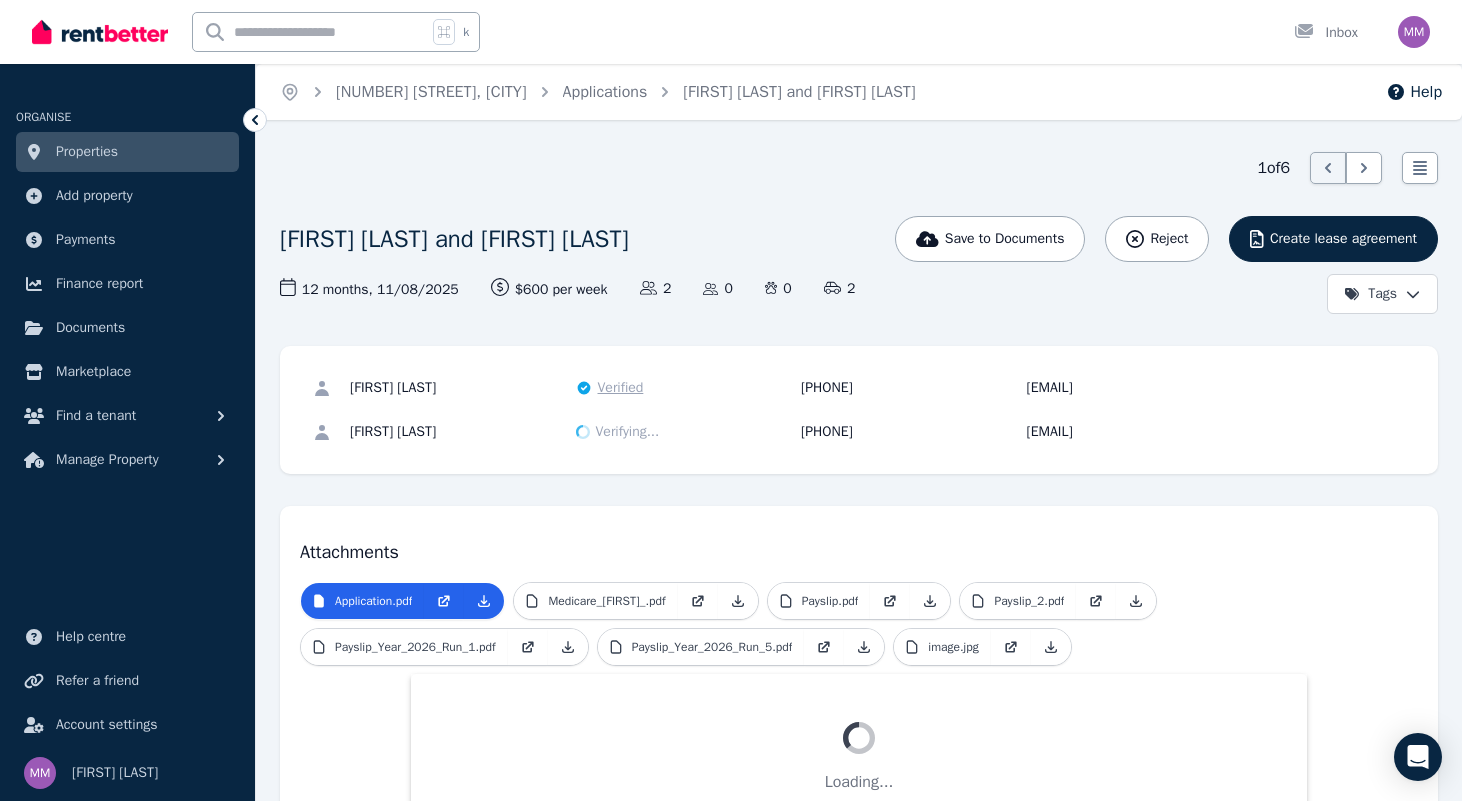 click on "Verified" at bounding box center [621, 388] 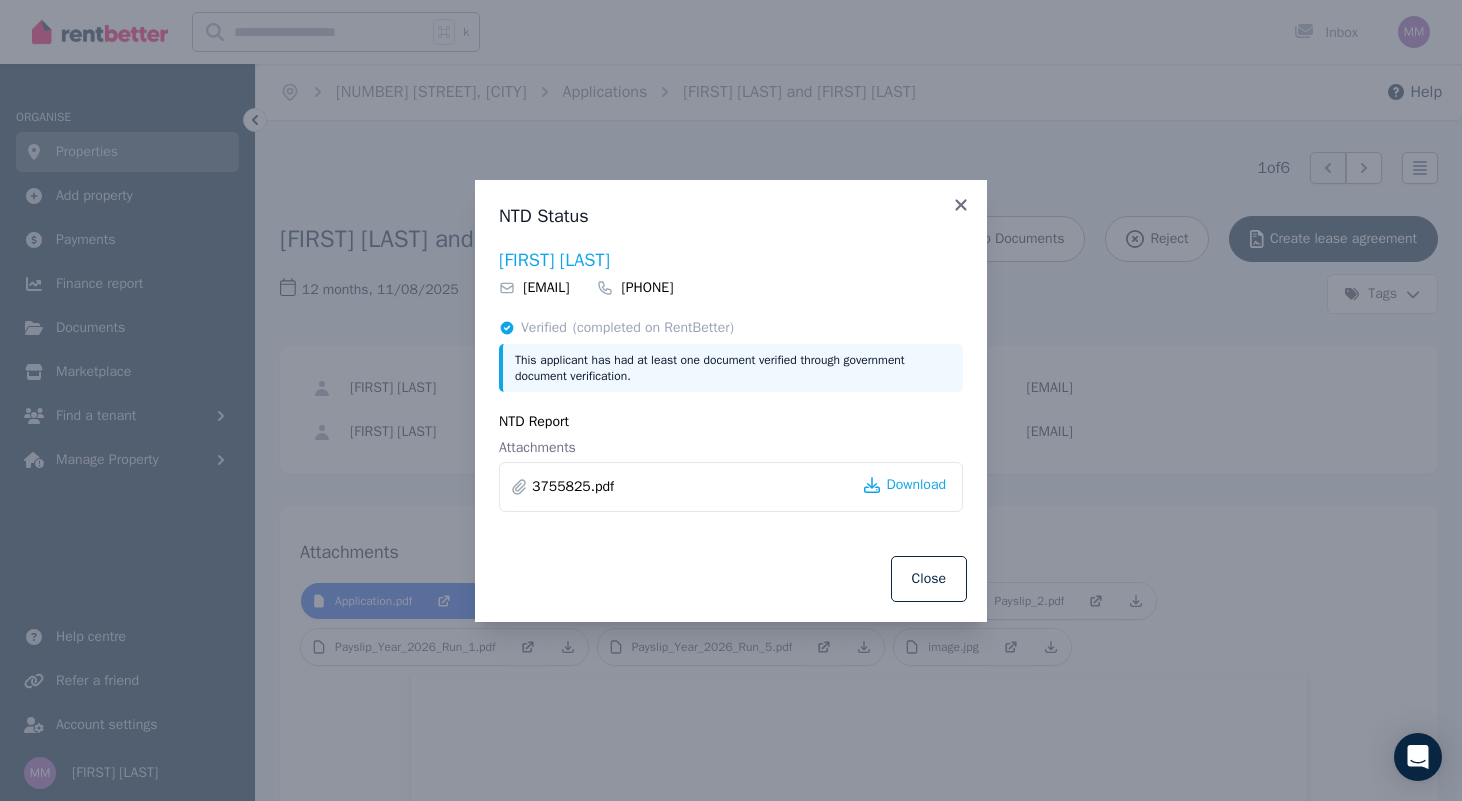 click on "Download" at bounding box center (905, 487) 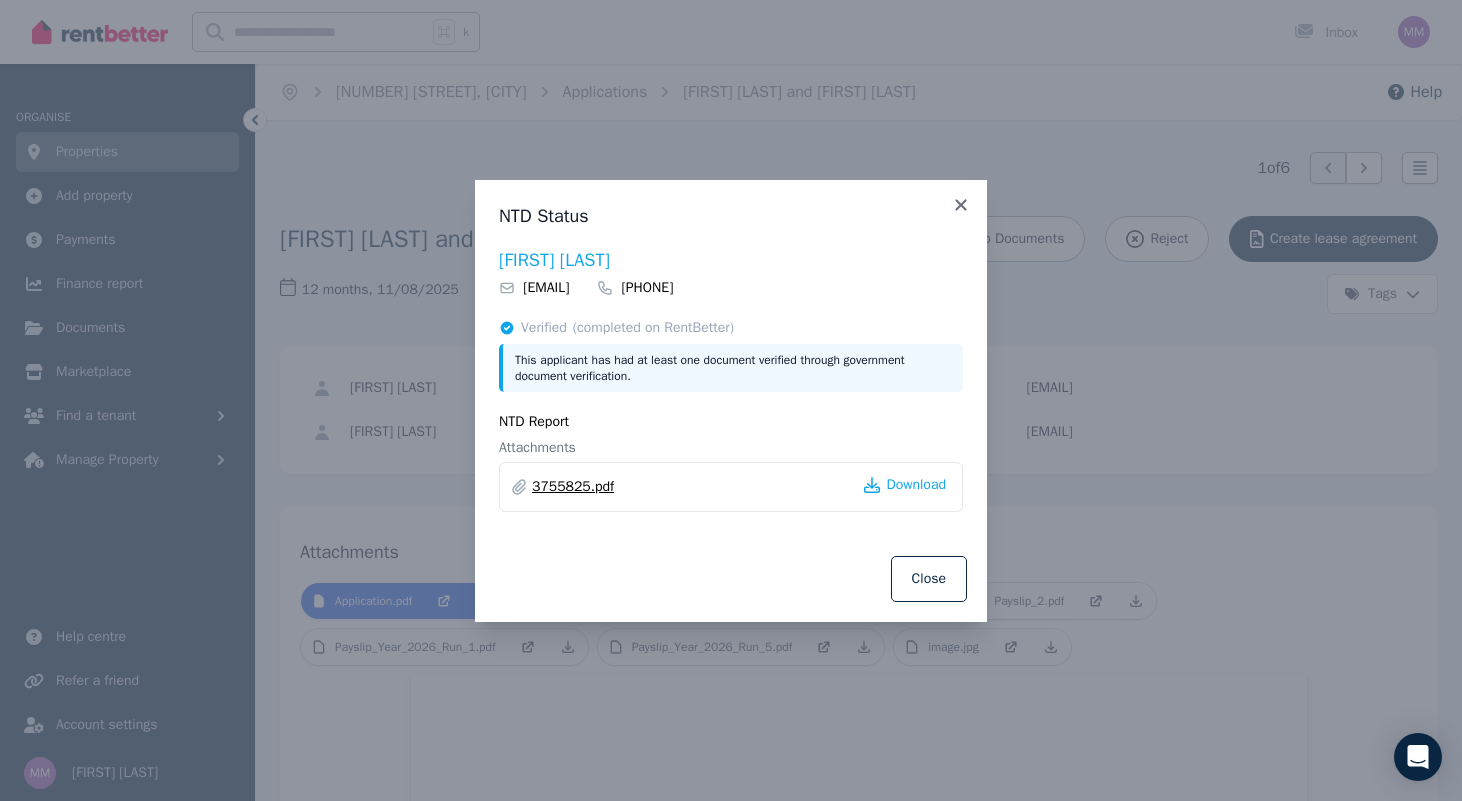 click on "3755825.pdf" at bounding box center [573, 487] 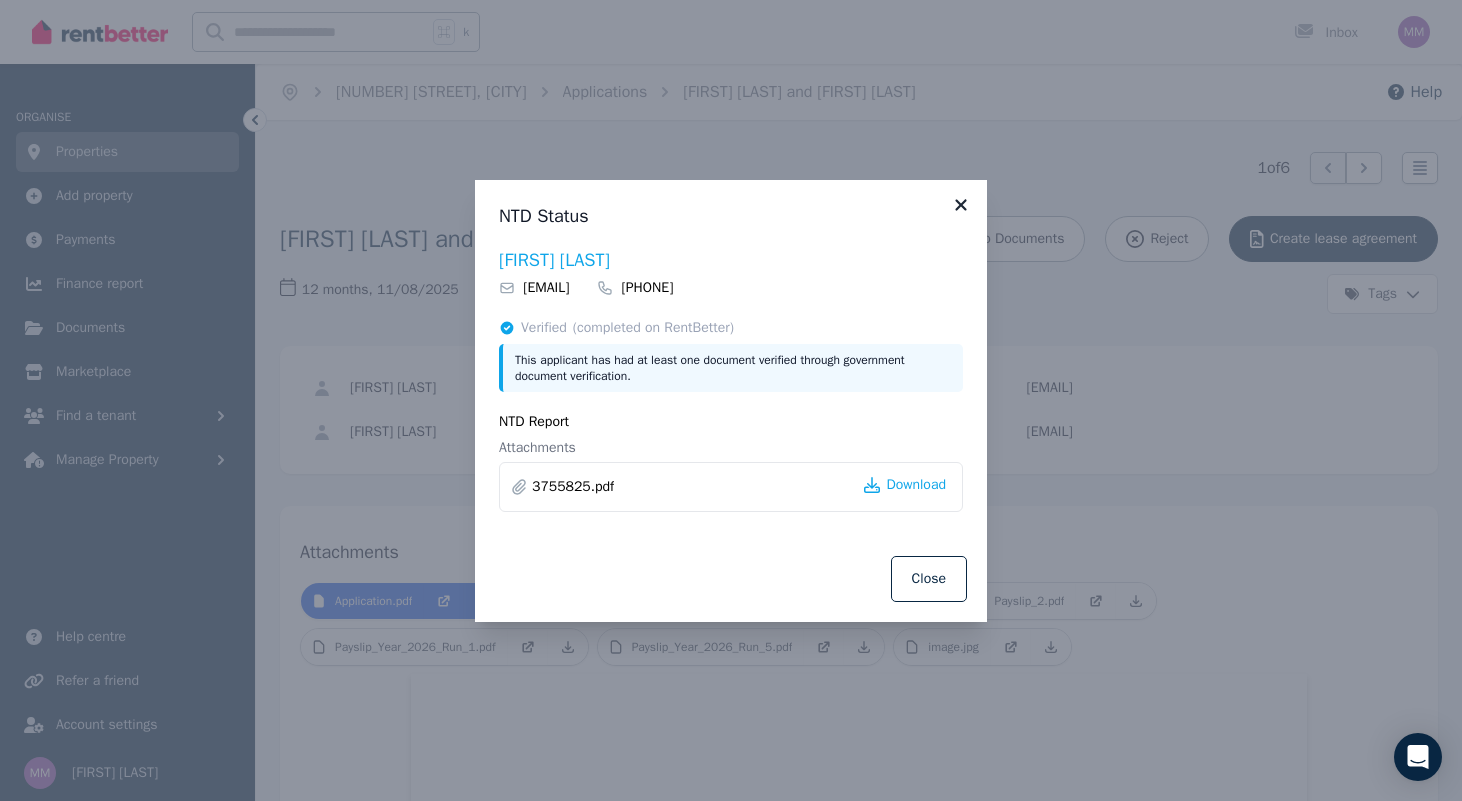 click 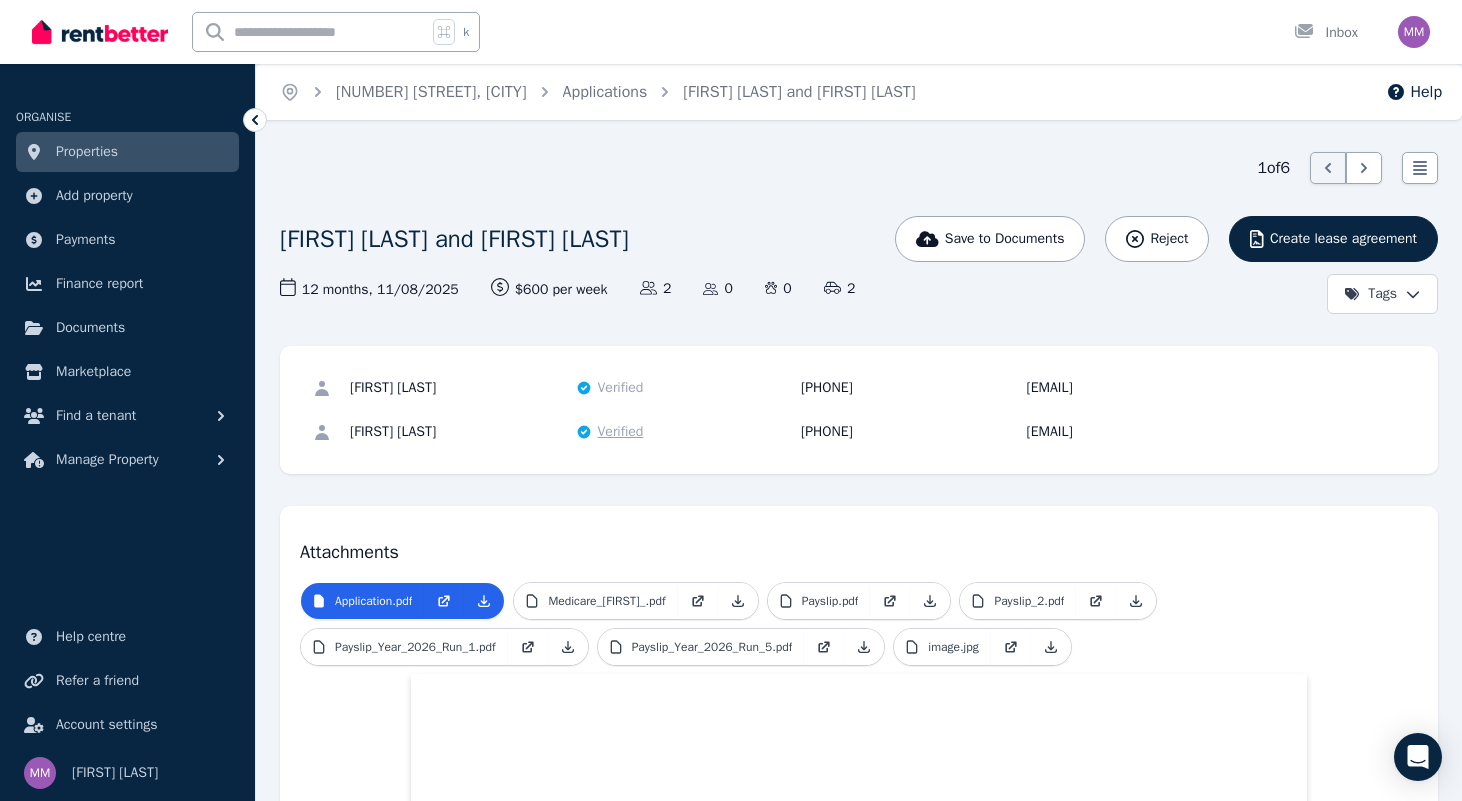 click on "Verified" at bounding box center [621, 432] 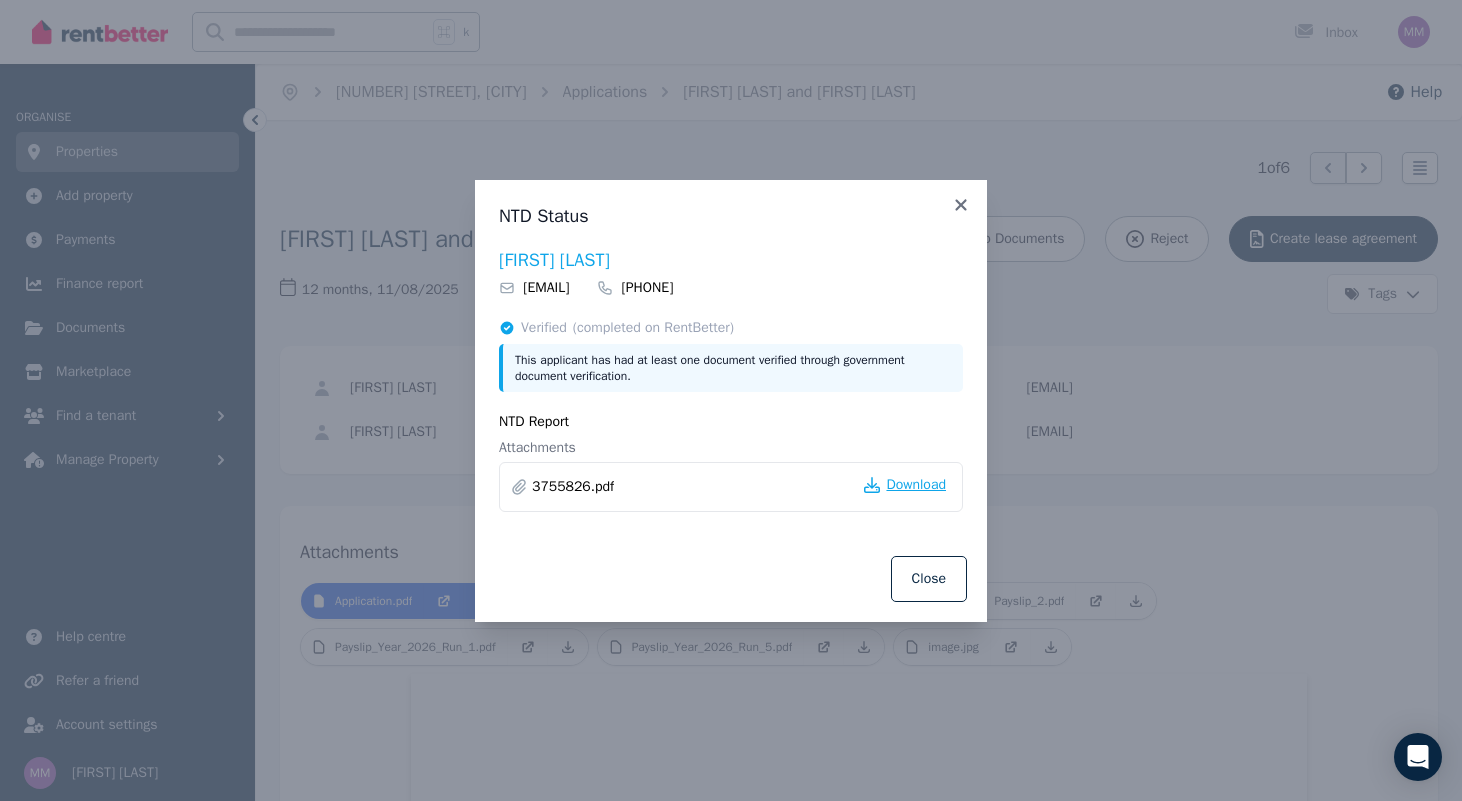 click on "Download" at bounding box center [916, 485] 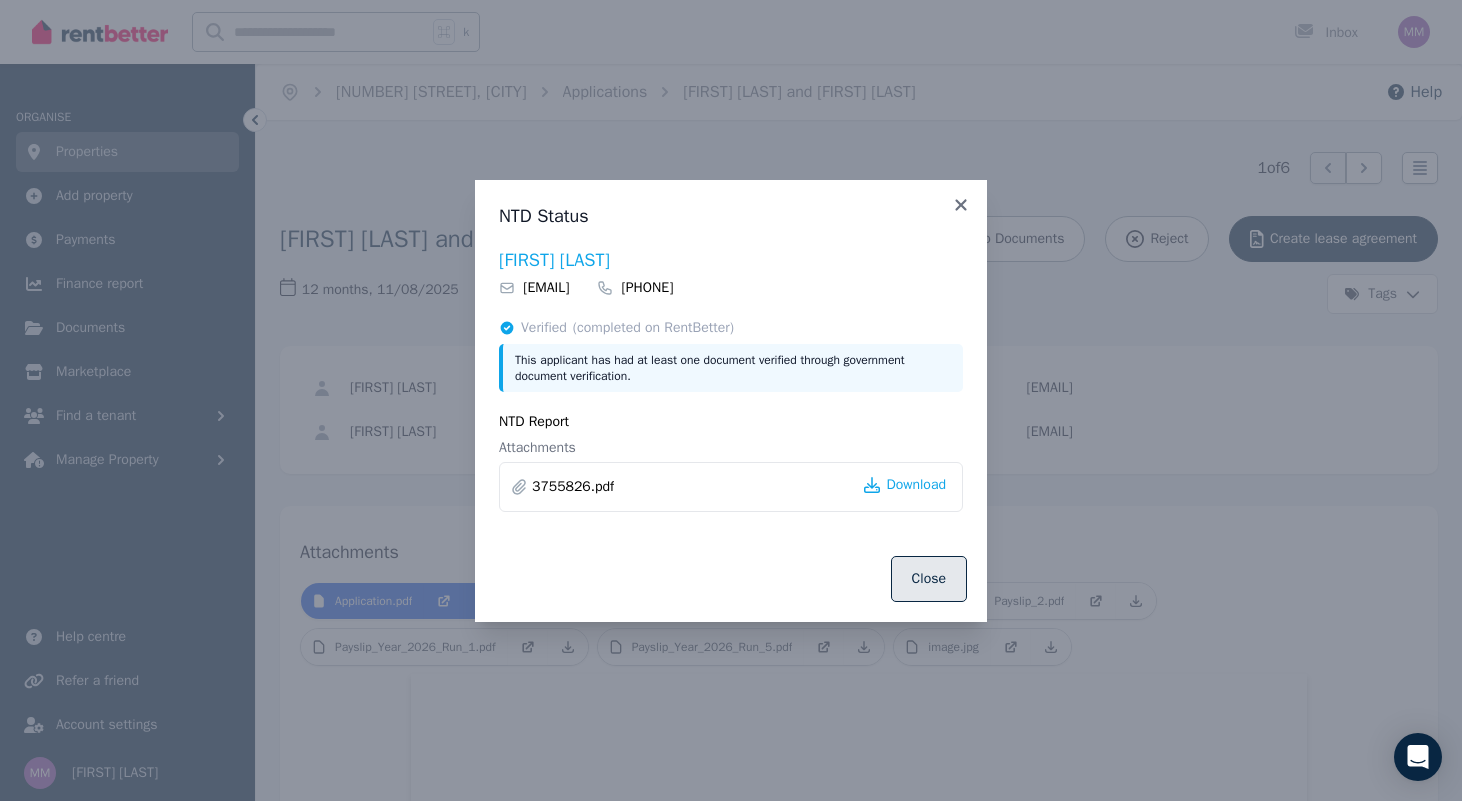 click on "Close" at bounding box center (929, 579) 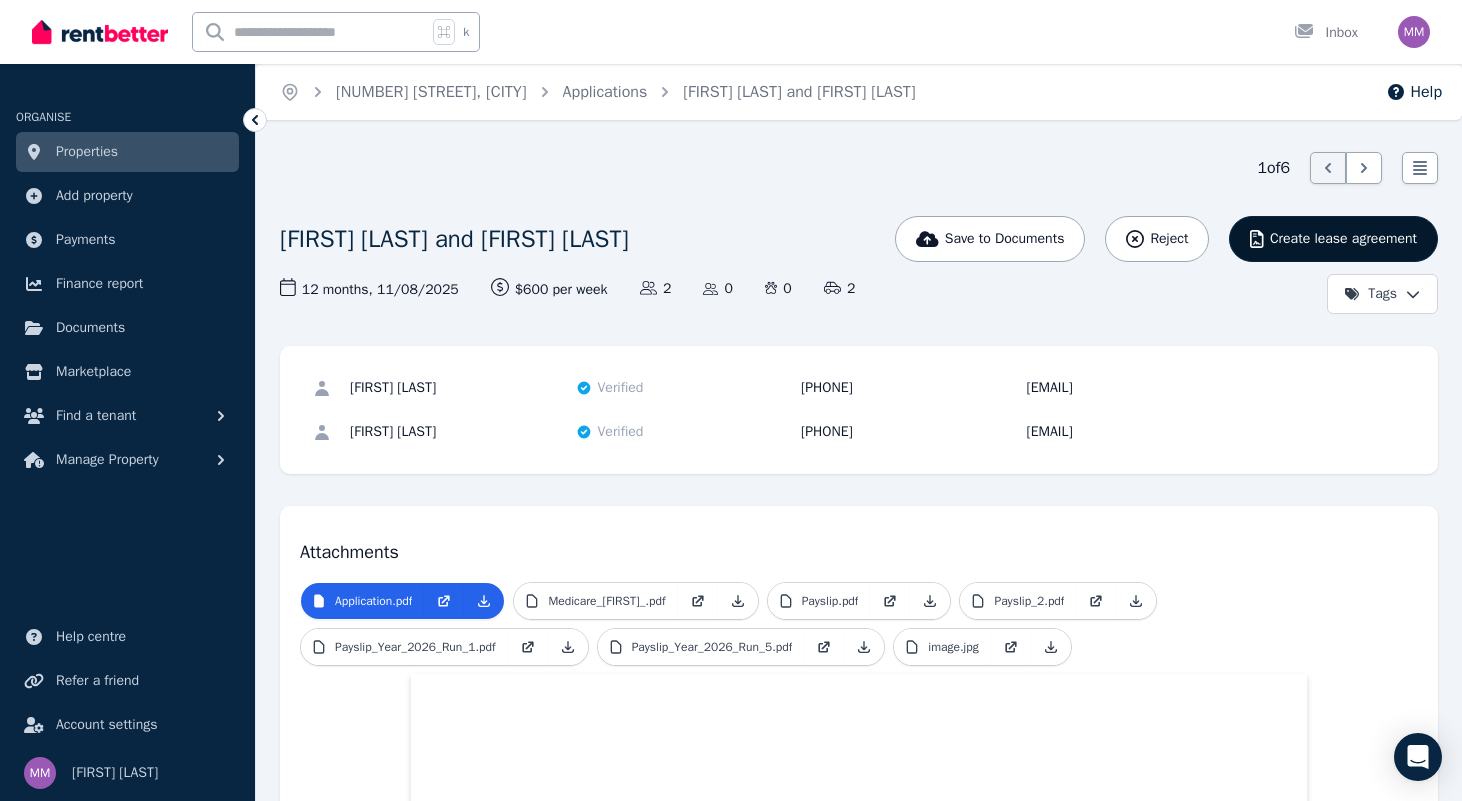 click on "Create lease agreement" at bounding box center [1343, 239] 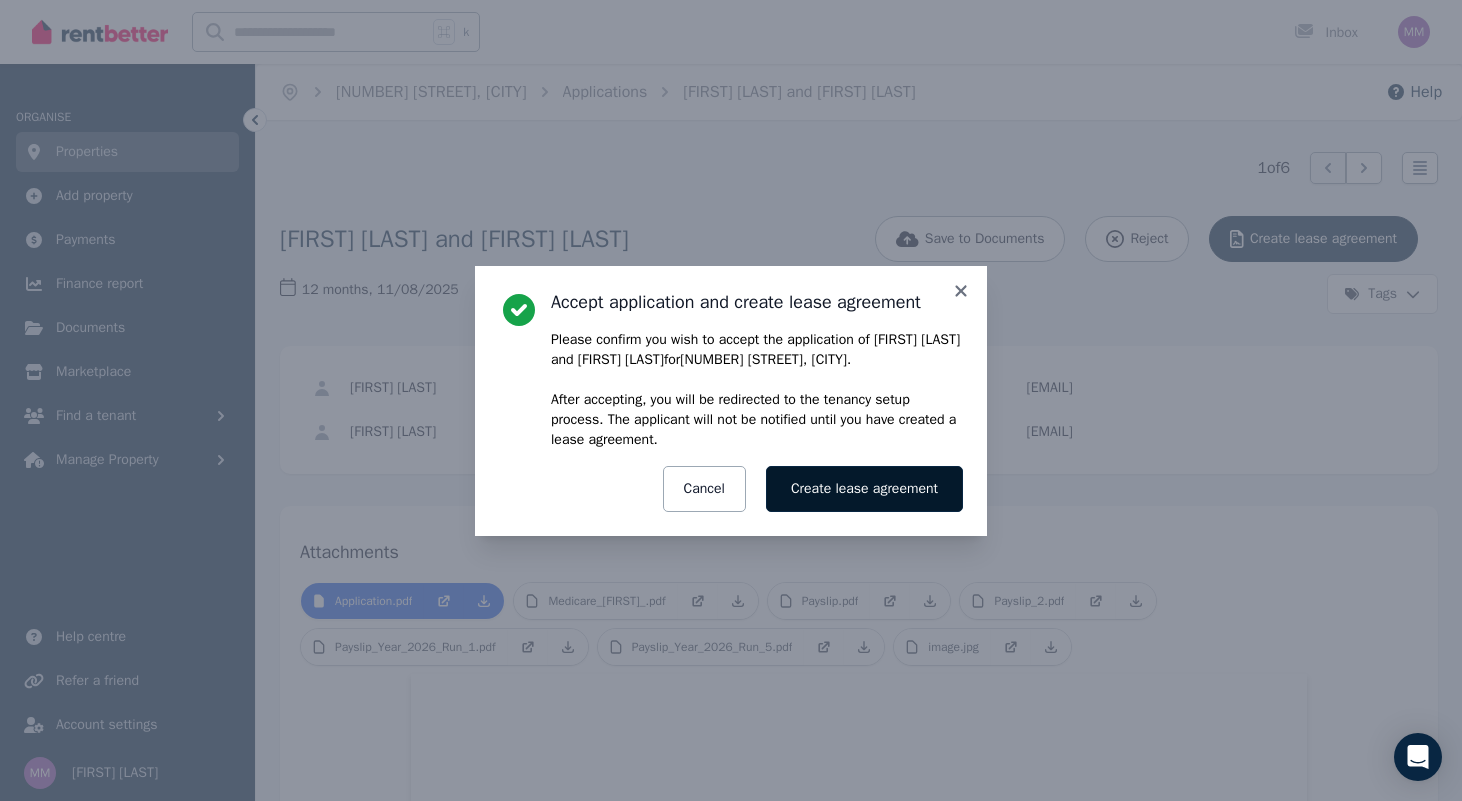 click on "Create lease agreement" at bounding box center [864, 489] 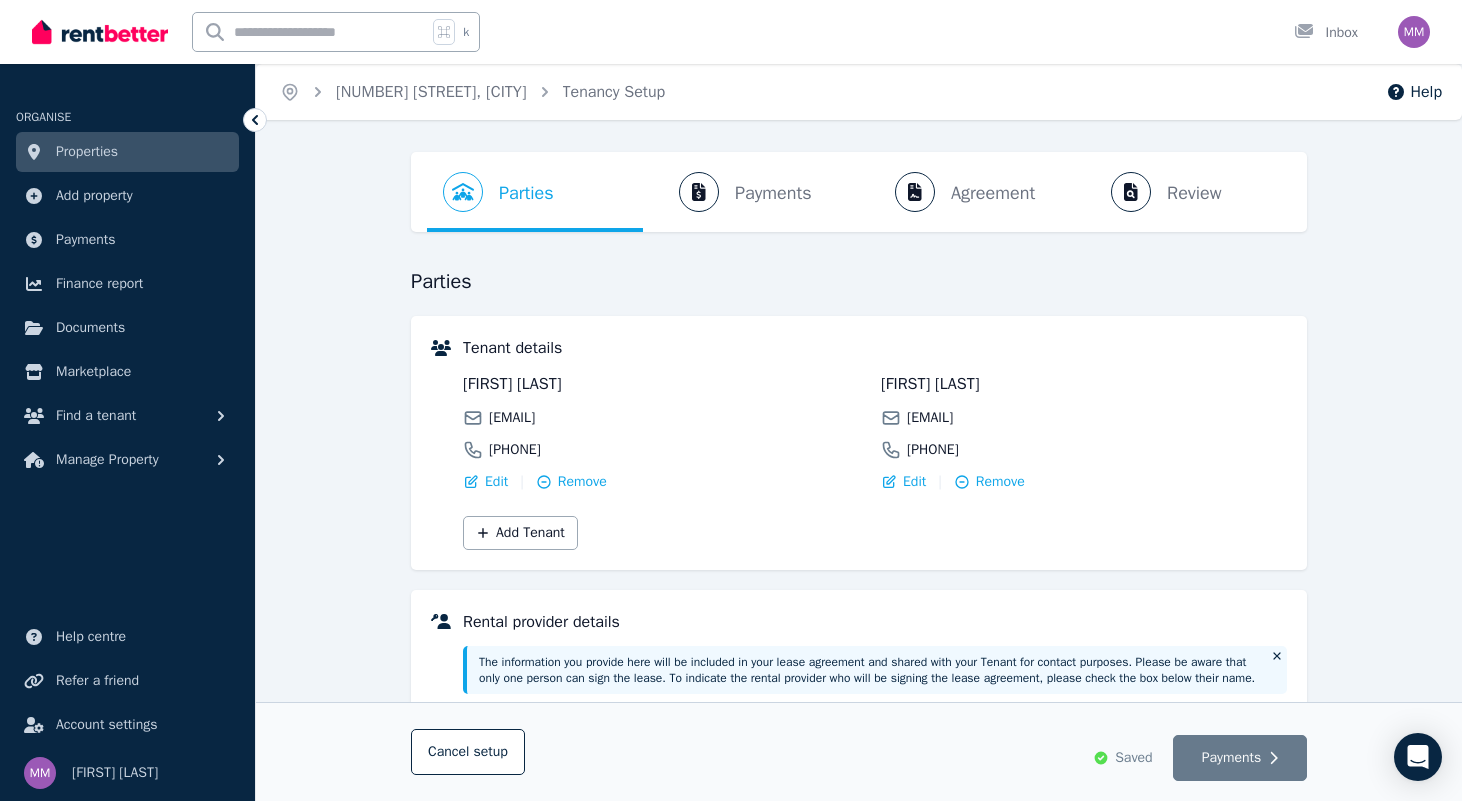 drag, startPoint x: 583, startPoint y: 447, endPoint x: 485, endPoint y: 448, distance: 98.005104 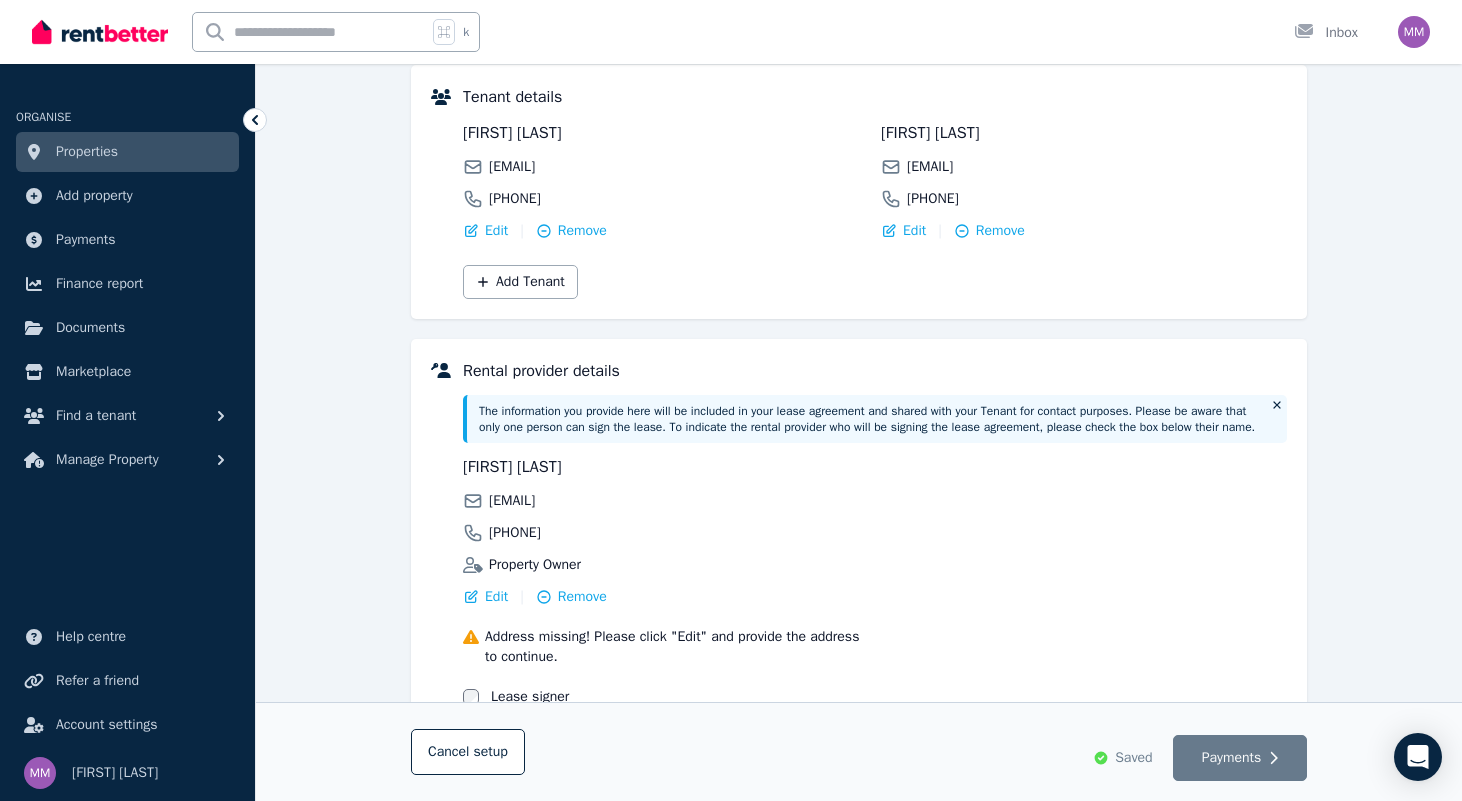 scroll, scrollTop: 406, scrollLeft: 0, axis: vertical 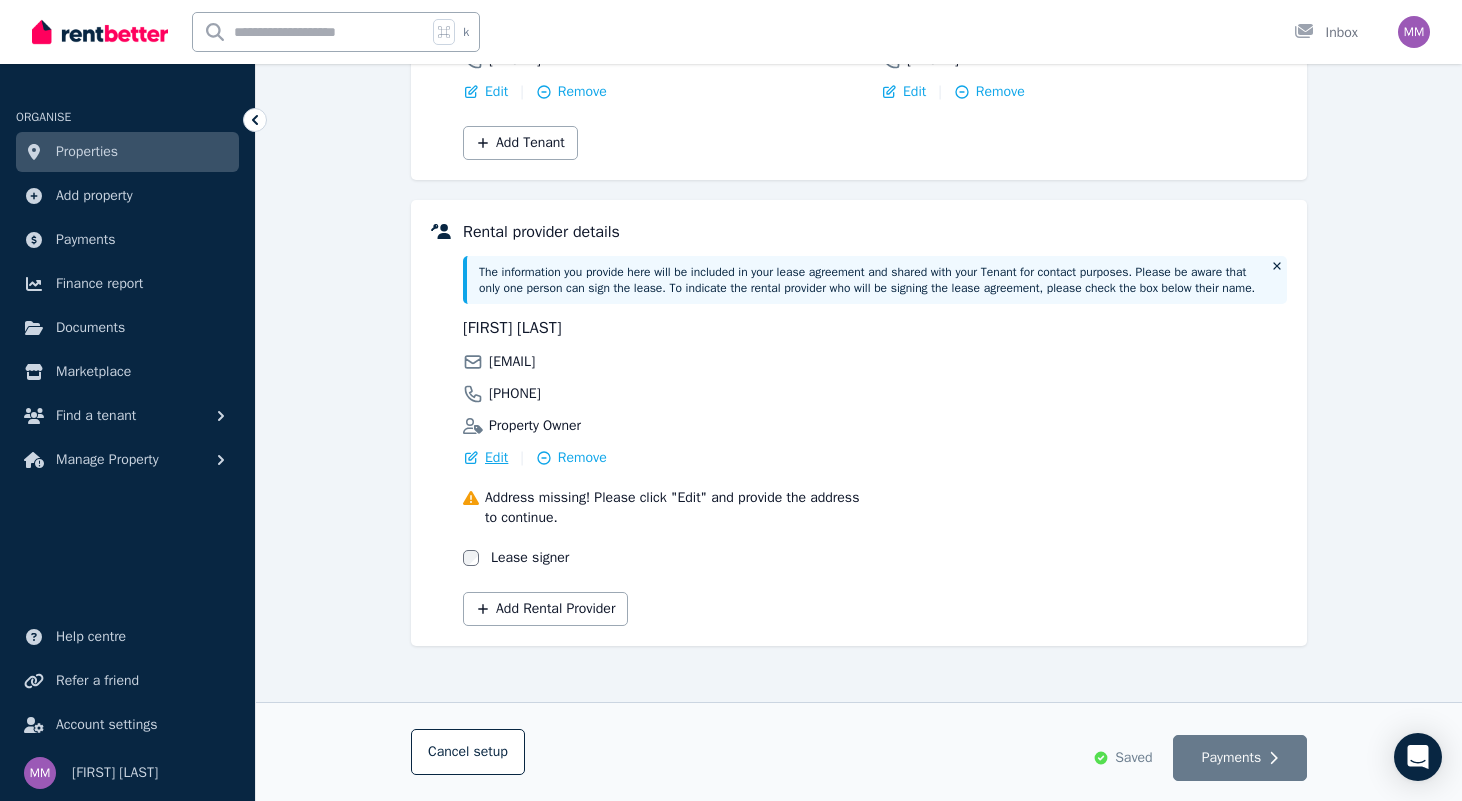 click on "Edit" at bounding box center (496, 458) 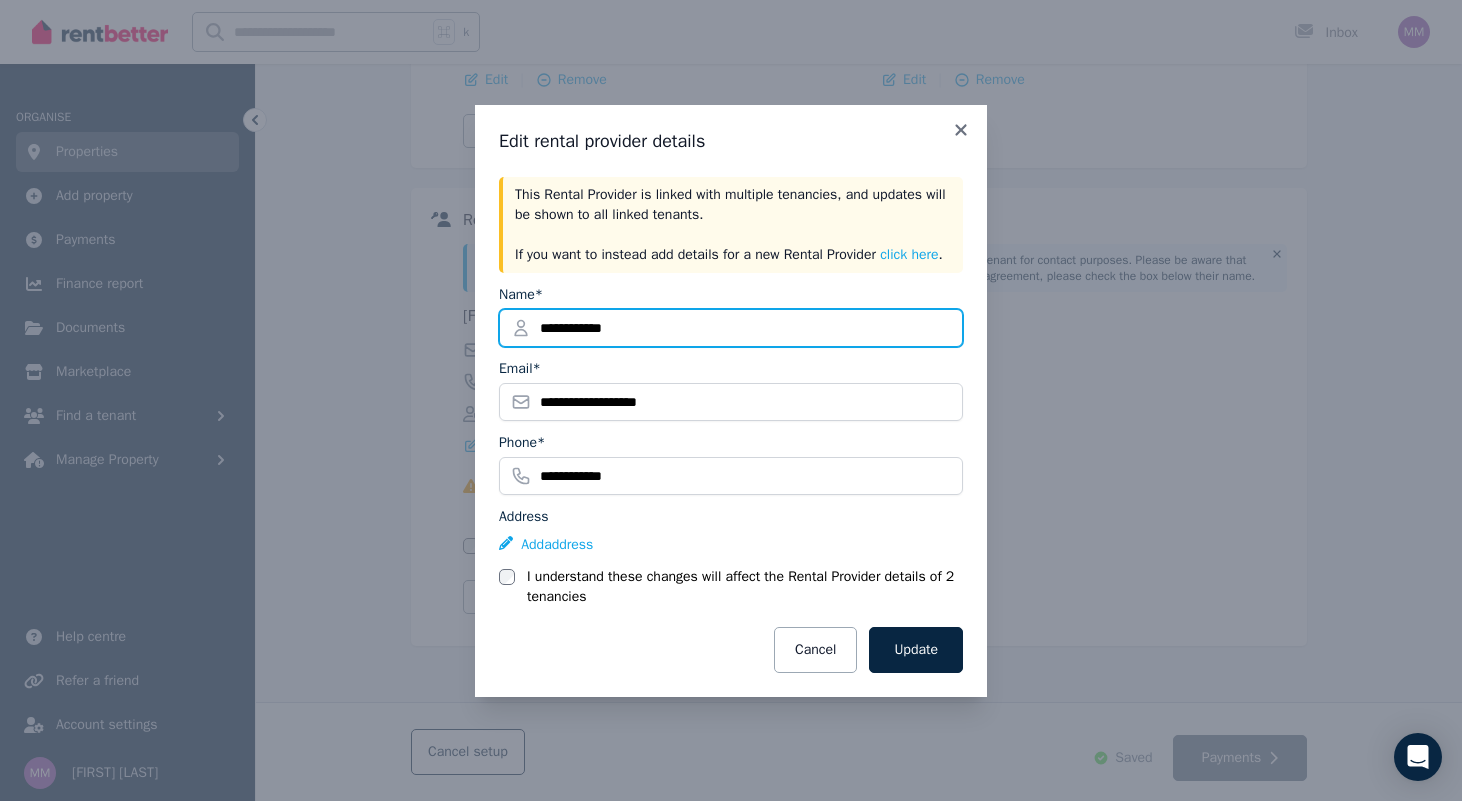 drag, startPoint x: 636, startPoint y: 336, endPoint x: 509, endPoint y: 311, distance: 129.43724 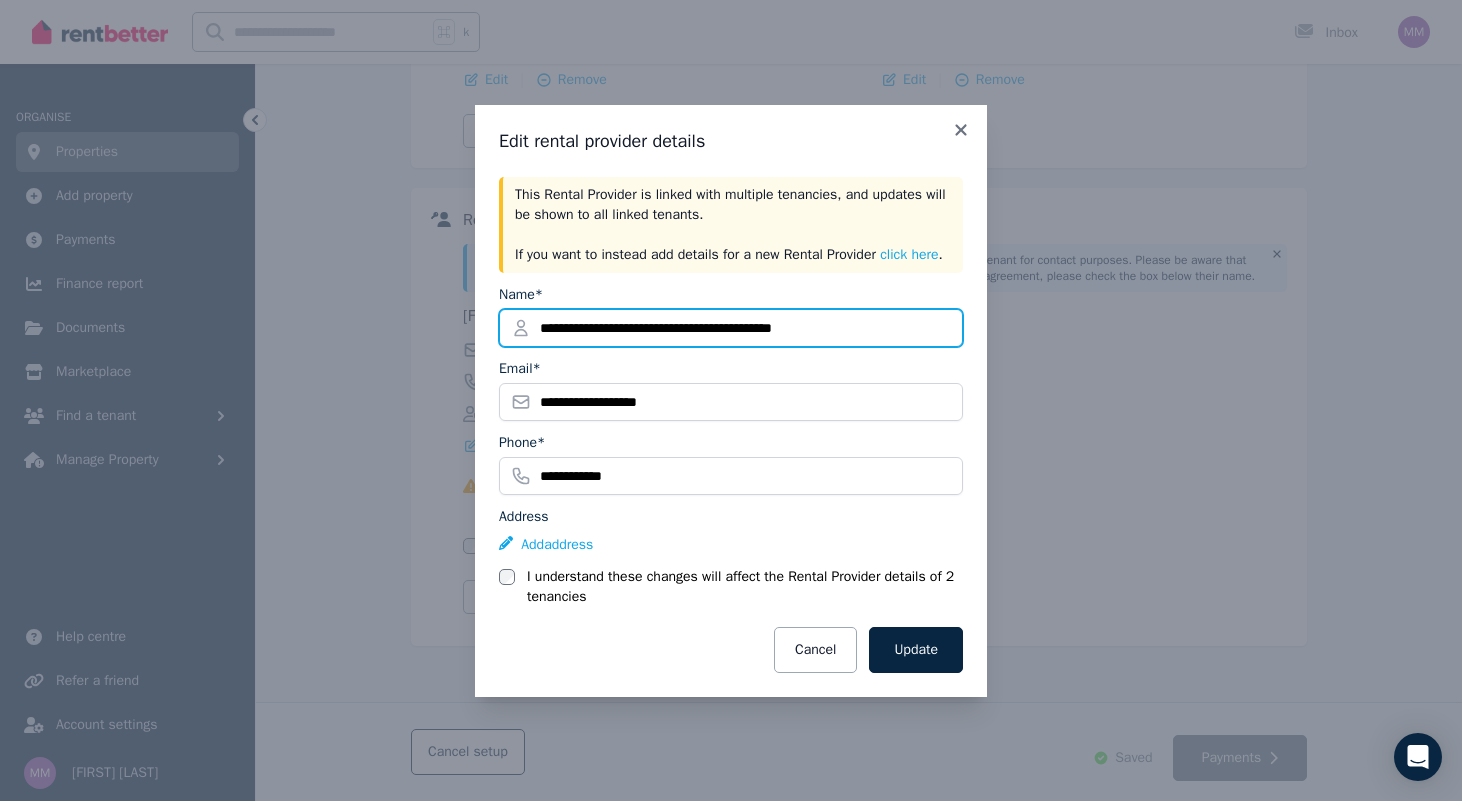 click on "**********" at bounding box center (731, 328) 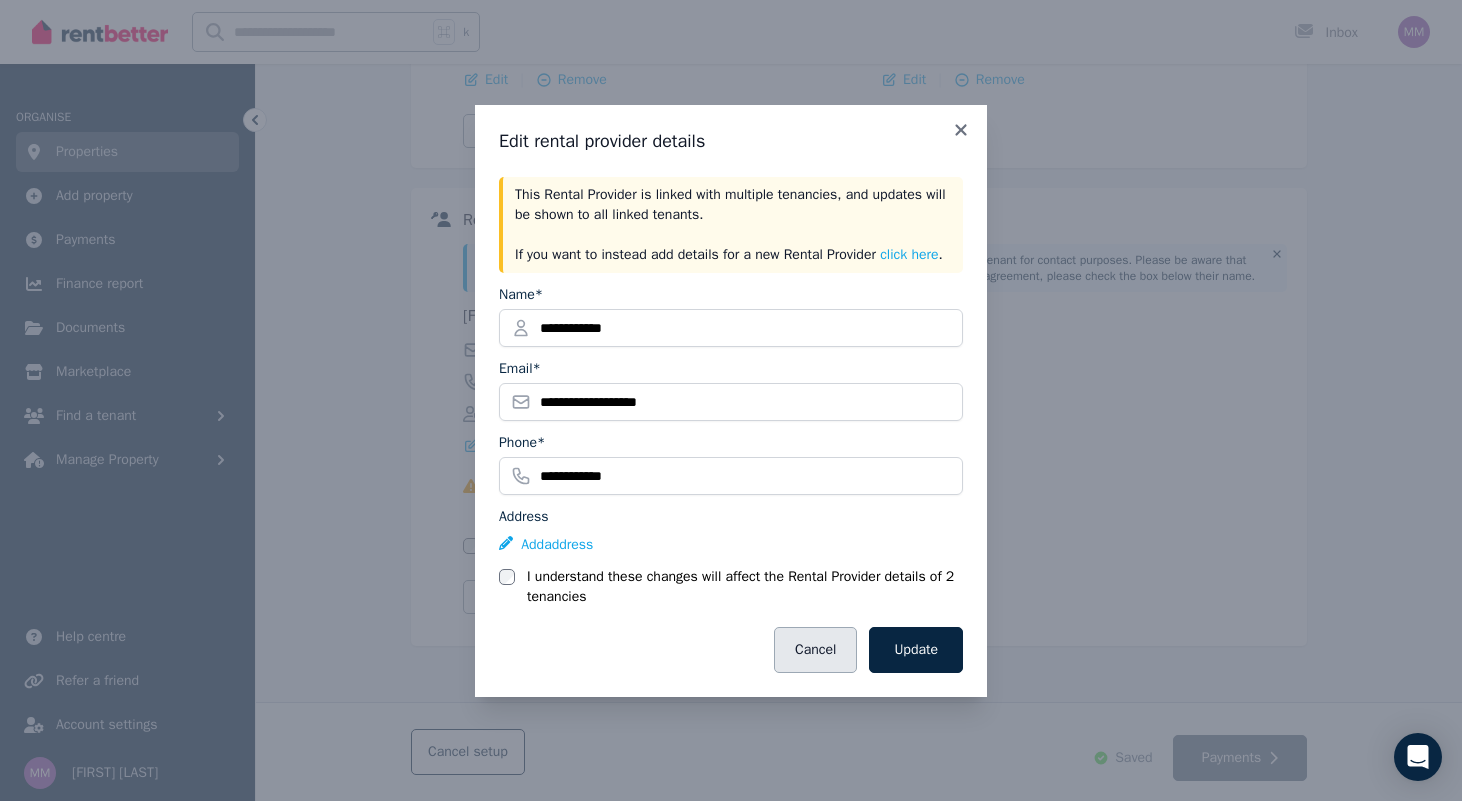 click on "Cancel" at bounding box center [815, 650] 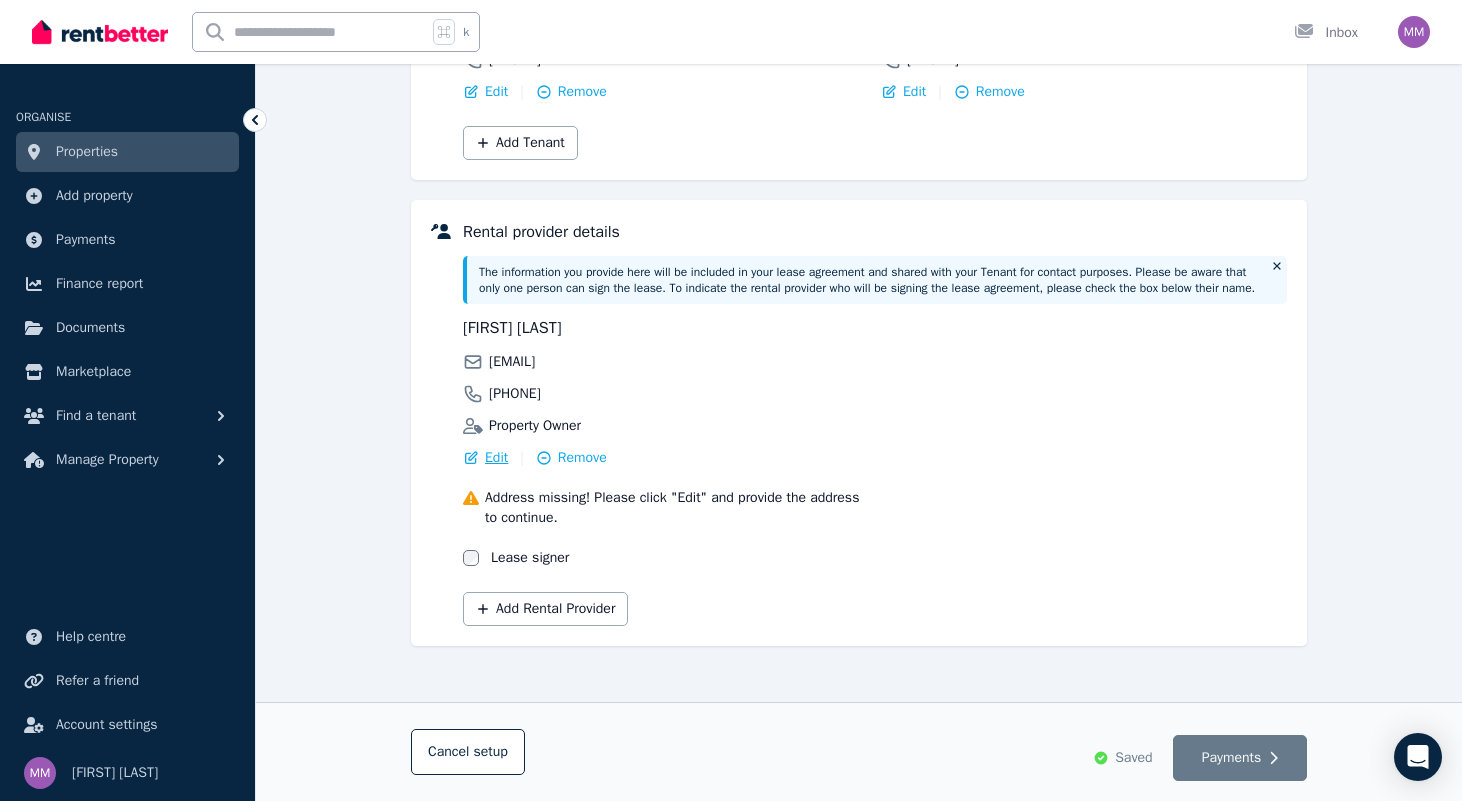 click 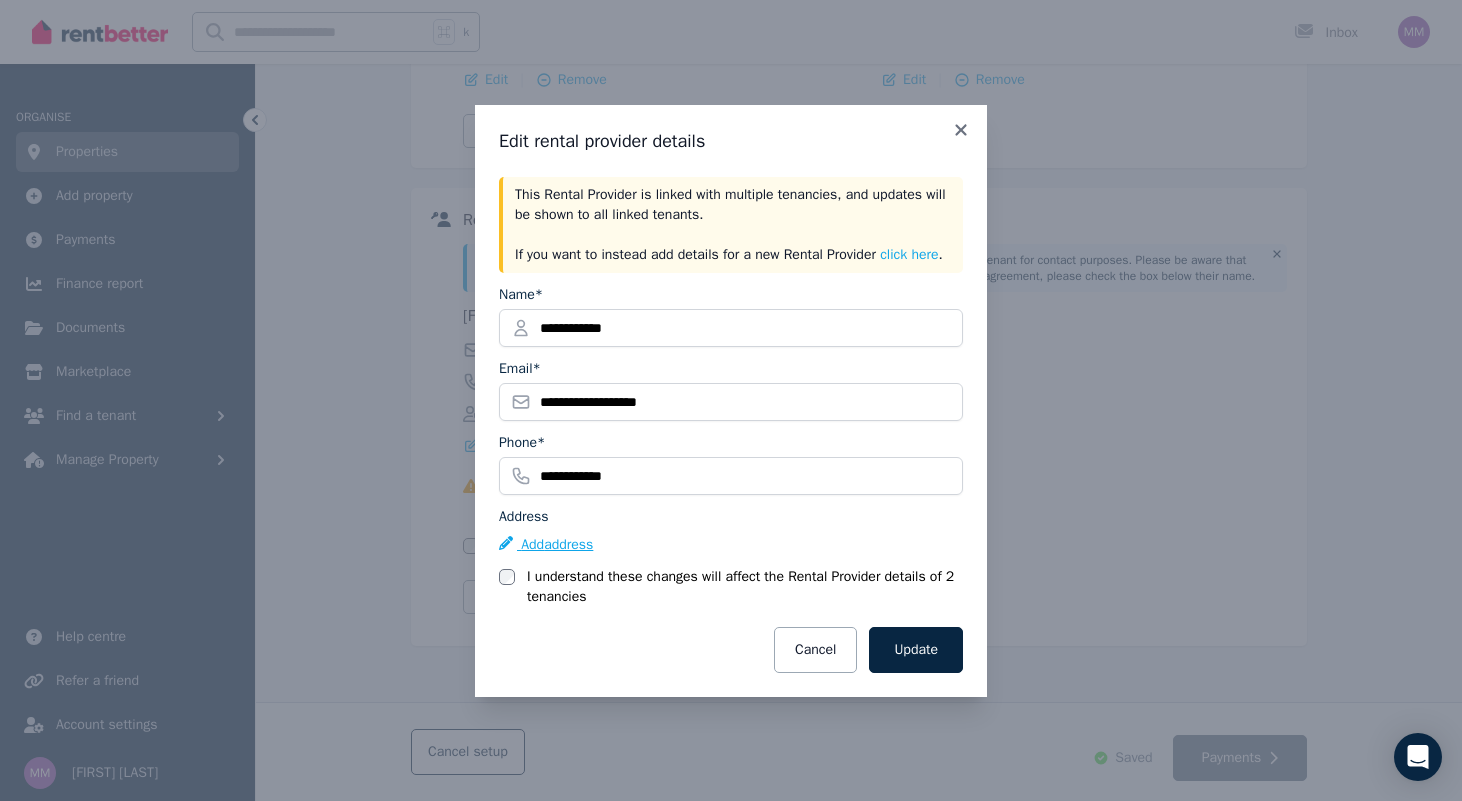 click on "Add  address" at bounding box center (546, 545) 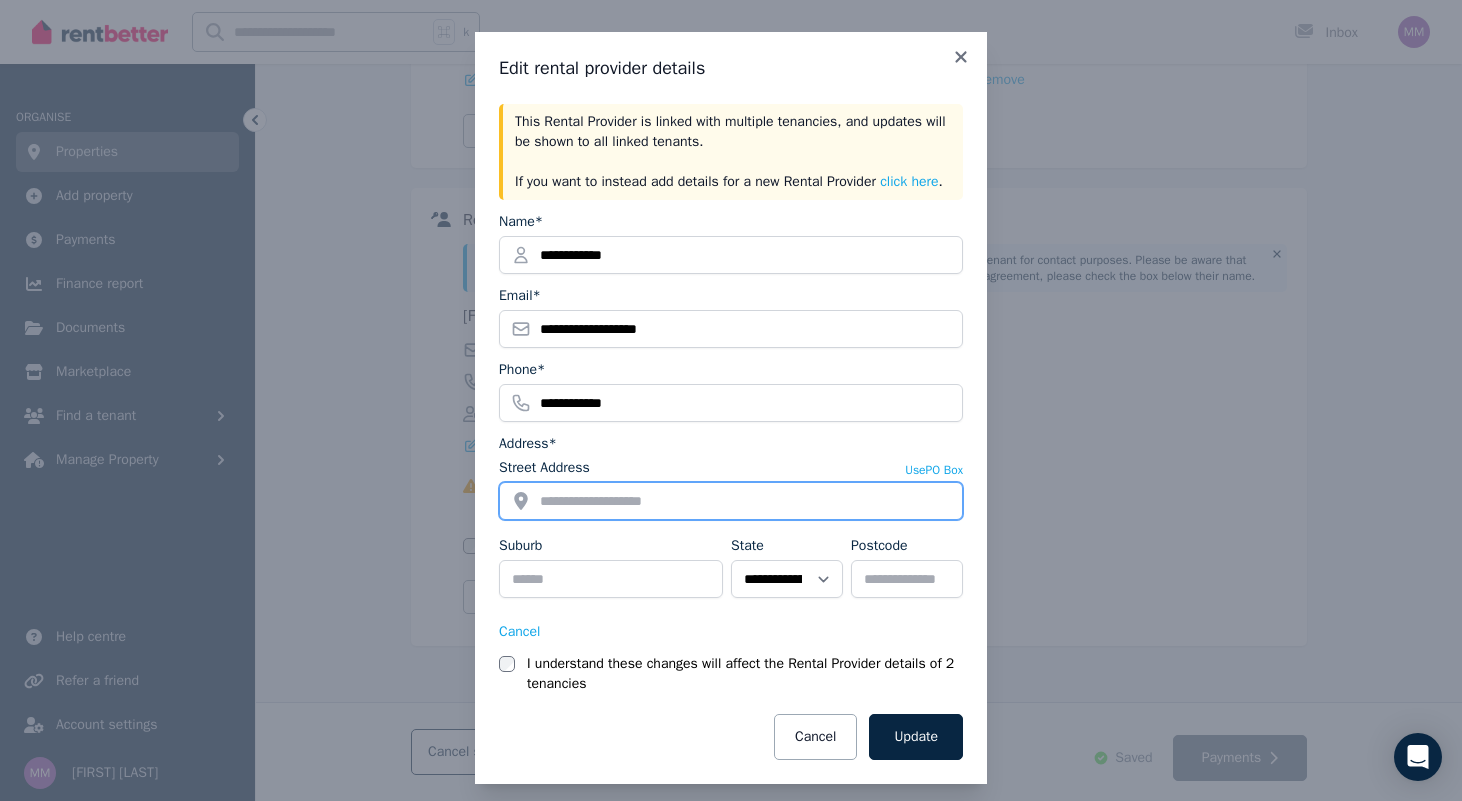 click on "Street Address" at bounding box center (731, 501) 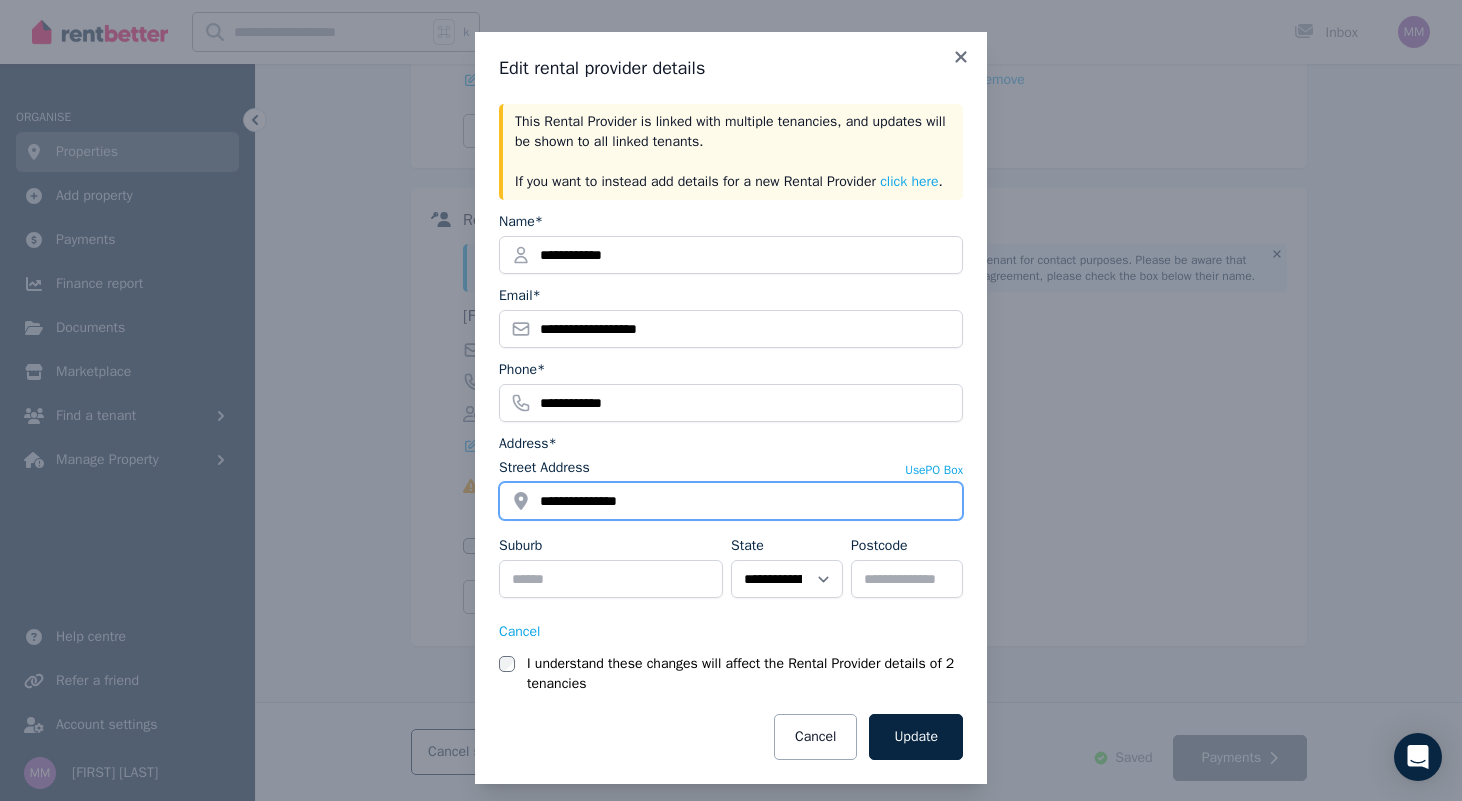 type on "**********" 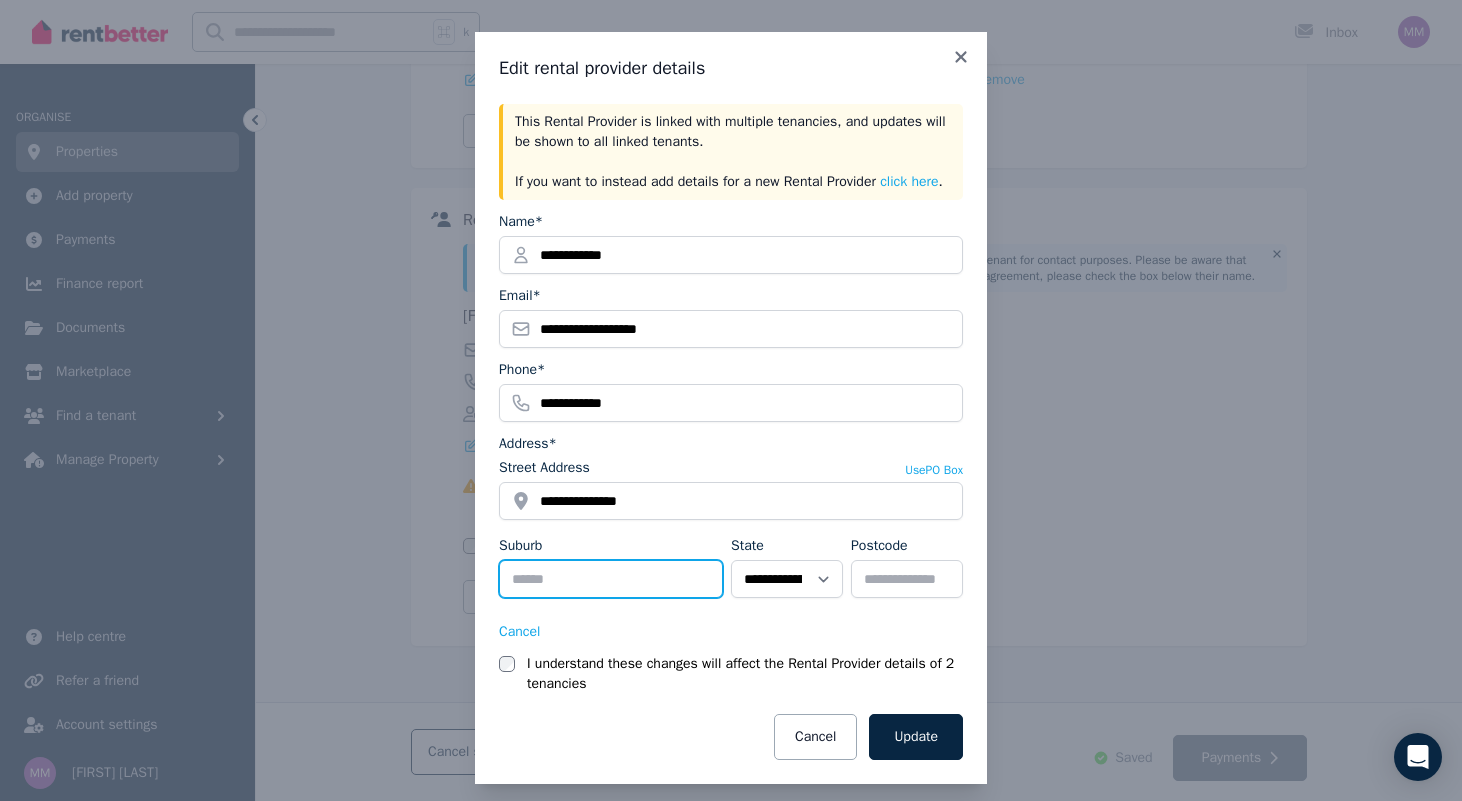click on "Suburb" at bounding box center [611, 579] 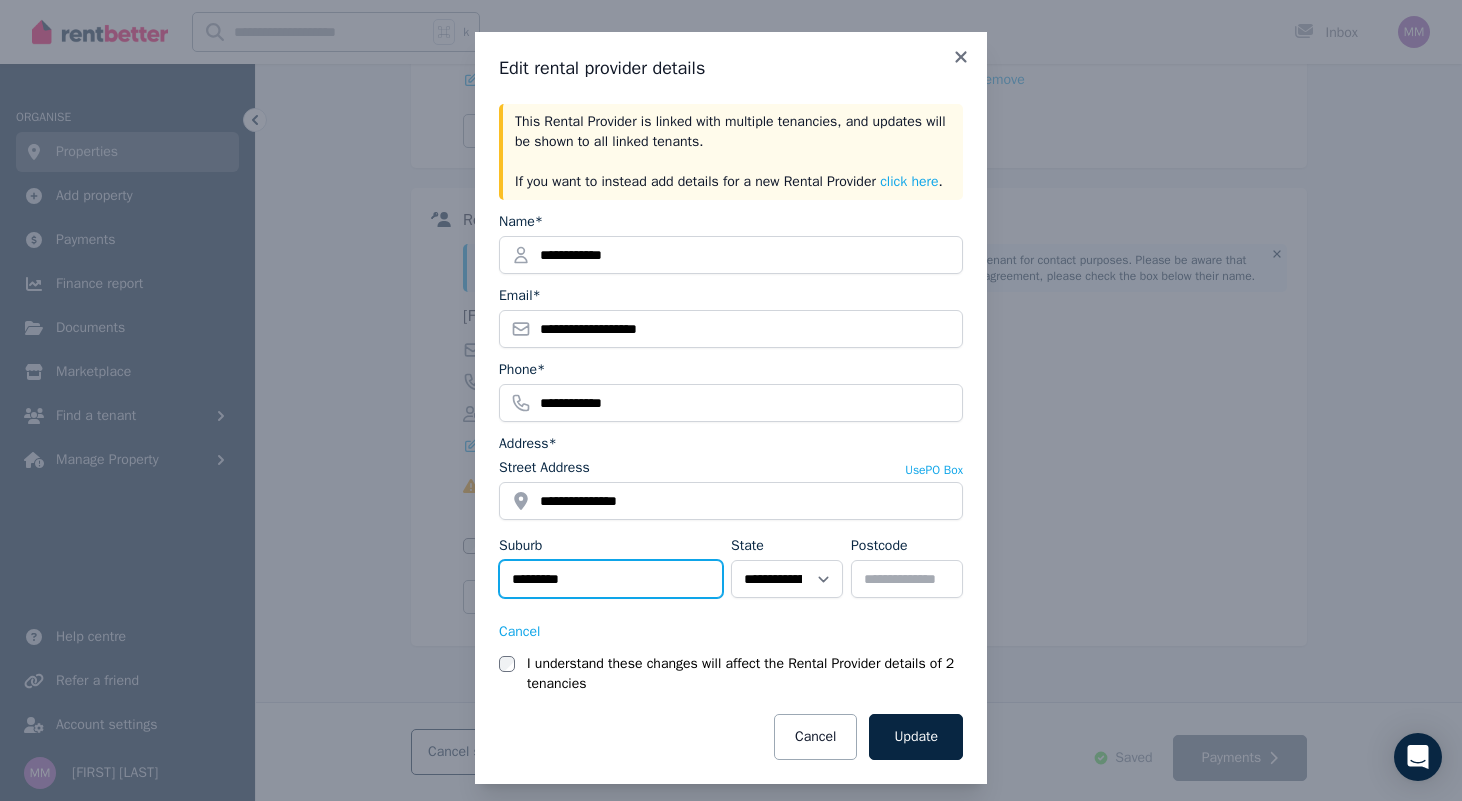 type on "*********" 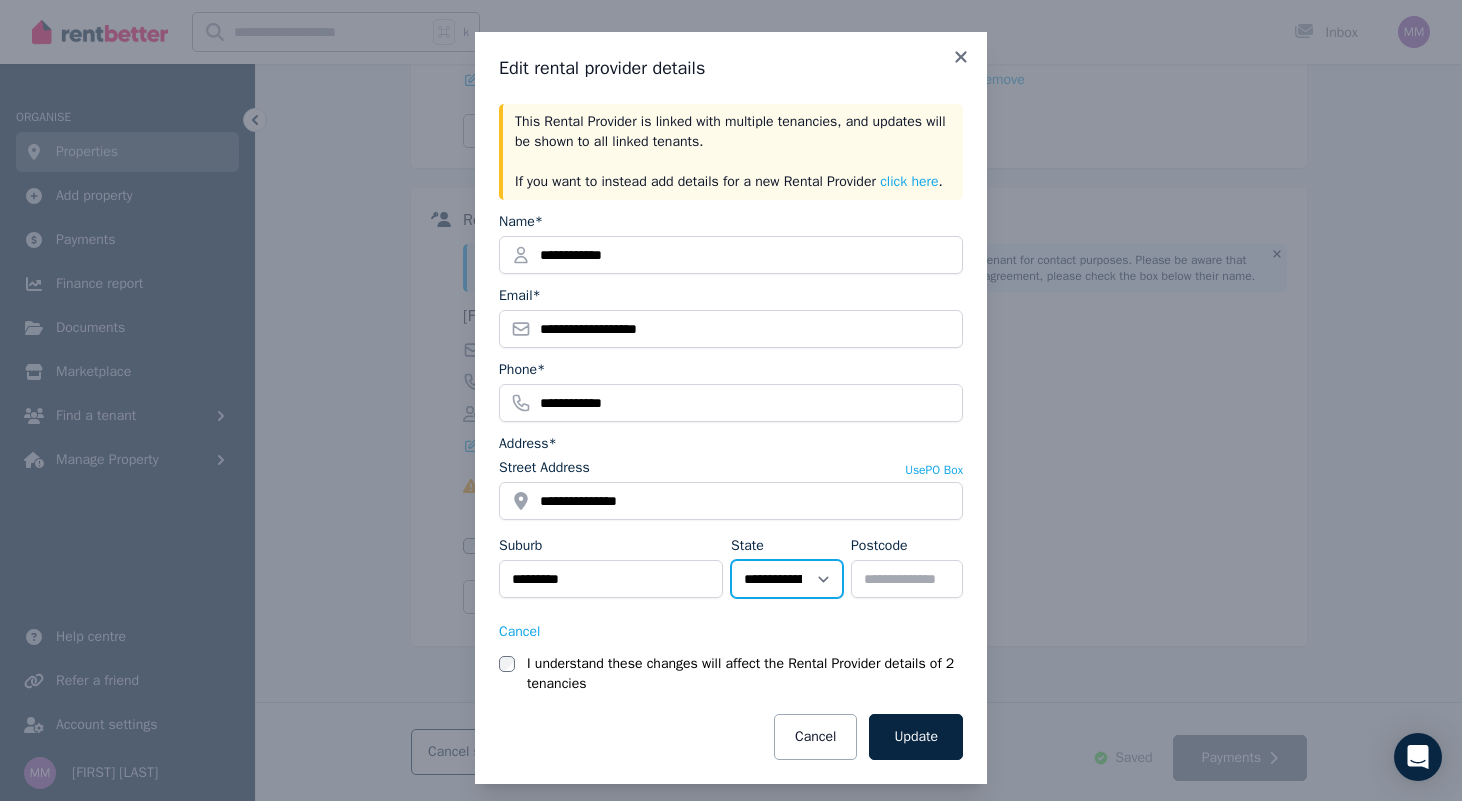 select on "**" 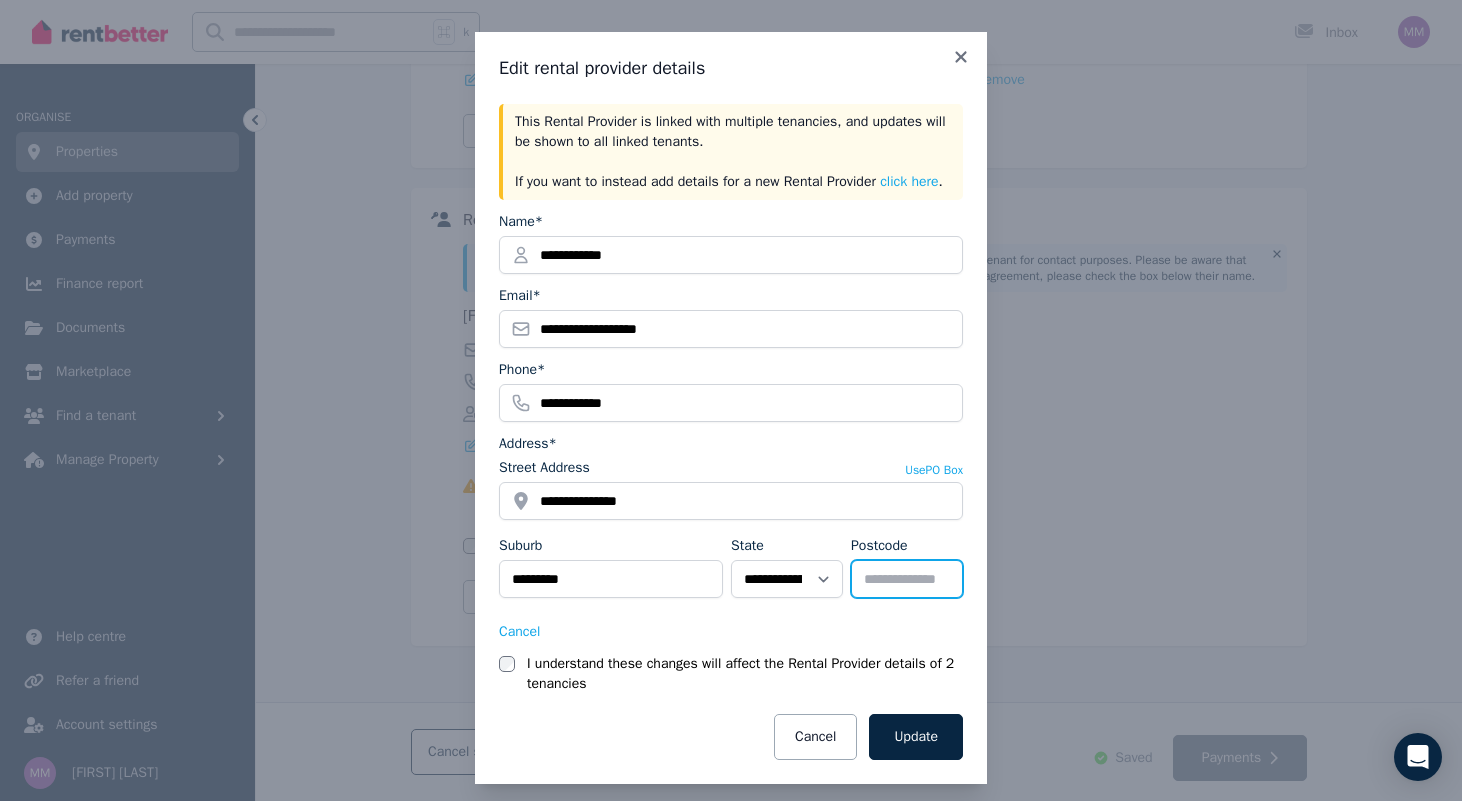 click on "Postcode" at bounding box center (907, 579) 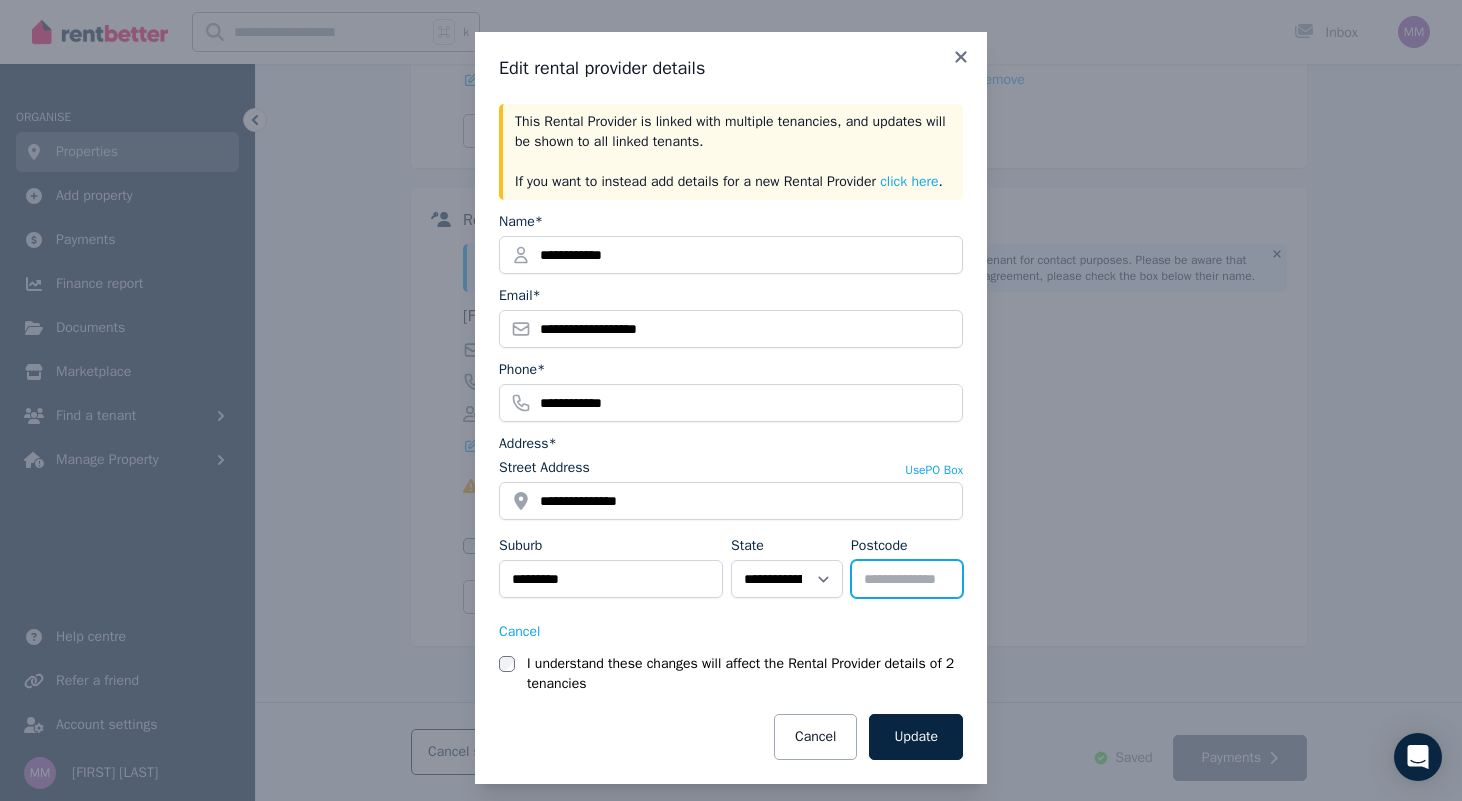 type on "****" 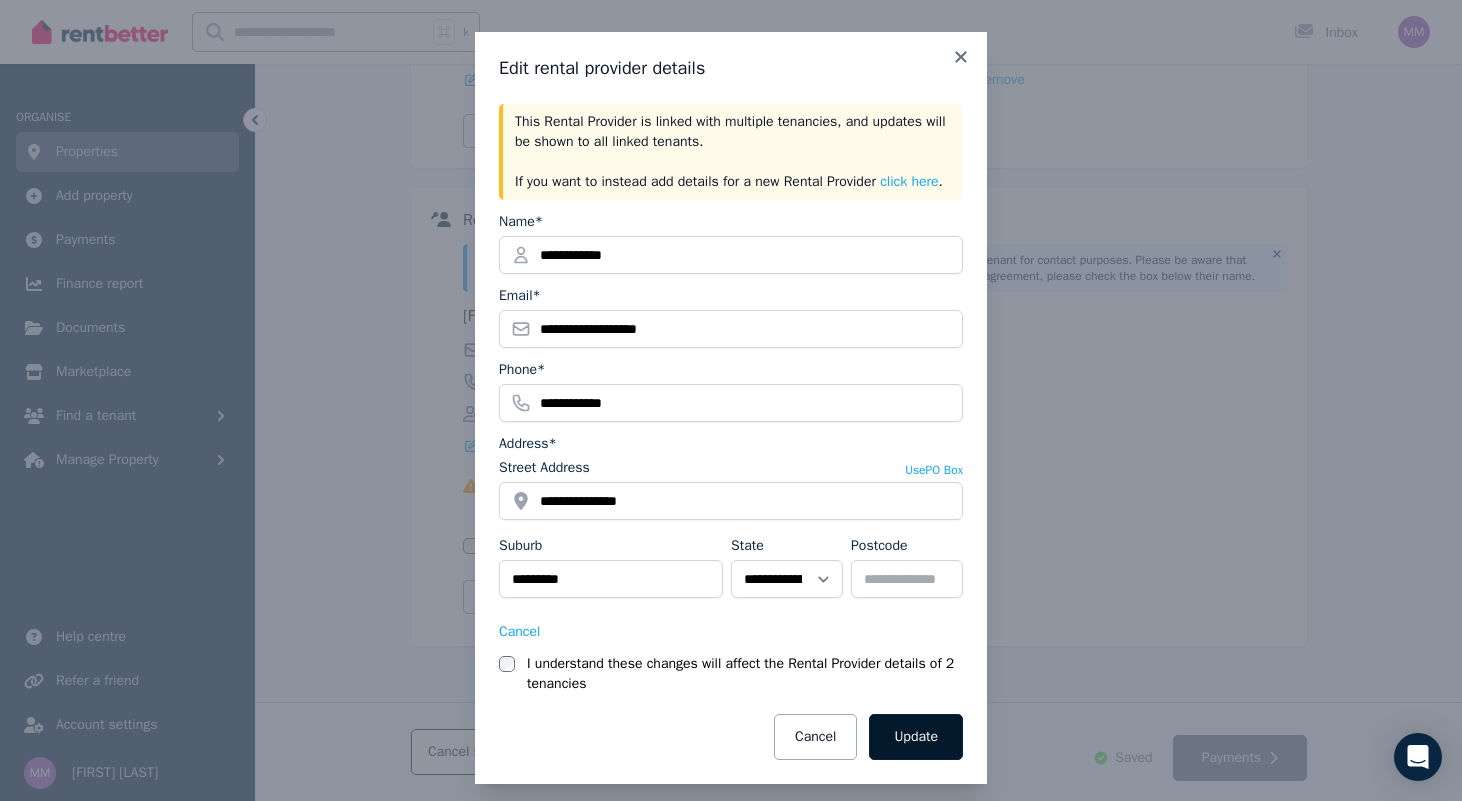 click on "Update" at bounding box center (916, 737) 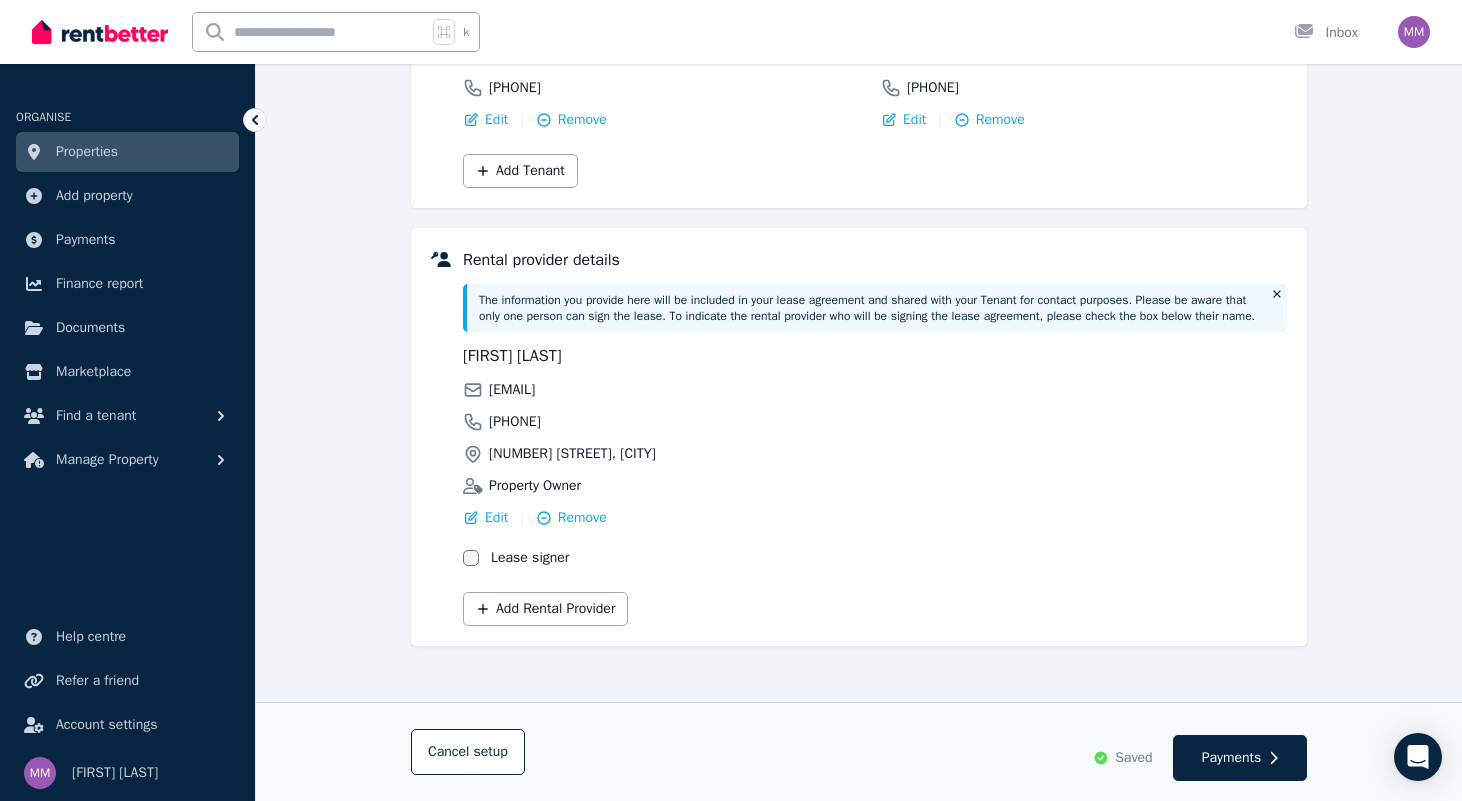 scroll, scrollTop: 378, scrollLeft: 0, axis: vertical 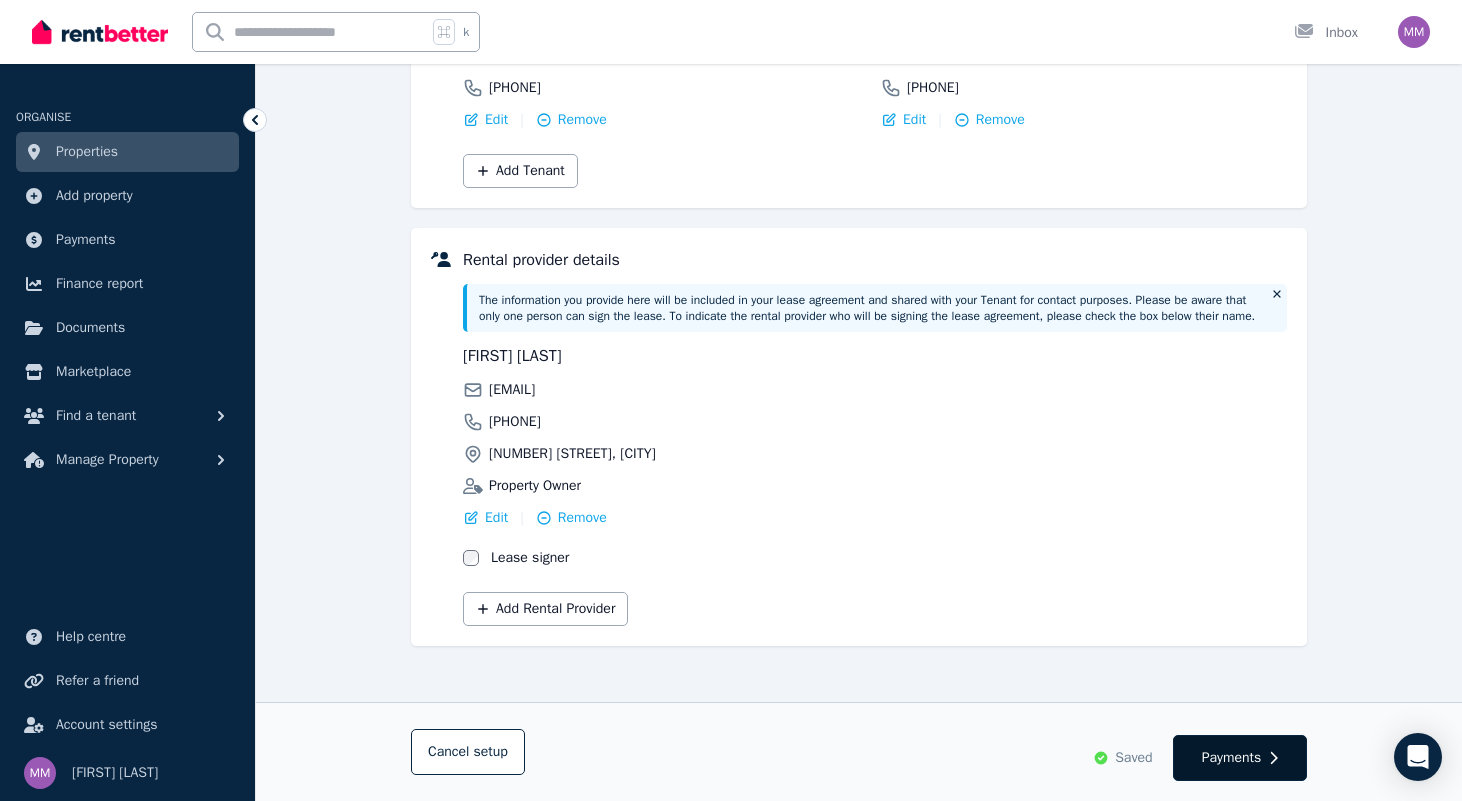 click 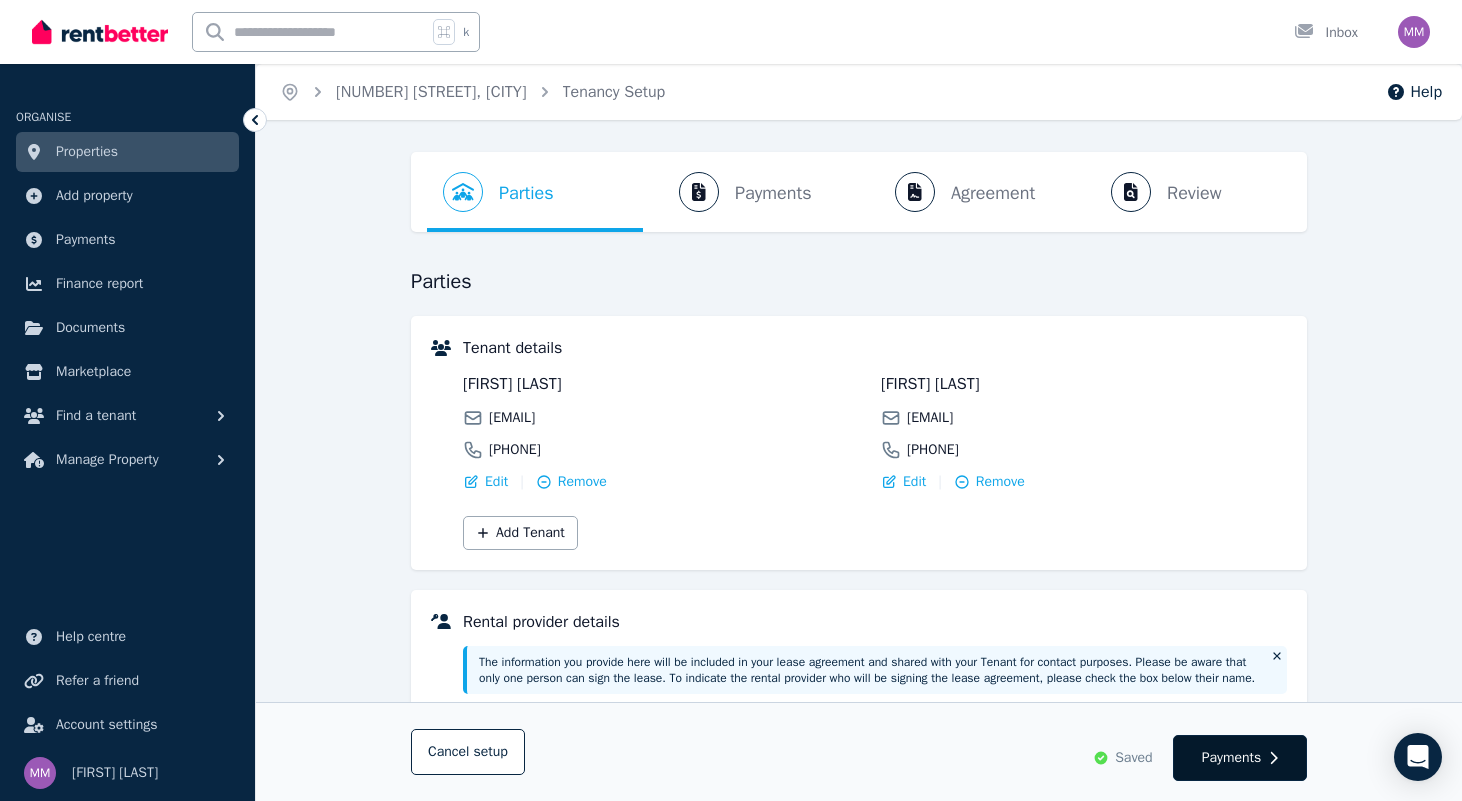 select on "**********" 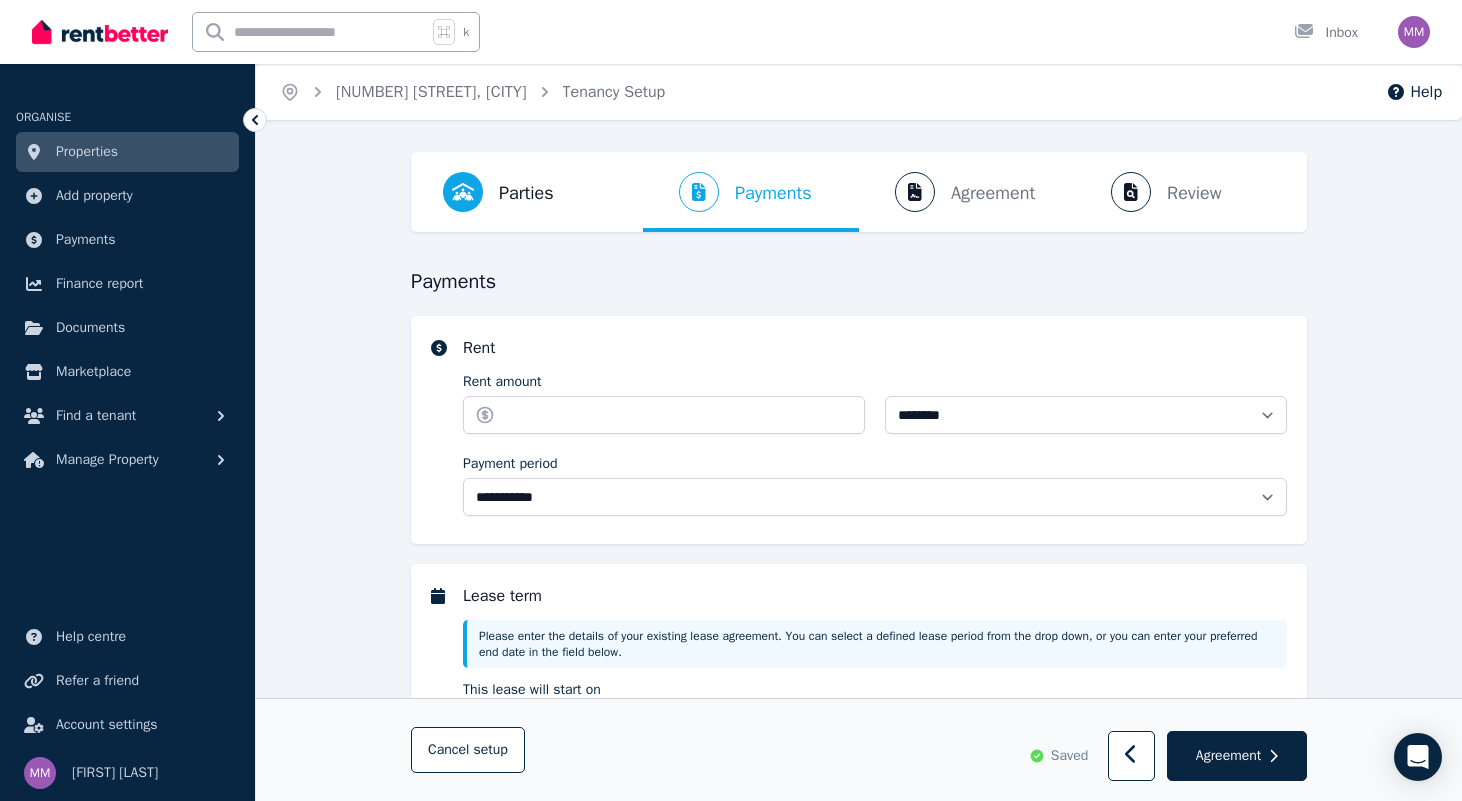 select on "**********" 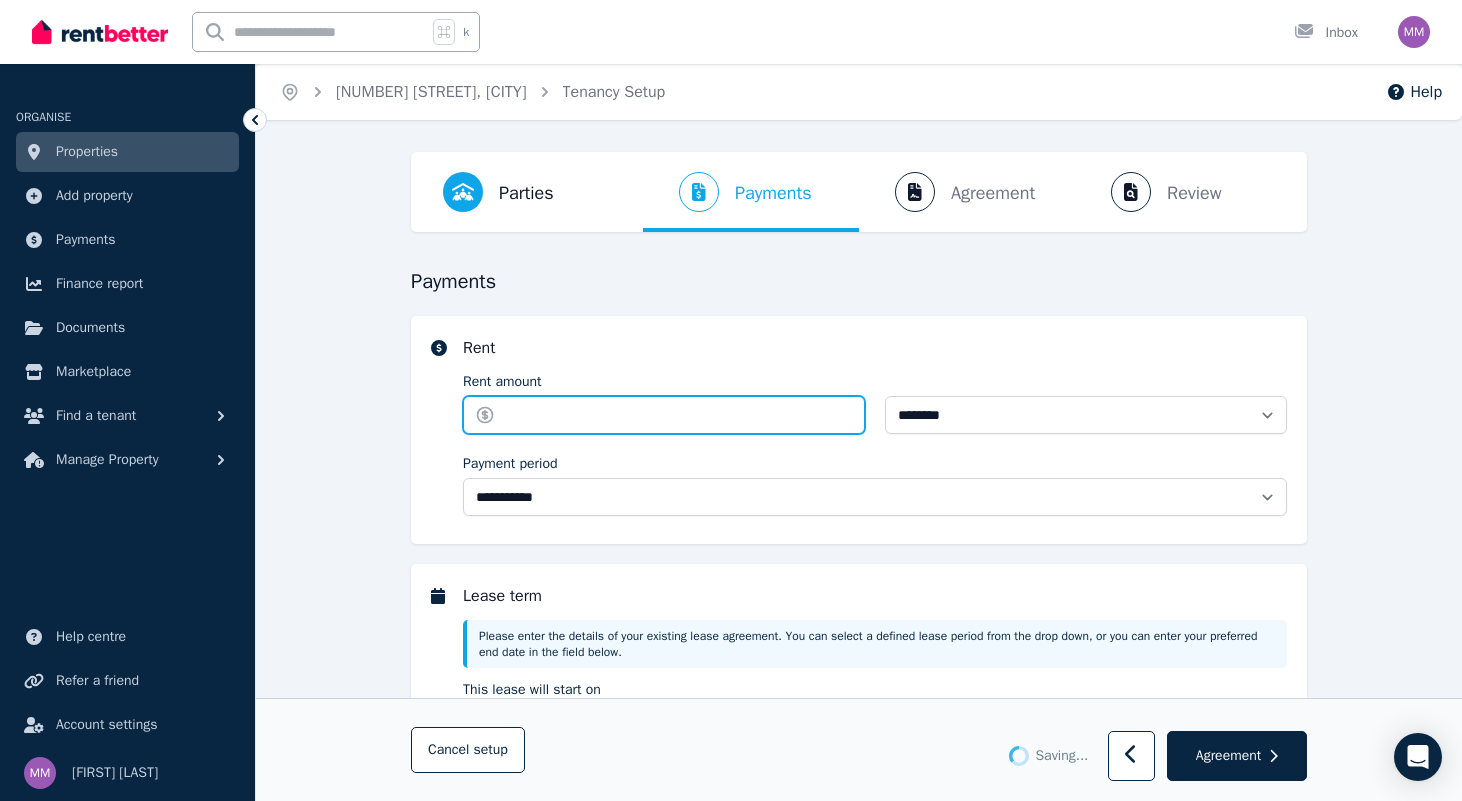 click on "Rent amount" at bounding box center (664, 415) 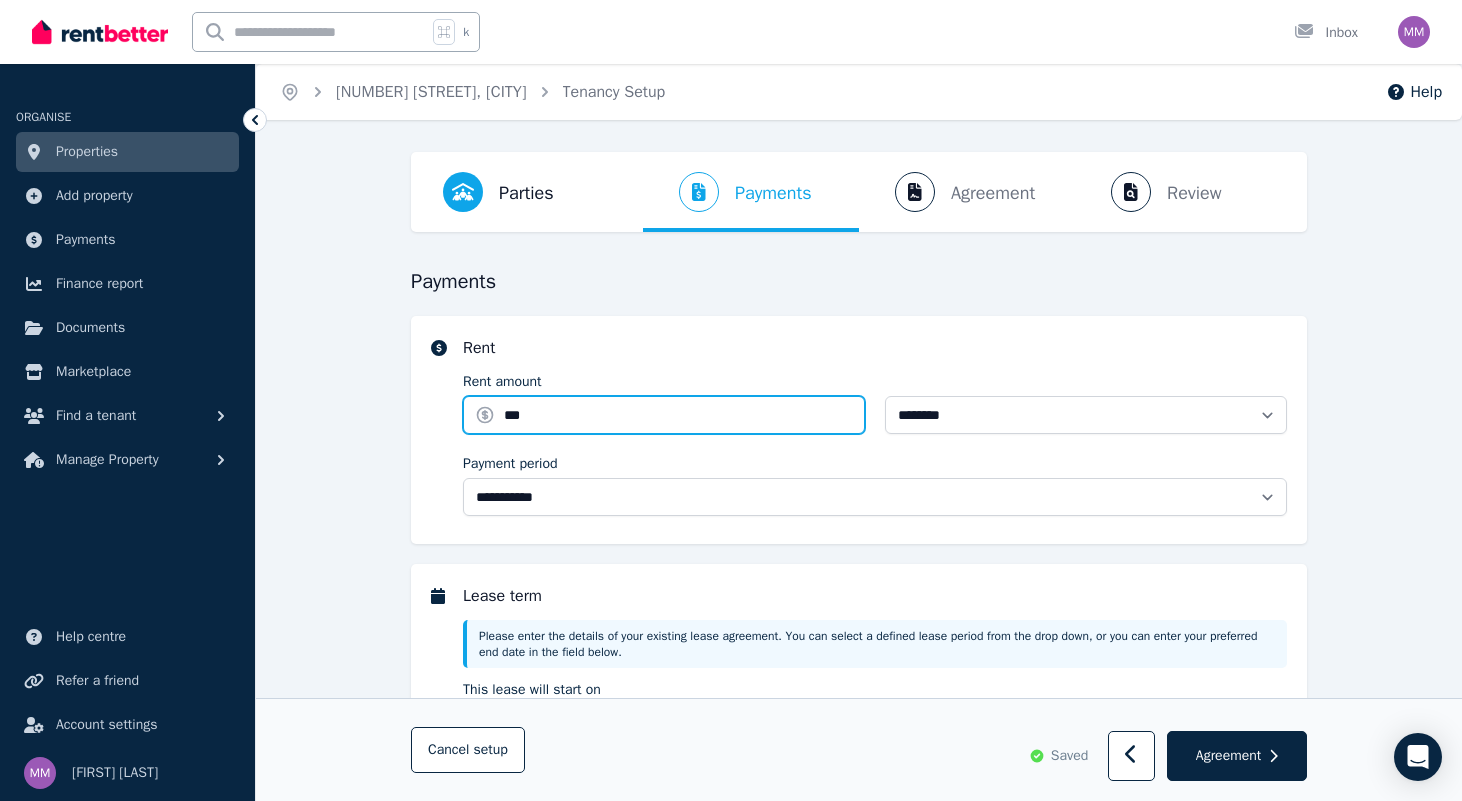 type on "***" 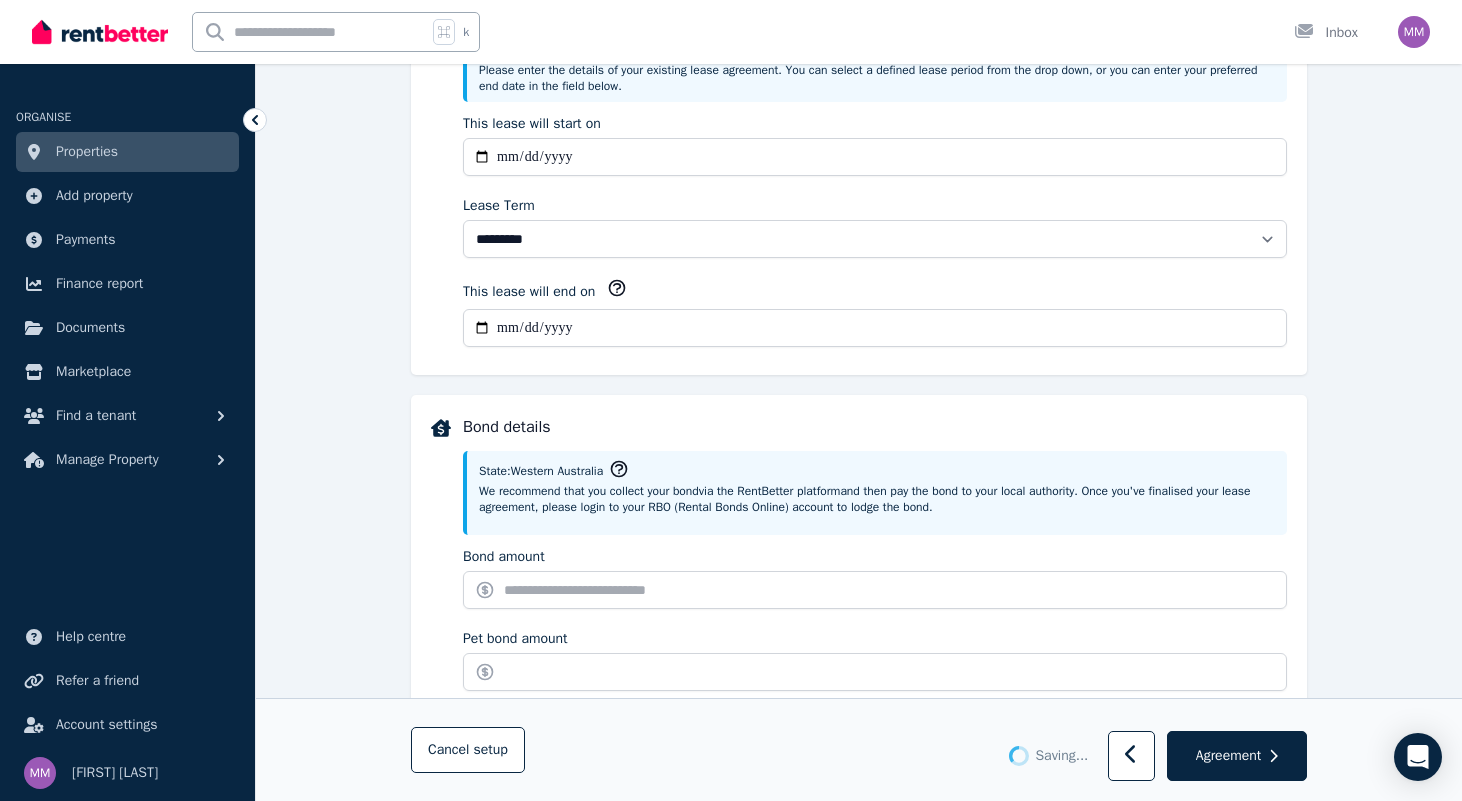 type 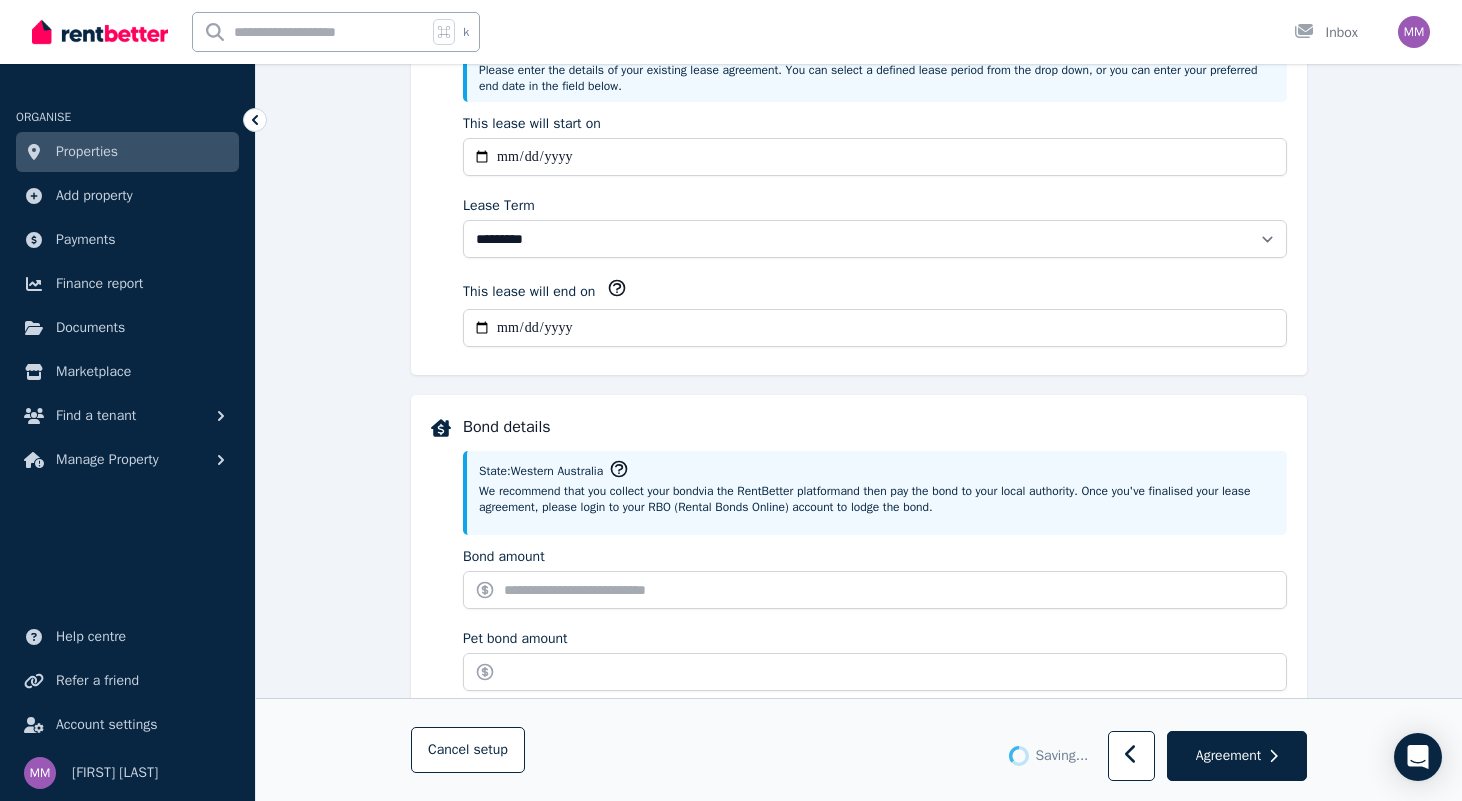 type on "**********" 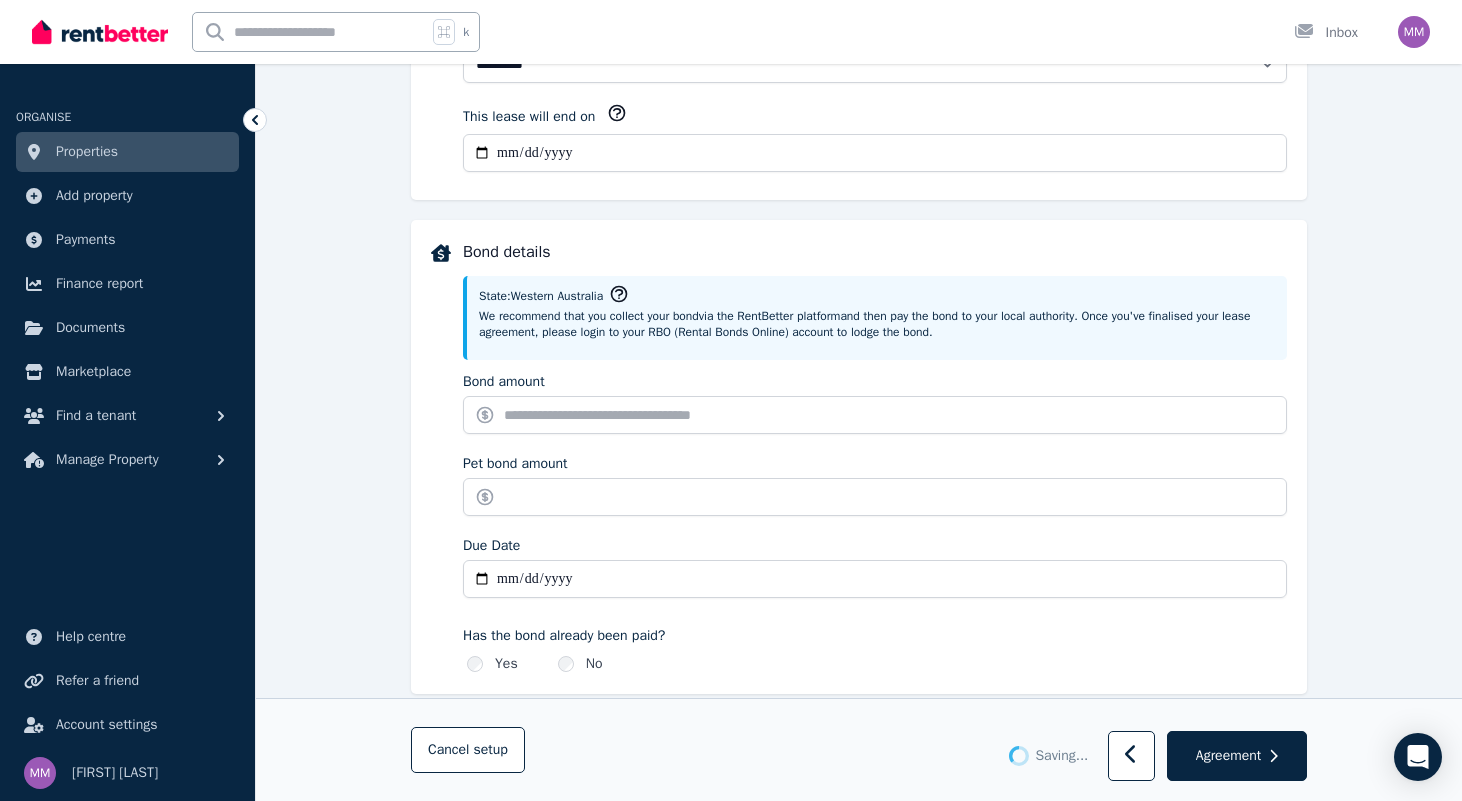 scroll, scrollTop: 797, scrollLeft: 0, axis: vertical 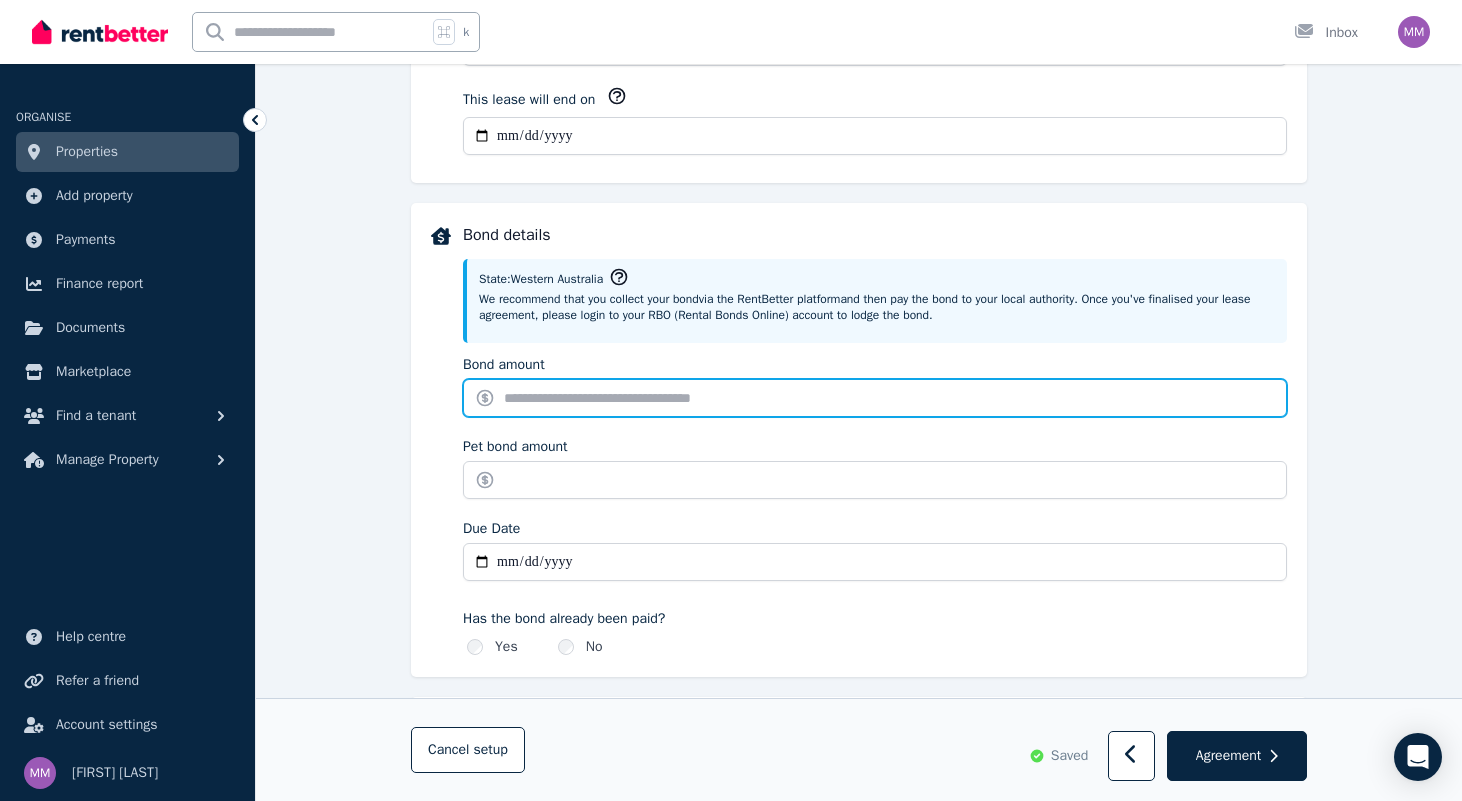 click on "Bond amount" at bounding box center [875, 398] 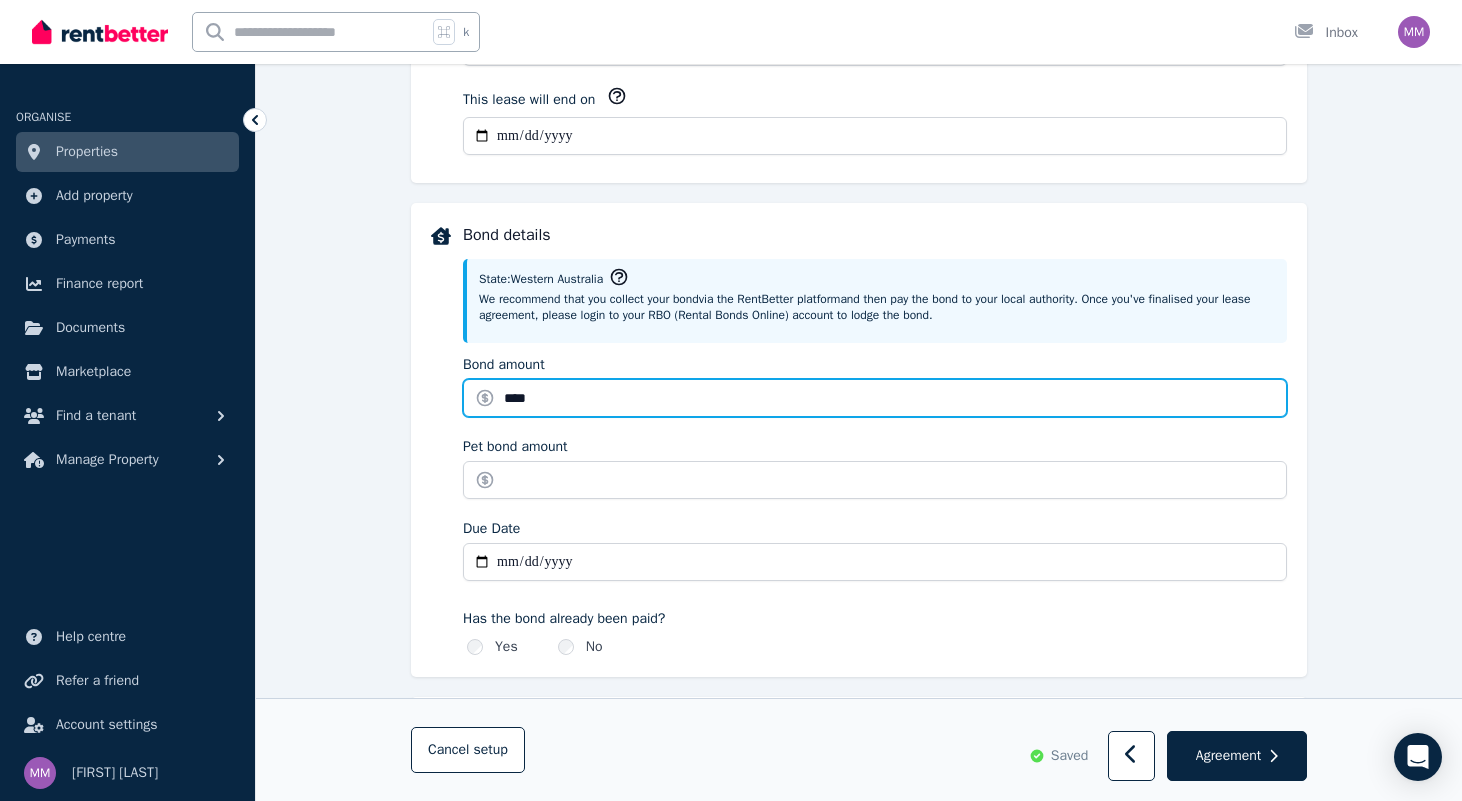 type on "****" 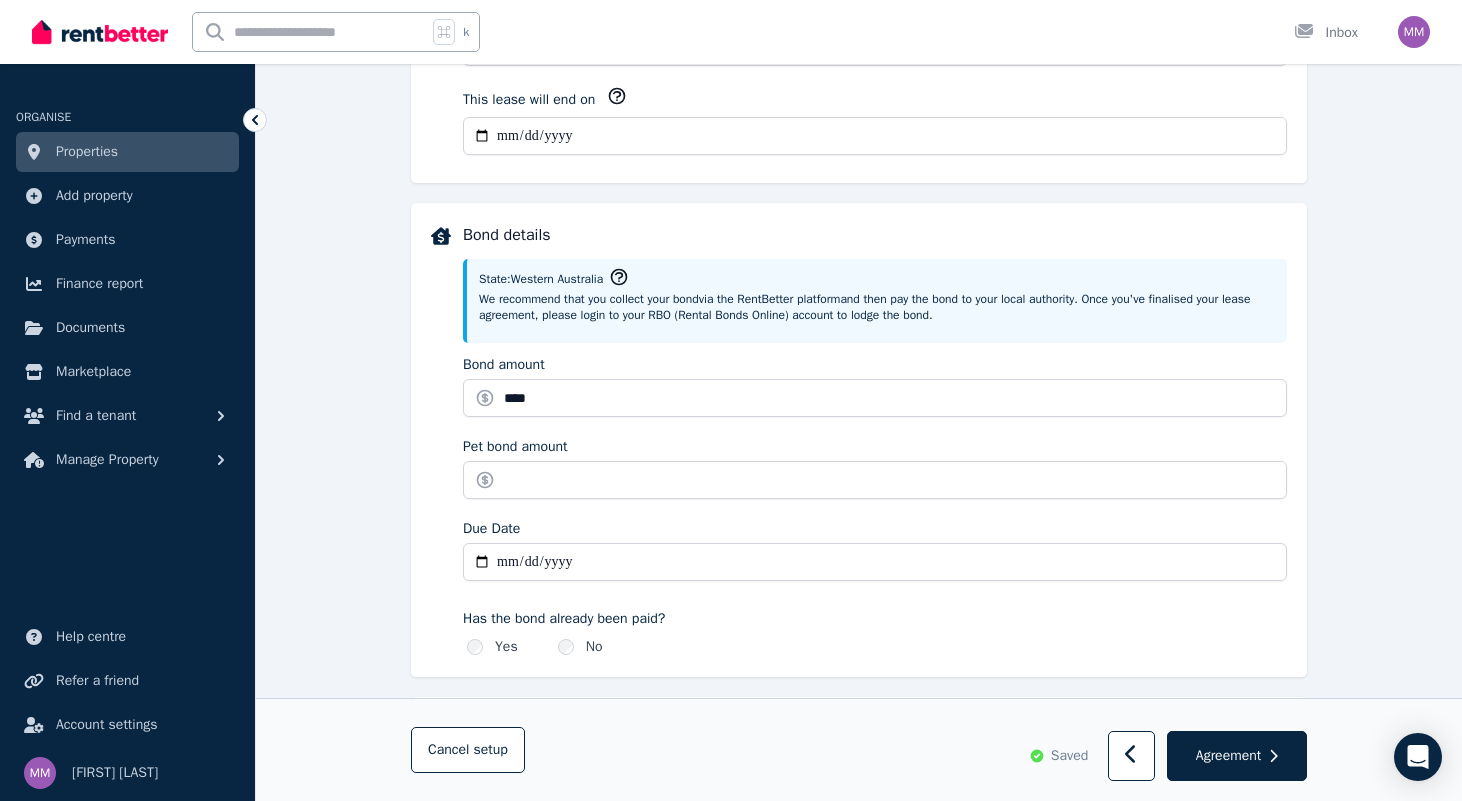 click on "Due Date" at bounding box center [875, 562] 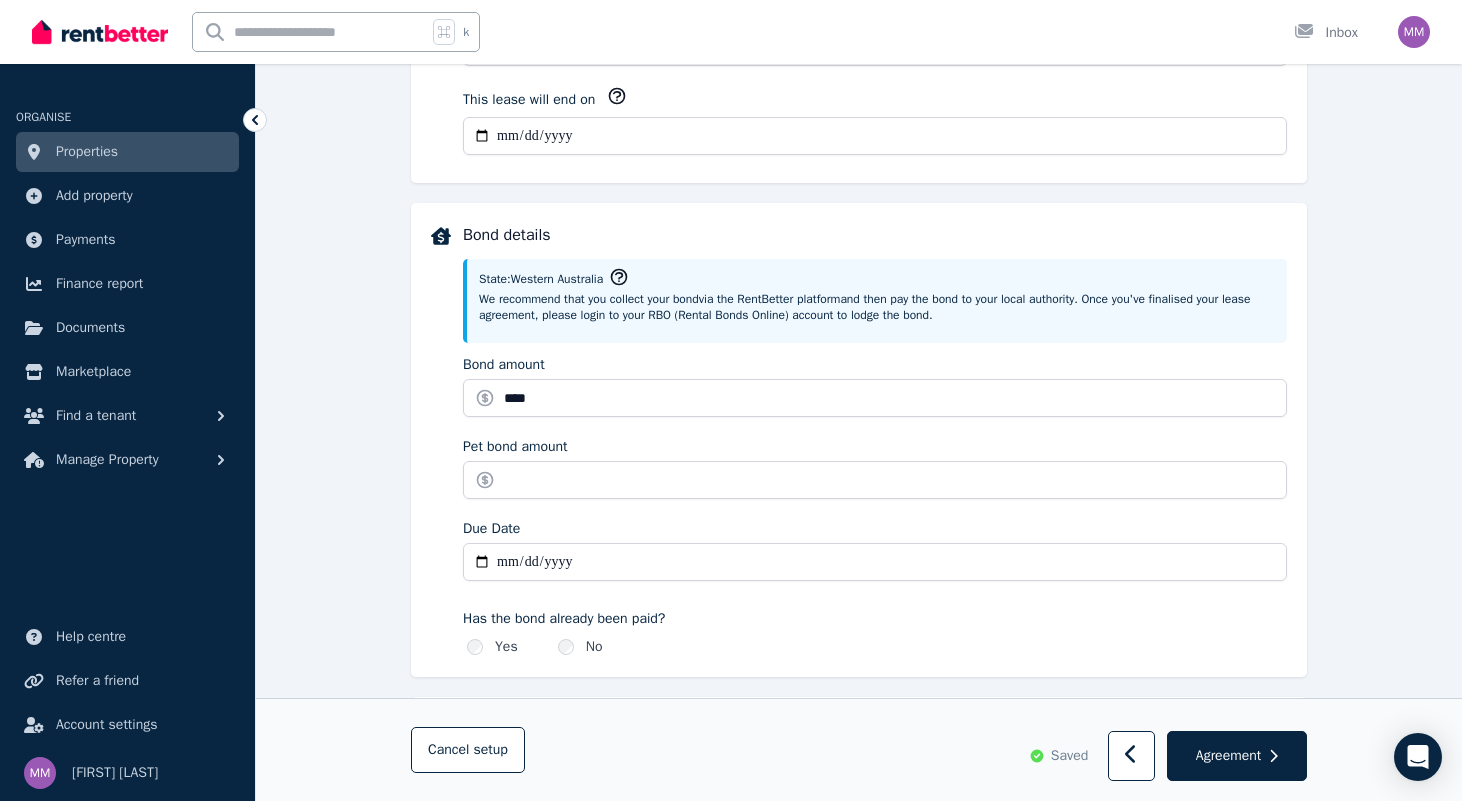 type on "**********" 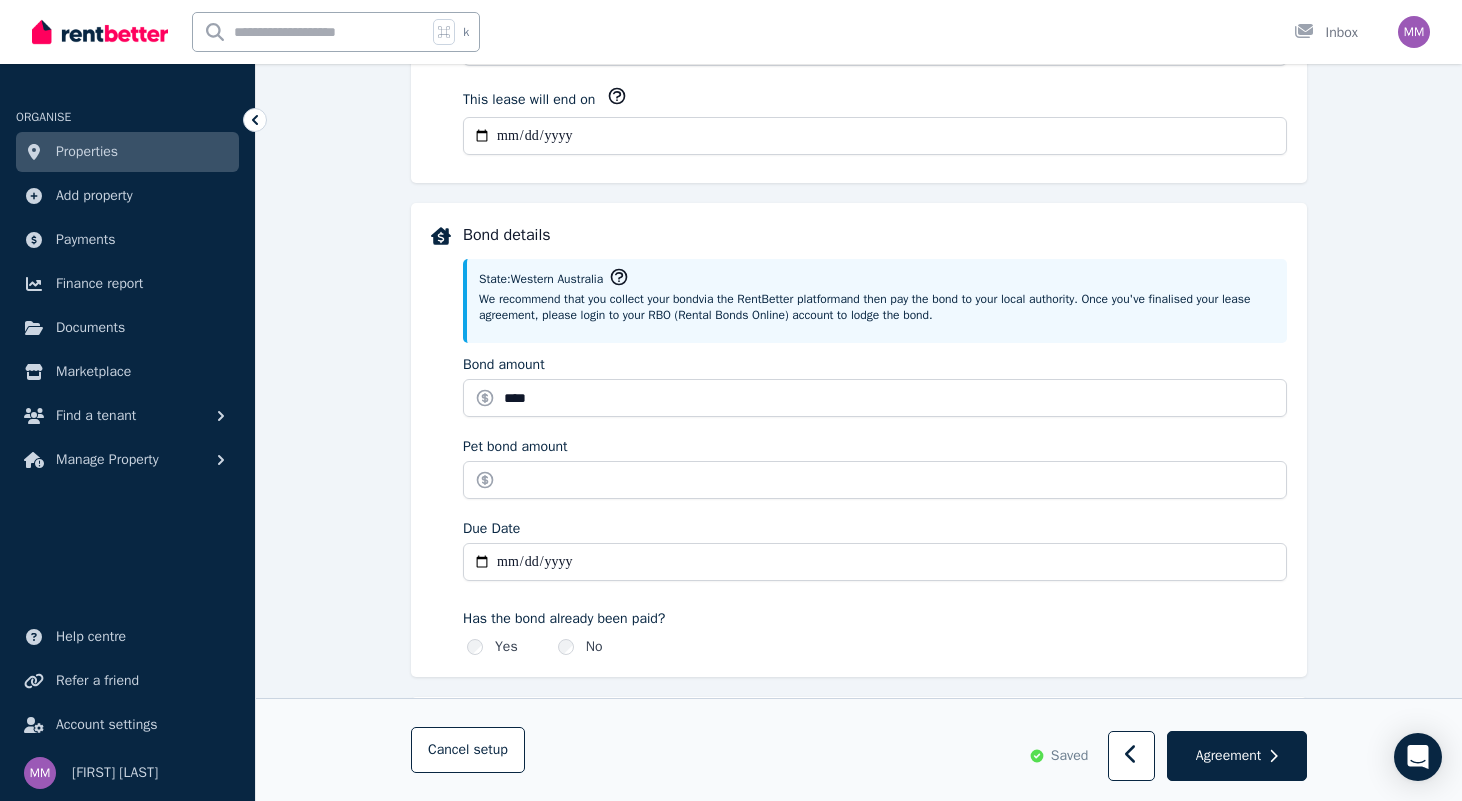 click on "Yes No" at bounding box center (875, 647) 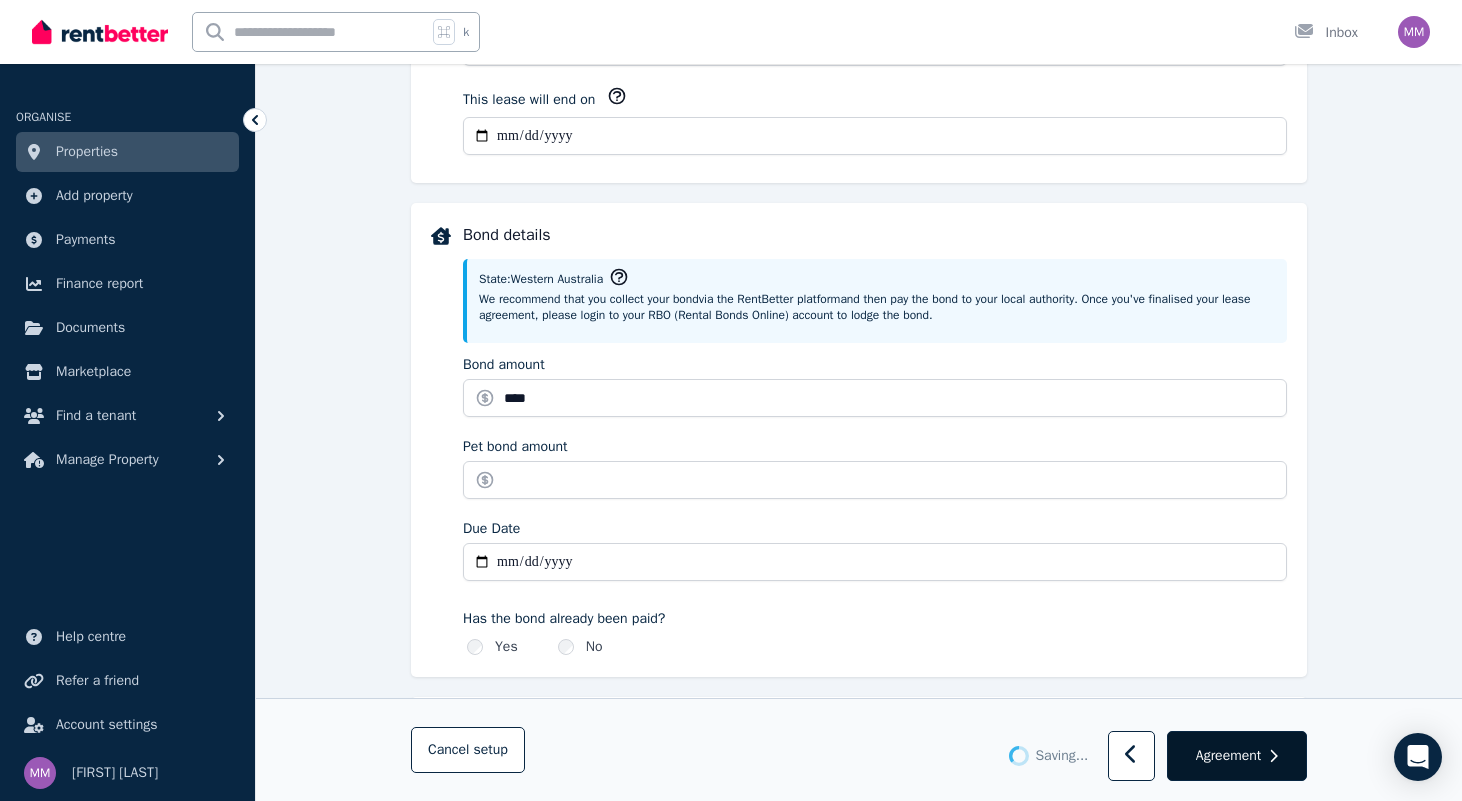 type 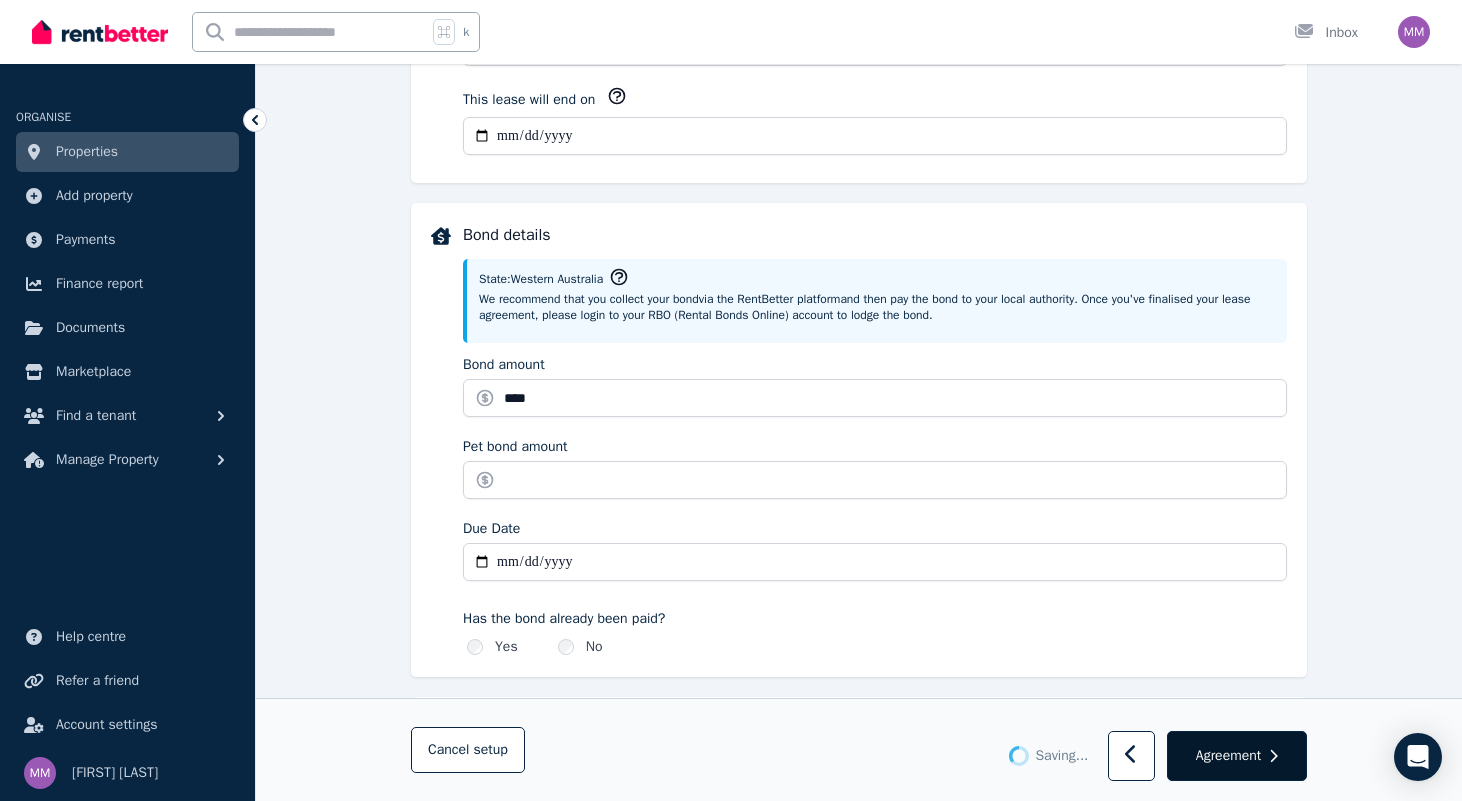 type 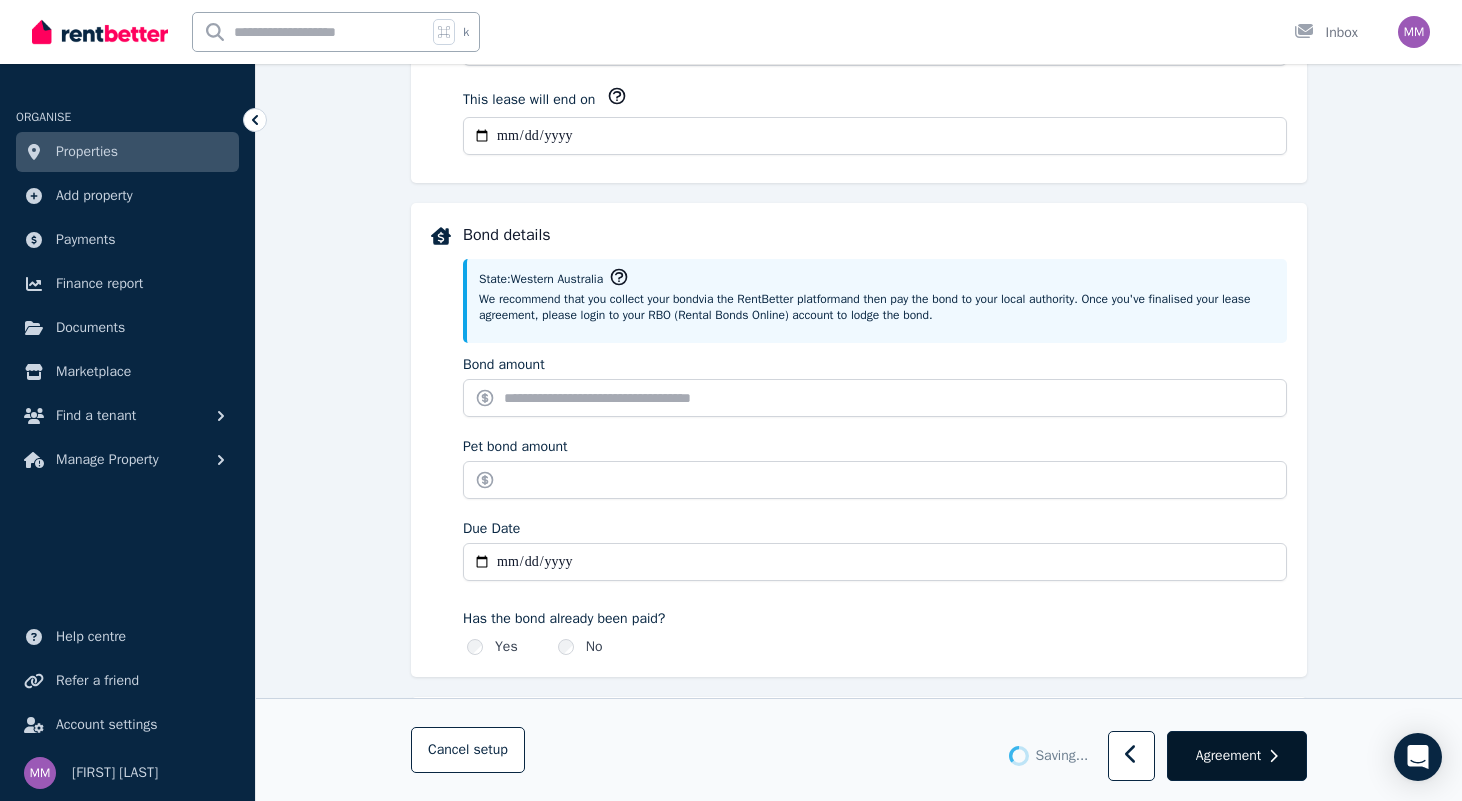 type on "*******" 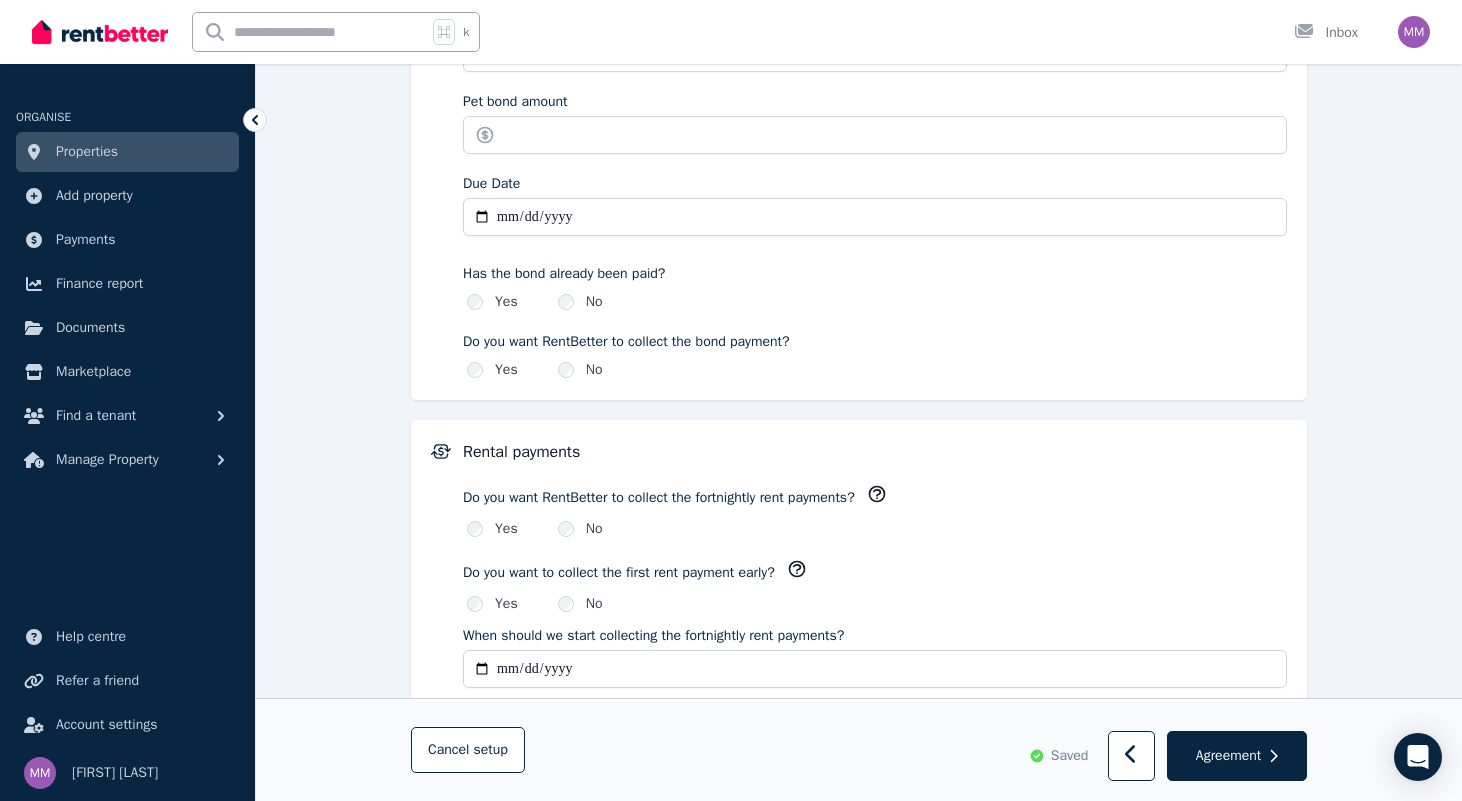 scroll, scrollTop: 1143, scrollLeft: 0, axis: vertical 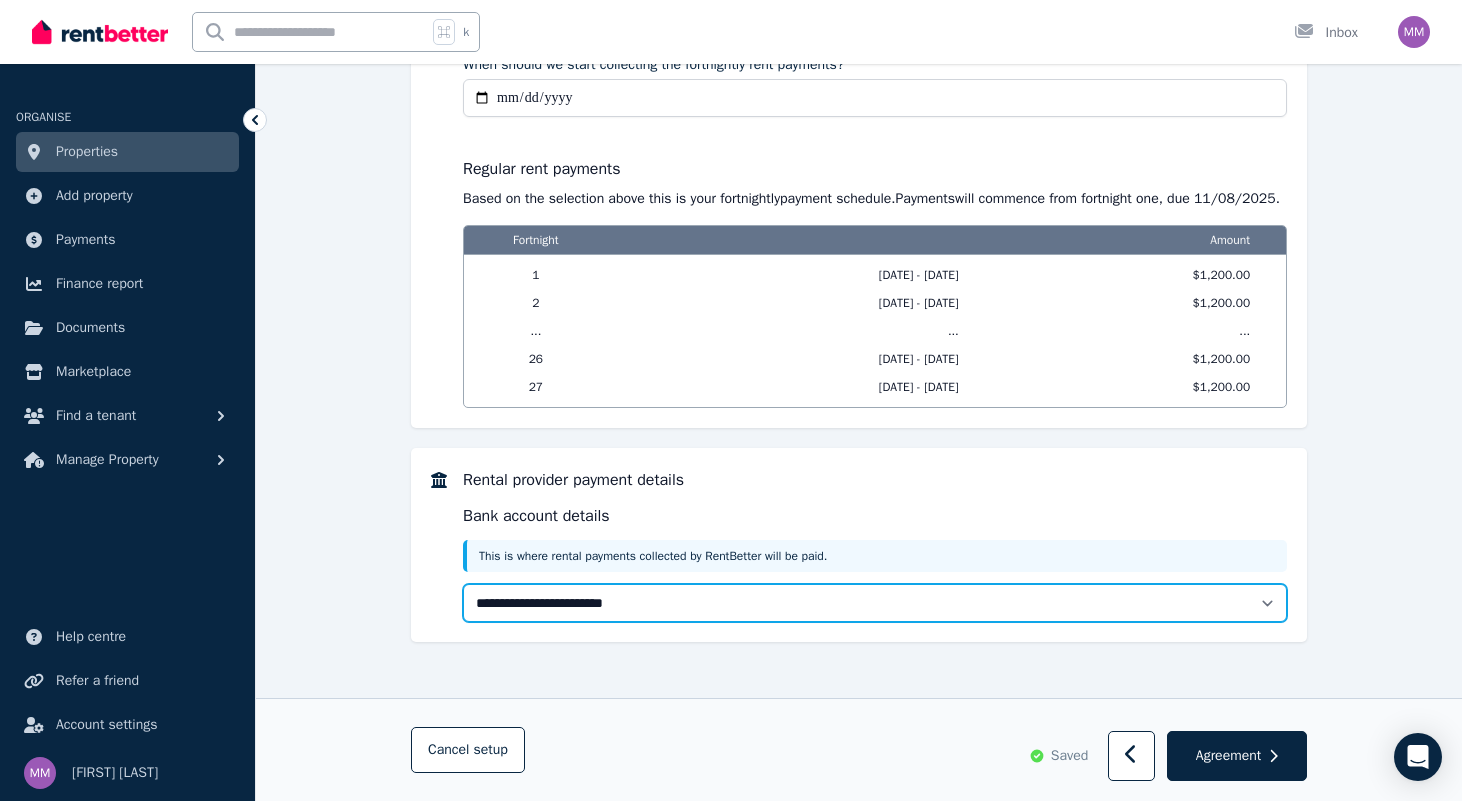 click on "**********" at bounding box center (875, 603) 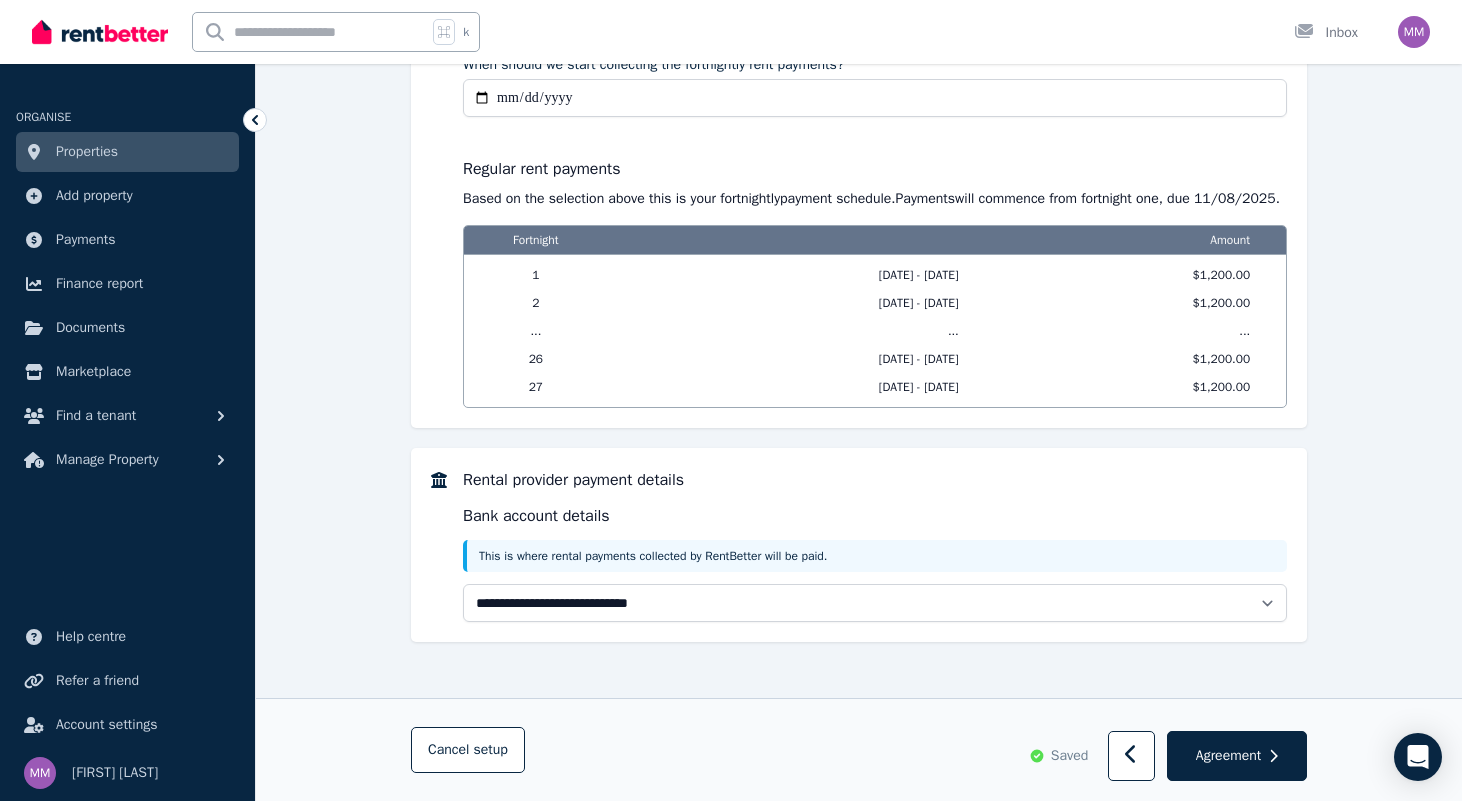 select on "**********" 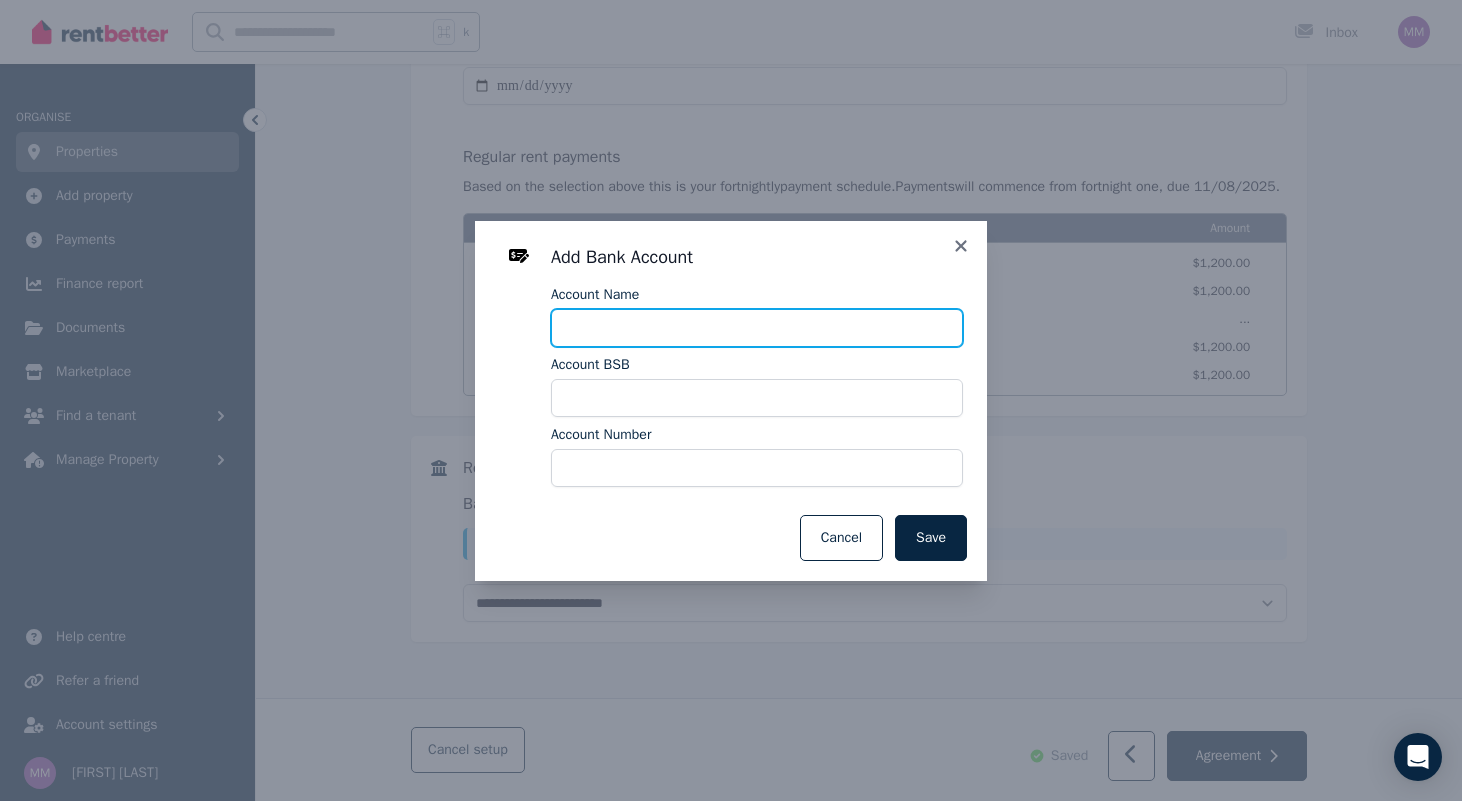 click on "Account Name" at bounding box center [757, 328] 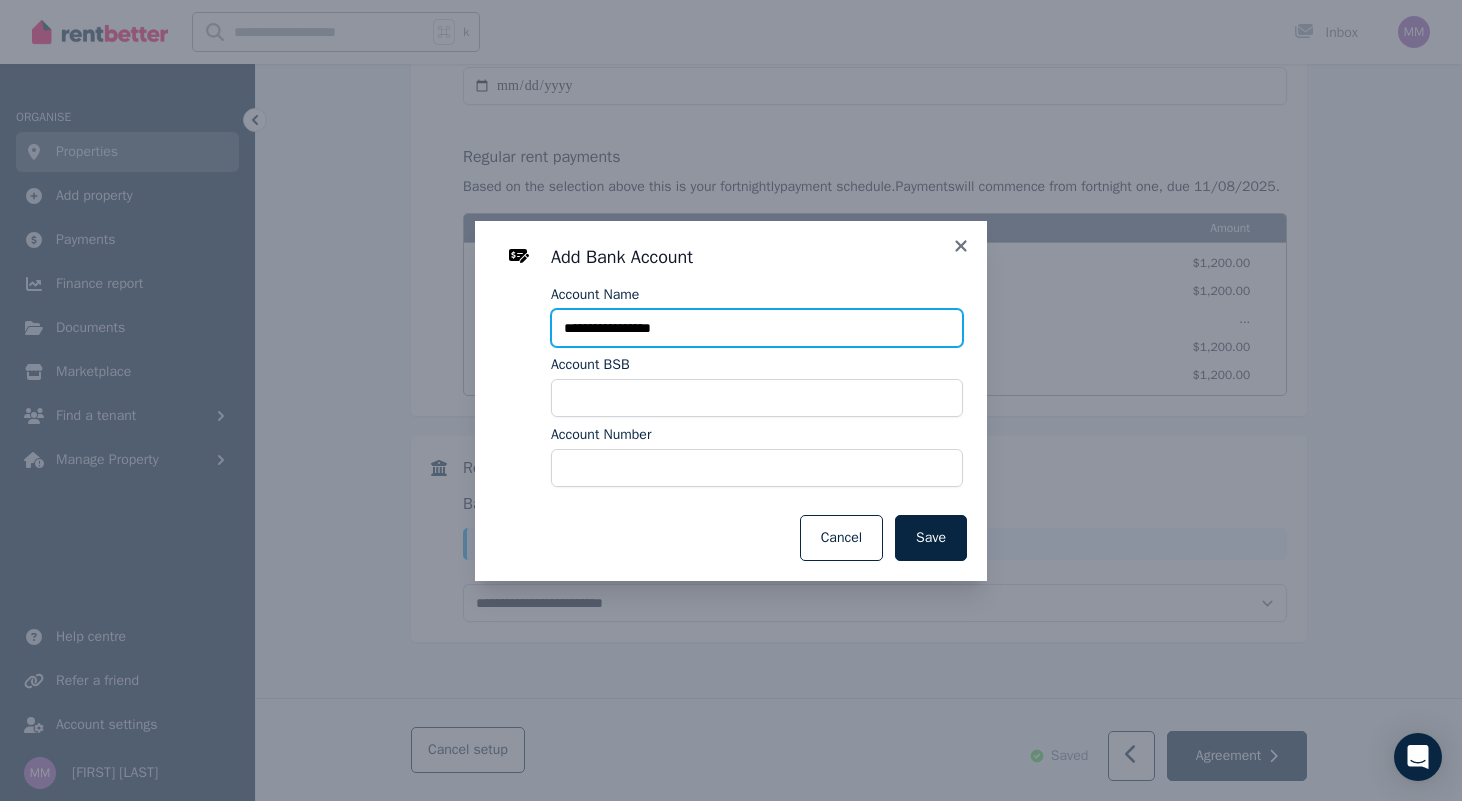 type on "**********" 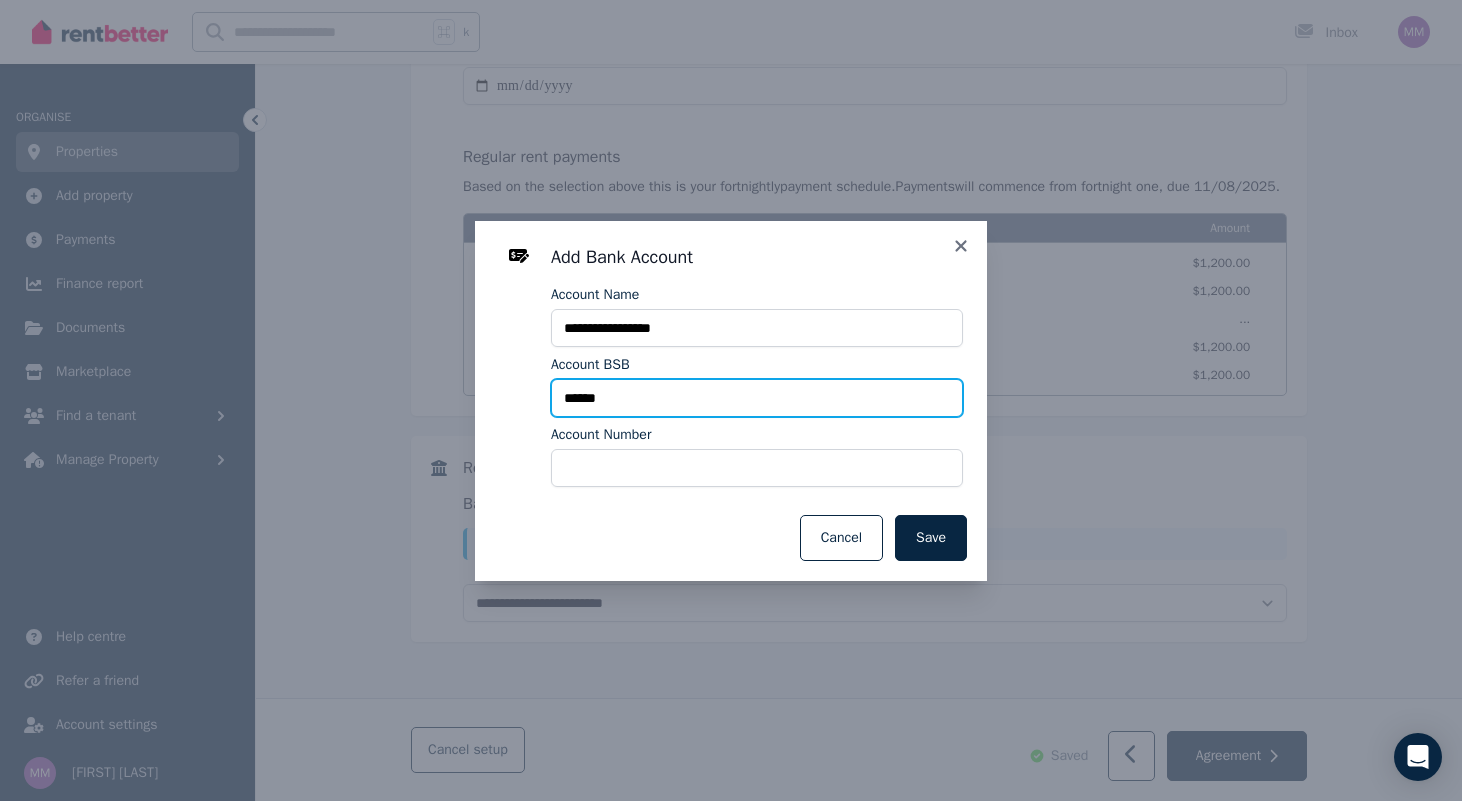type on "******" 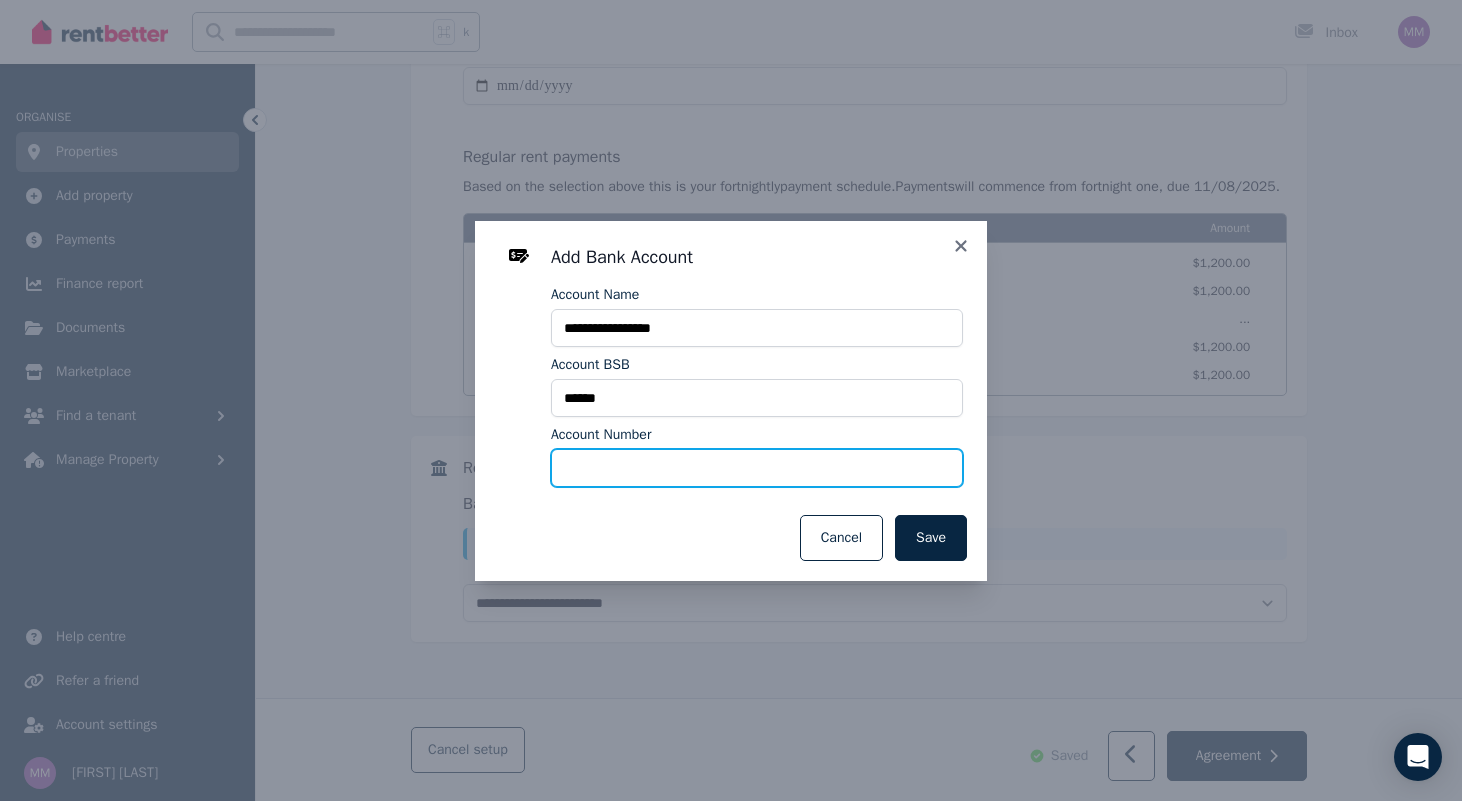 click on "Account Number" at bounding box center (757, 468) 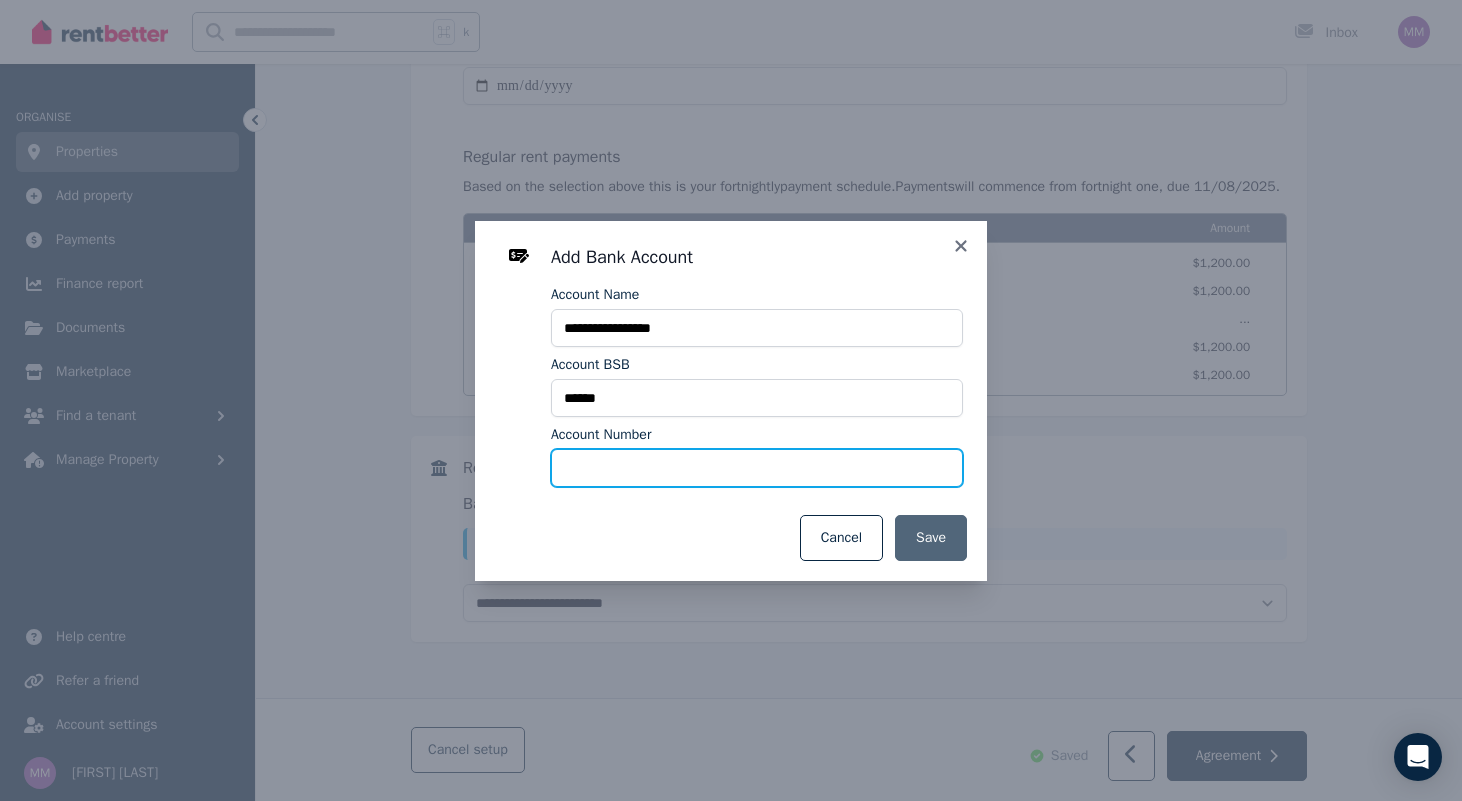 type on "*********" 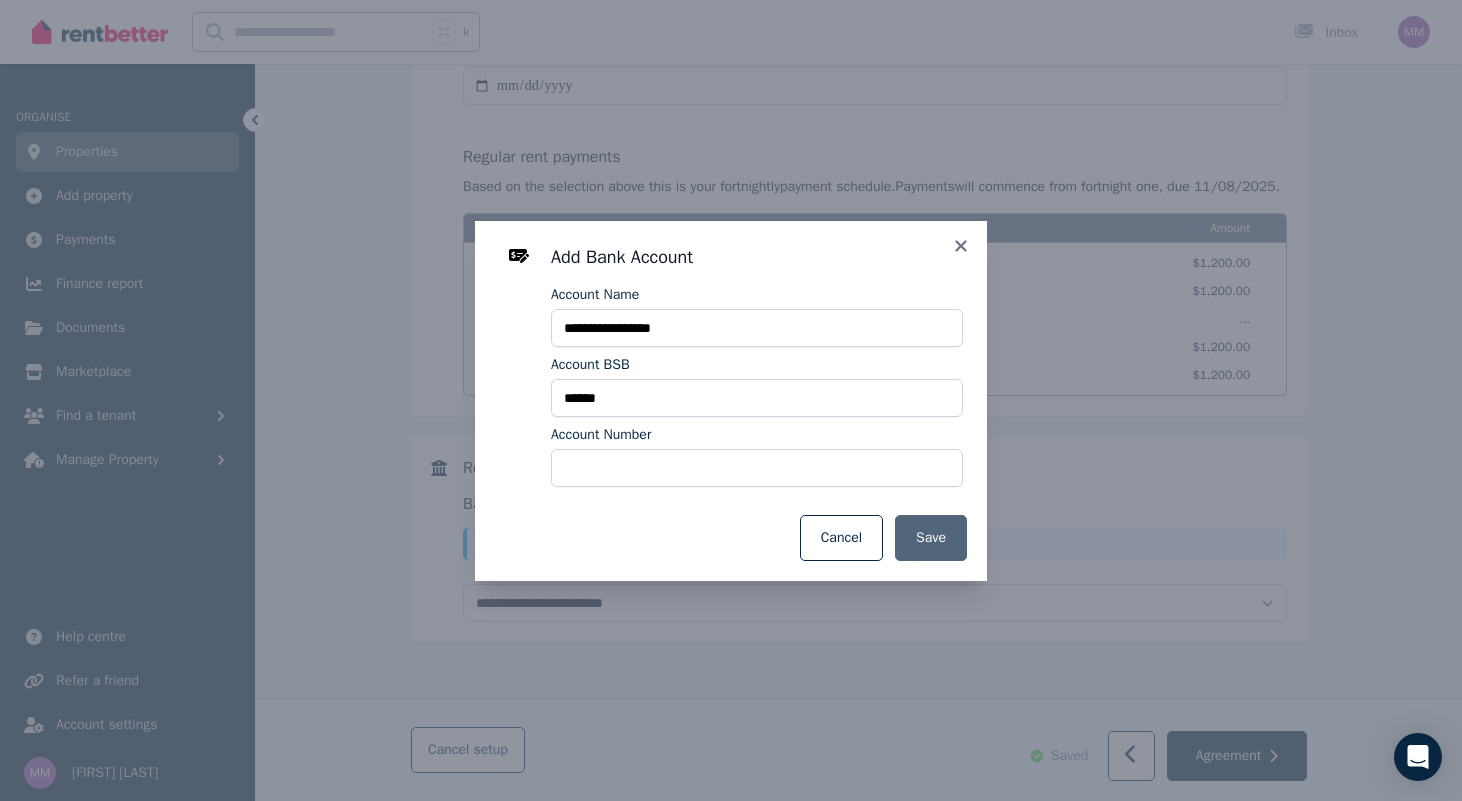 click on "Save" at bounding box center [931, 538] 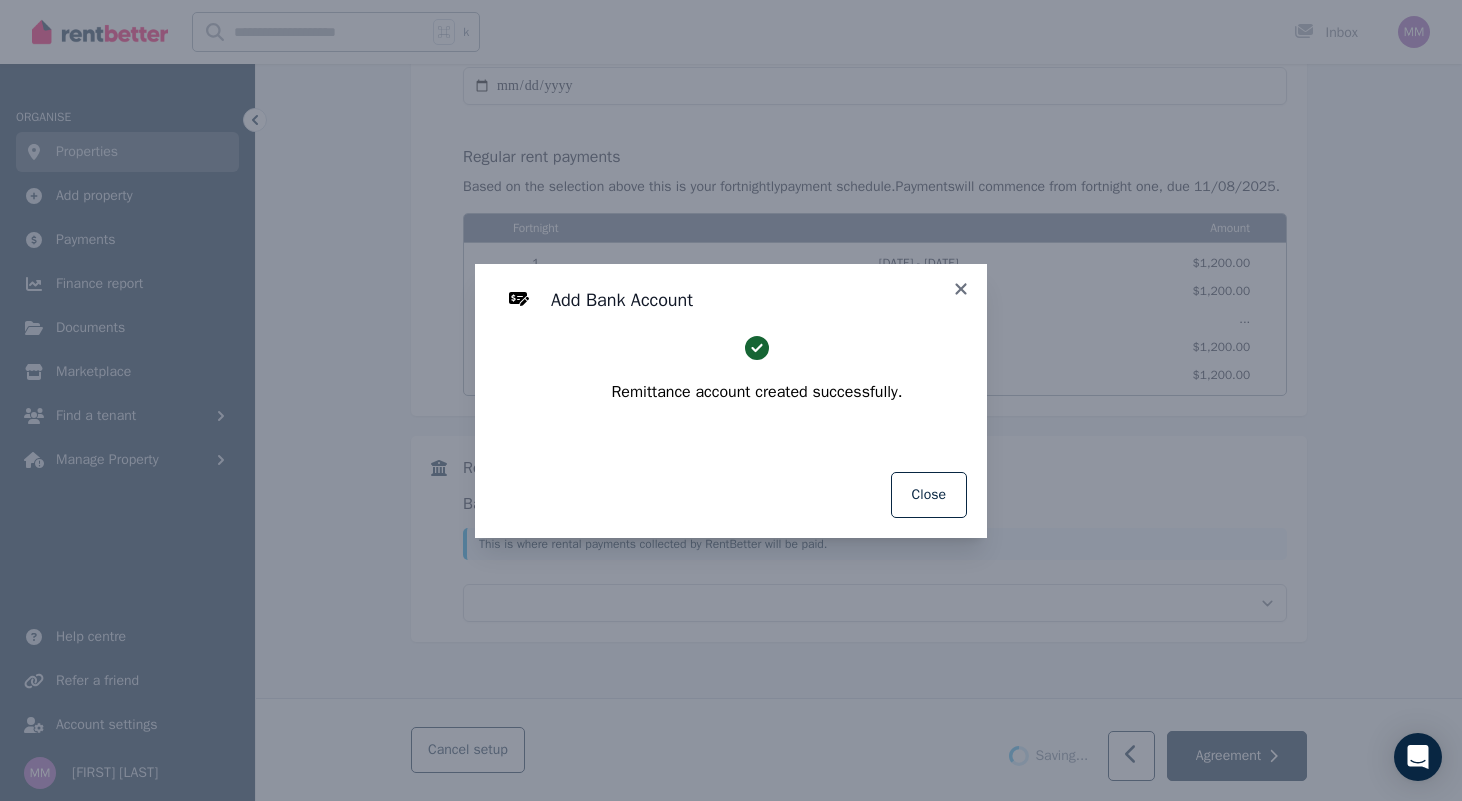 select on "**********" 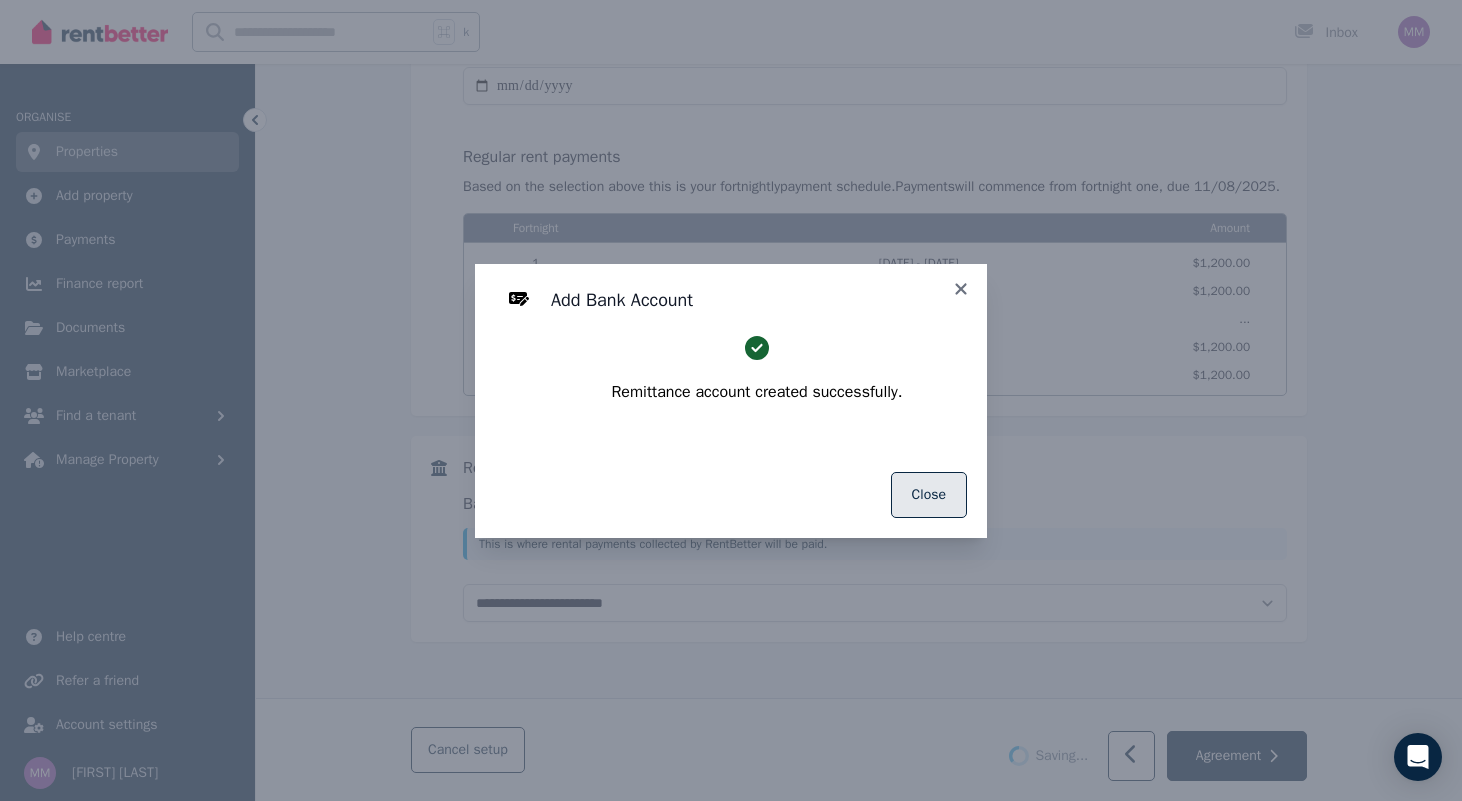 click on "Close" at bounding box center [929, 495] 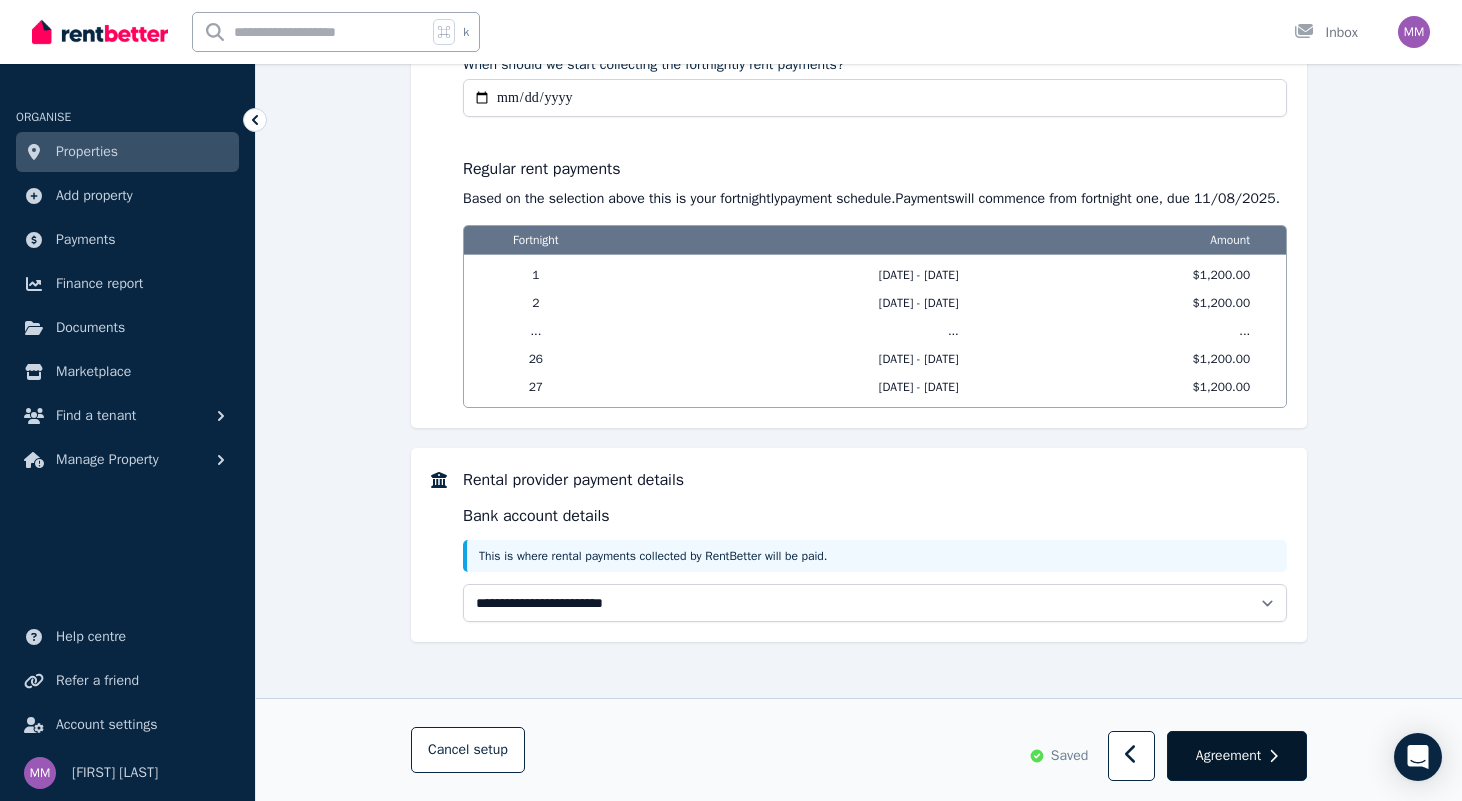 click on "Agreement" at bounding box center [1228, 756] 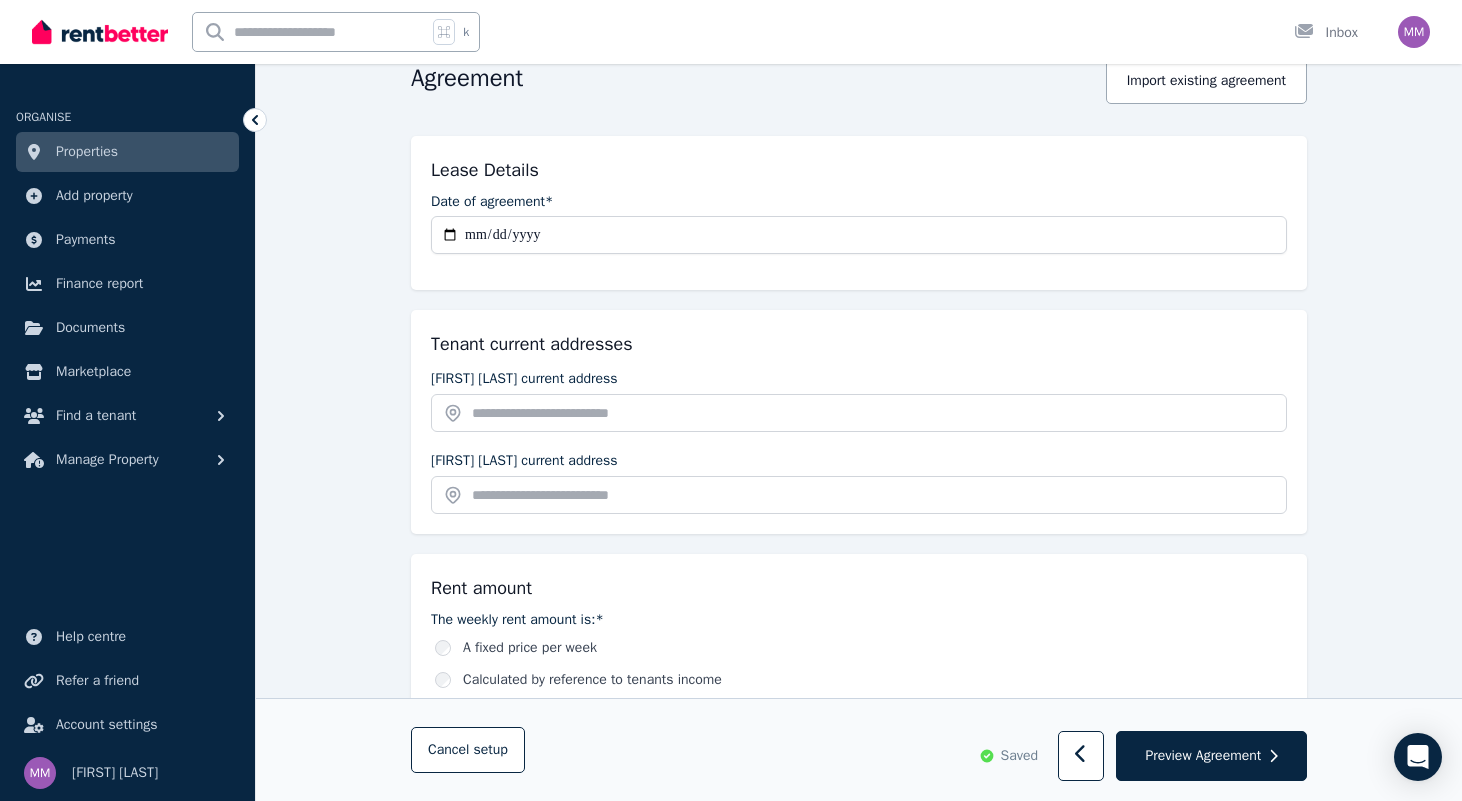 scroll, scrollTop: 216, scrollLeft: 0, axis: vertical 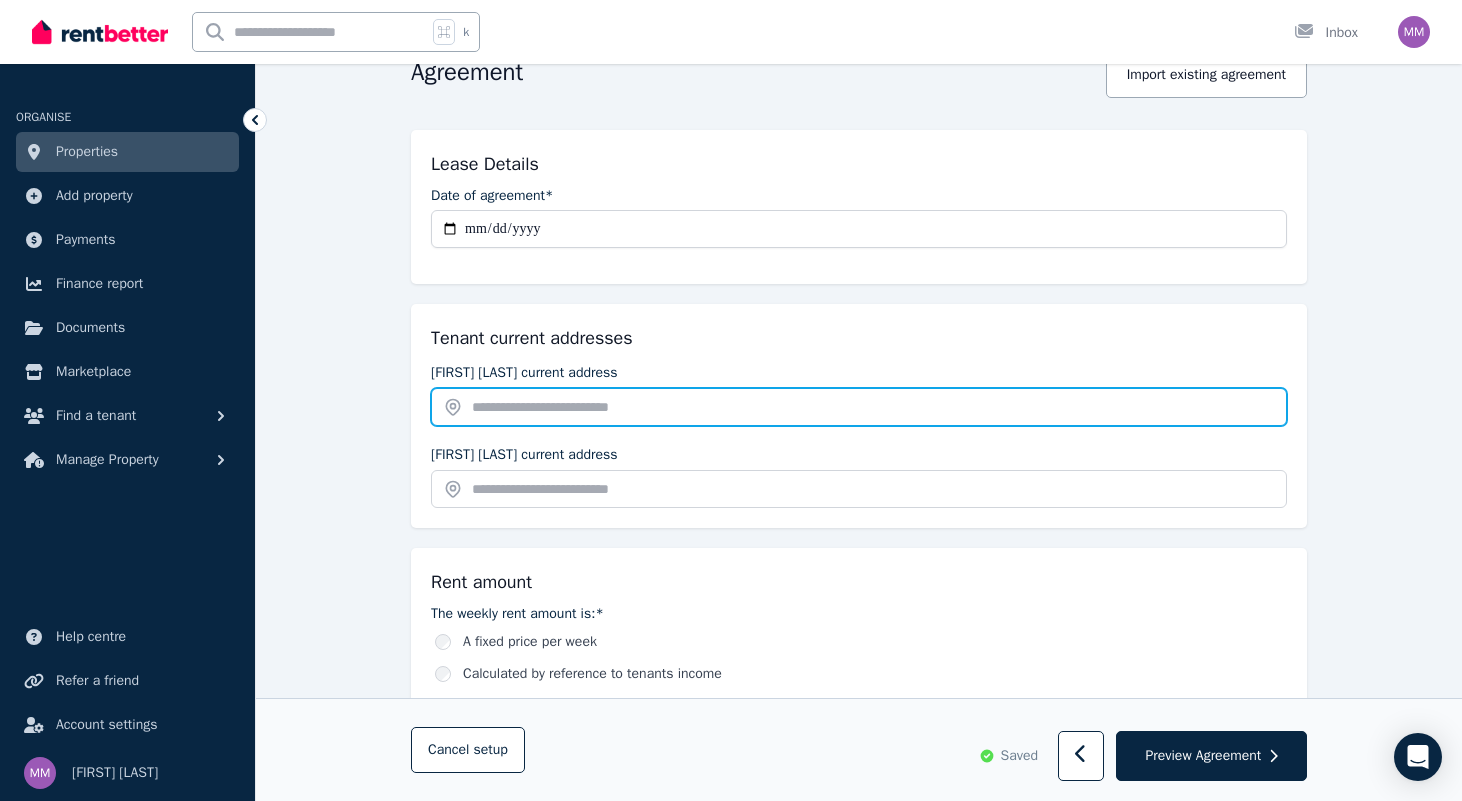 click at bounding box center [859, 407] 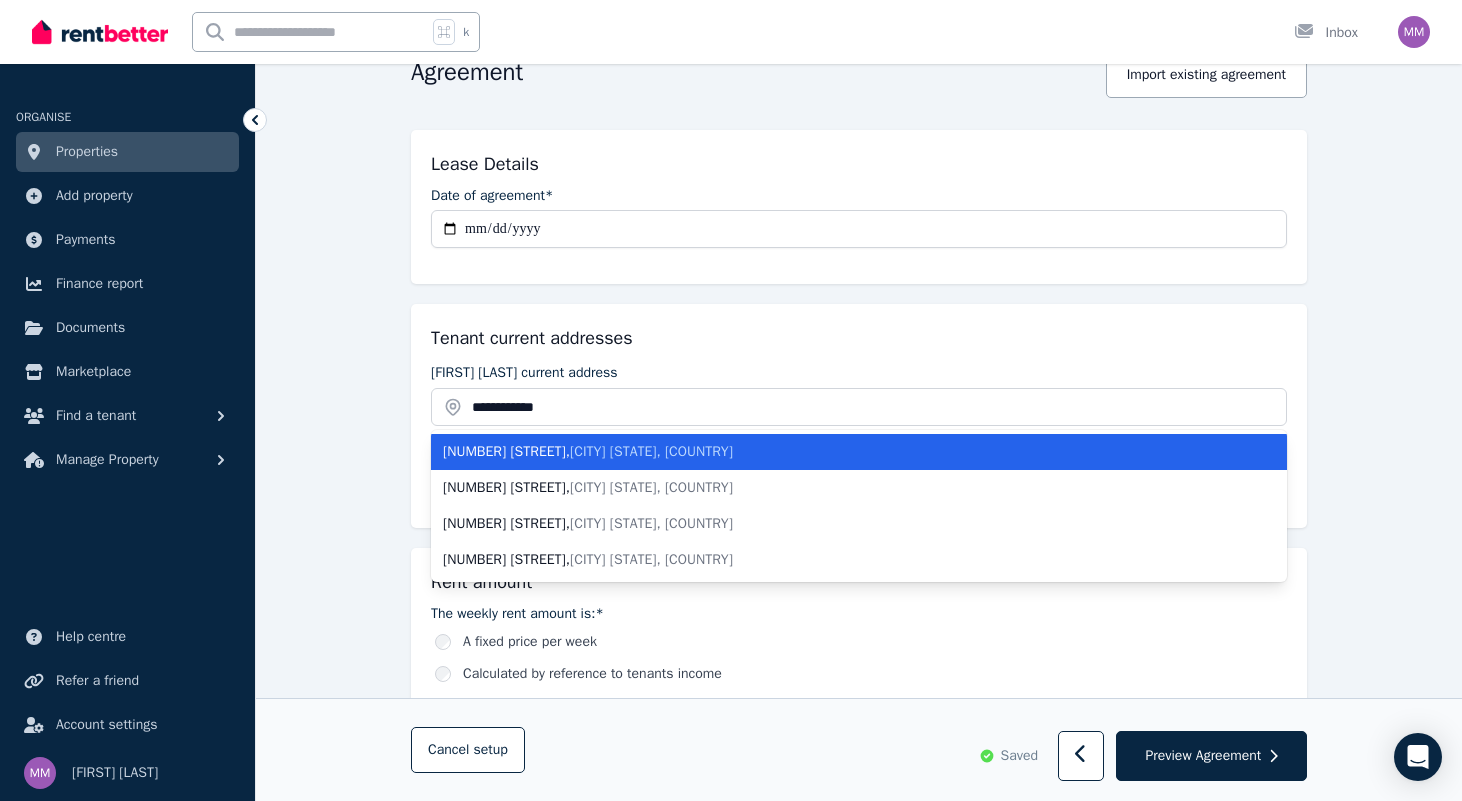 click on "[NUMBER] [STREET] , [CITY] [STATE], [COUNTRY]" at bounding box center (859, 452) 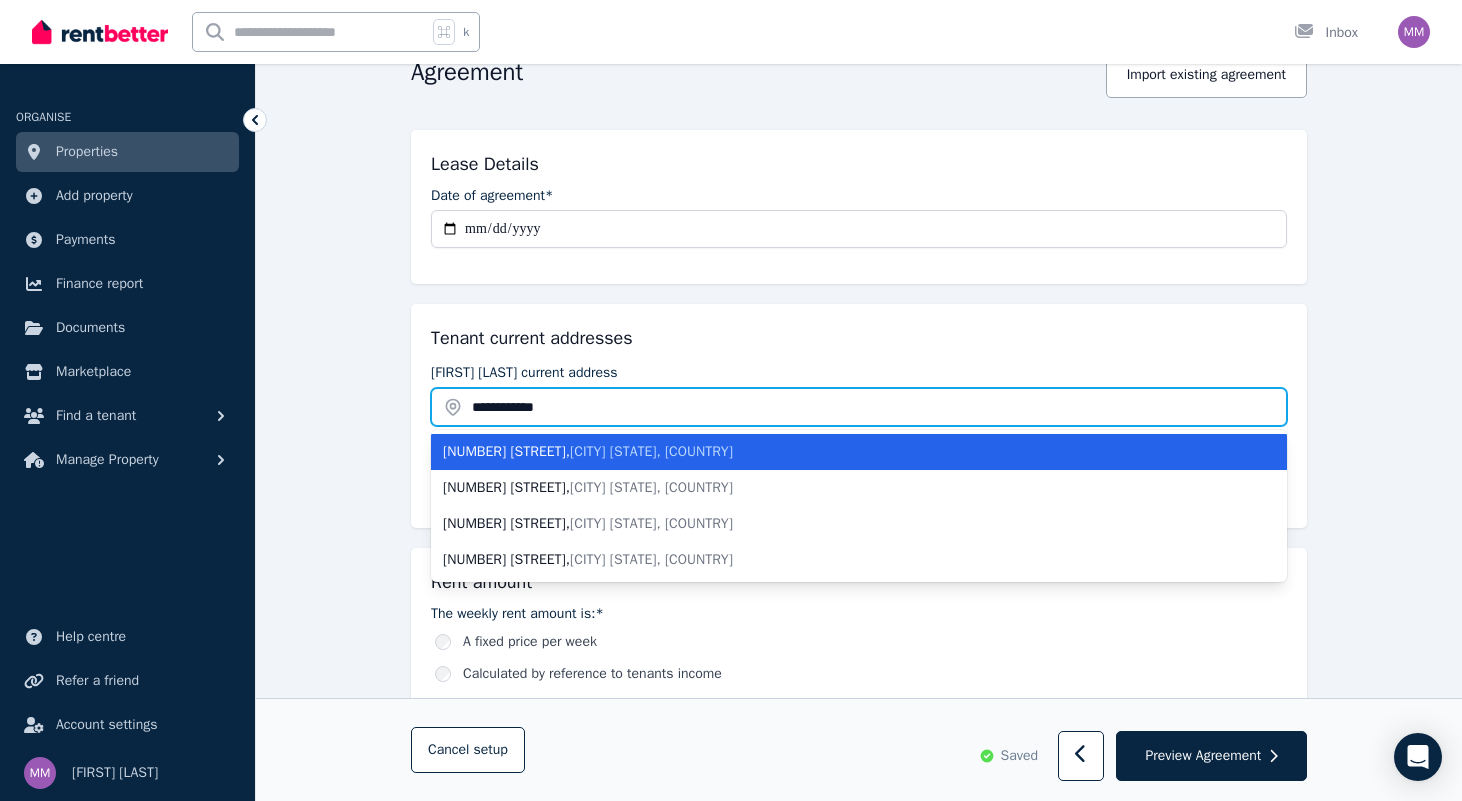 type on "**********" 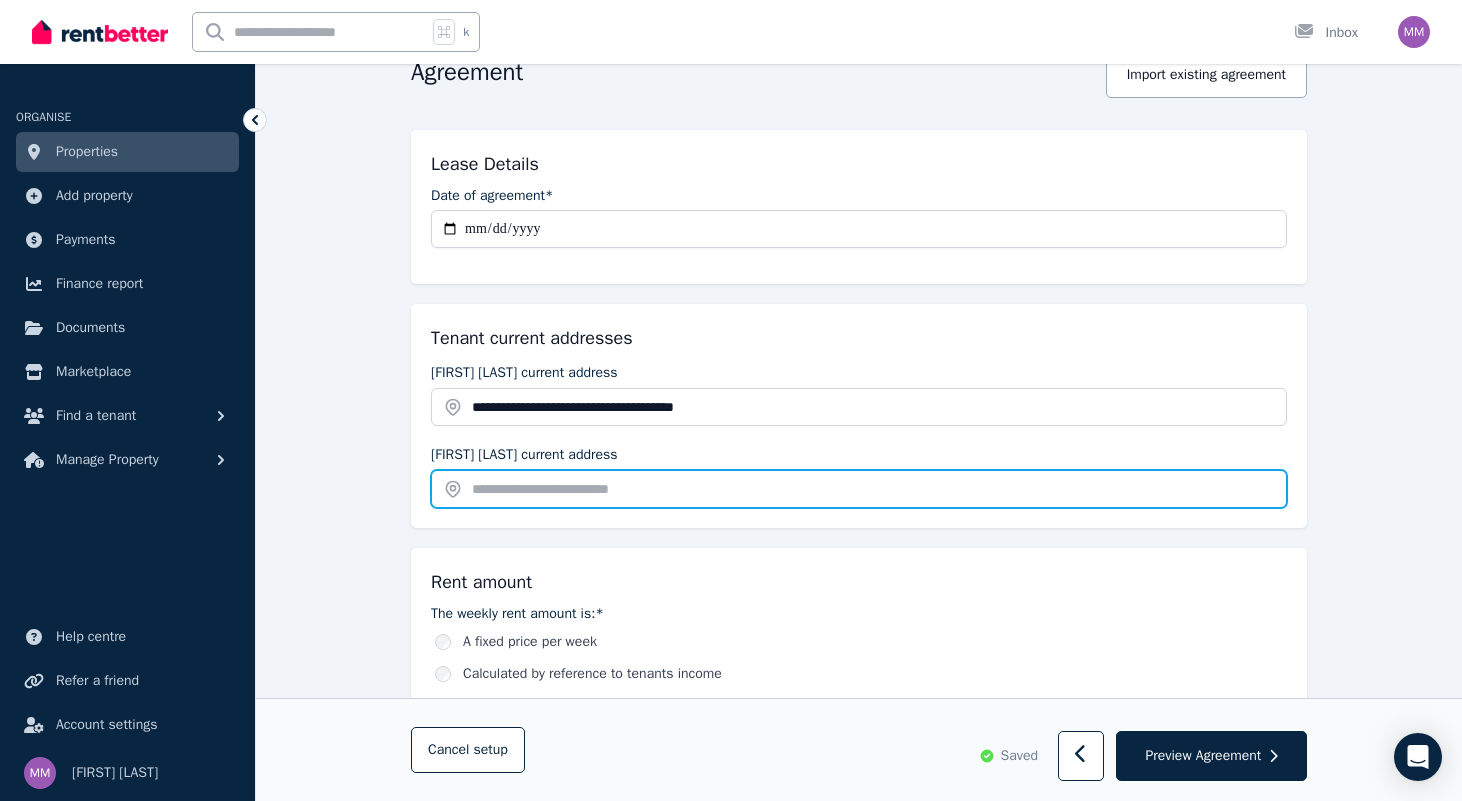 click at bounding box center [859, 489] 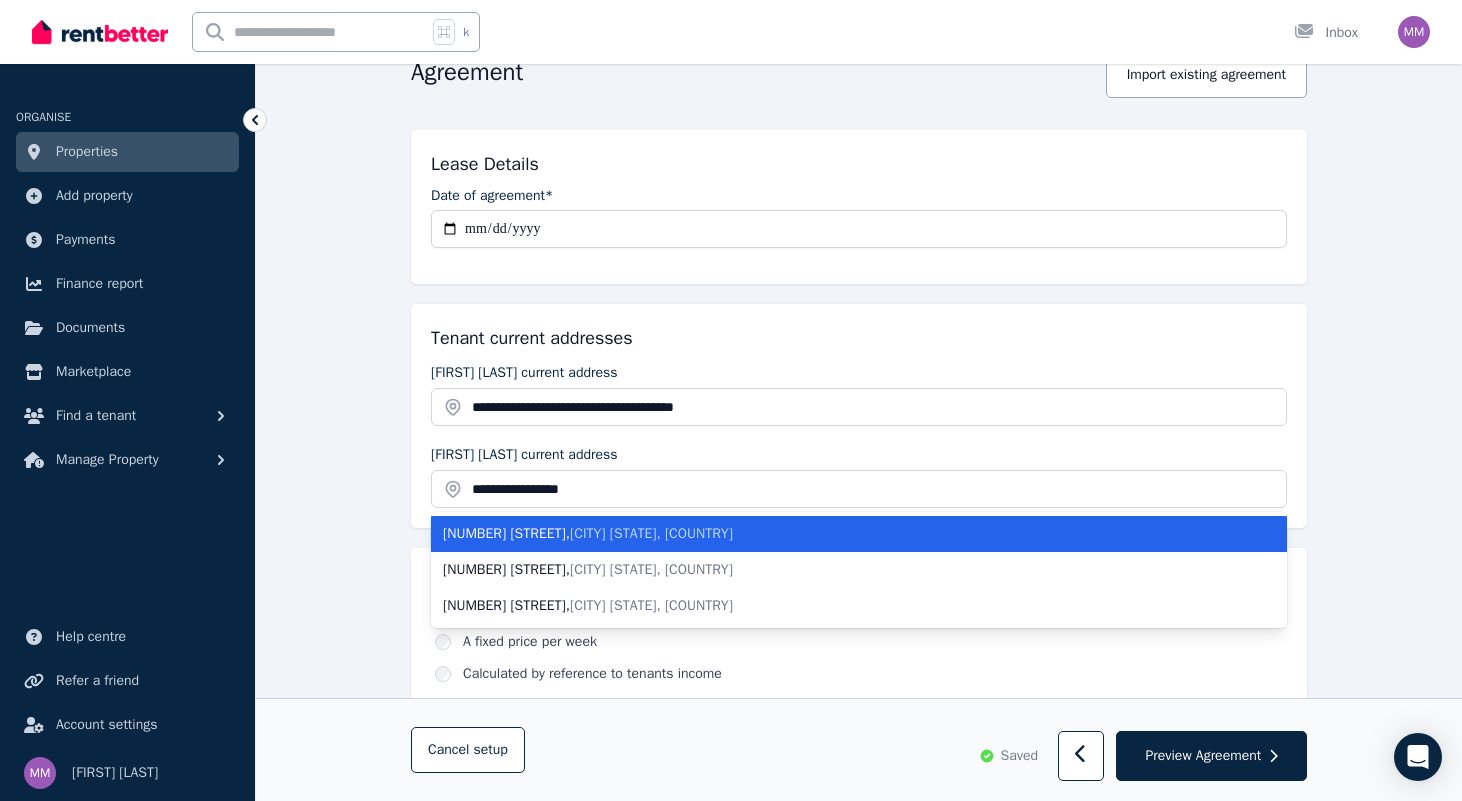 click on "[CITY] [STATE], [COUNTRY]" at bounding box center (651, 533) 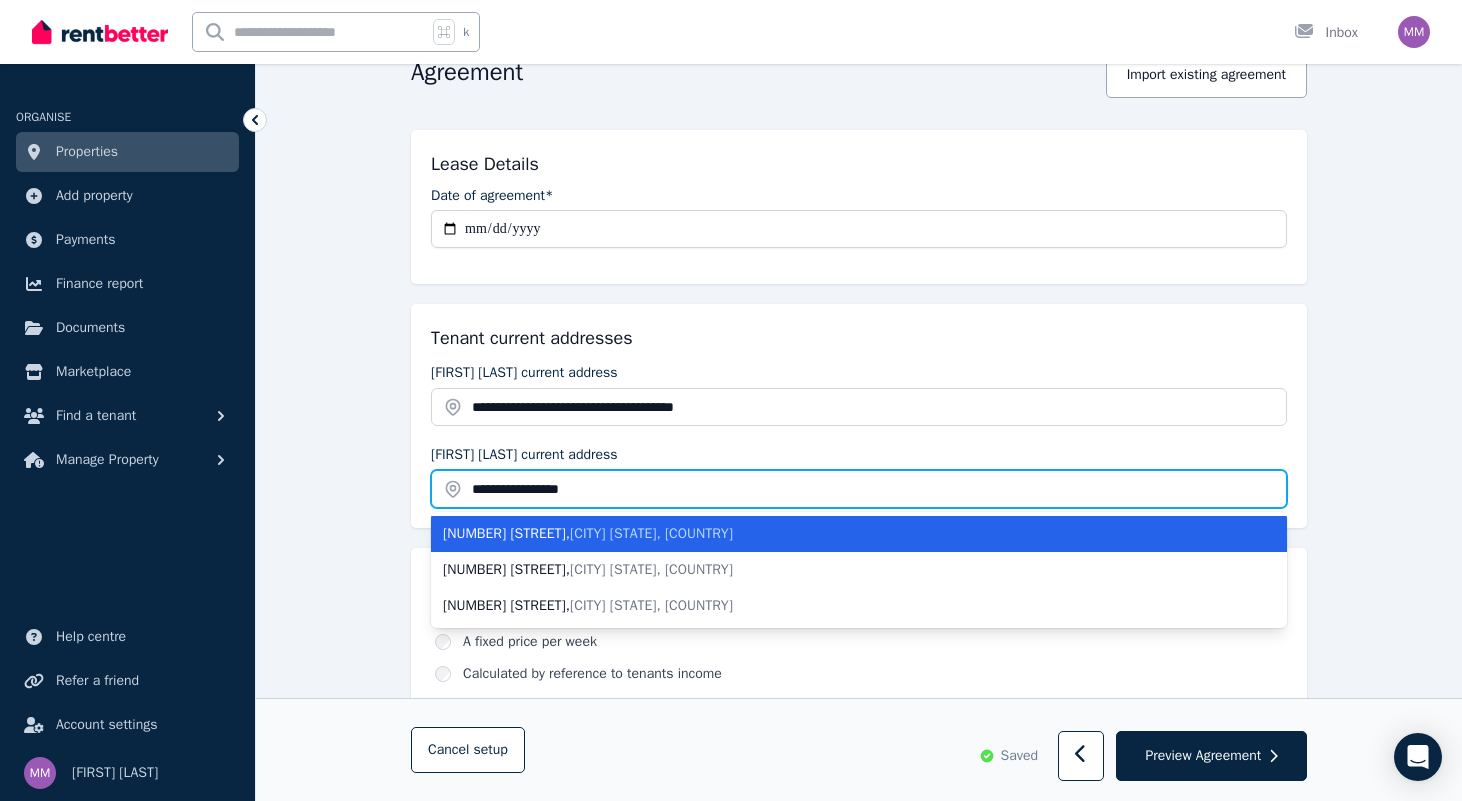 type on "**********" 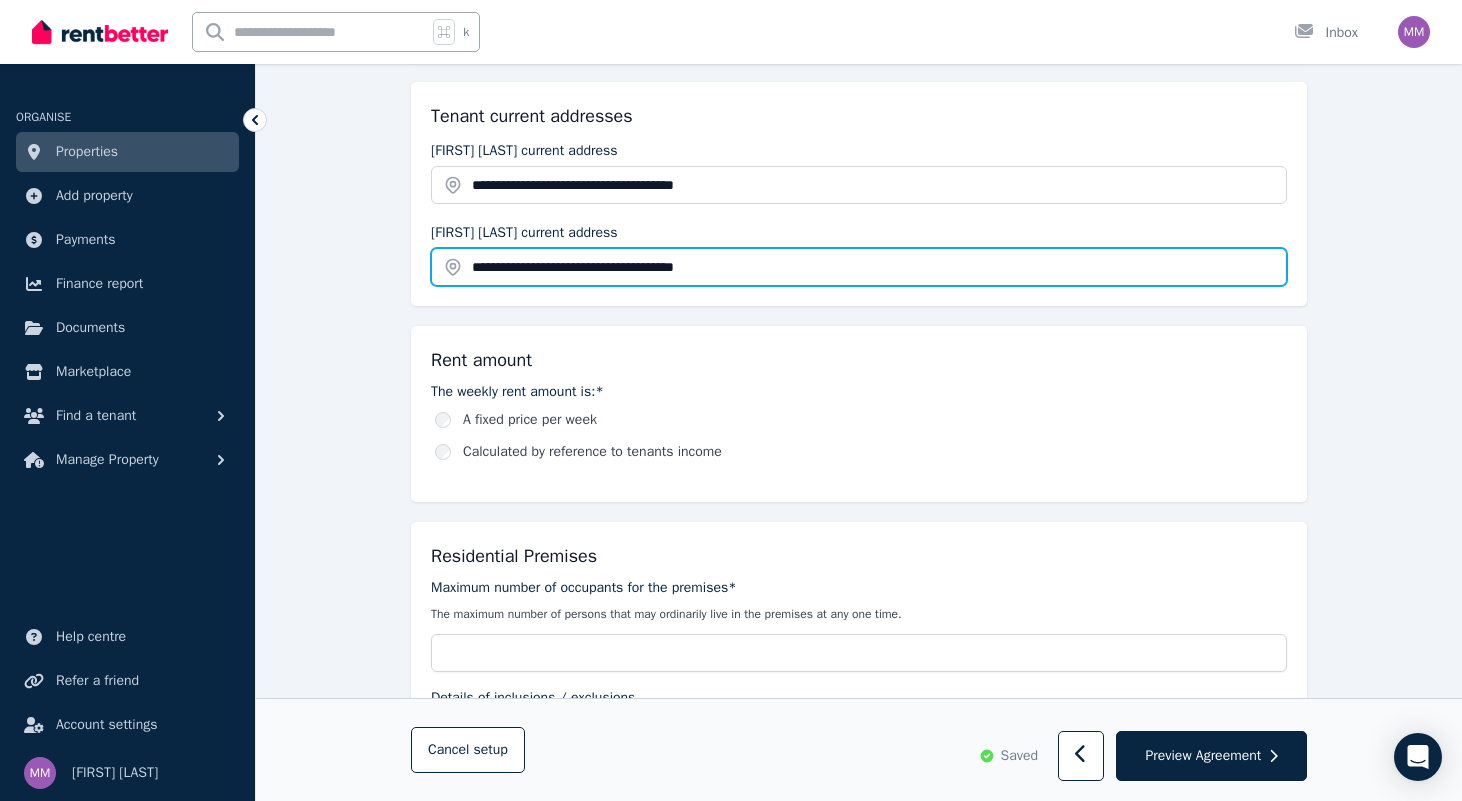 scroll, scrollTop: 439, scrollLeft: 0, axis: vertical 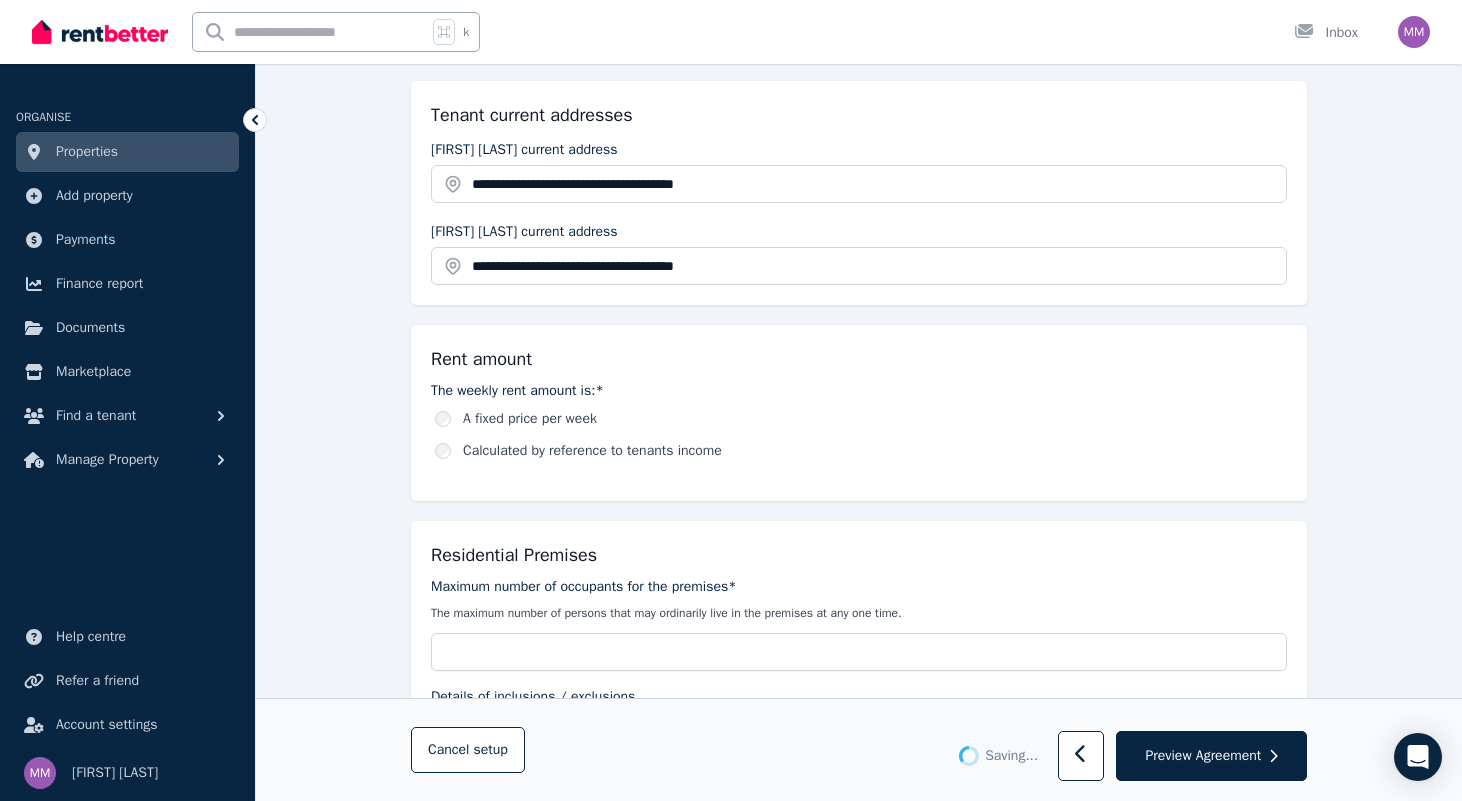 click on "A fixed price per week" at bounding box center [530, 419] 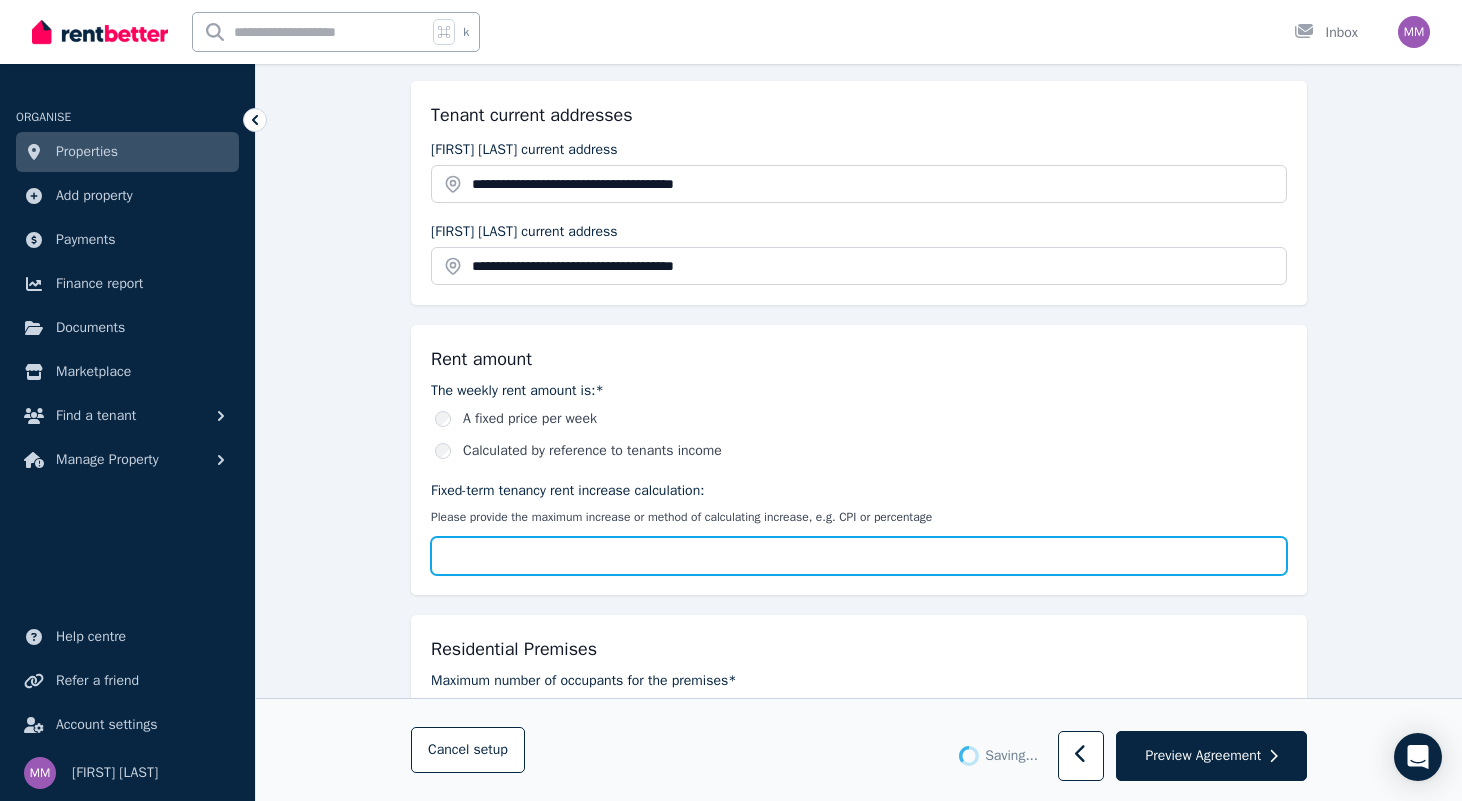click on "Fixed-term tenancy rent increase calculation:" at bounding box center (859, 556) 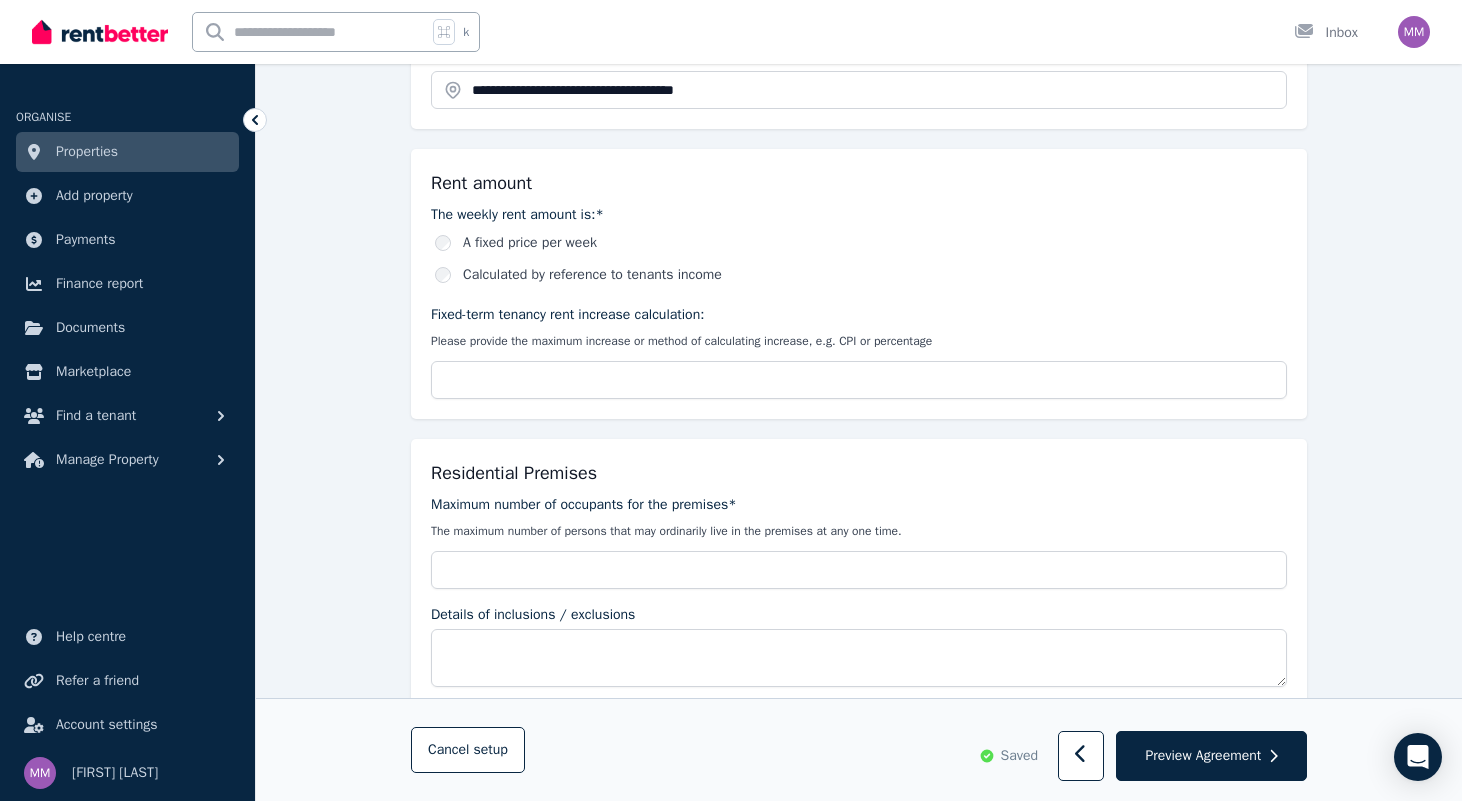 scroll, scrollTop: 619, scrollLeft: 0, axis: vertical 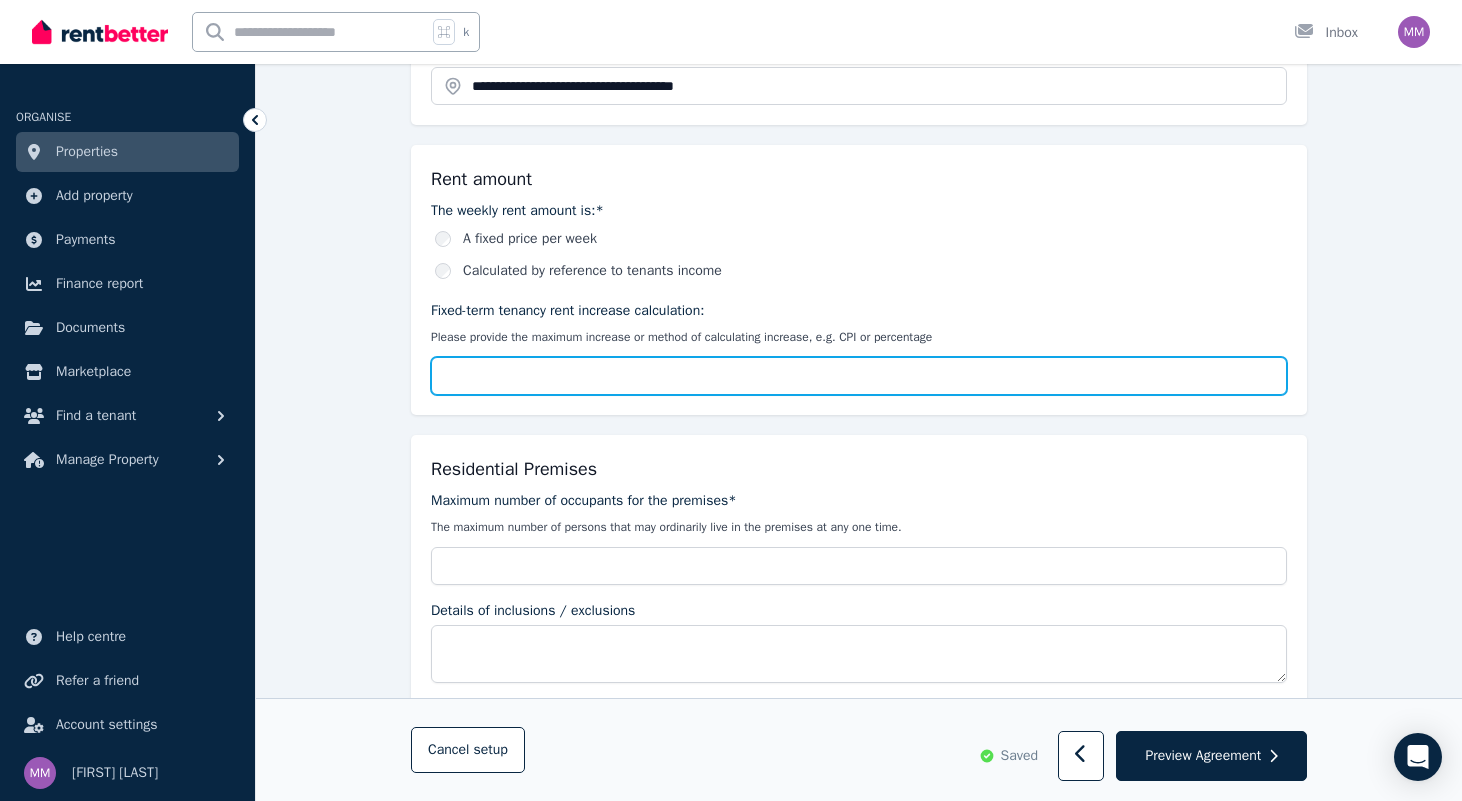 click on "Fixed-term tenancy rent increase calculation:" at bounding box center (859, 376) 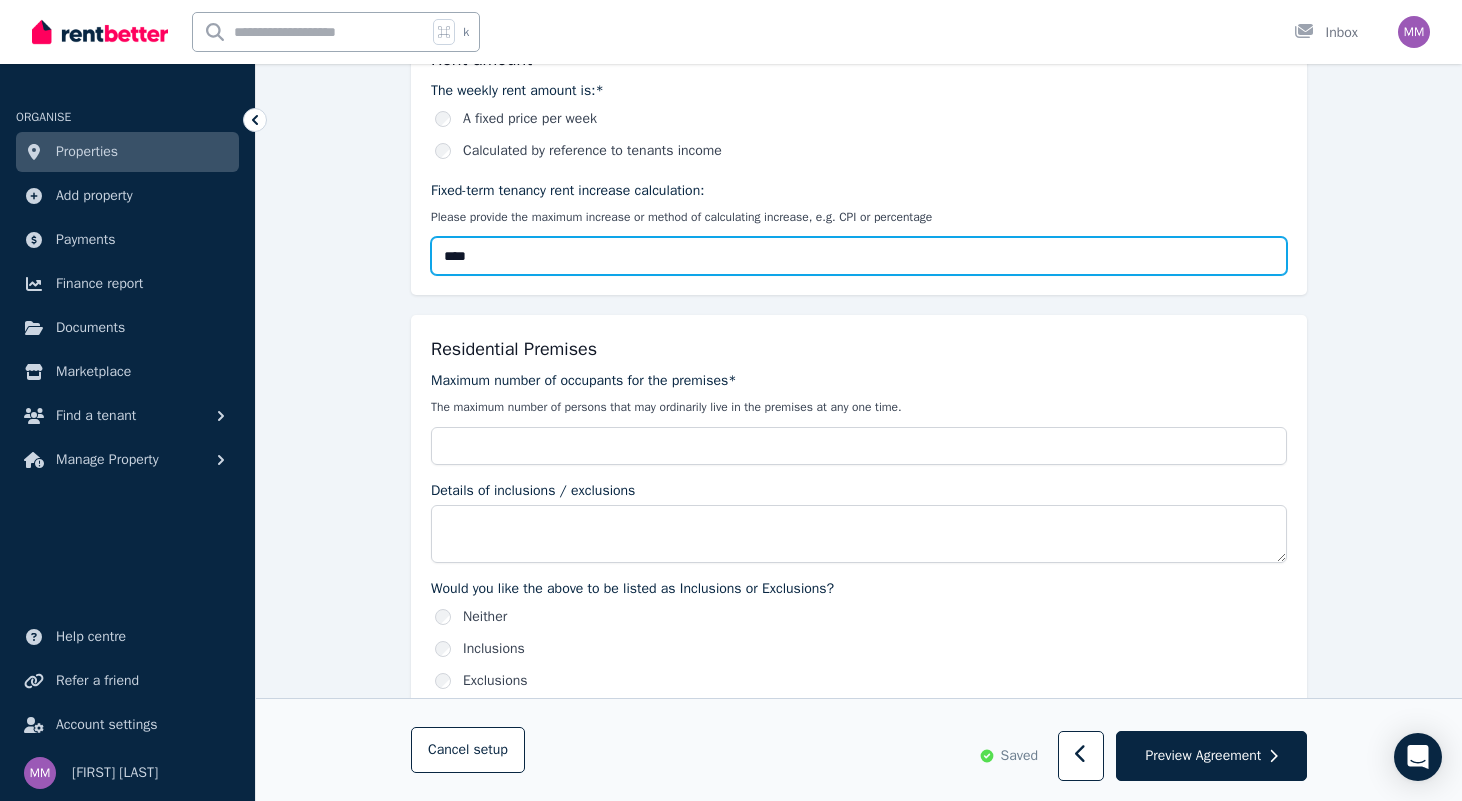 scroll, scrollTop: 740, scrollLeft: 0, axis: vertical 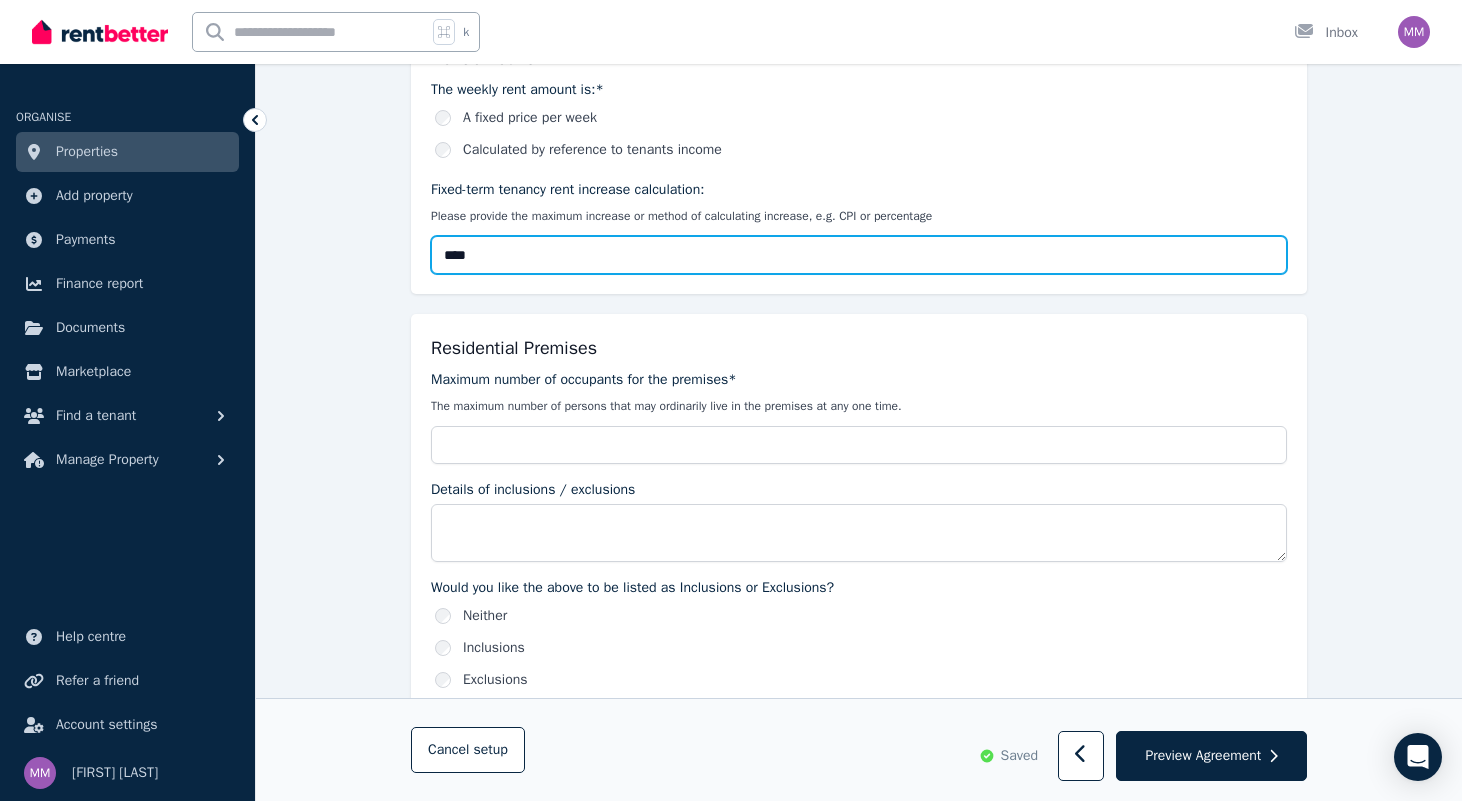 type on "****" 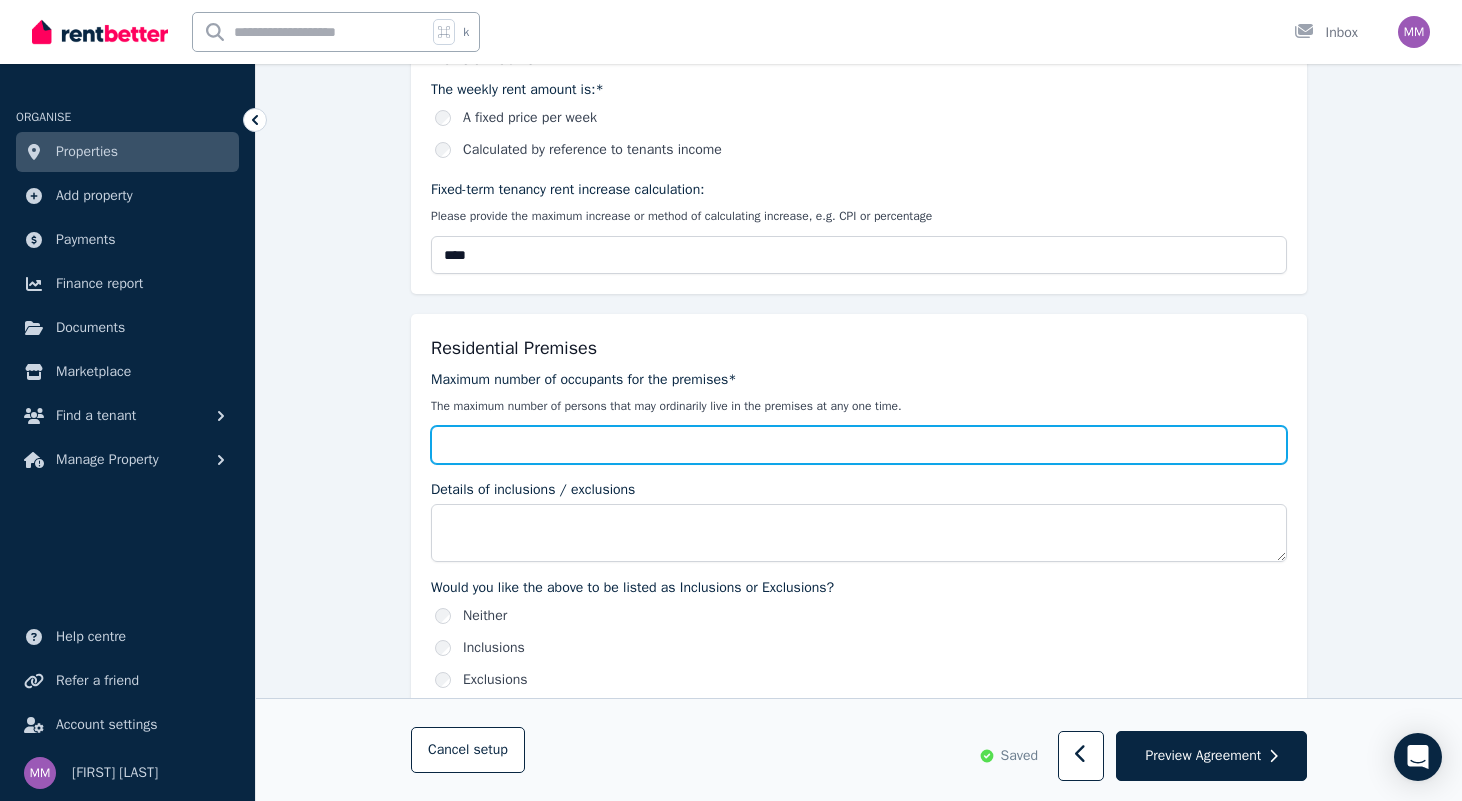 click on "Maximum number of occupants for the premises*" at bounding box center [859, 445] 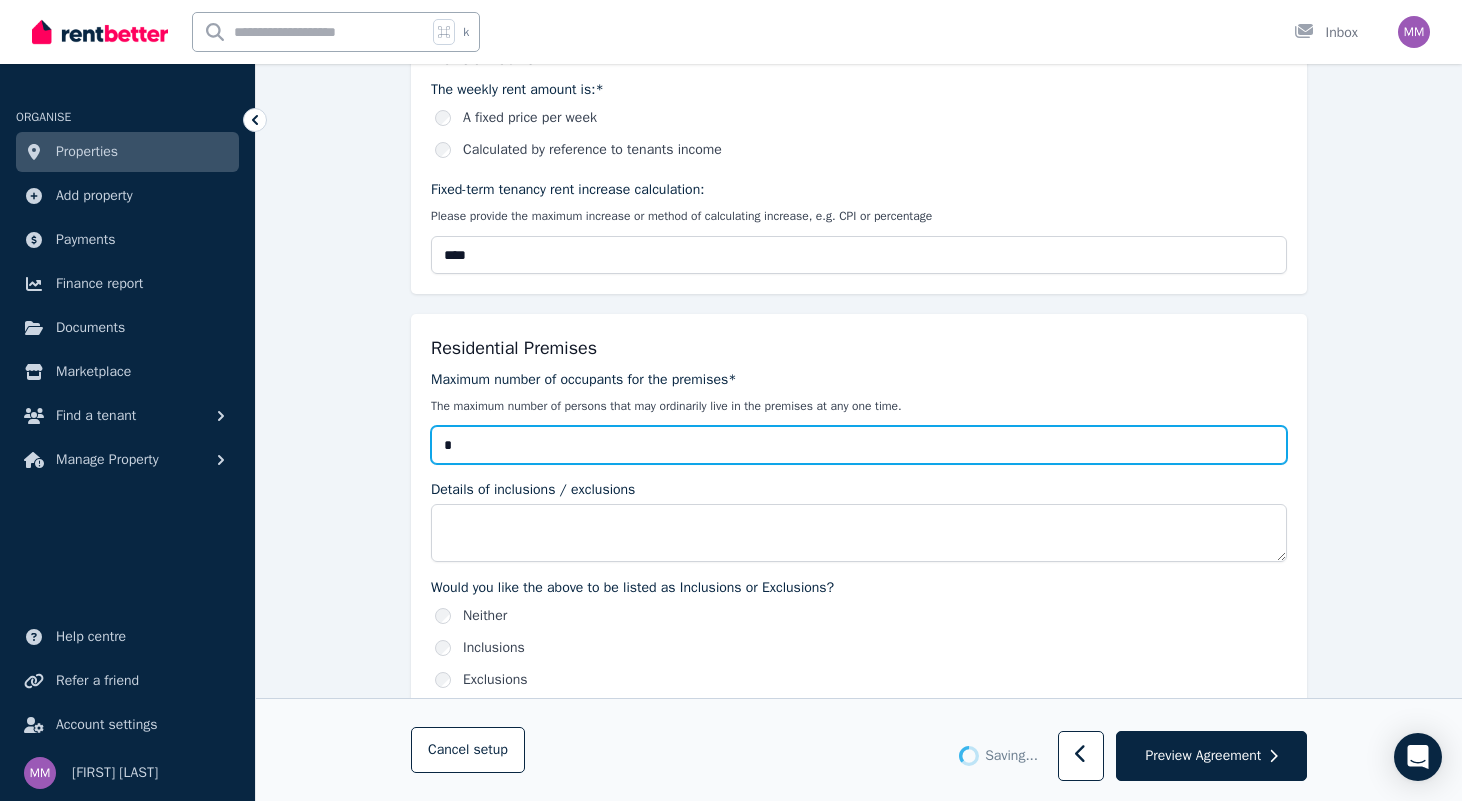 type on "*" 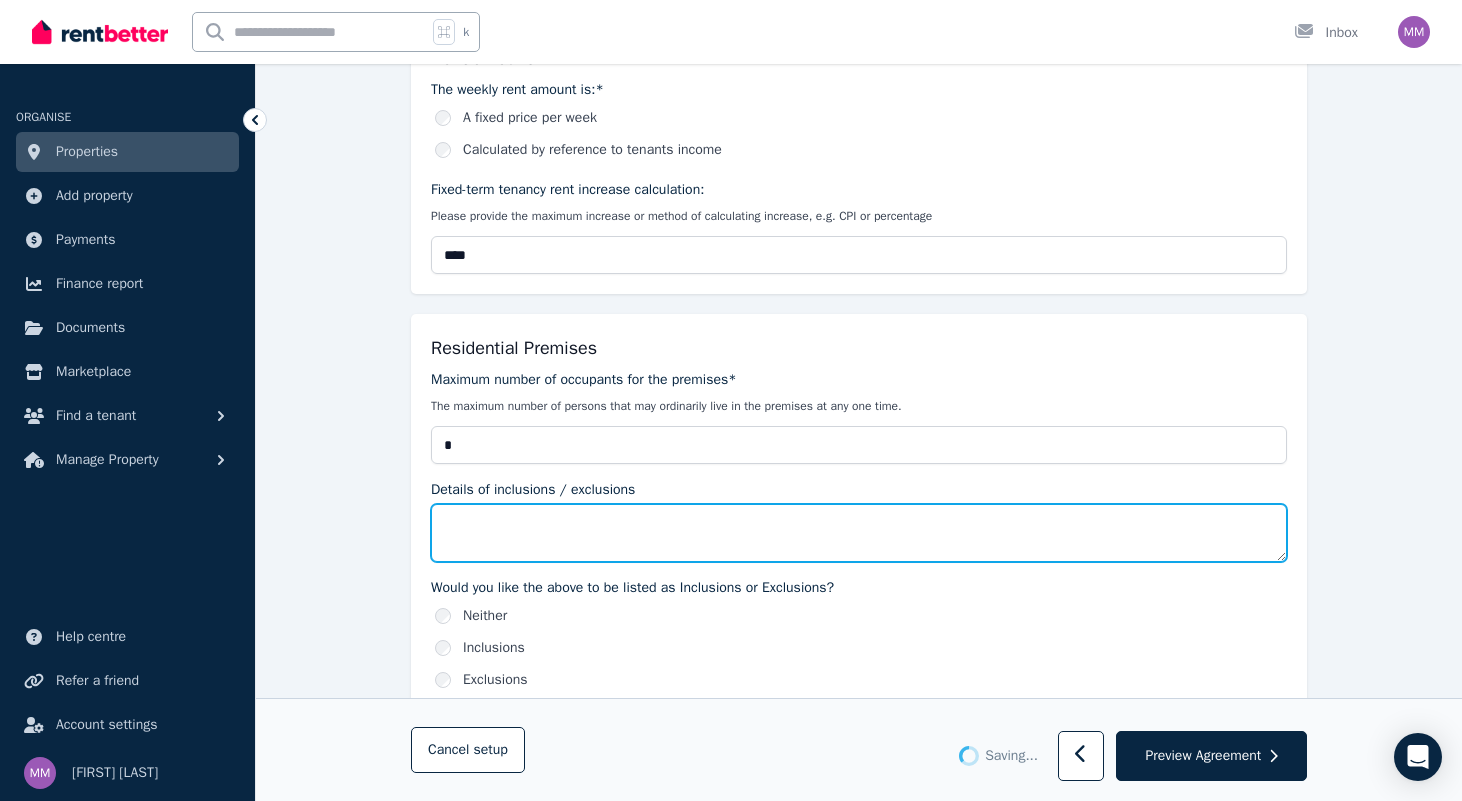 click on "Details of inclusions / exclusions" at bounding box center (859, 533) 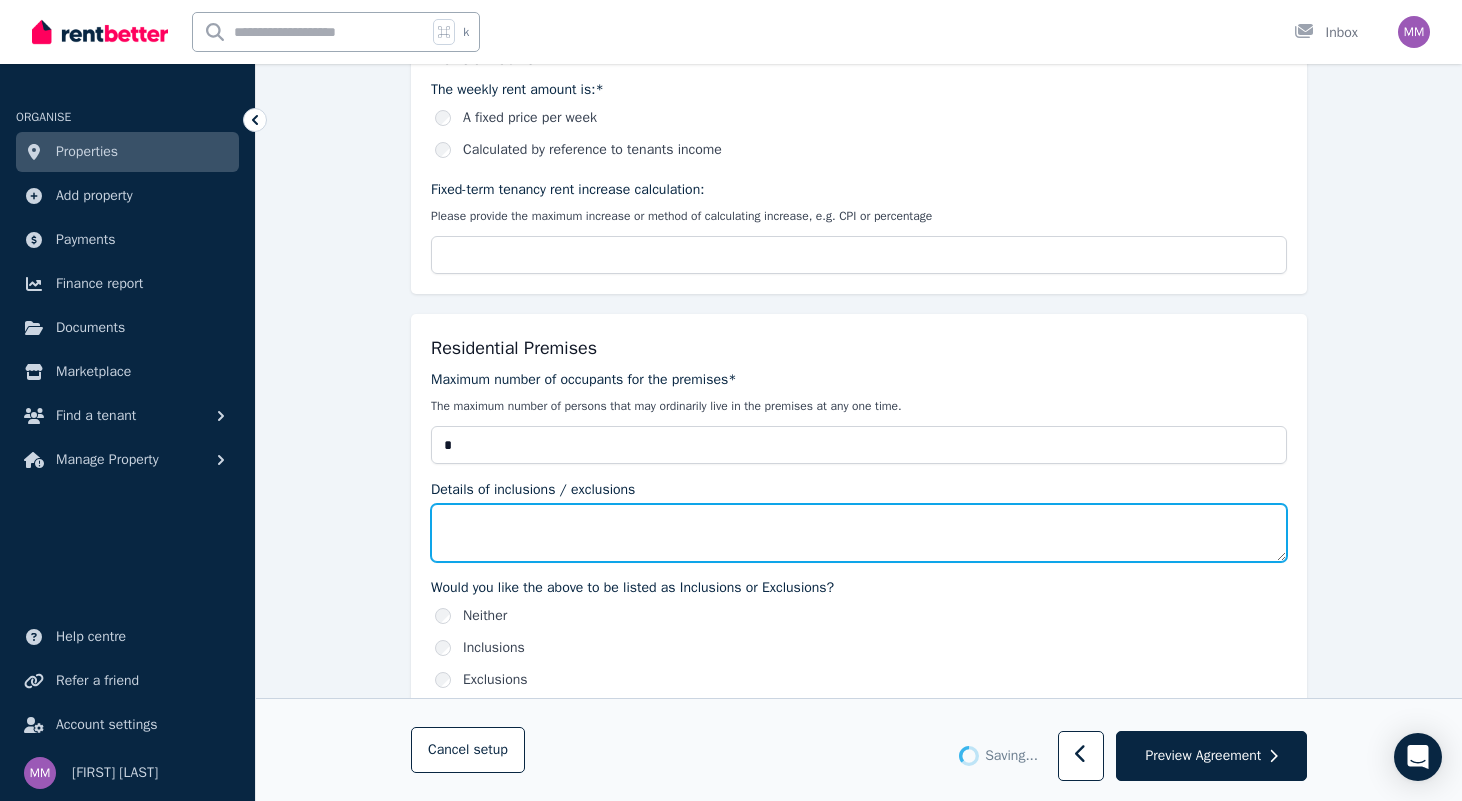 type on "****" 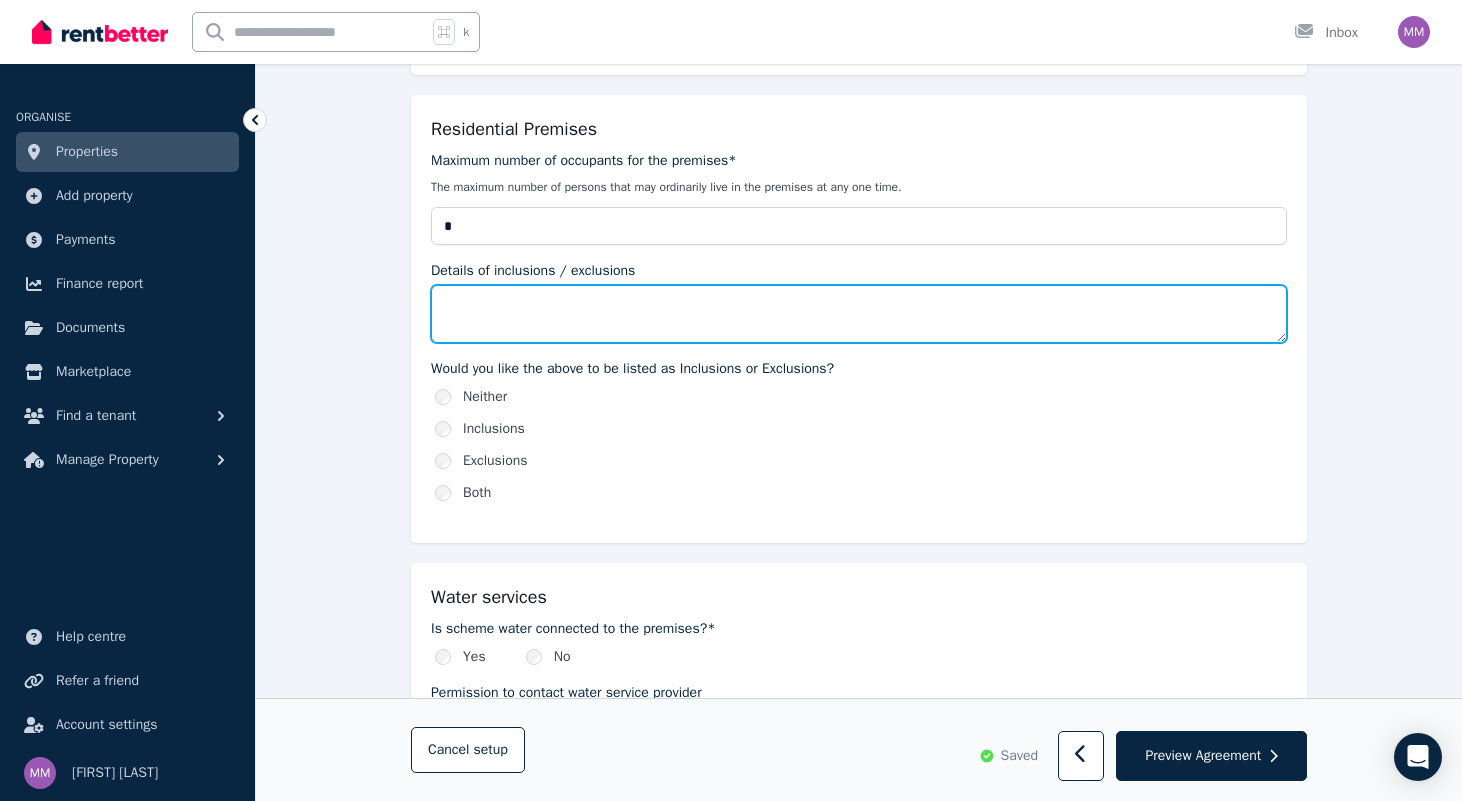 scroll, scrollTop: 958, scrollLeft: 0, axis: vertical 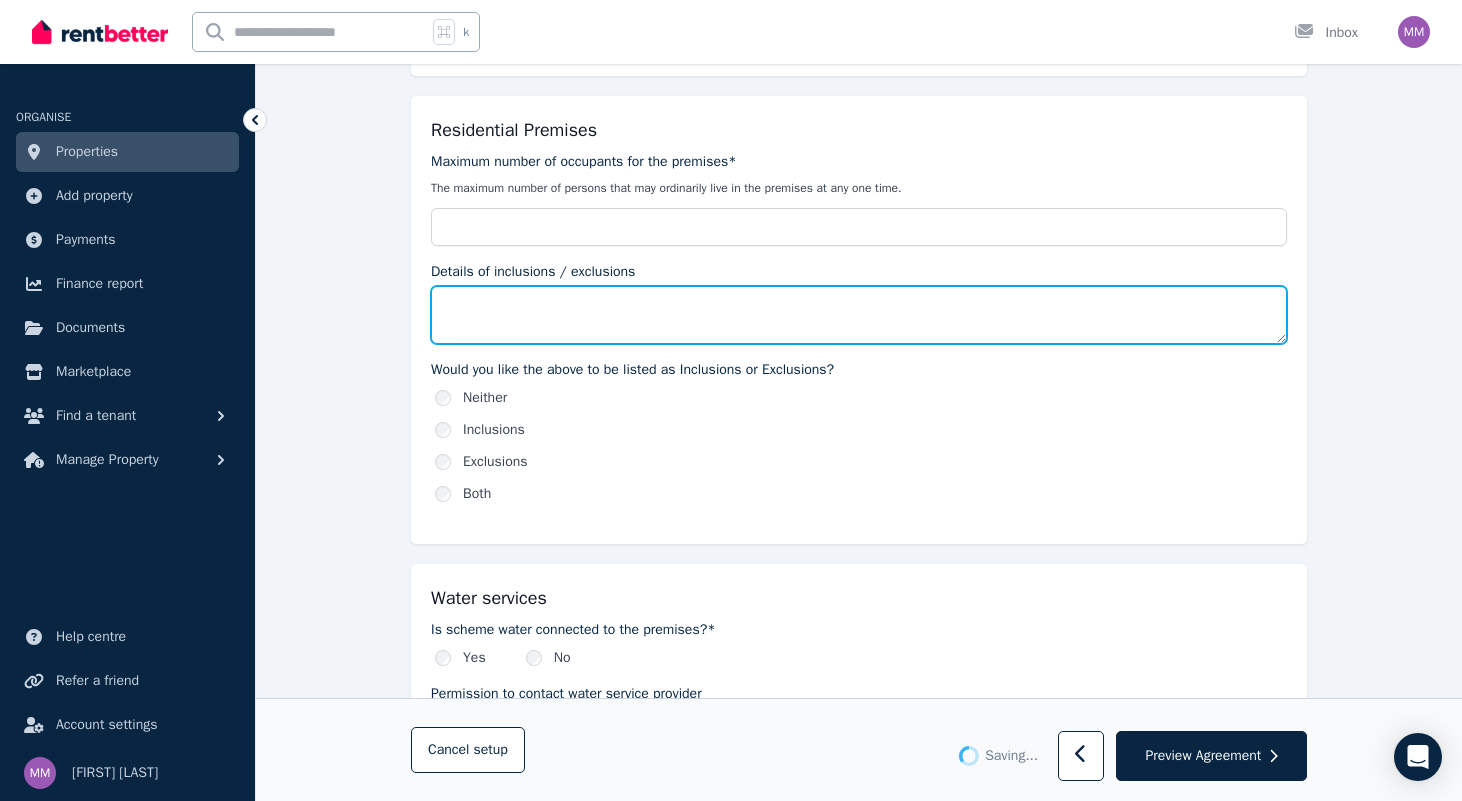 type on "*" 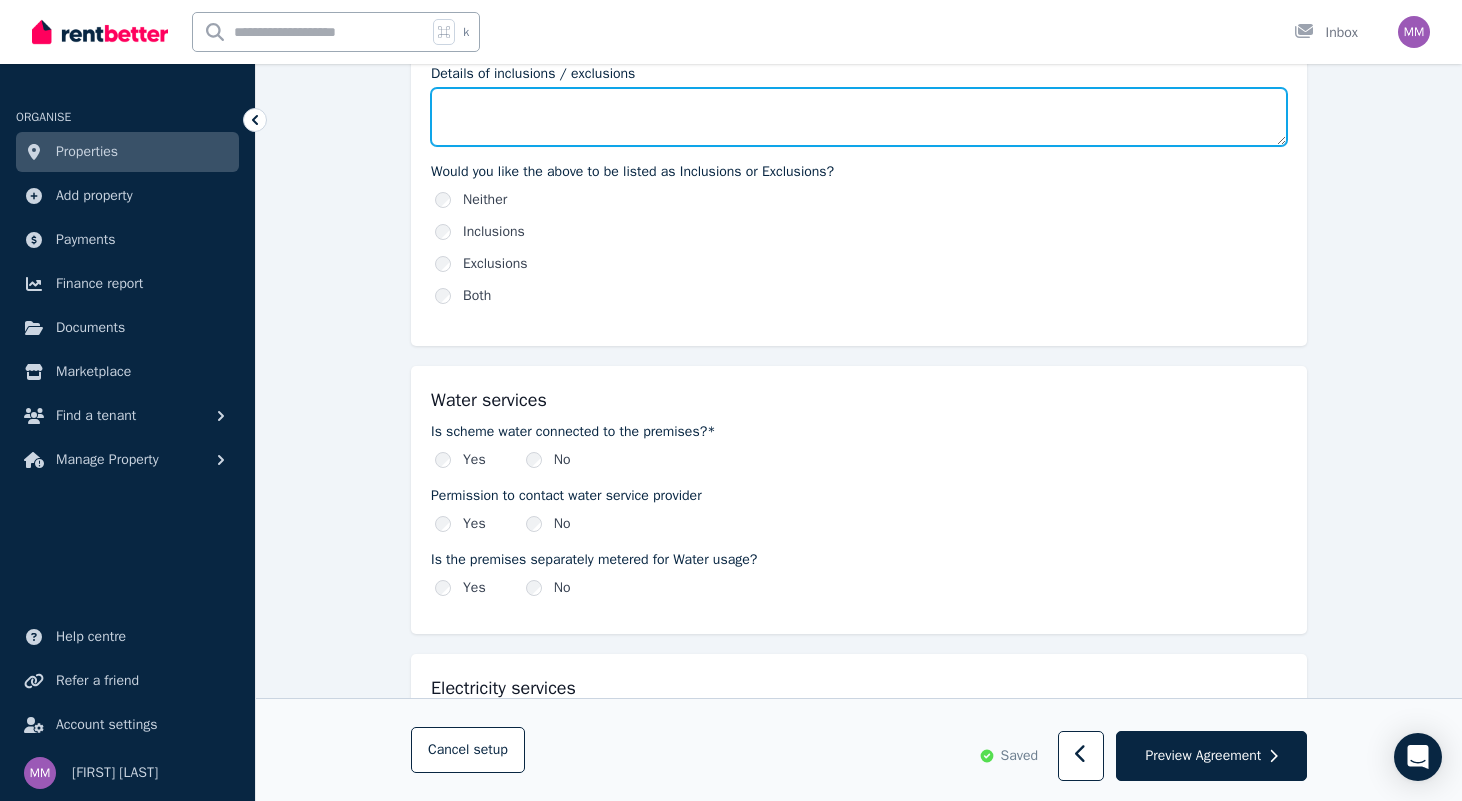 scroll, scrollTop: 1201, scrollLeft: 0, axis: vertical 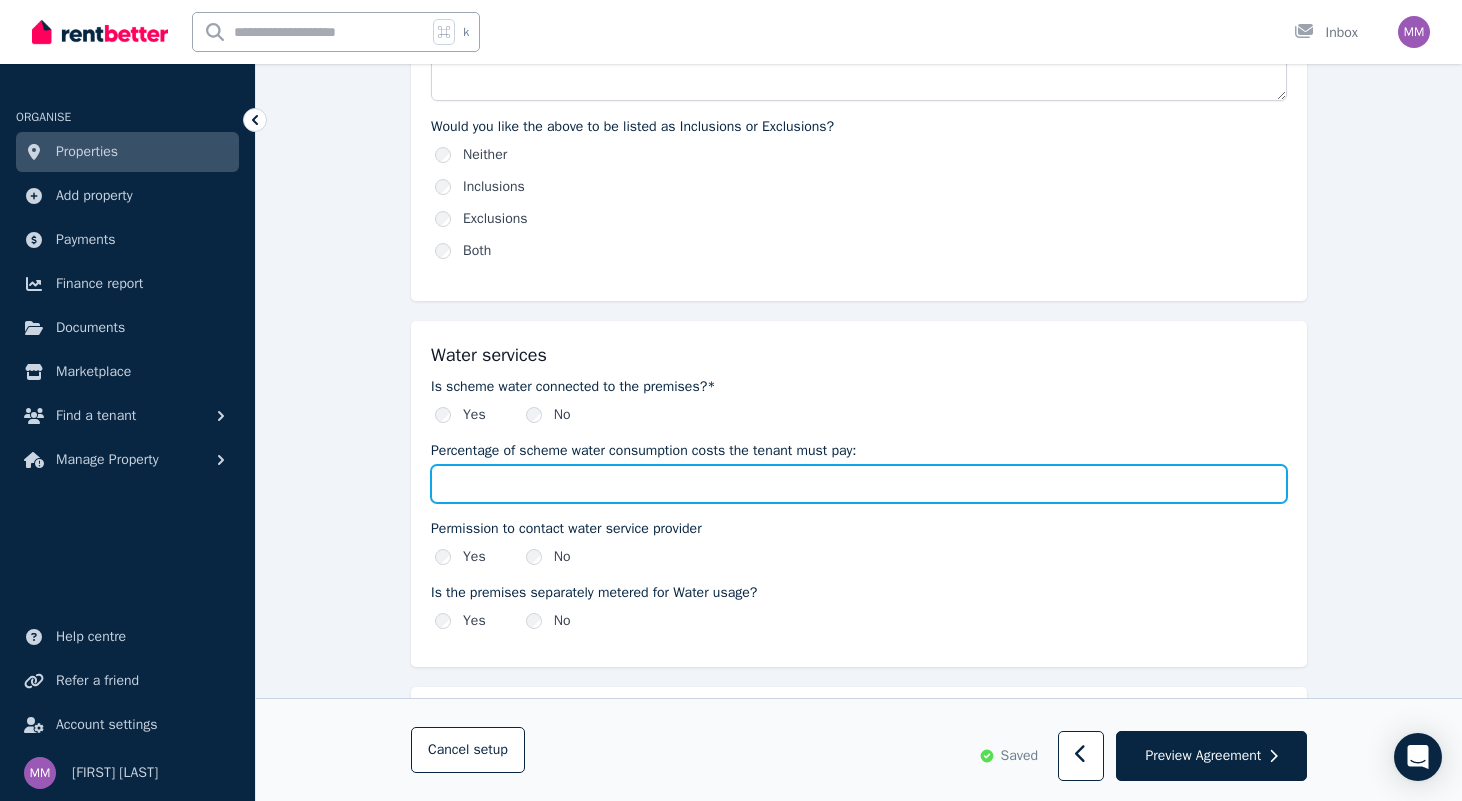 click on "Percentage of scheme water consumption costs the tenant must pay:" at bounding box center (859, 484) 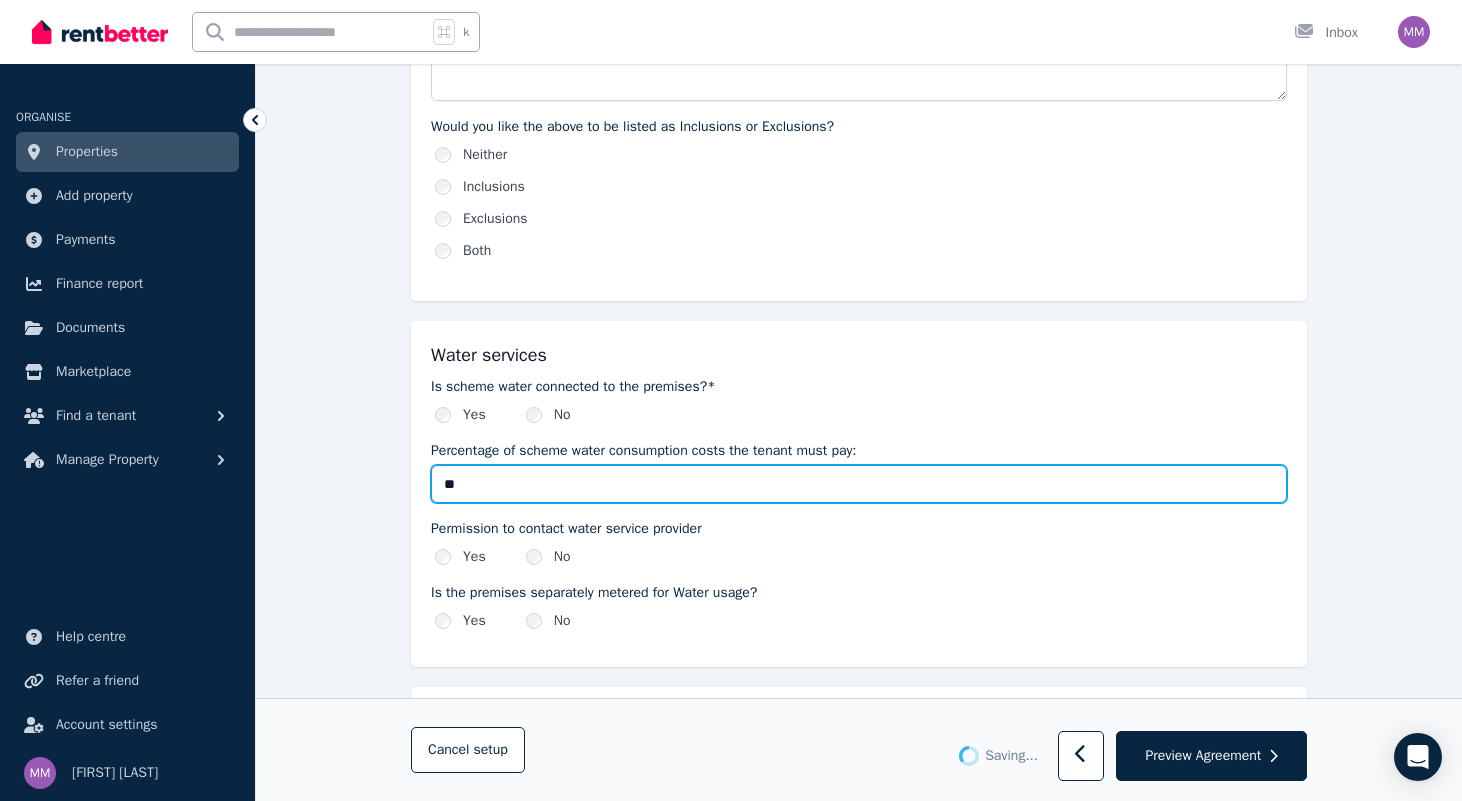 type on "***" 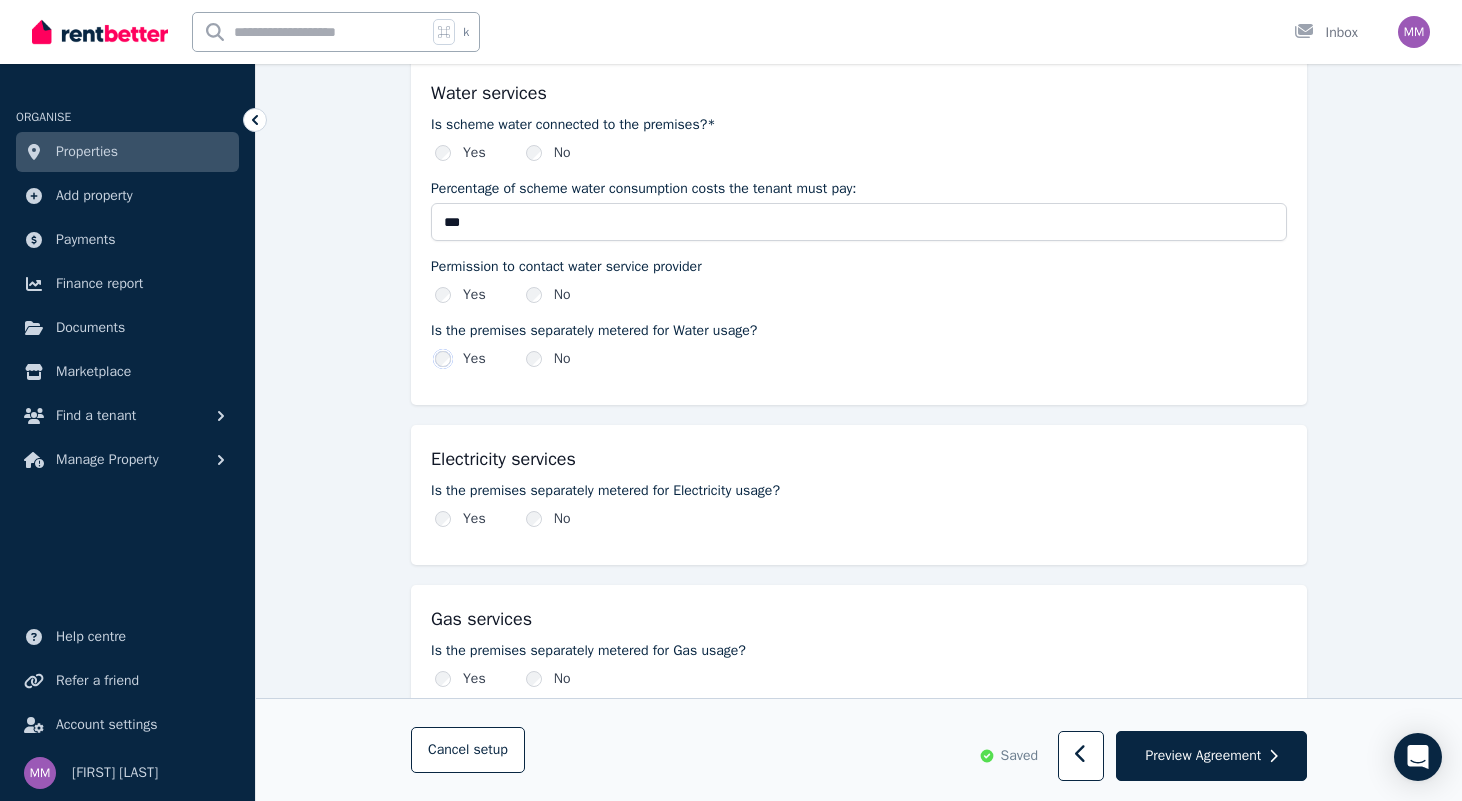 scroll, scrollTop: 1468, scrollLeft: 0, axis: vertical 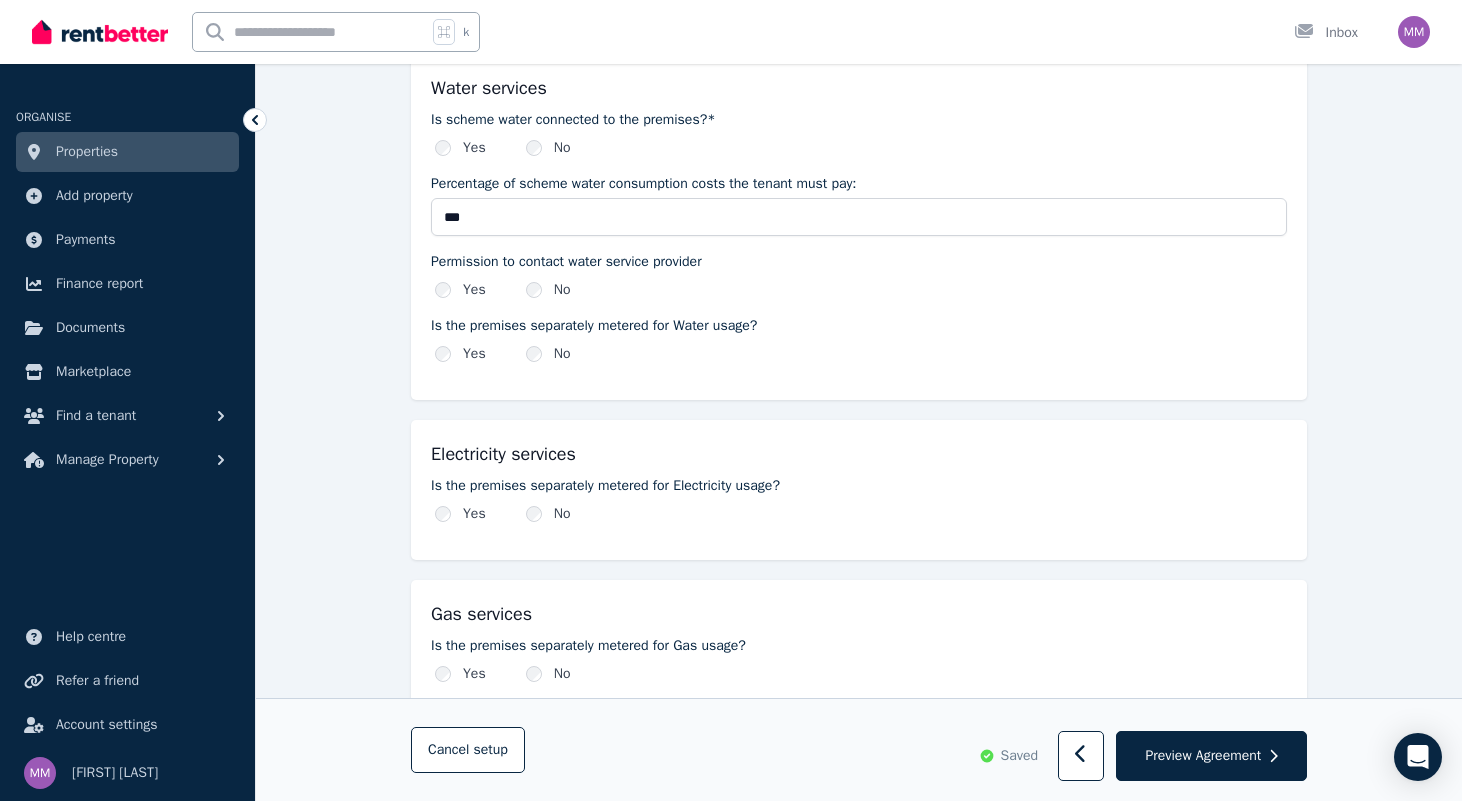 click on "Yes" at bounding box center [460, 674] 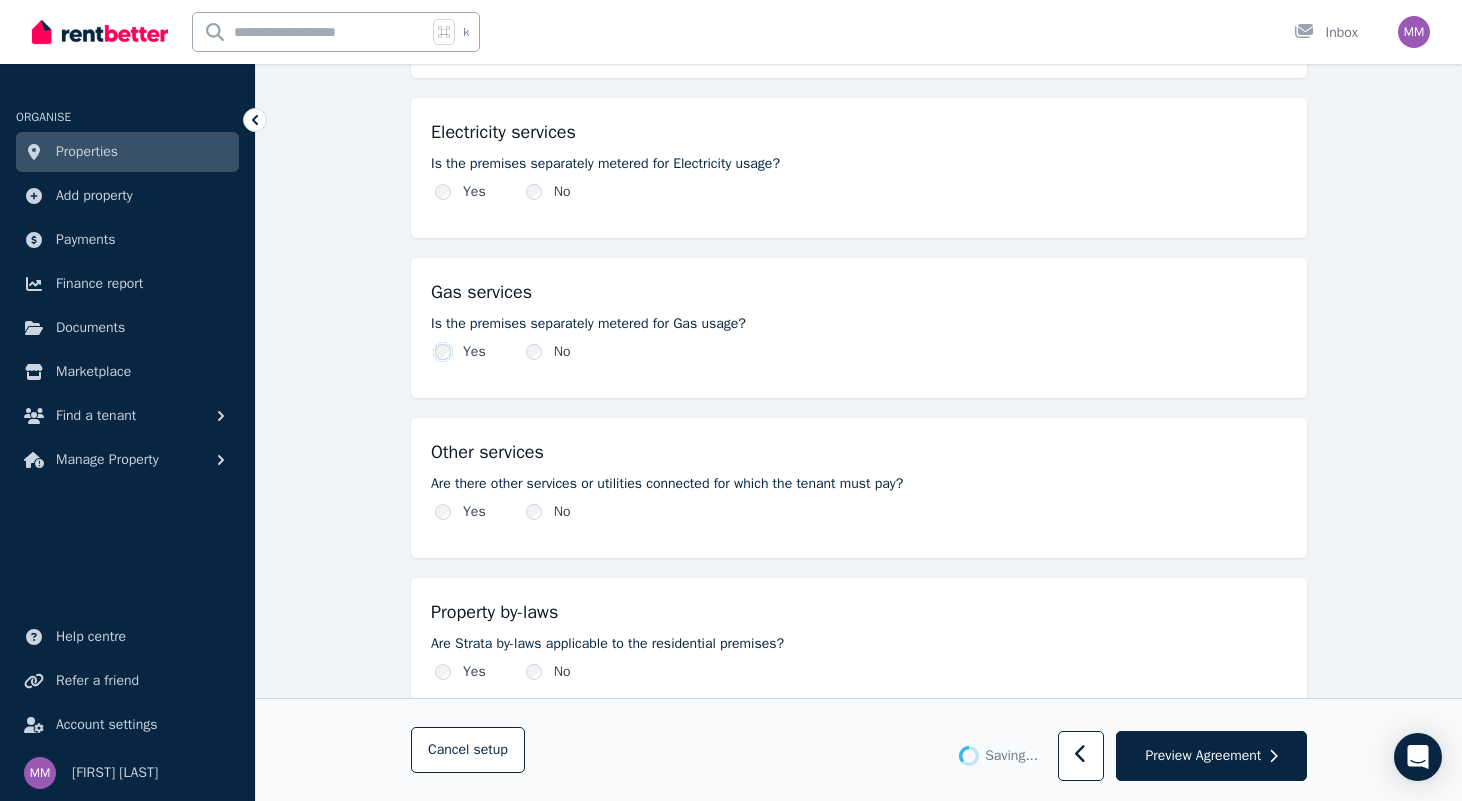 scroll, scrollTop: 1798, scrollLeft: 0, axis: vertical 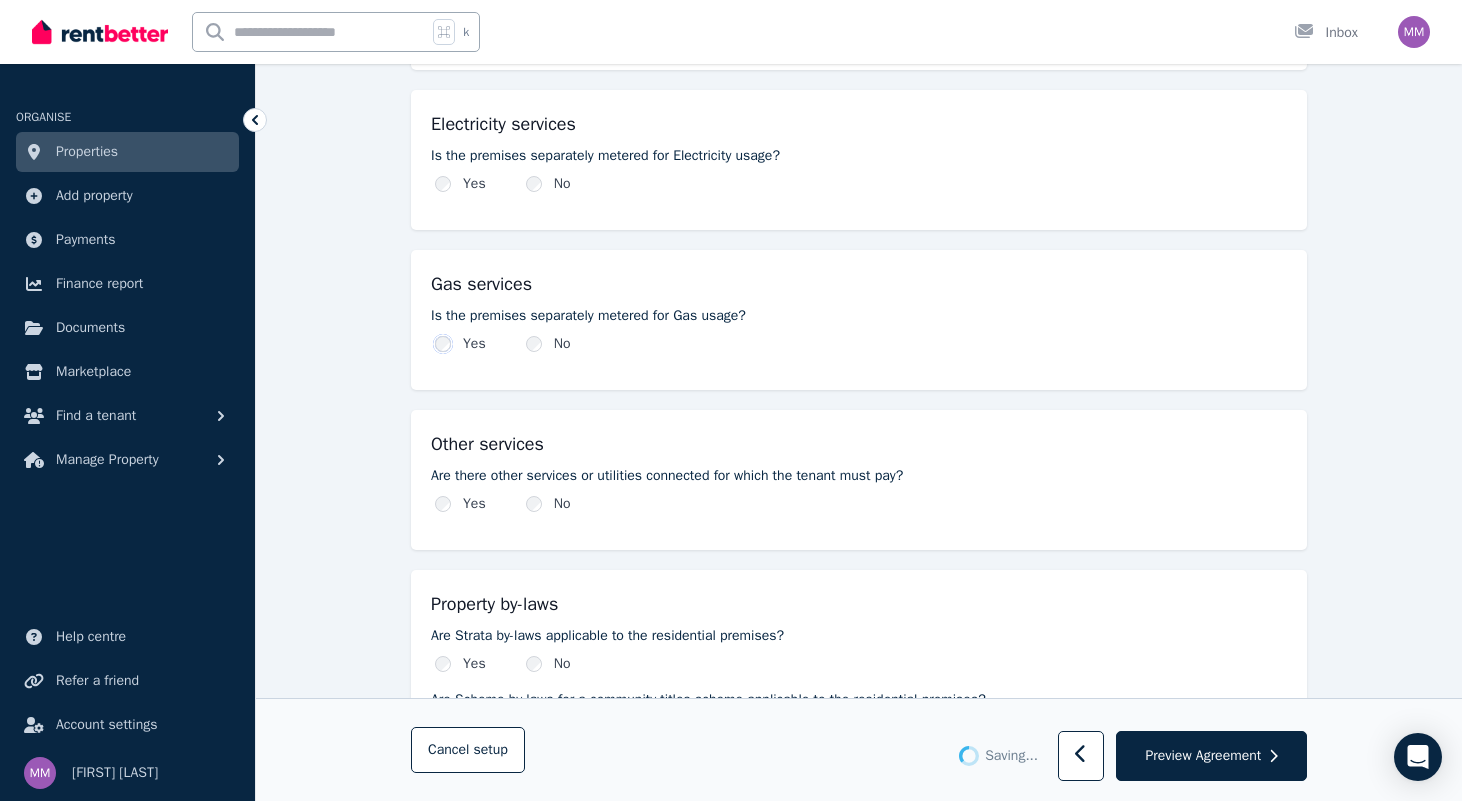 type on "***" 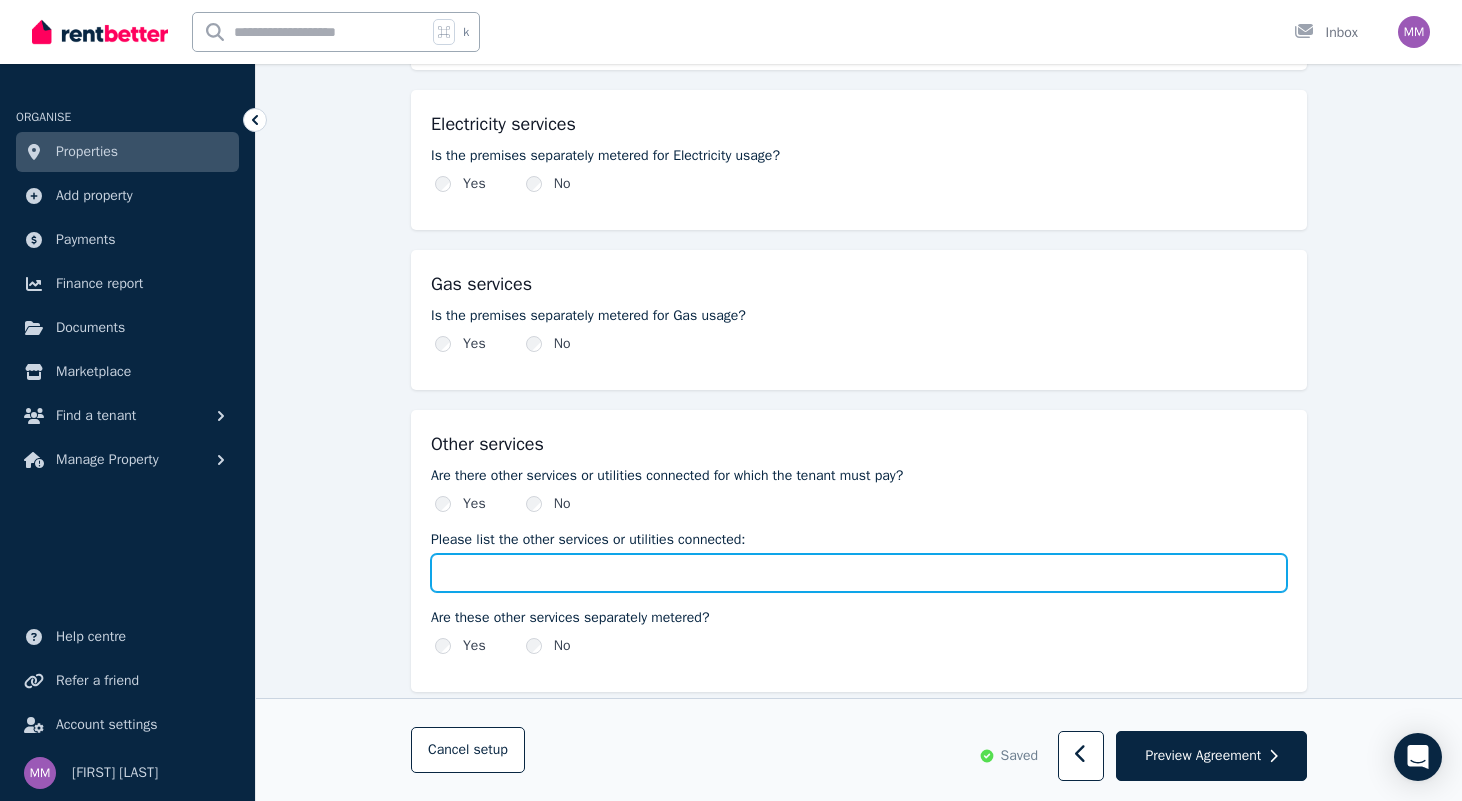 click on "Please list the other services or utilities connected:" at bounding box center [859, 573] 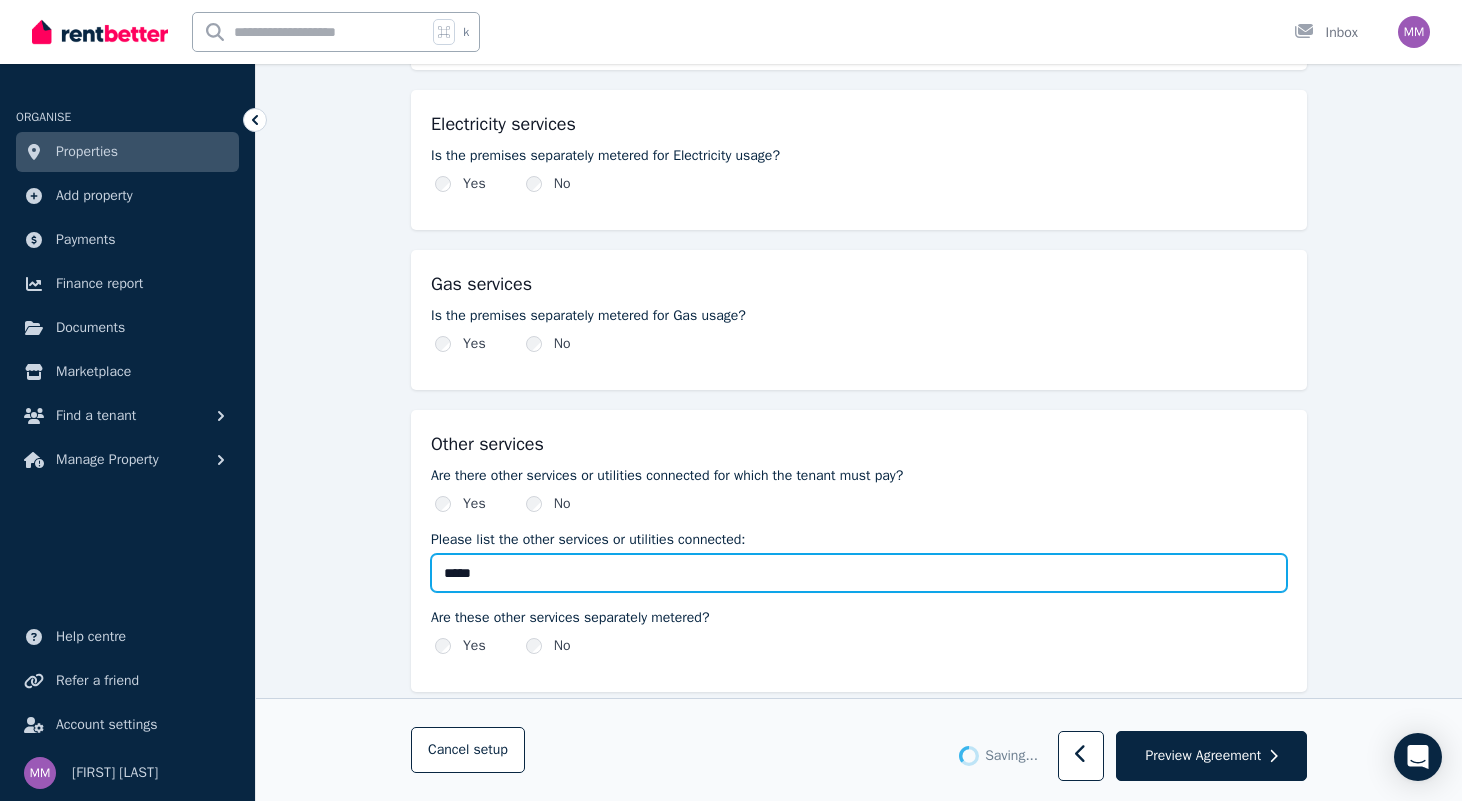 type on "******" 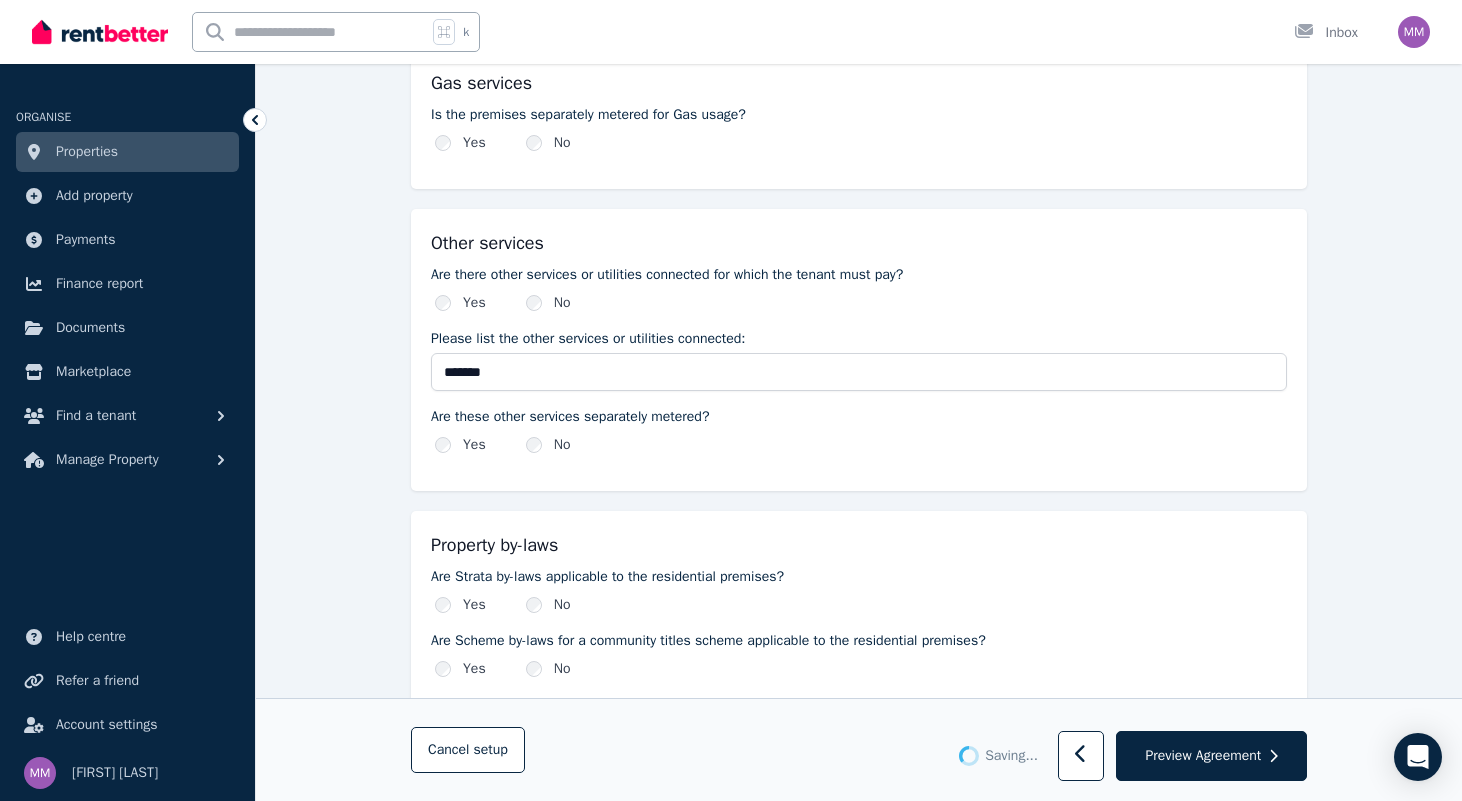 scroll, scrollTop: 2004, scrollLeft: 0, axis: vertical 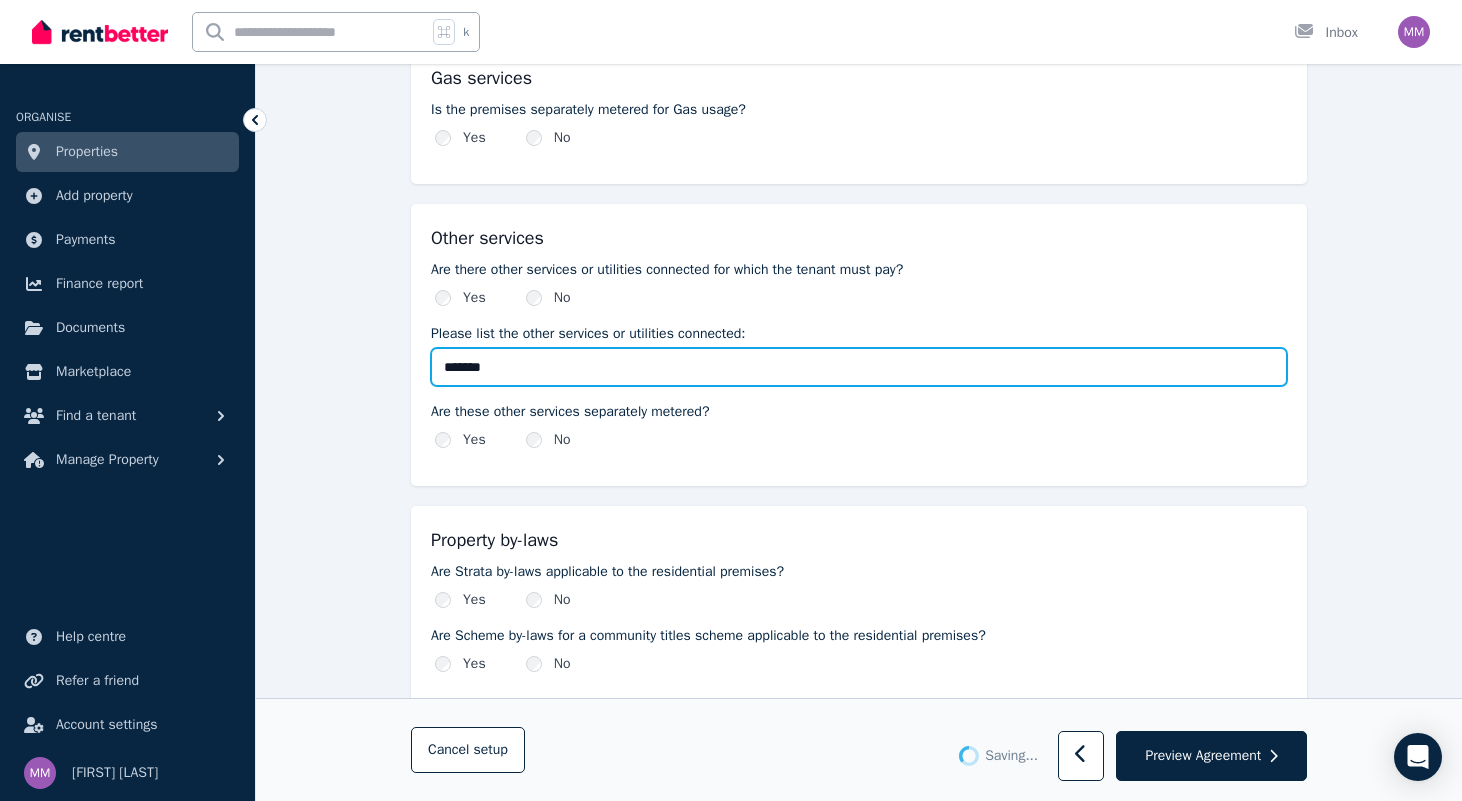 click on "*******" at bounding box center (859, 367) 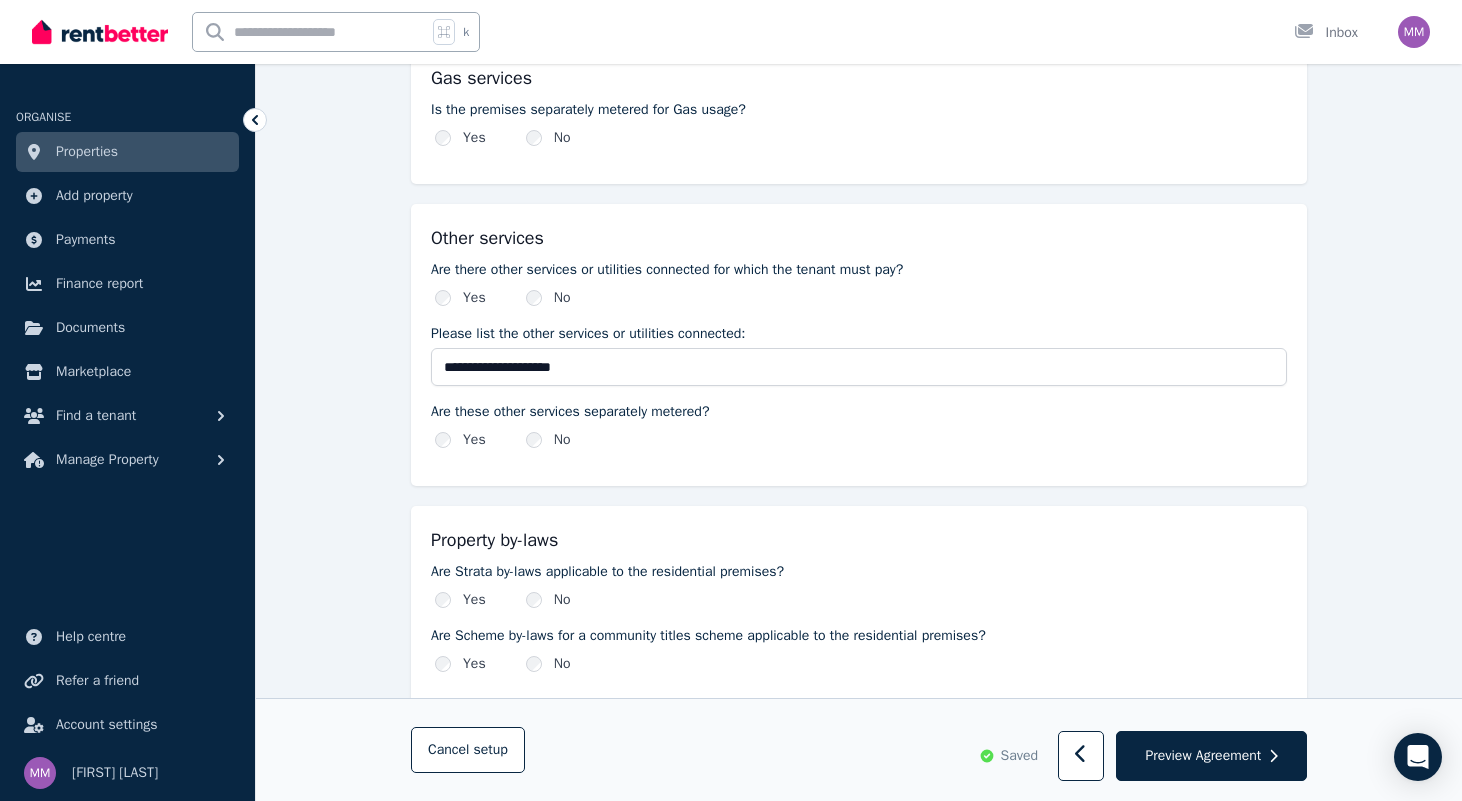 click on "**********" at bounding box center (859, 177) 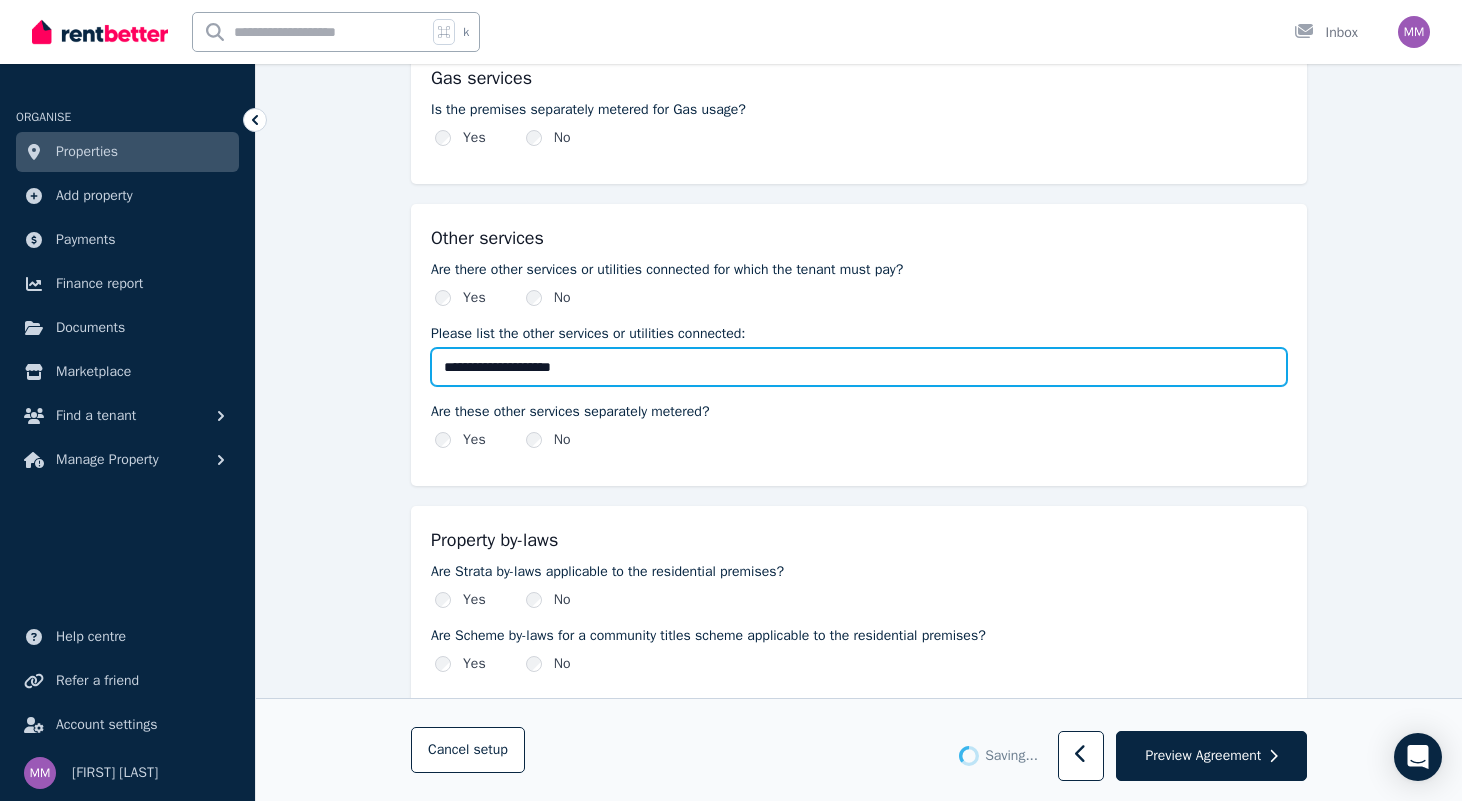 click on "**********" at bounding box center [859, 367] 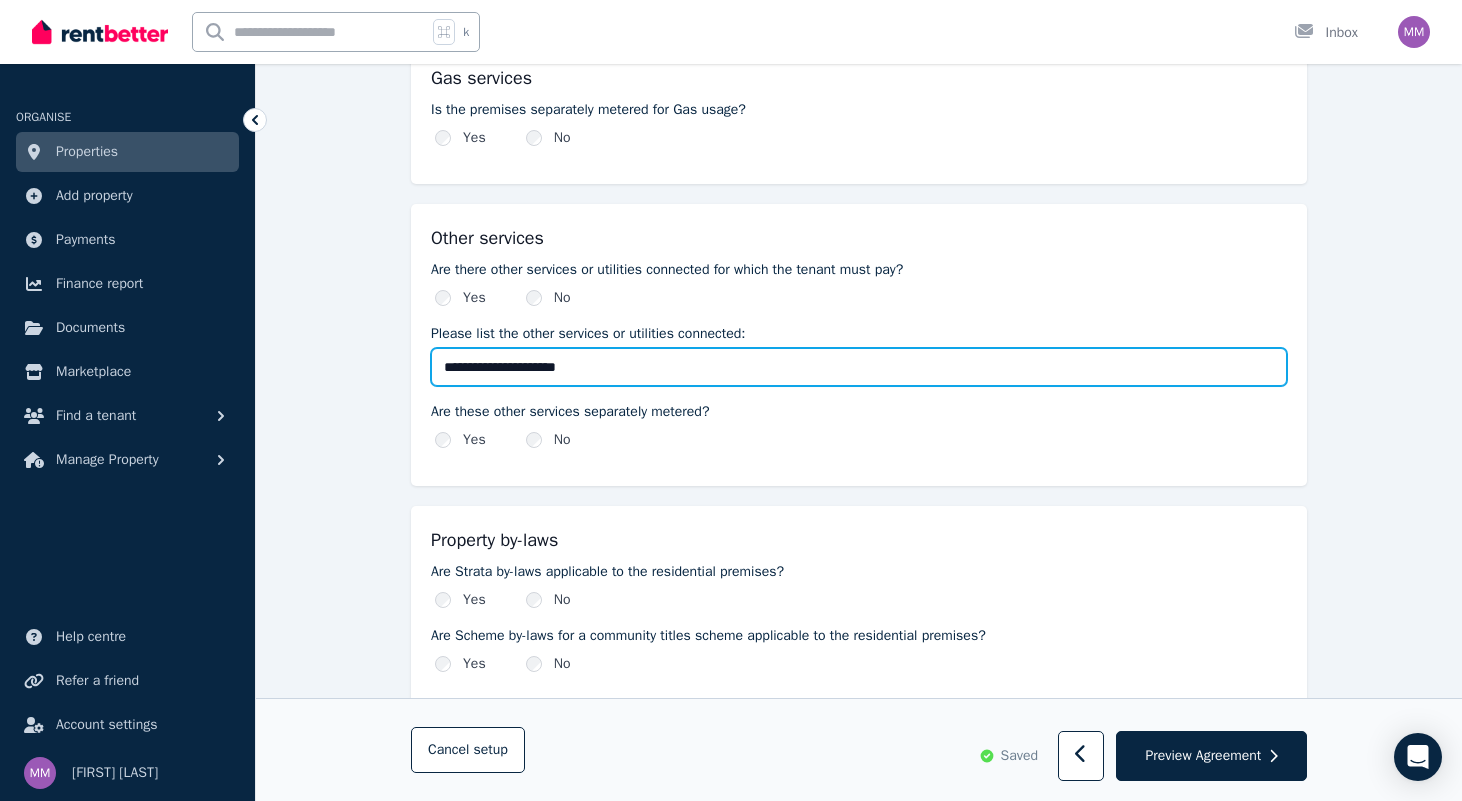 type on "**********" 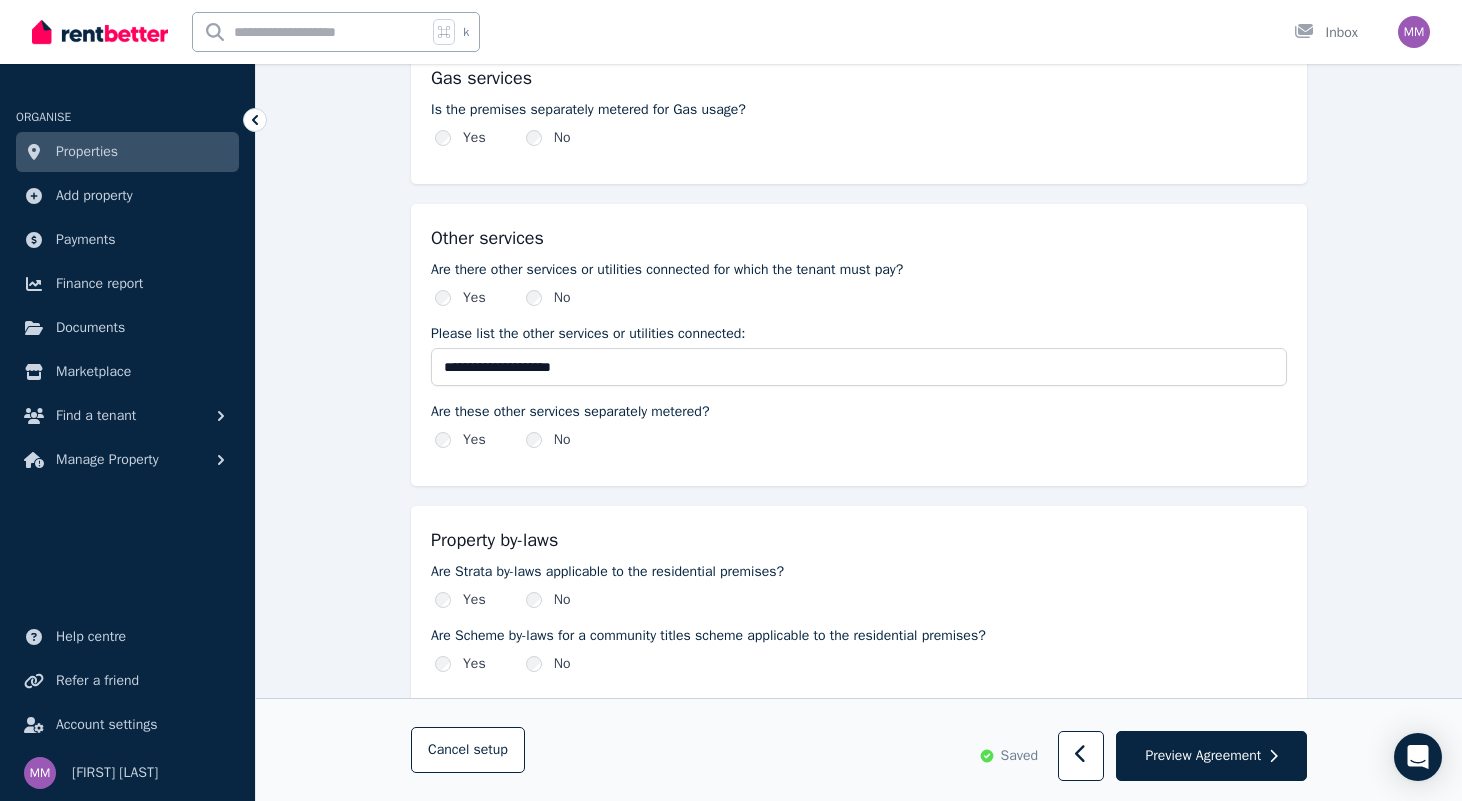 click on "Property by-laws" at bounding box center [859, 540] 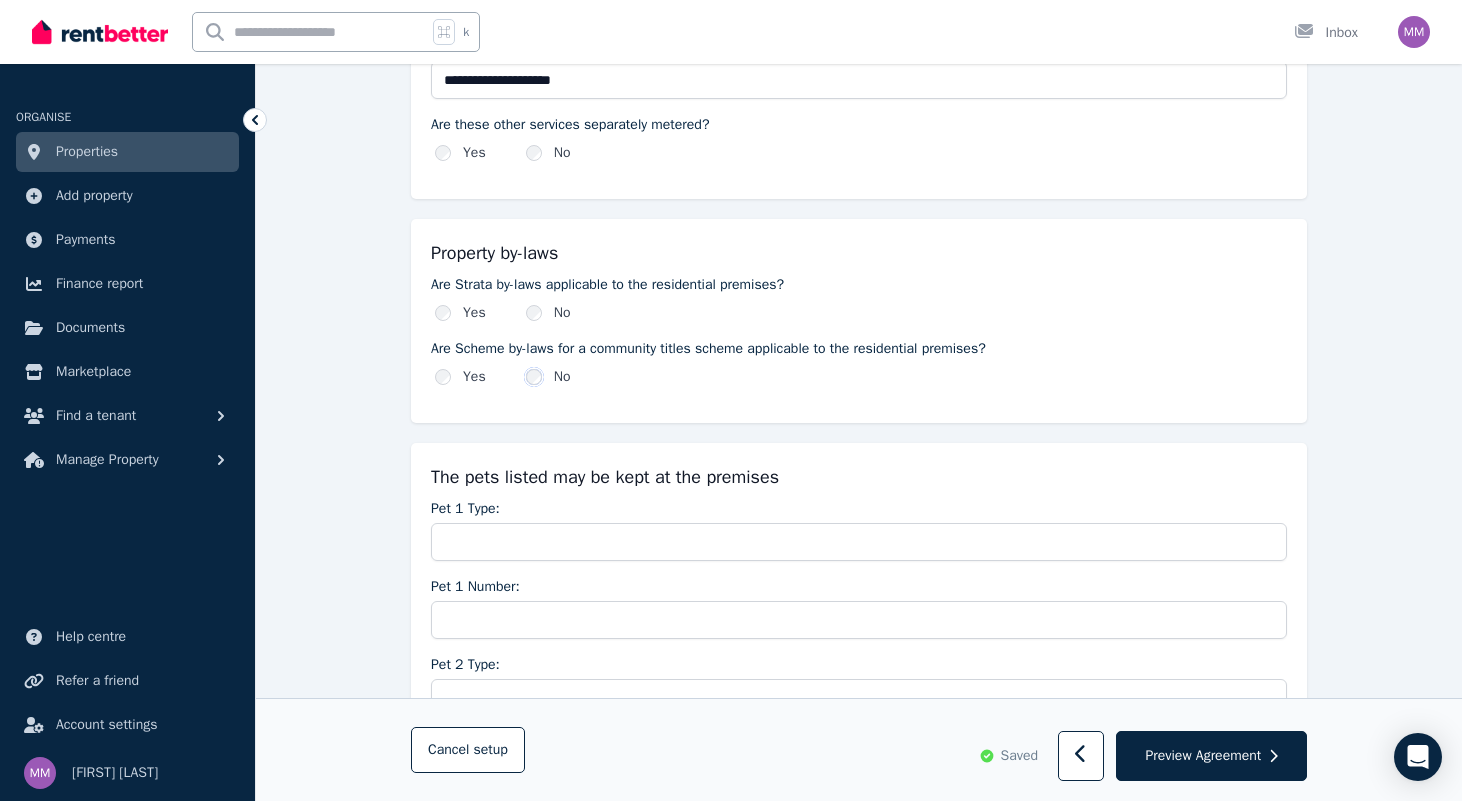 scroll, scrollTop: 2296, scrollLeft: 0, axis: vertical 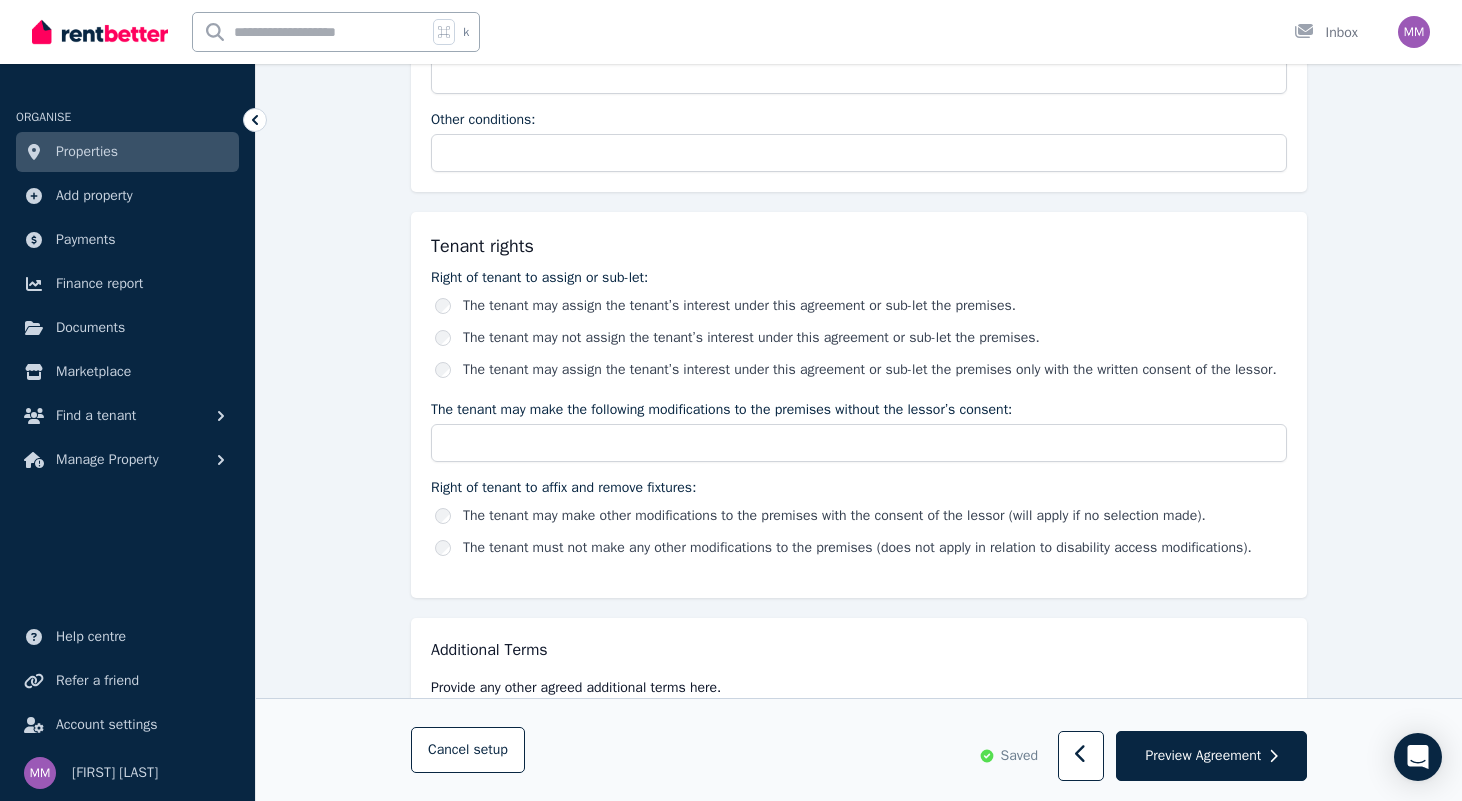click on "The tenant may not assign the tenant’s interest under this agreement or sub-let the premises." at bounding box center [751, 338] 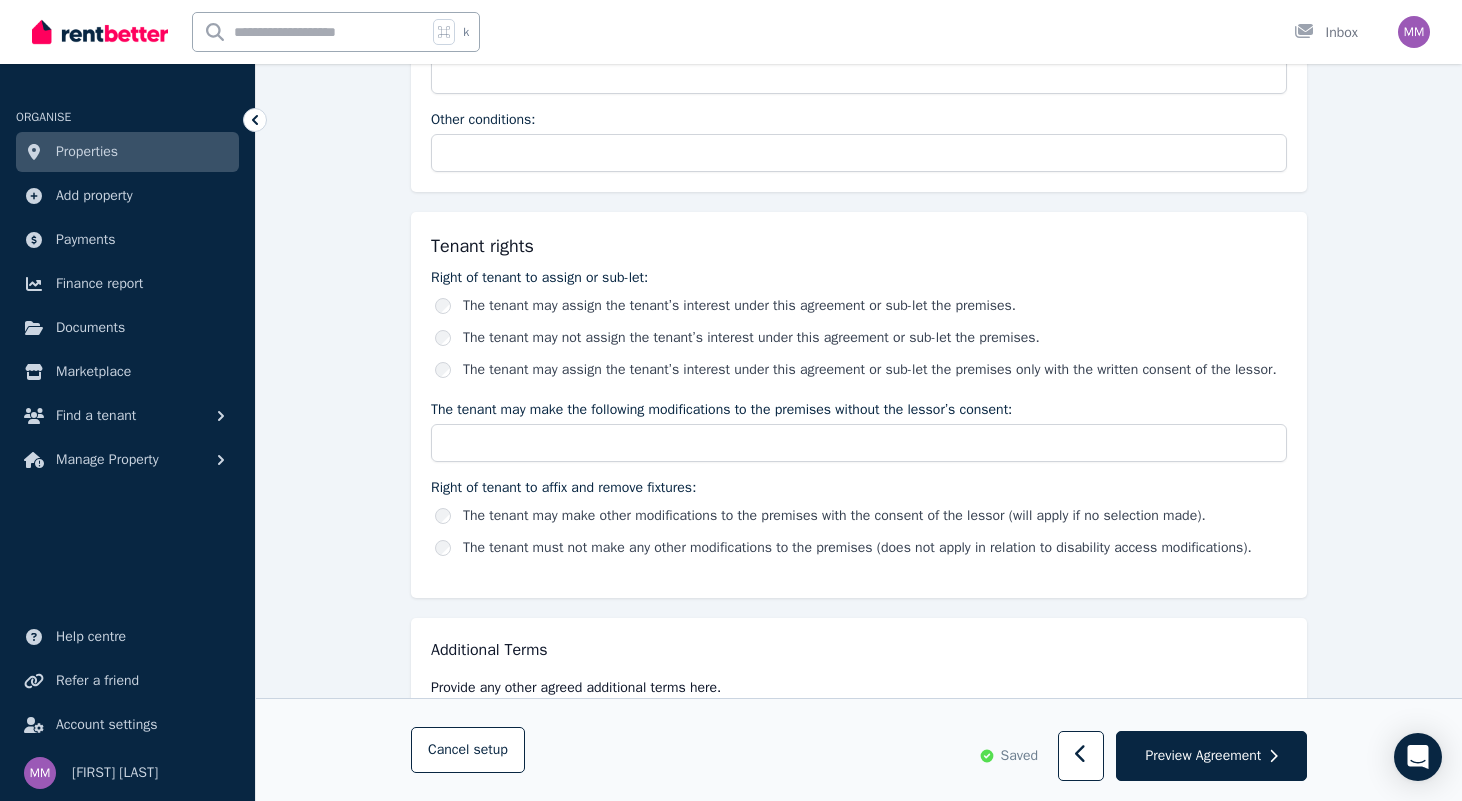 click on "The tenant must not make any other modifications to the premises (does not apply in relation to disability access modifications)." at bounding box center [857, 548] 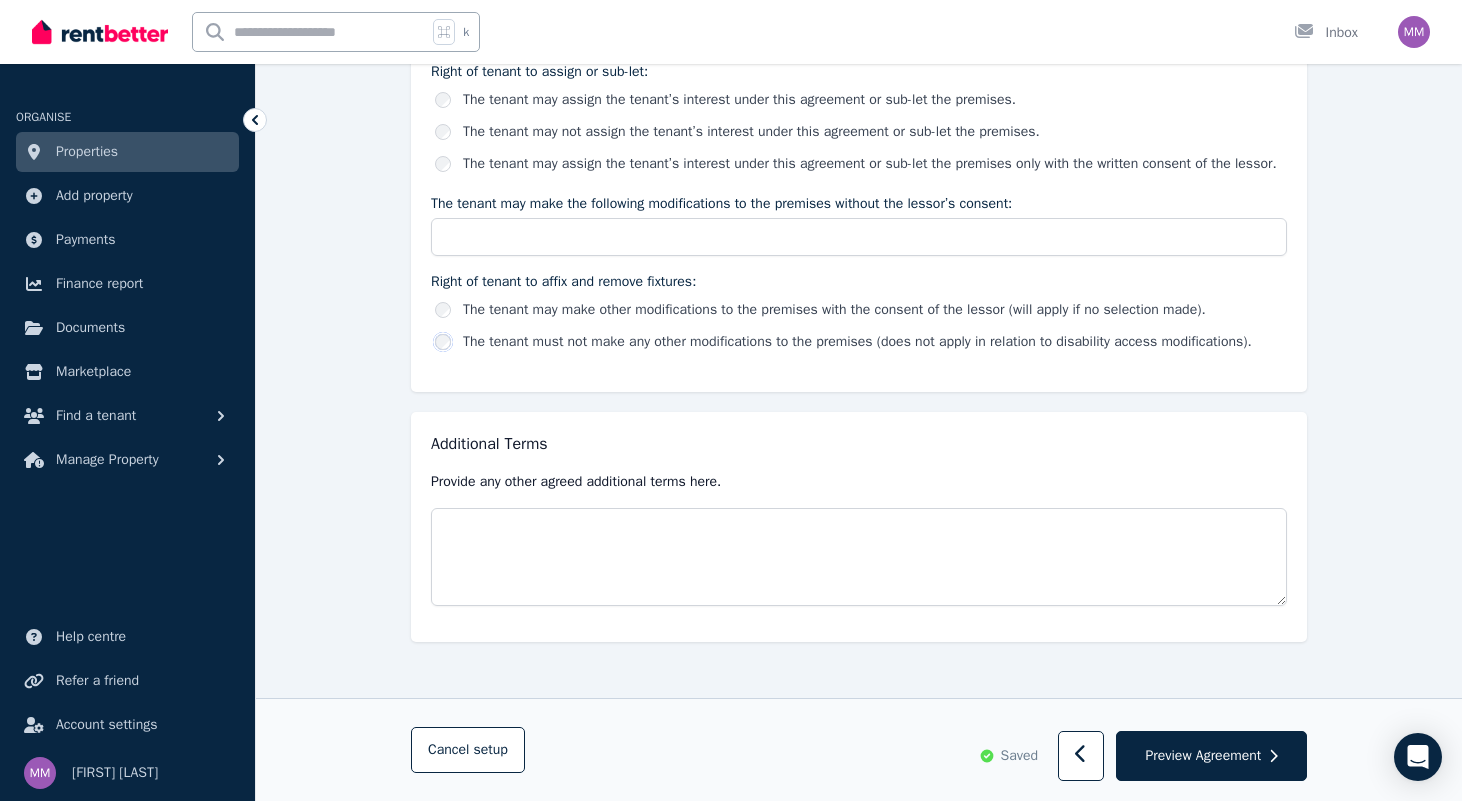 scroll, scrollTop: 3392, scrollLeft: 0, axis: vertical 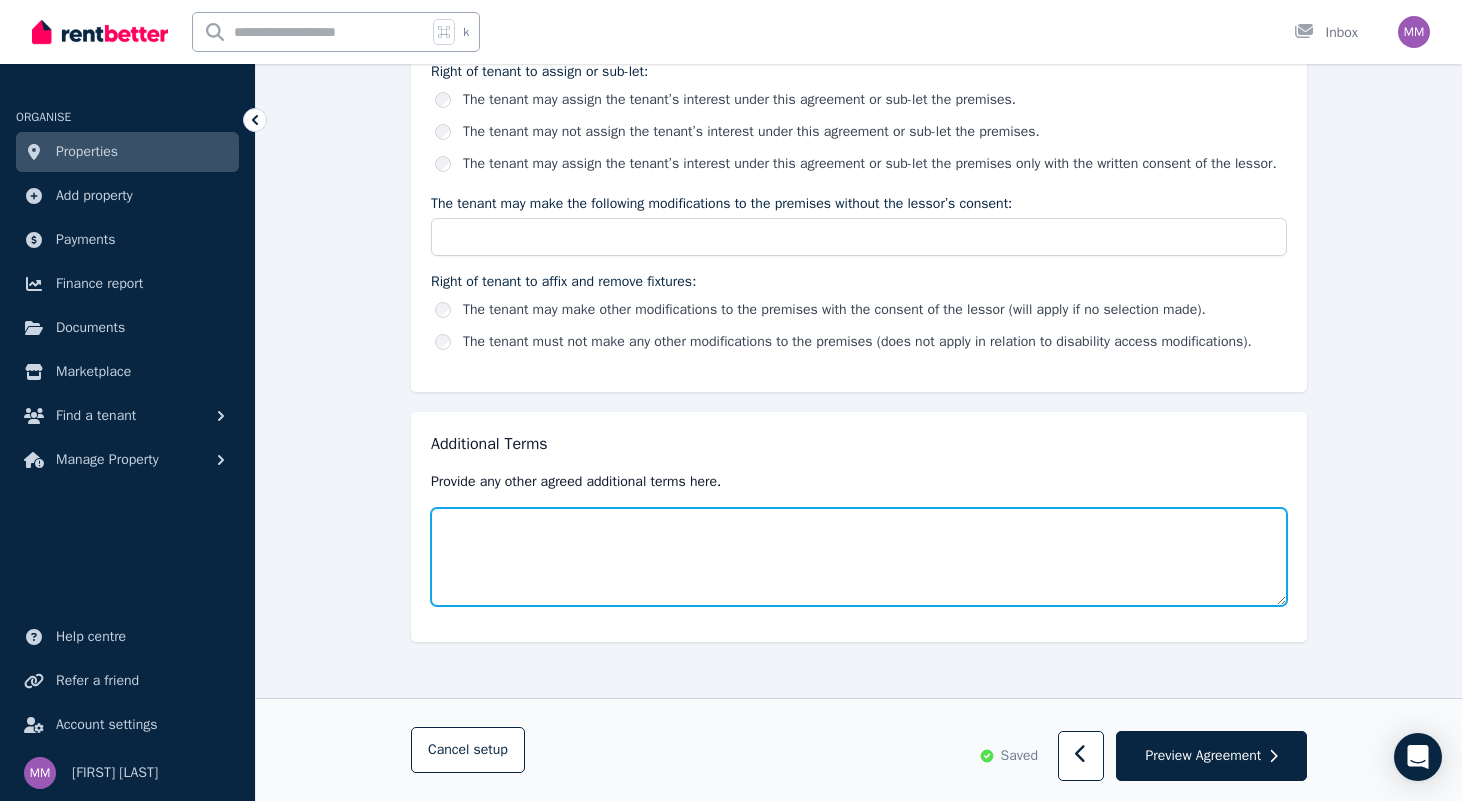 click at bounding box center (859, 557) 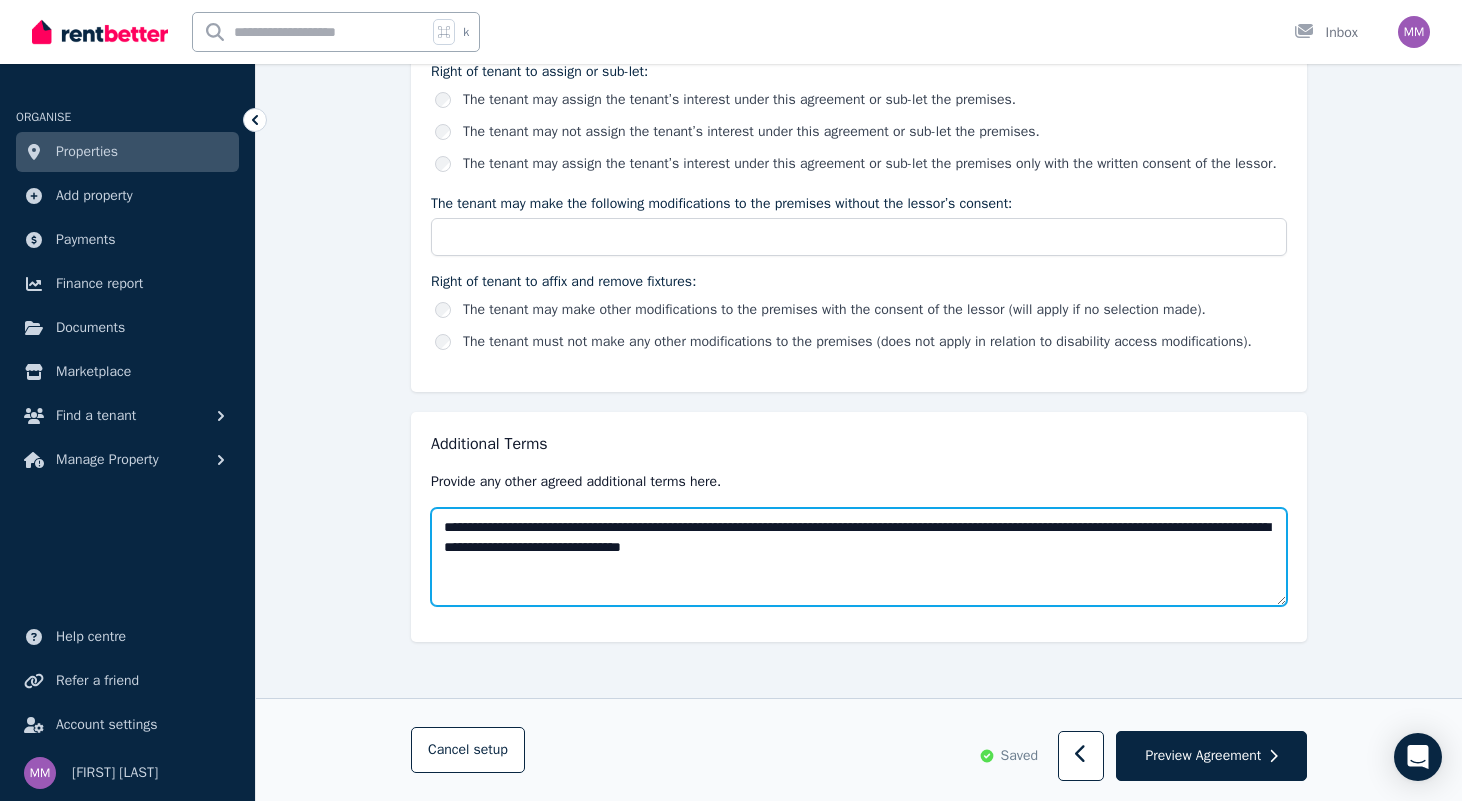 click on "**********" at bounding box center (859, 557) 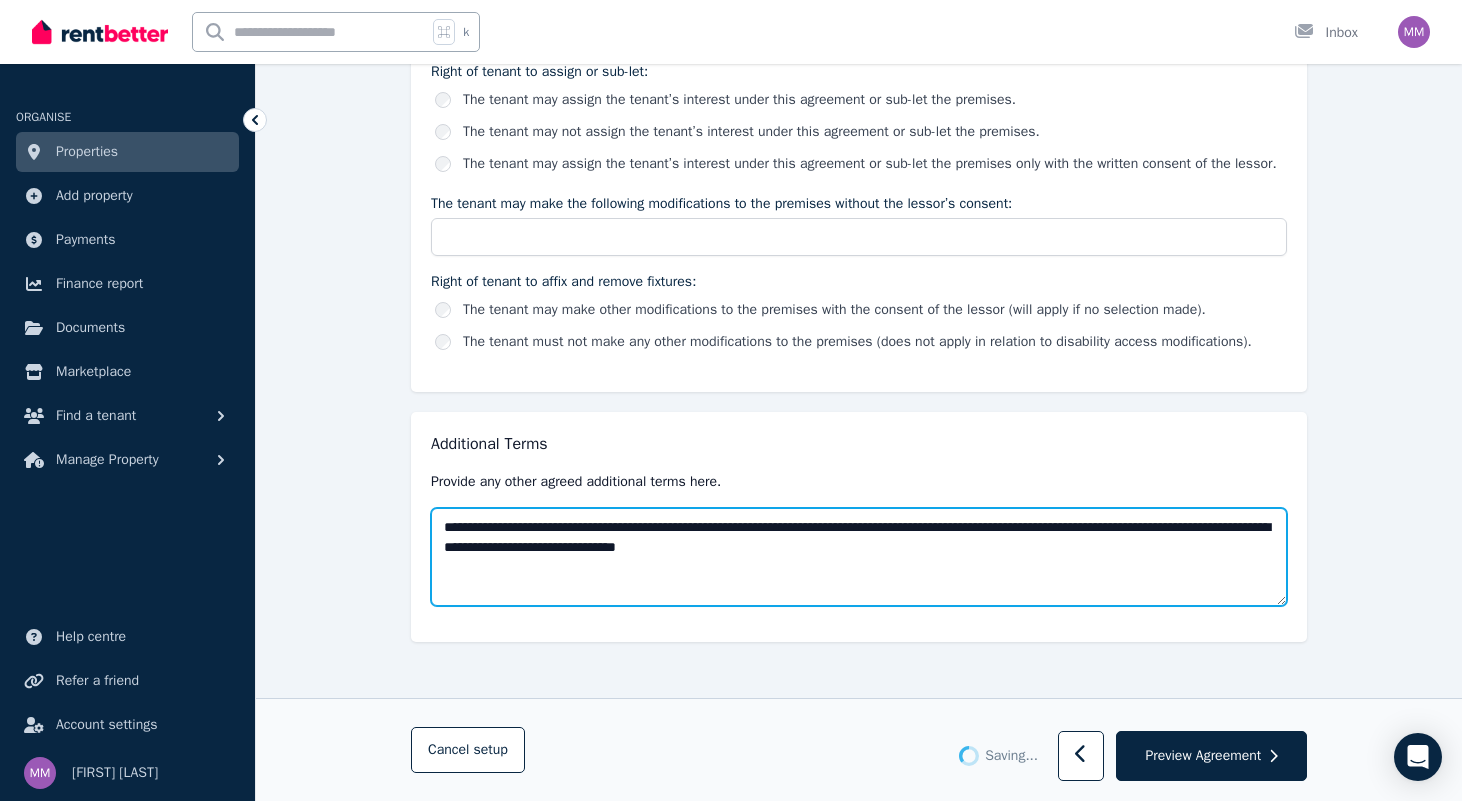 click on "**********" at bounding box center [859, 557] 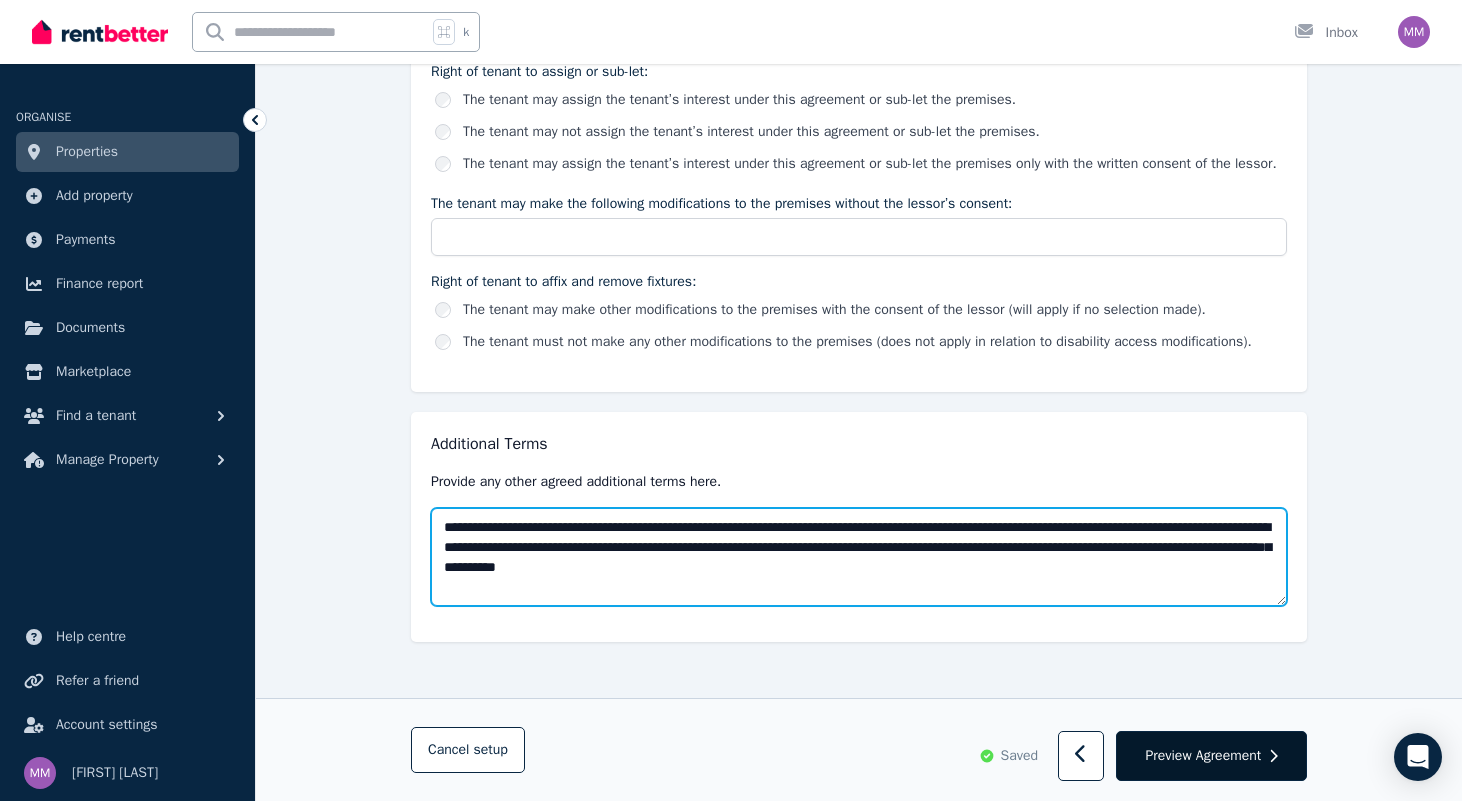 type on "**********" 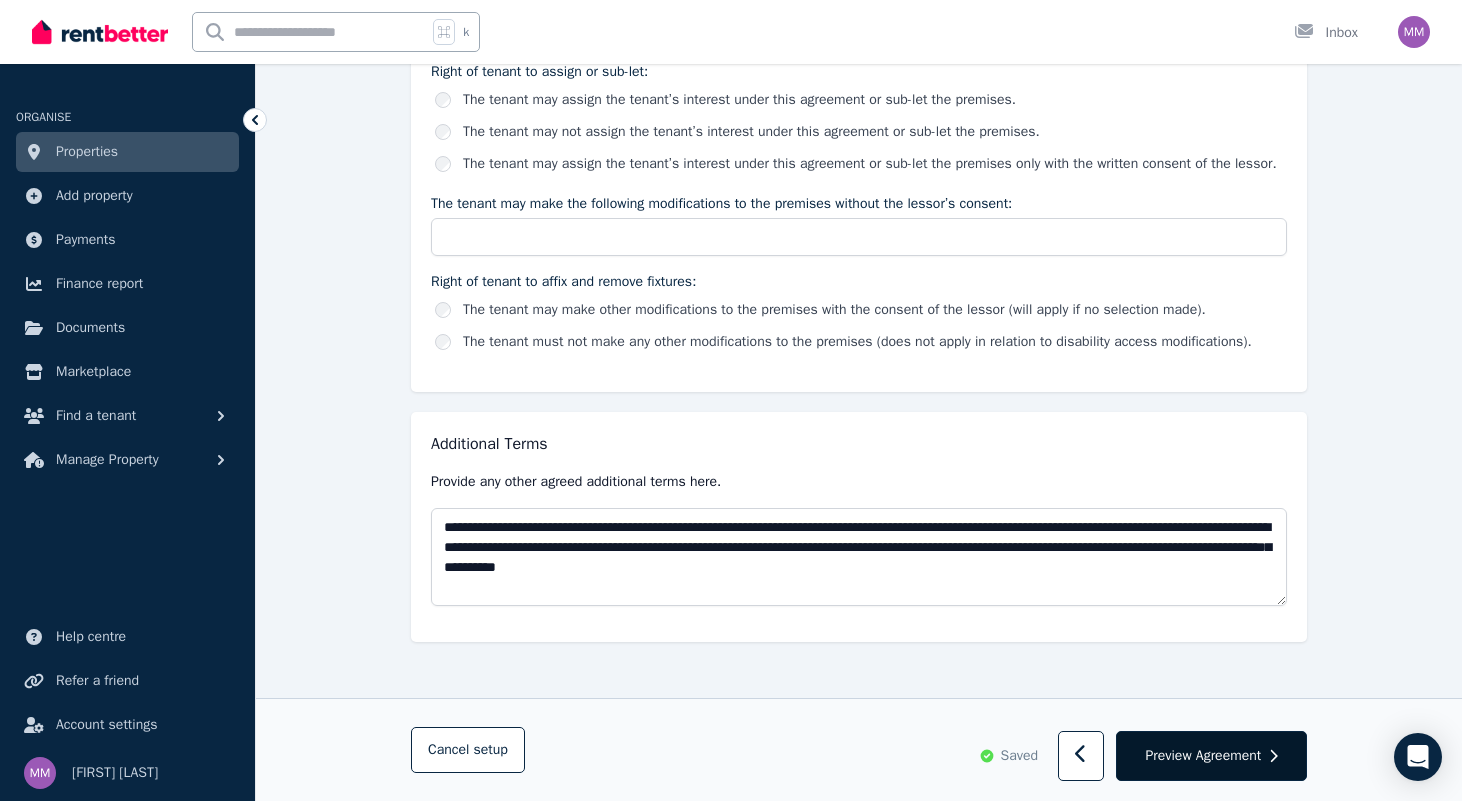 click on "Preview Agreement" at bounding box center [1203, 756] 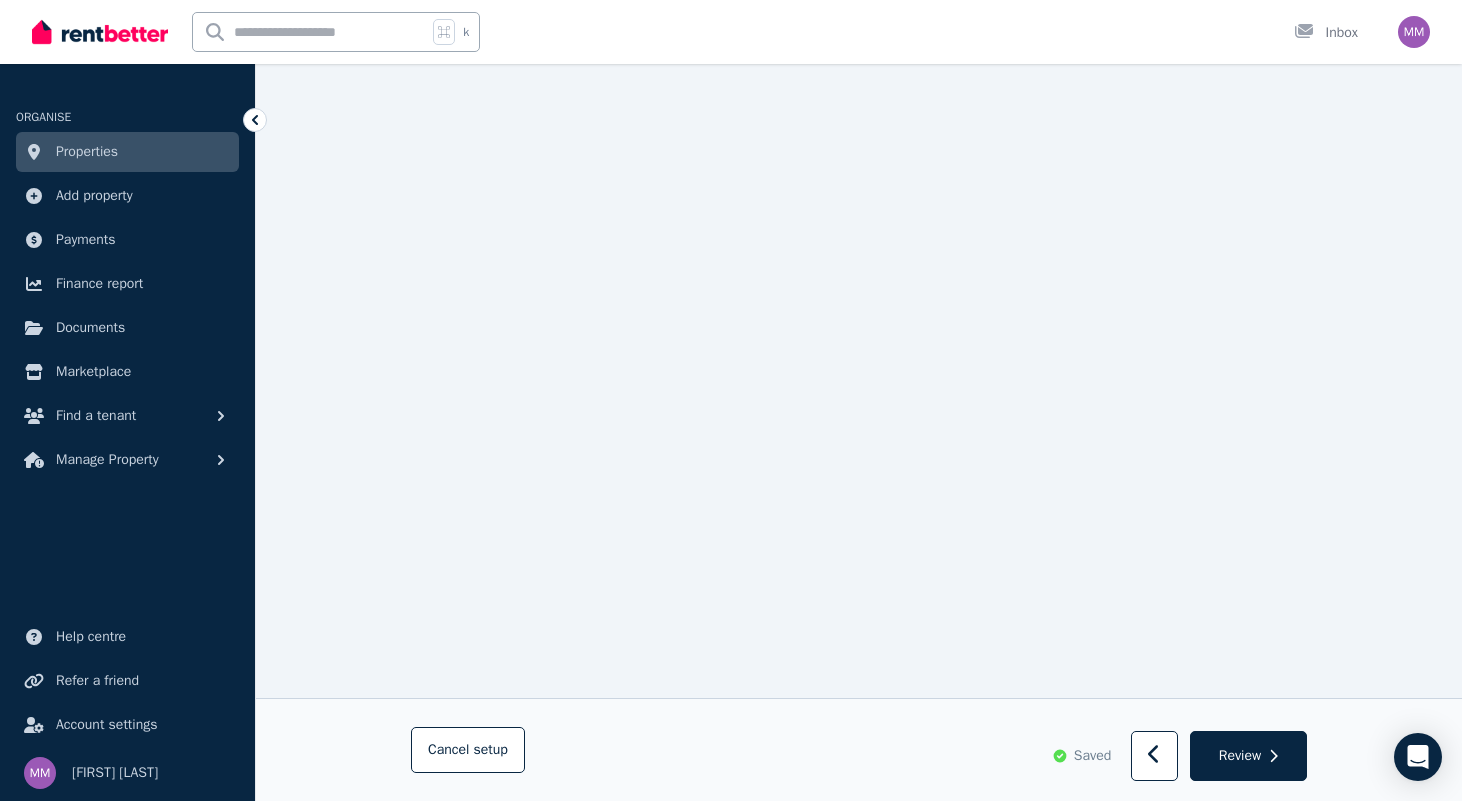 scroll, scrollTop: 14336, scrollLeft: 0, axis: vertical 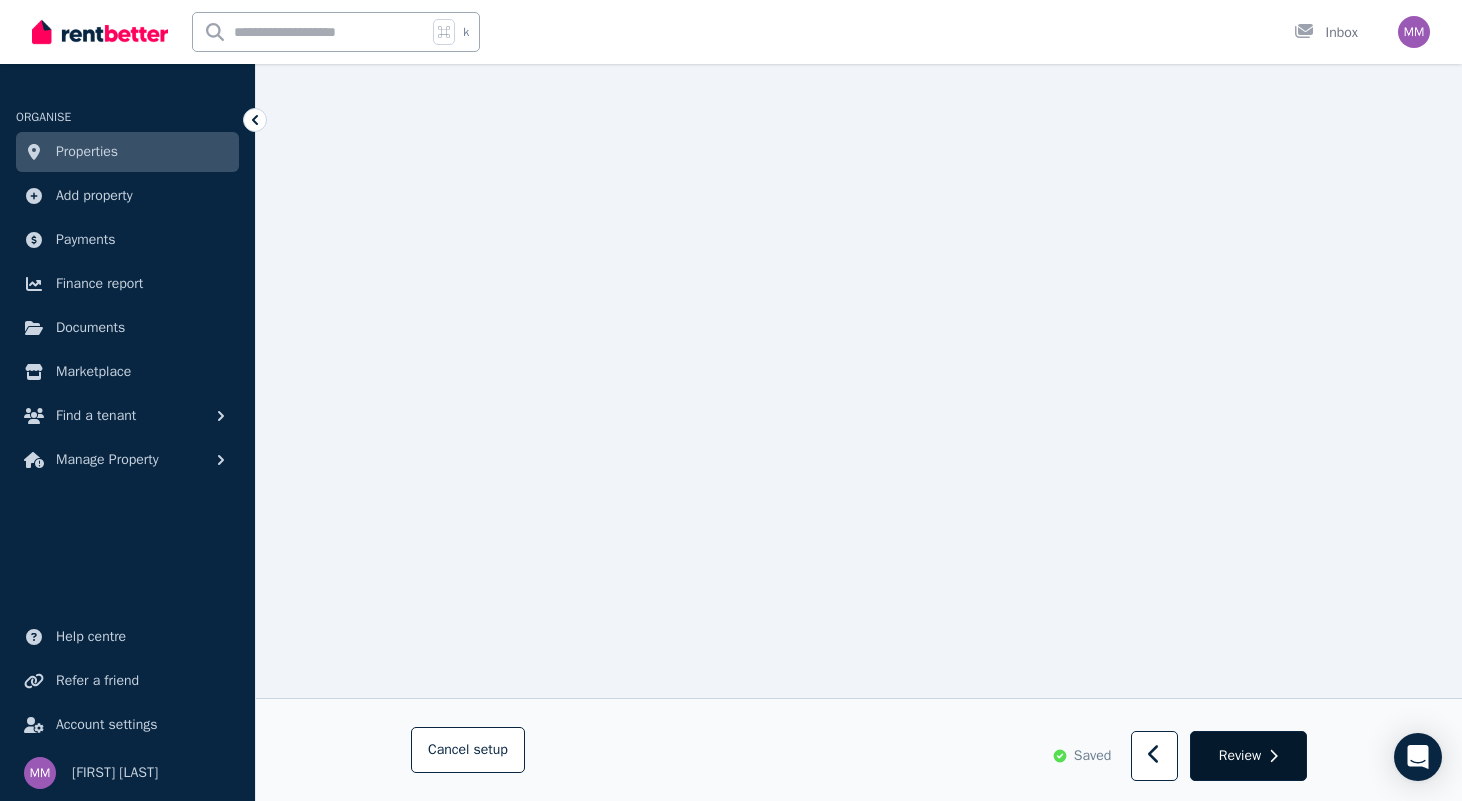 click on "Review" at bounding box center [1240, 756] 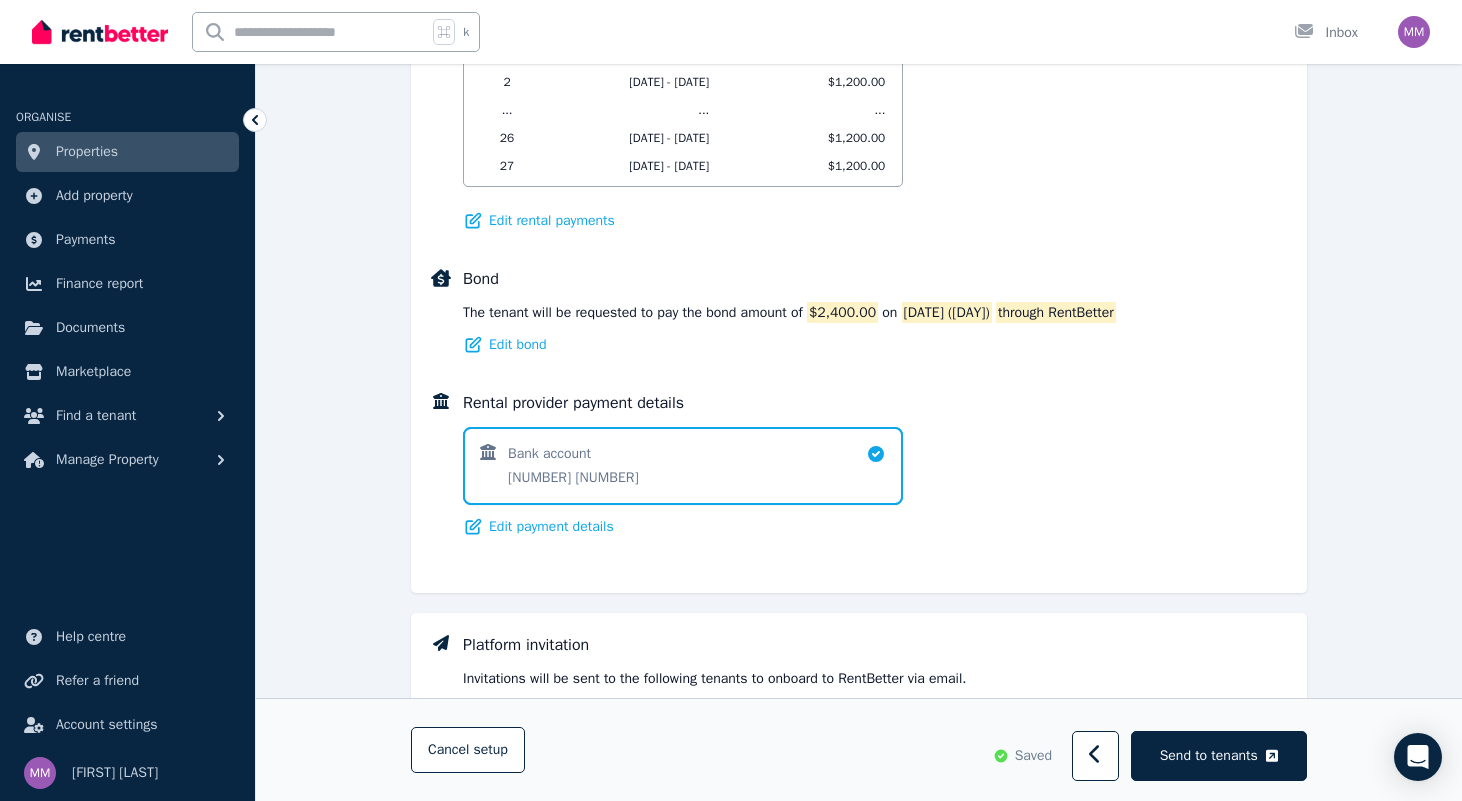 scroll, scrollTop: 1353, scrollLeft: 0, axis: vertical 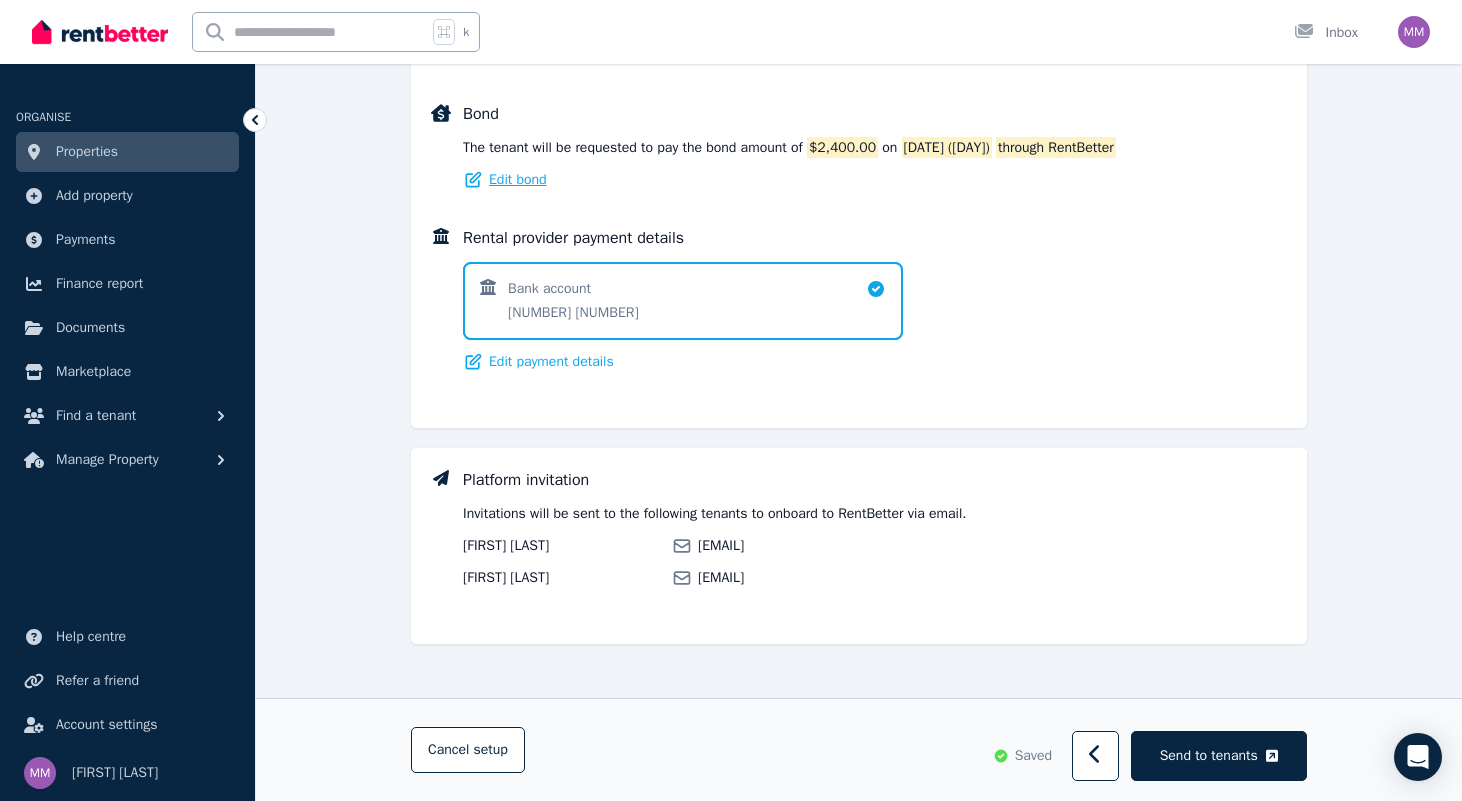 click on "Edit bond" at bounding box center [518, 180] 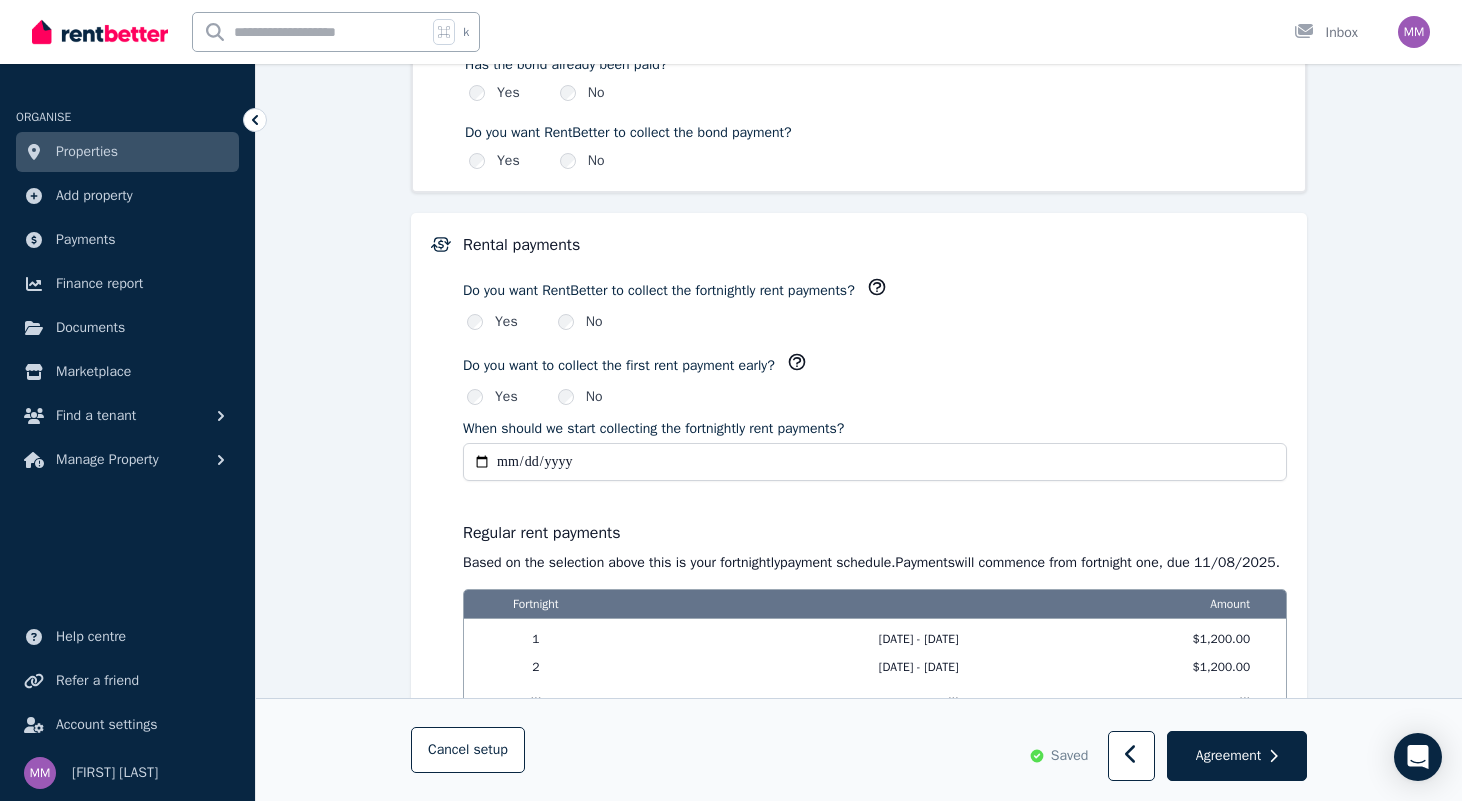 scroll, scrollTop: 0, scrollLeft: 0, axis: both 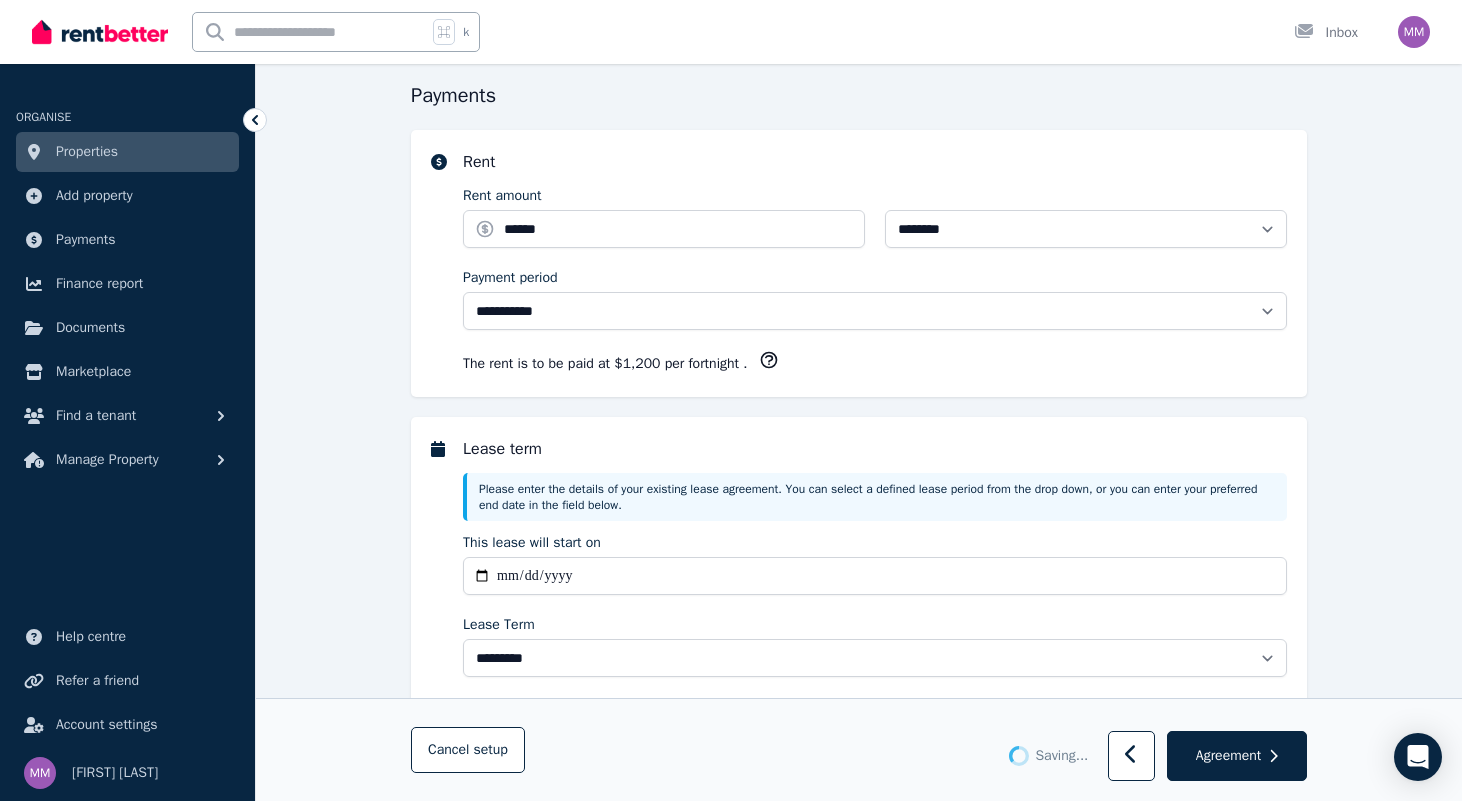 select on "**********" 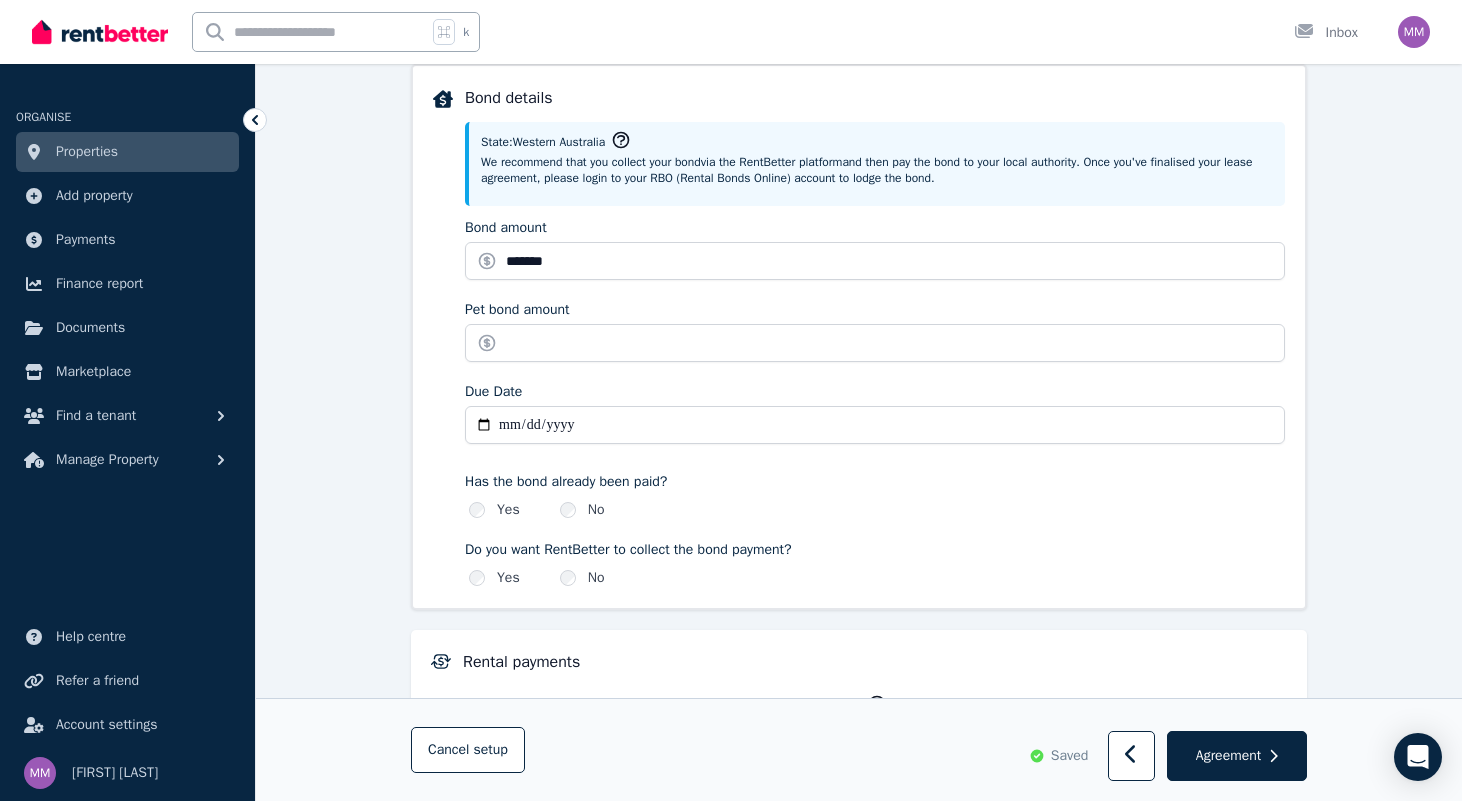scroll, scrollTop: 1020, scrollLeft: 0, axis: vertical 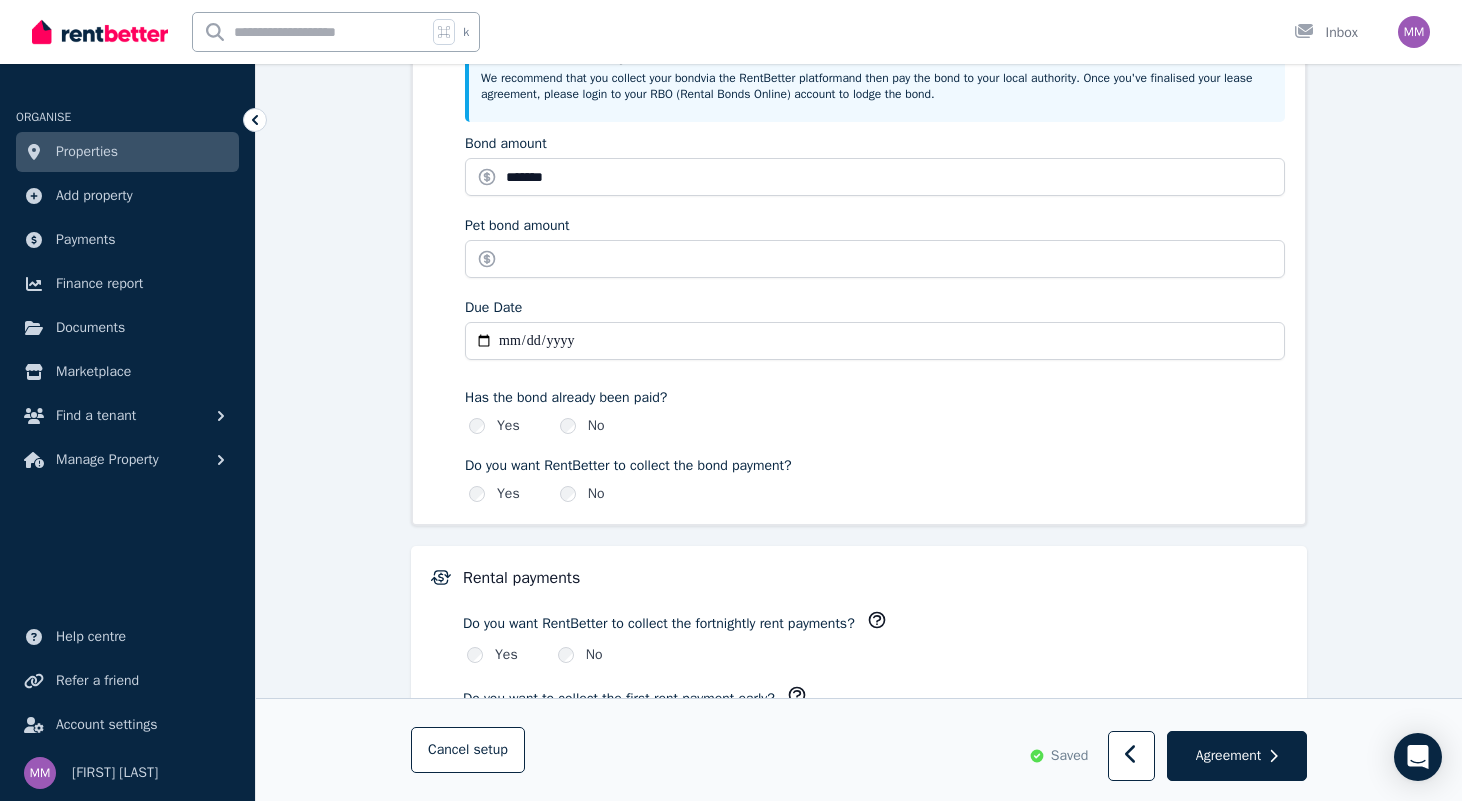 click on "**********" at bounding box center (875, 341) 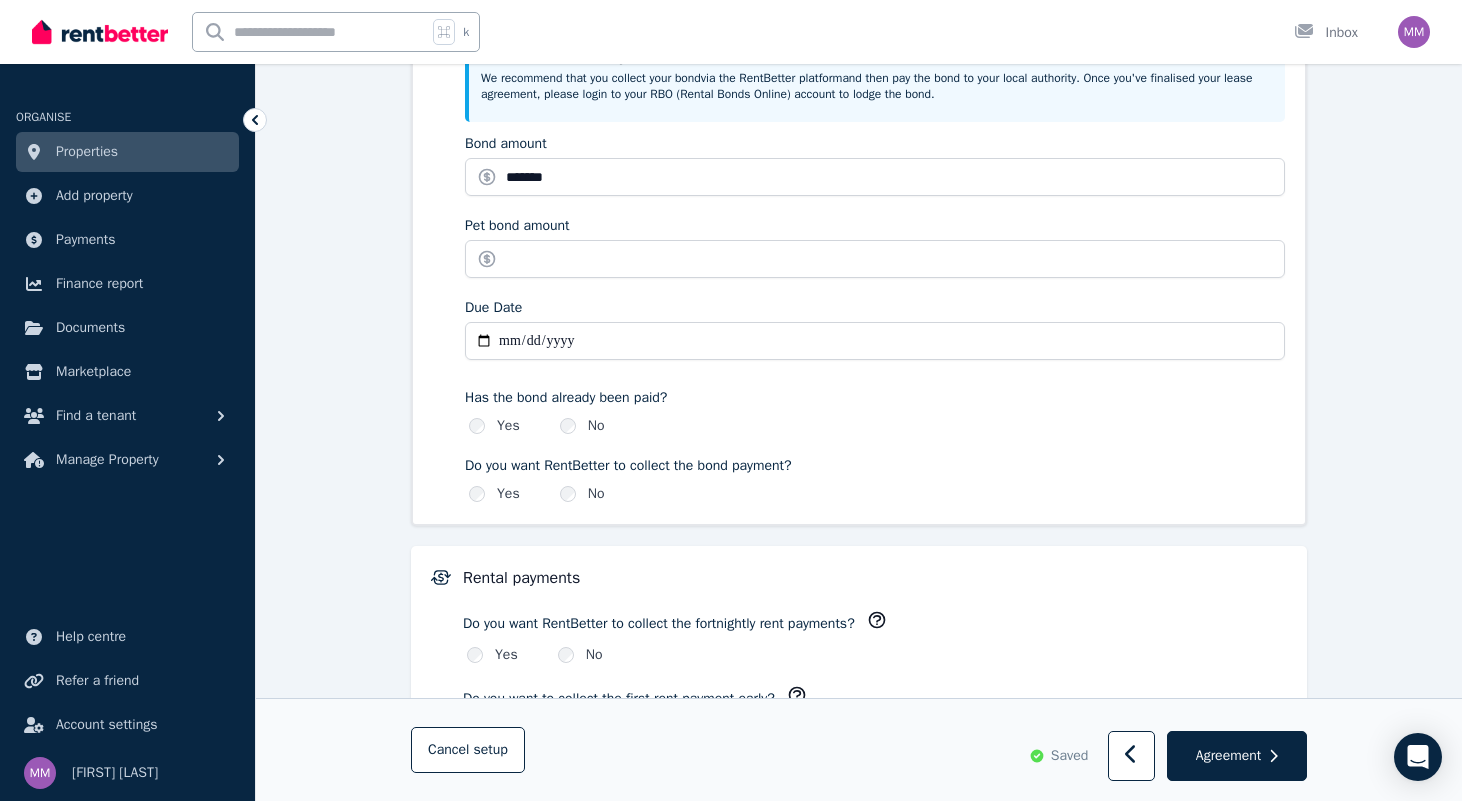 type on "**********" 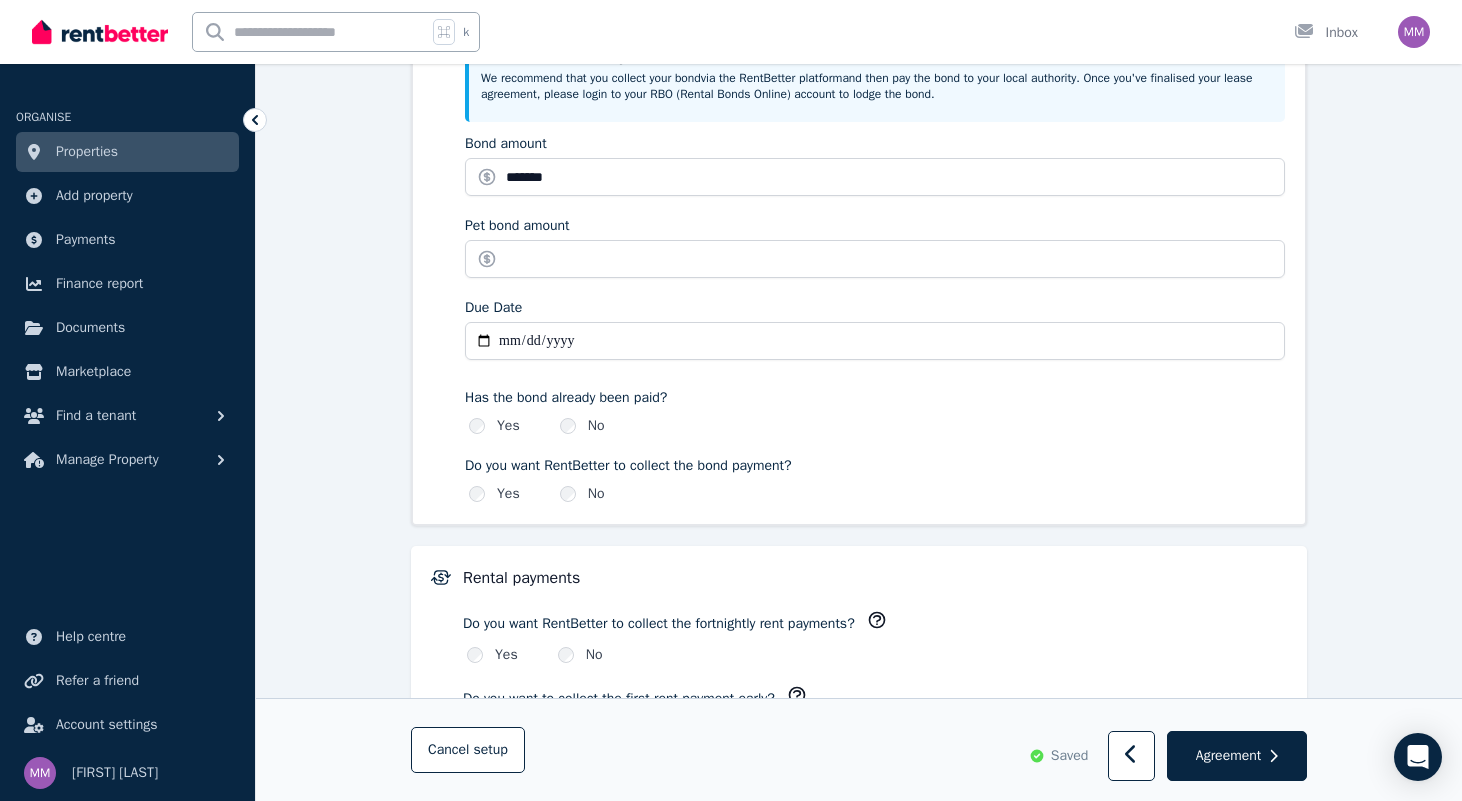click on "Do you want RentBetter to collect the bond payment?" at bounding box center [875, 466] 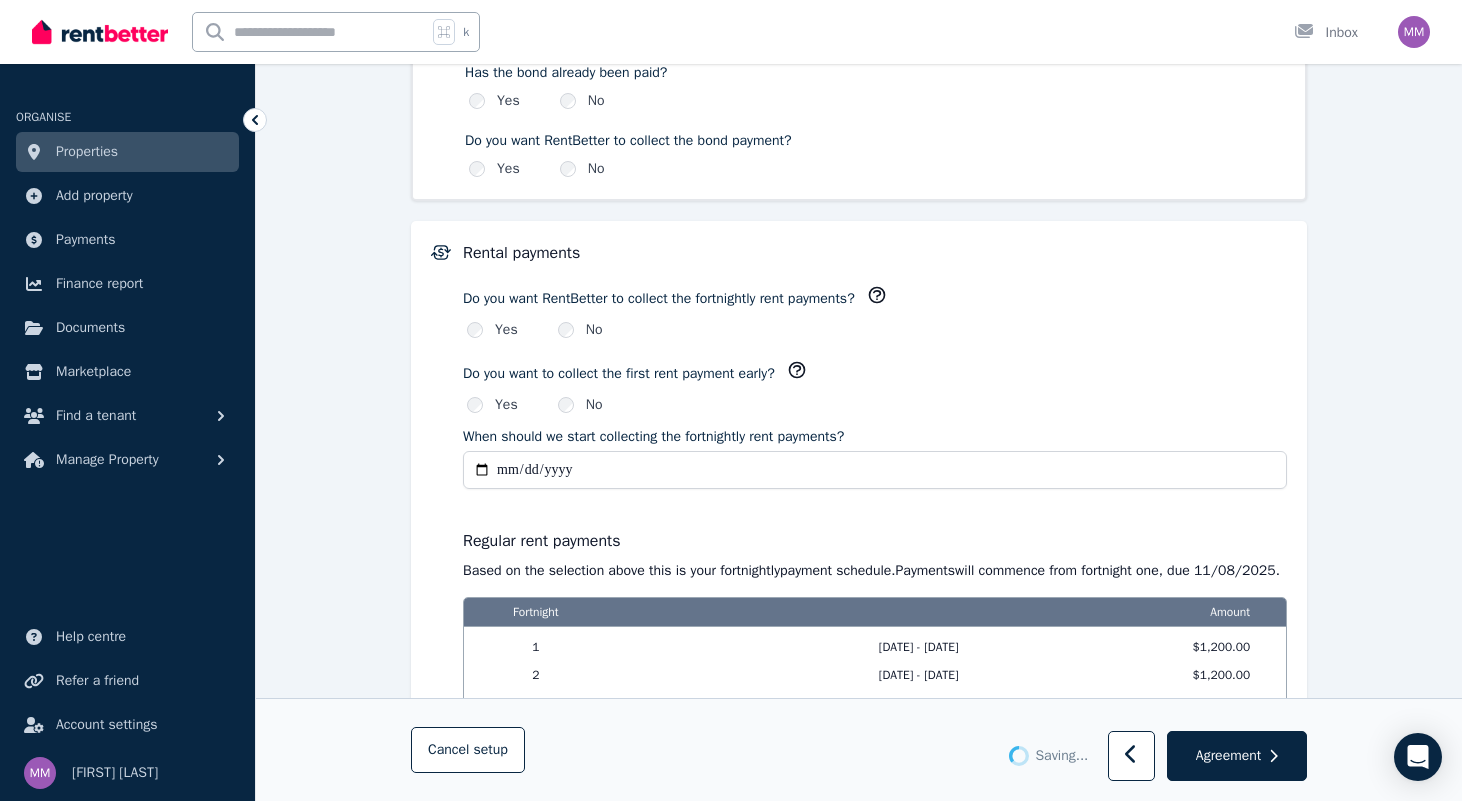 scroll, scrollTop: 1363, scrollLeft: 0, axis: vertical 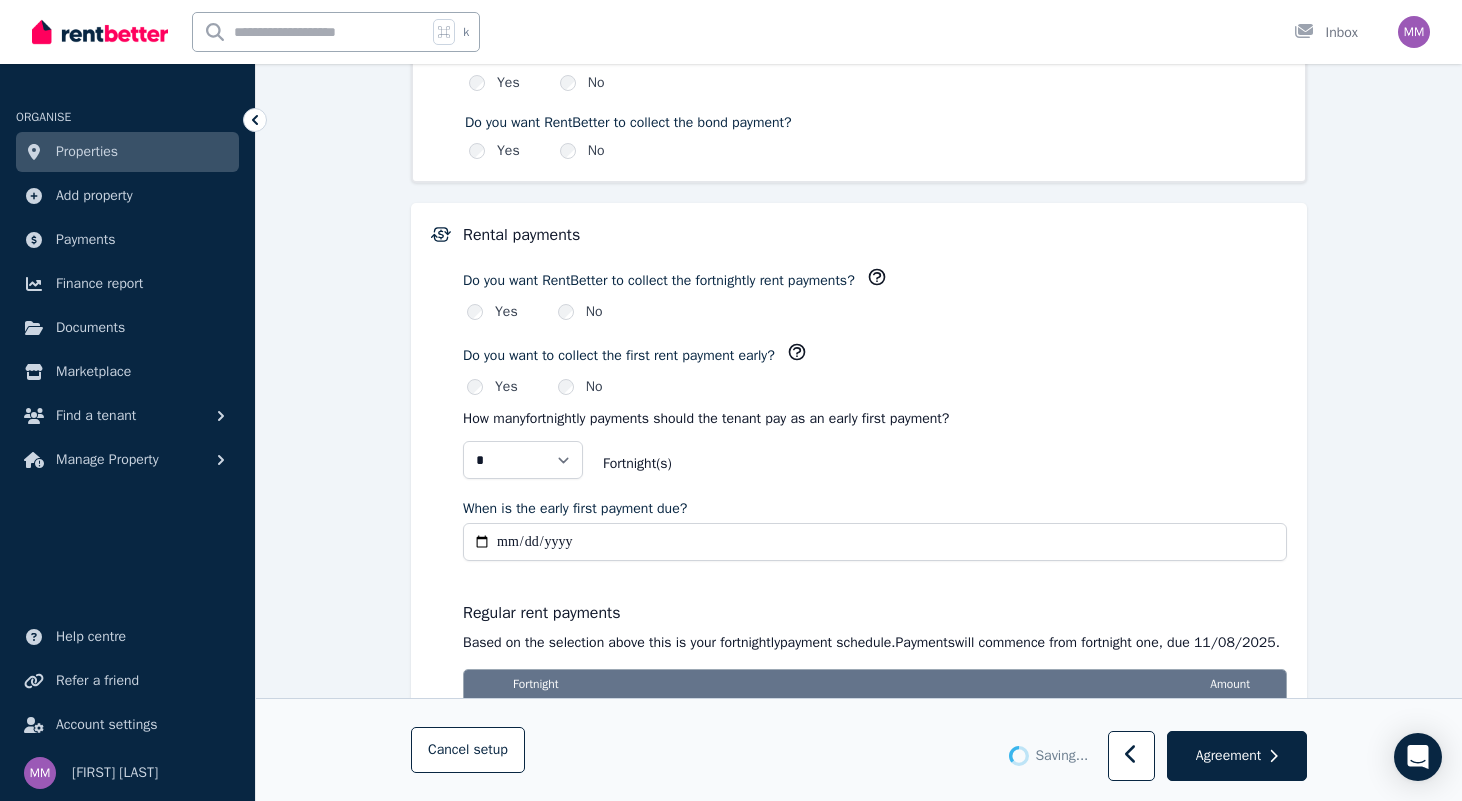 click on "When is the early first payment due?" at bounding box center [875, 542] 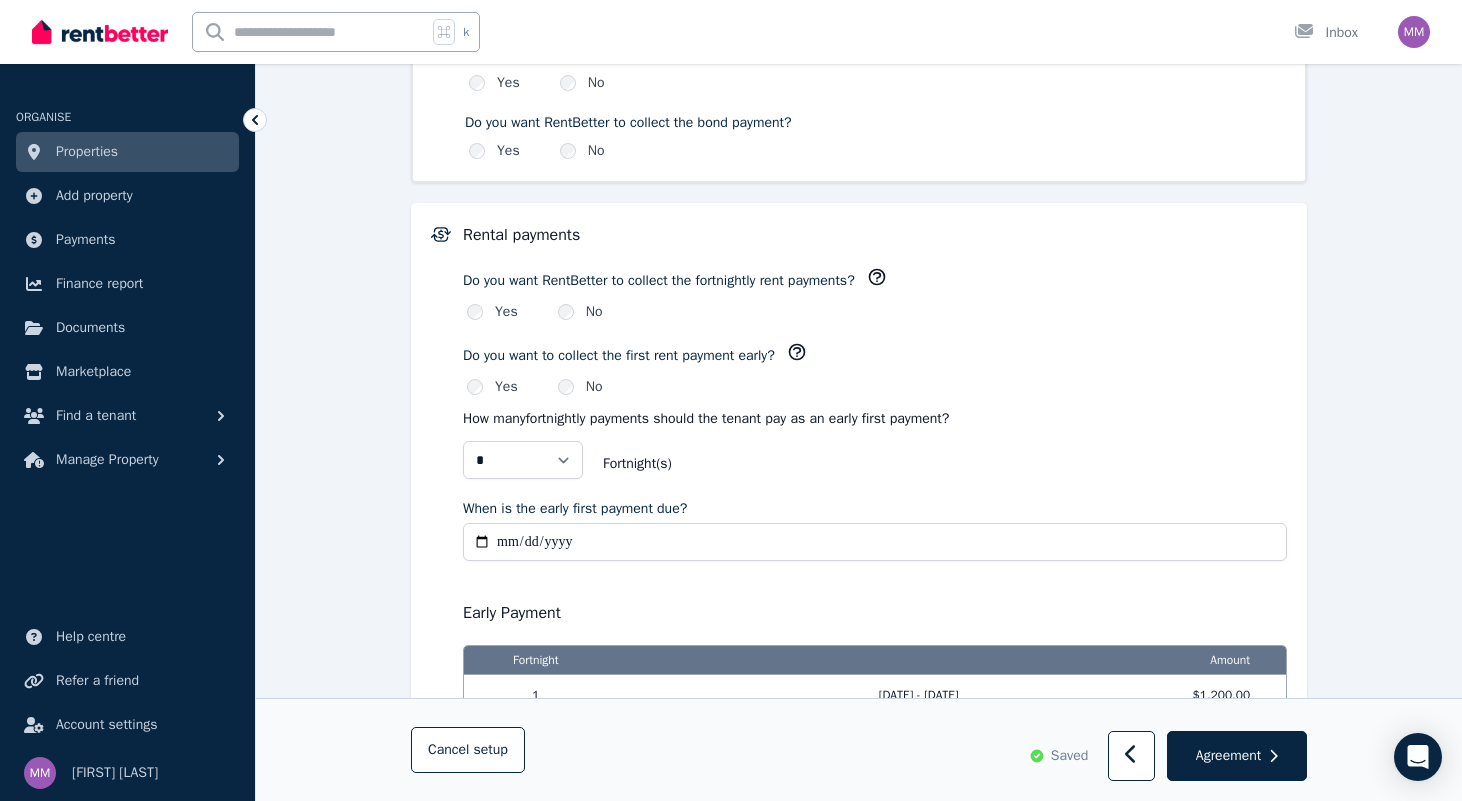 type on "**********" 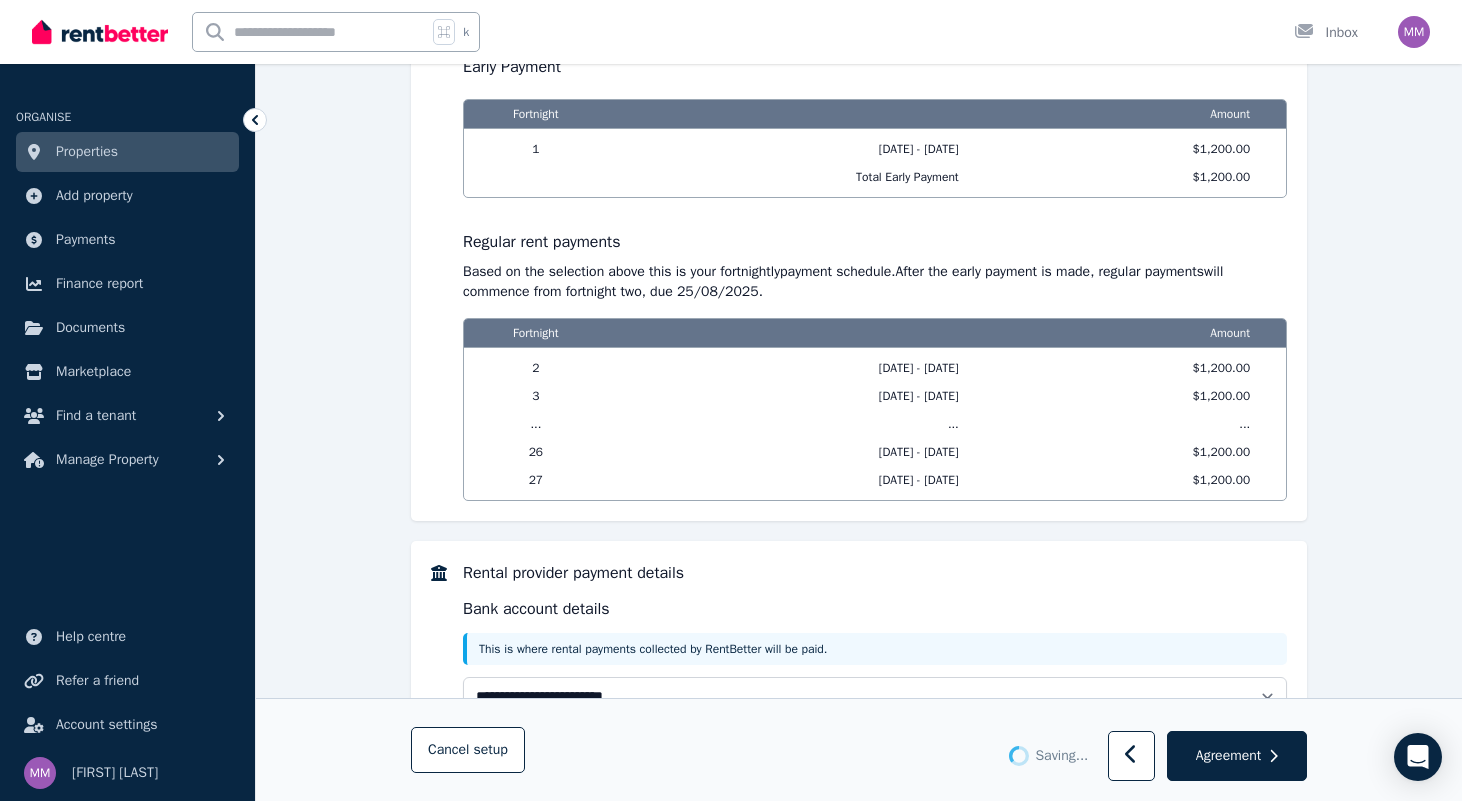 type on "**********" 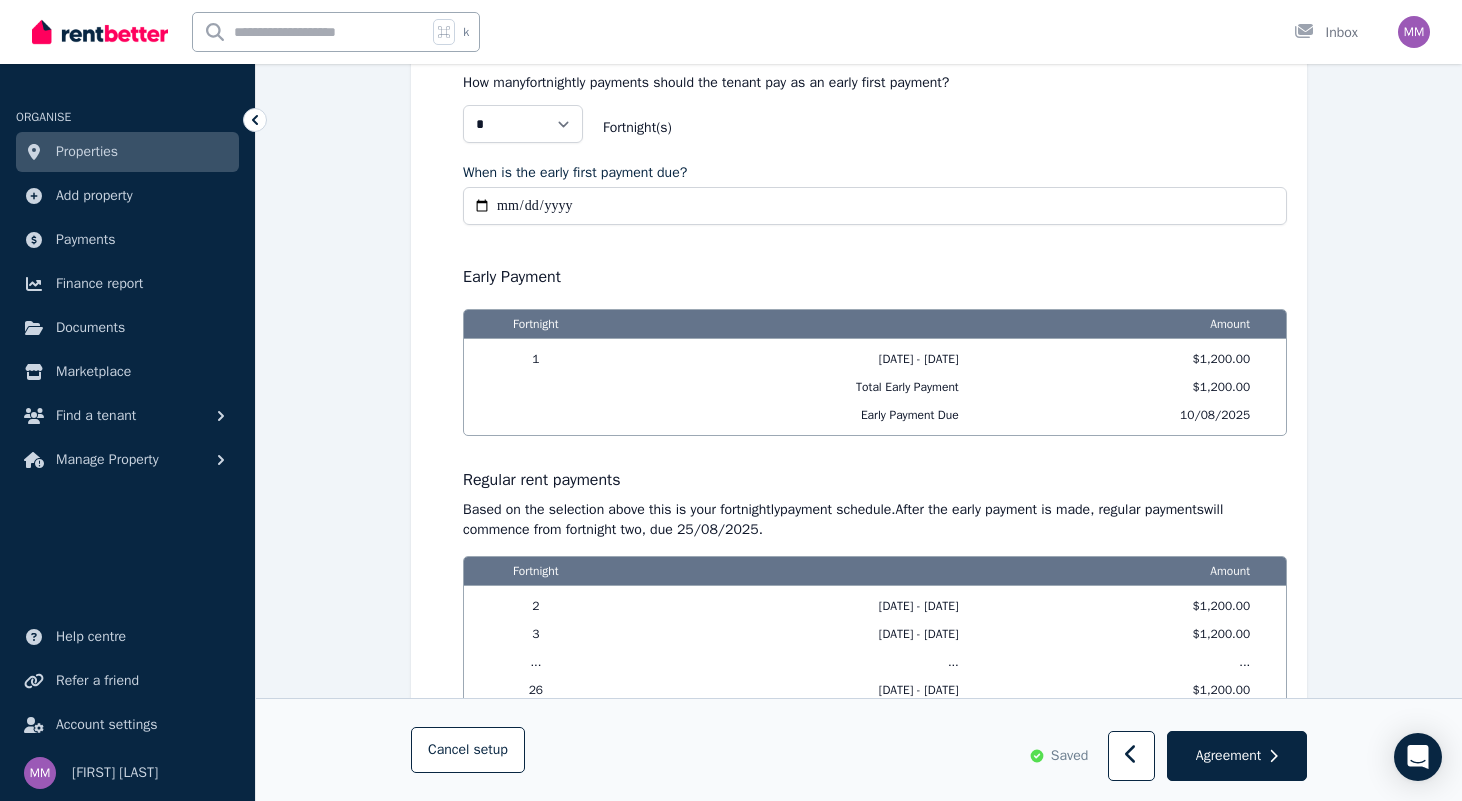 scroll, scrollTop: 1703, scrollLeft: 0, axis: vertical 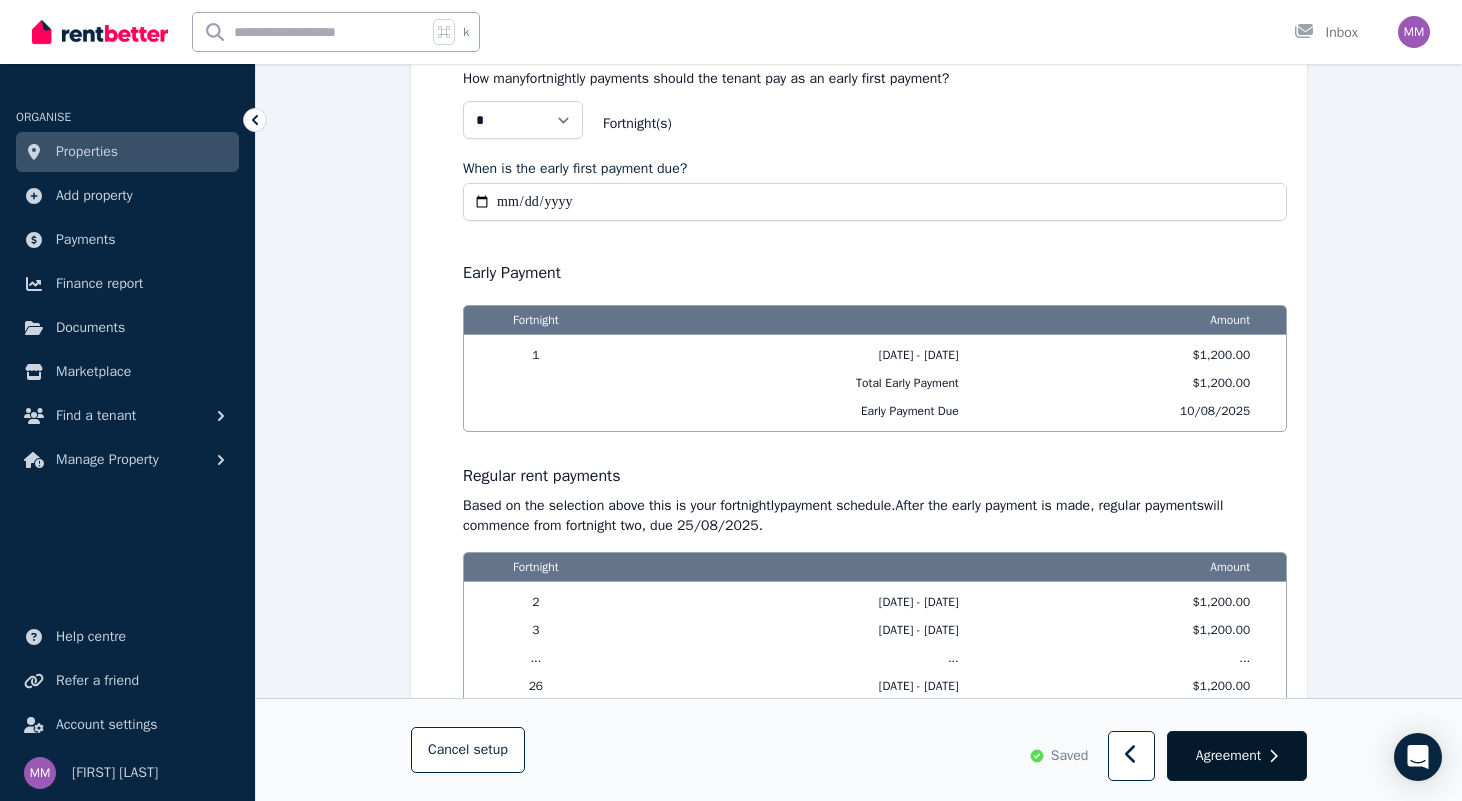 click on "Agreement" at bounding box center (1228, 756) 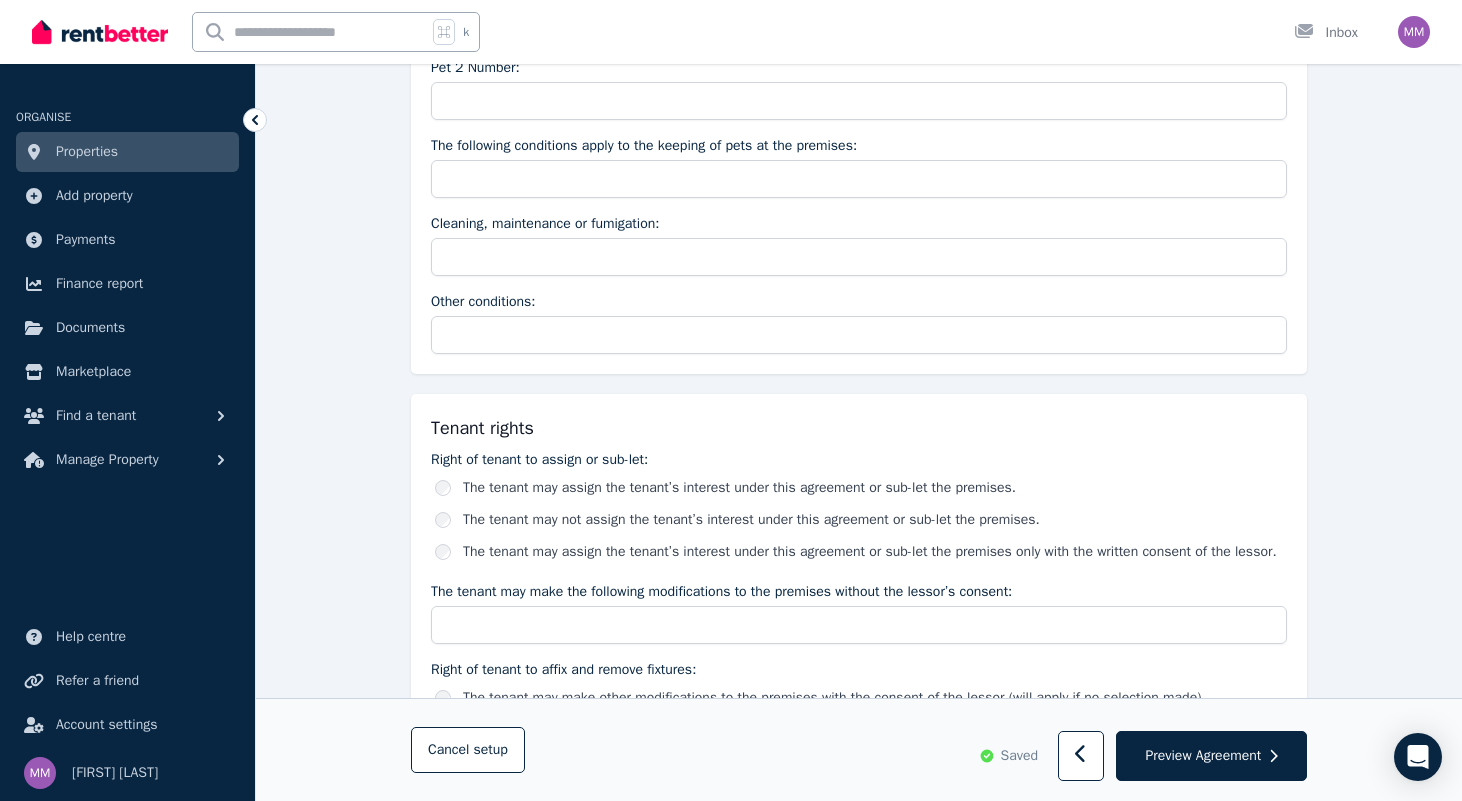 scroll, scrollTop: 3384, scrollLeft: 0, axis: vertical 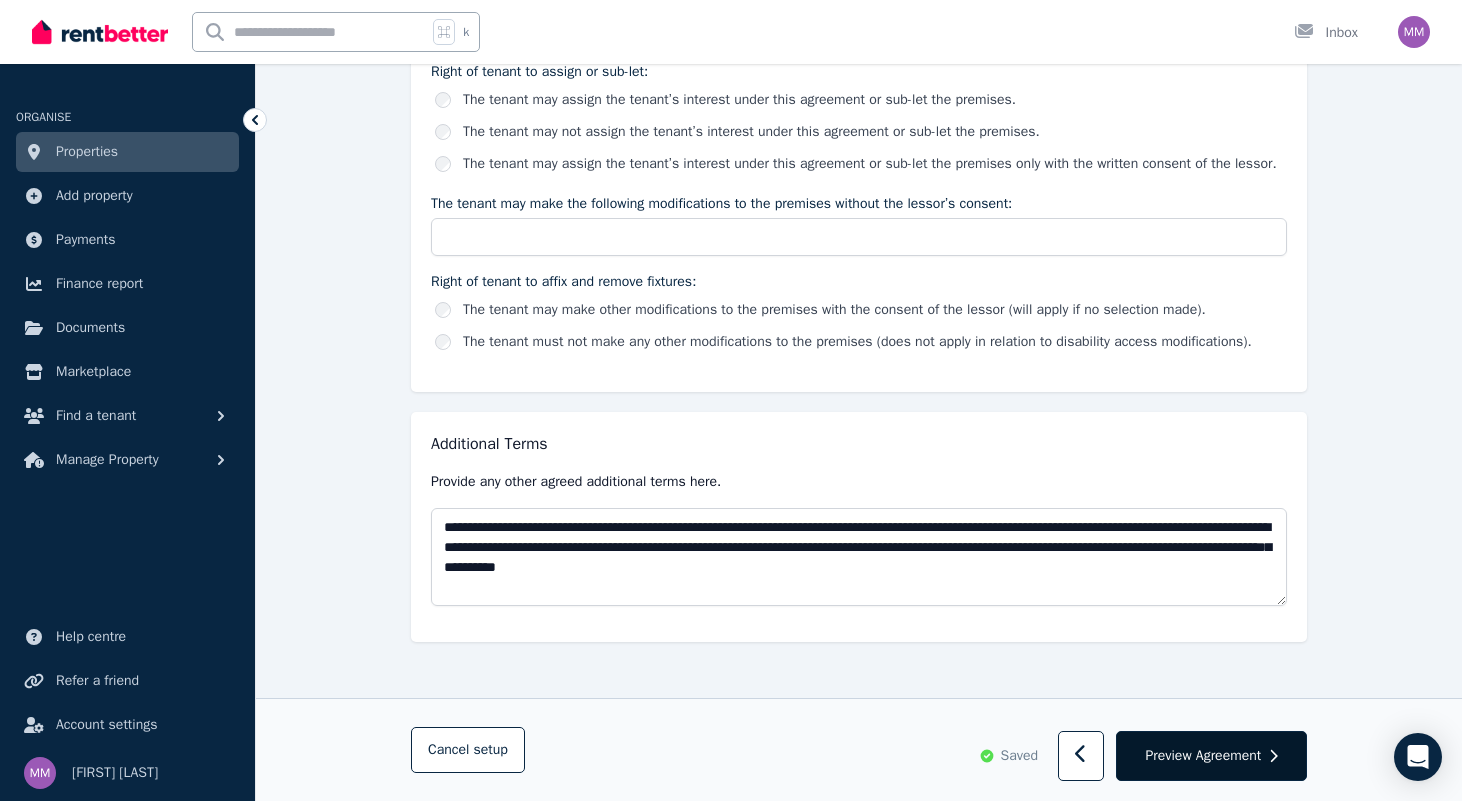 click on "Preview Agreement" at bounding box center [1203, 756] 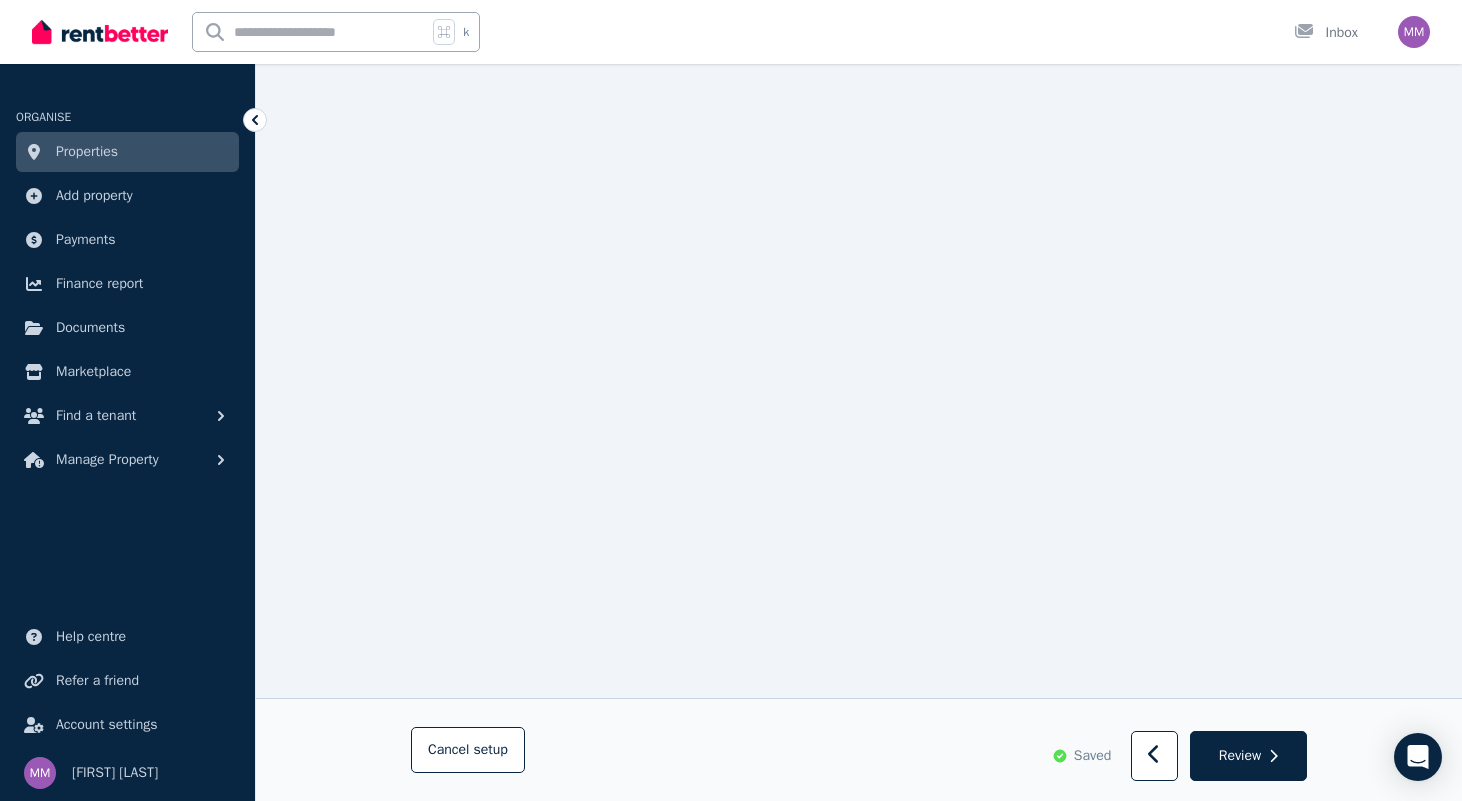 scroll, scrollTop: 8363, scrollLeft: 0, axis: vertical 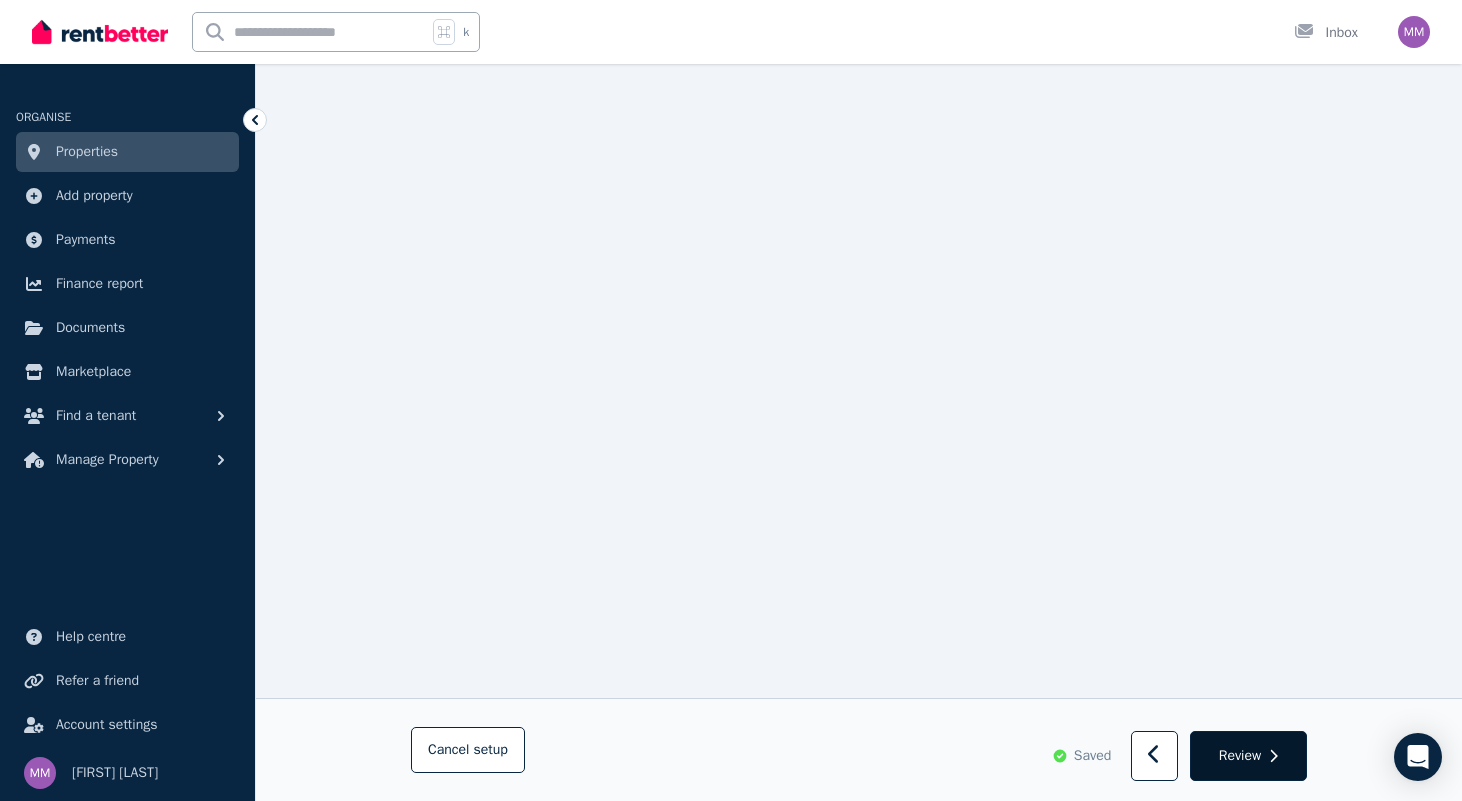 click on "Review" at bounding box center (1240, 756) 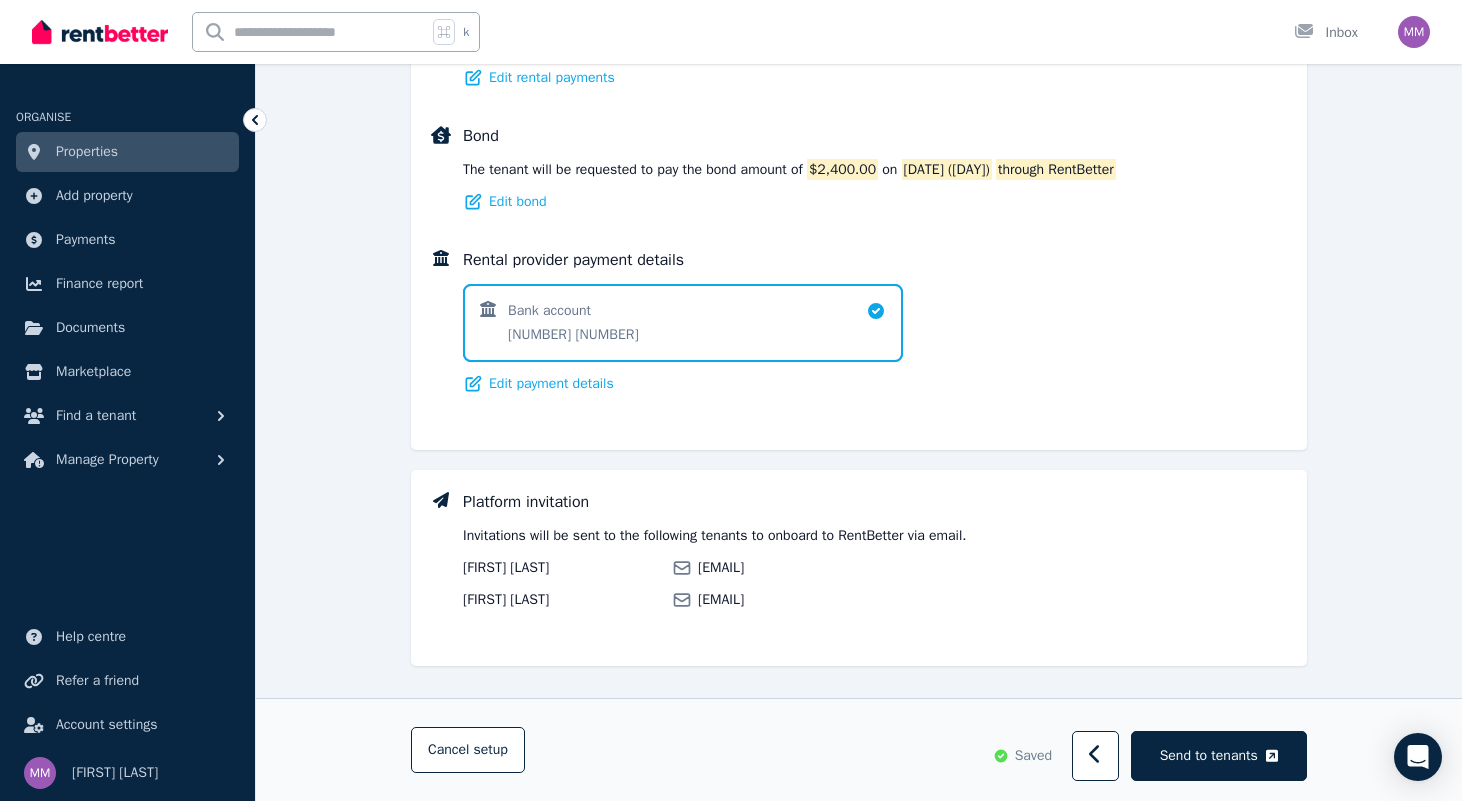 scroll, scrollTop: 1592, scrollLeft: 0, axis: vertical 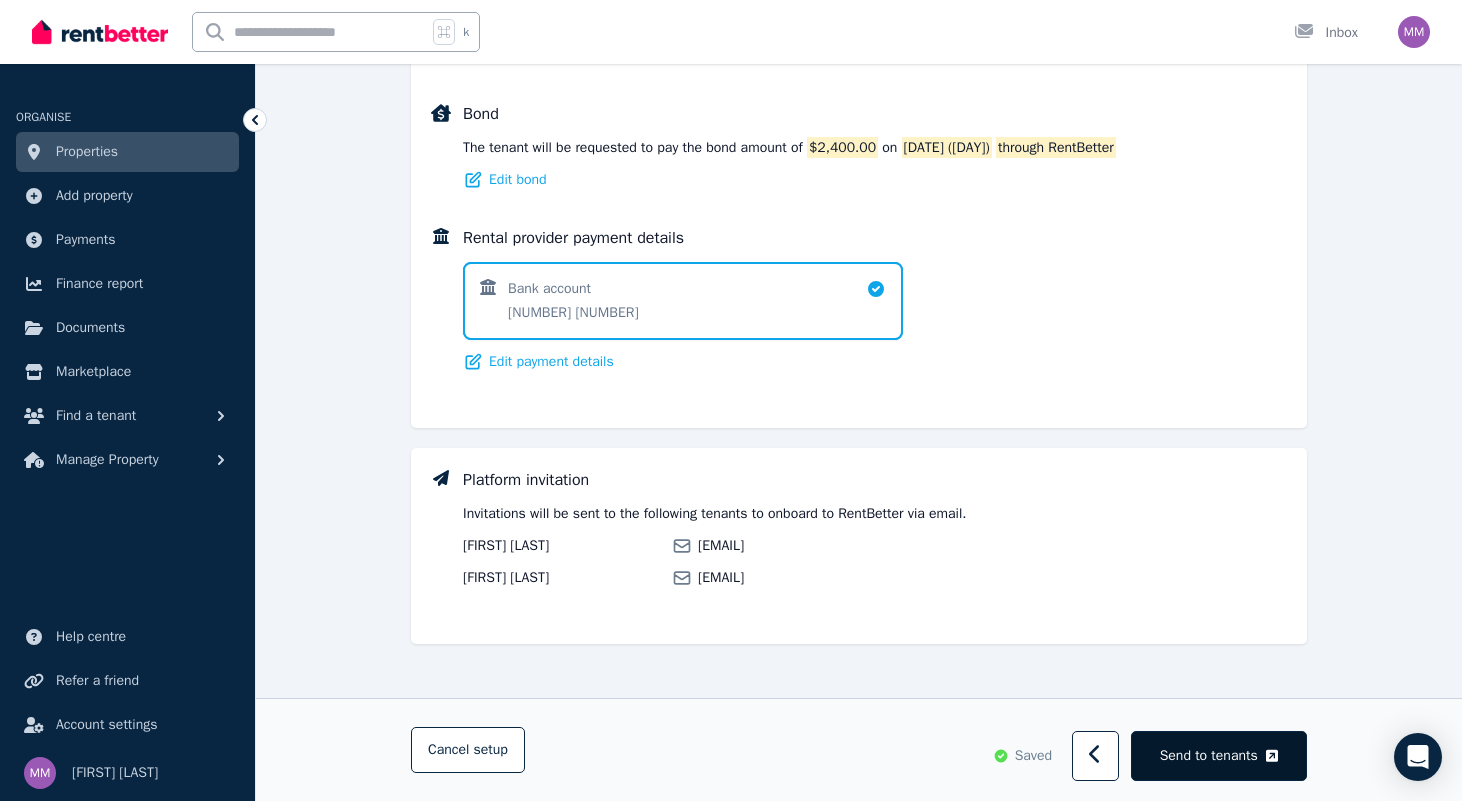 click on "Send to tenants" at bounding box center (1209, 756) 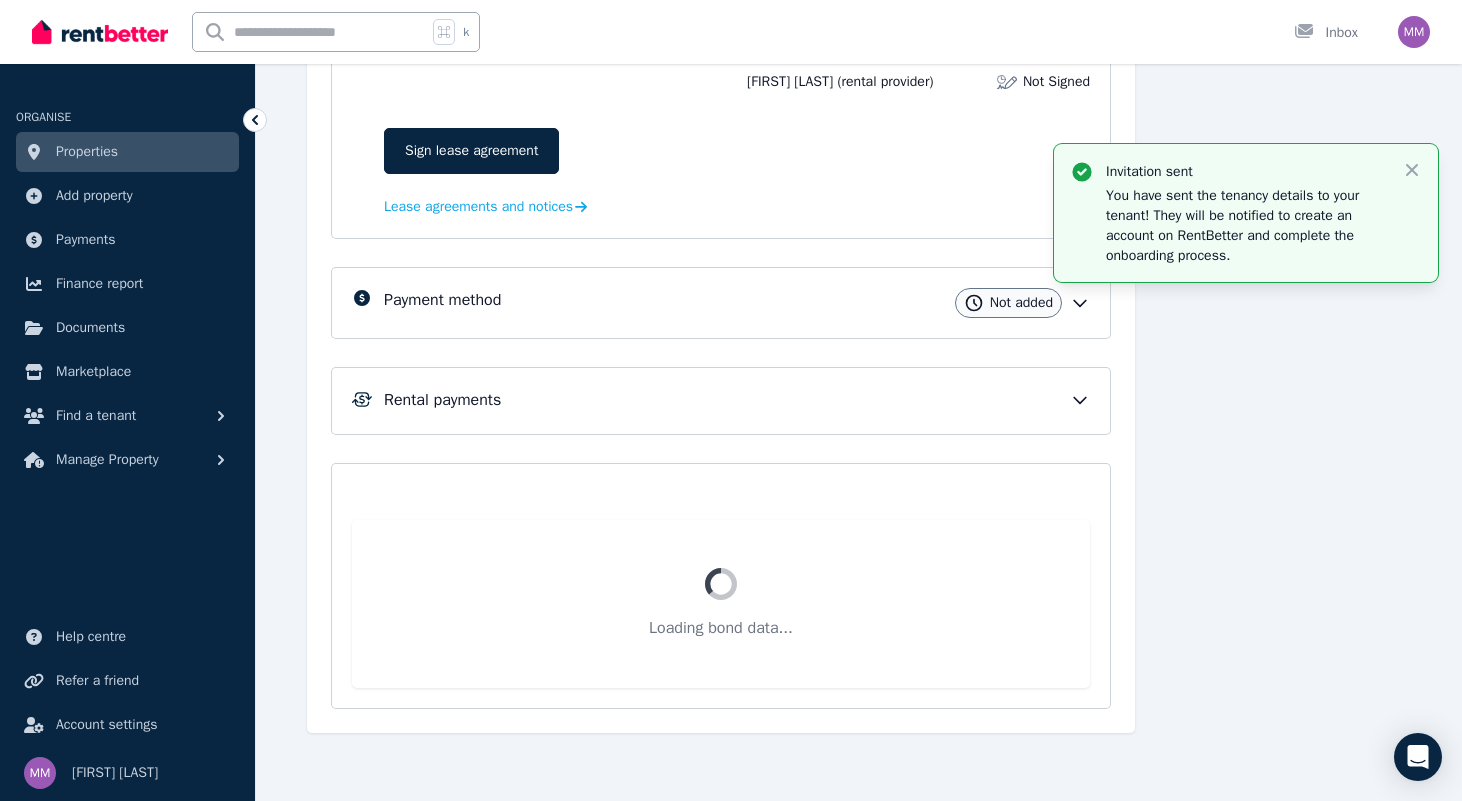 scroll, scrollTop: 359, scrollLeft: 0, axis: vertical 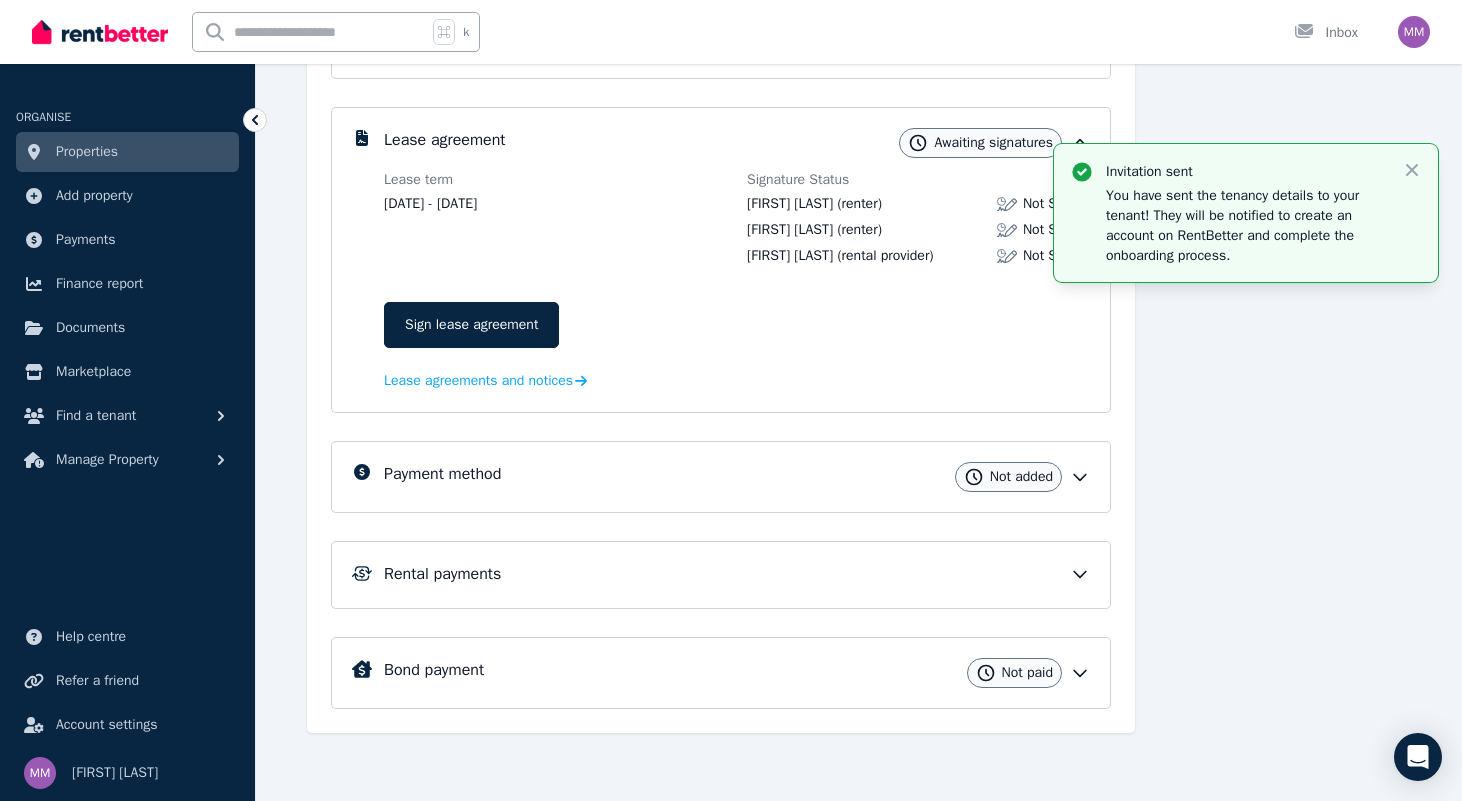 click on "Sign lease agreement" at bounding box center (737, 325) 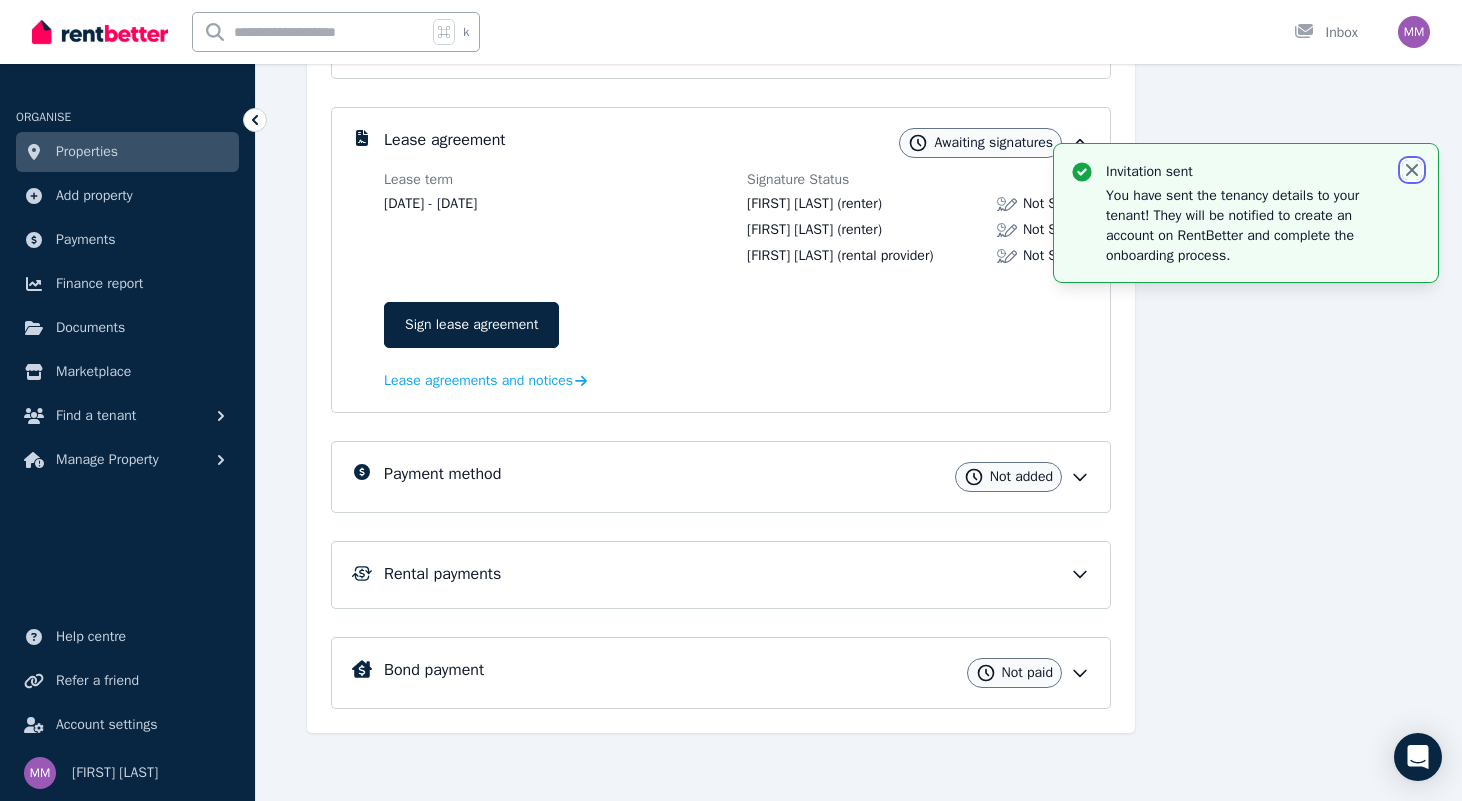 click 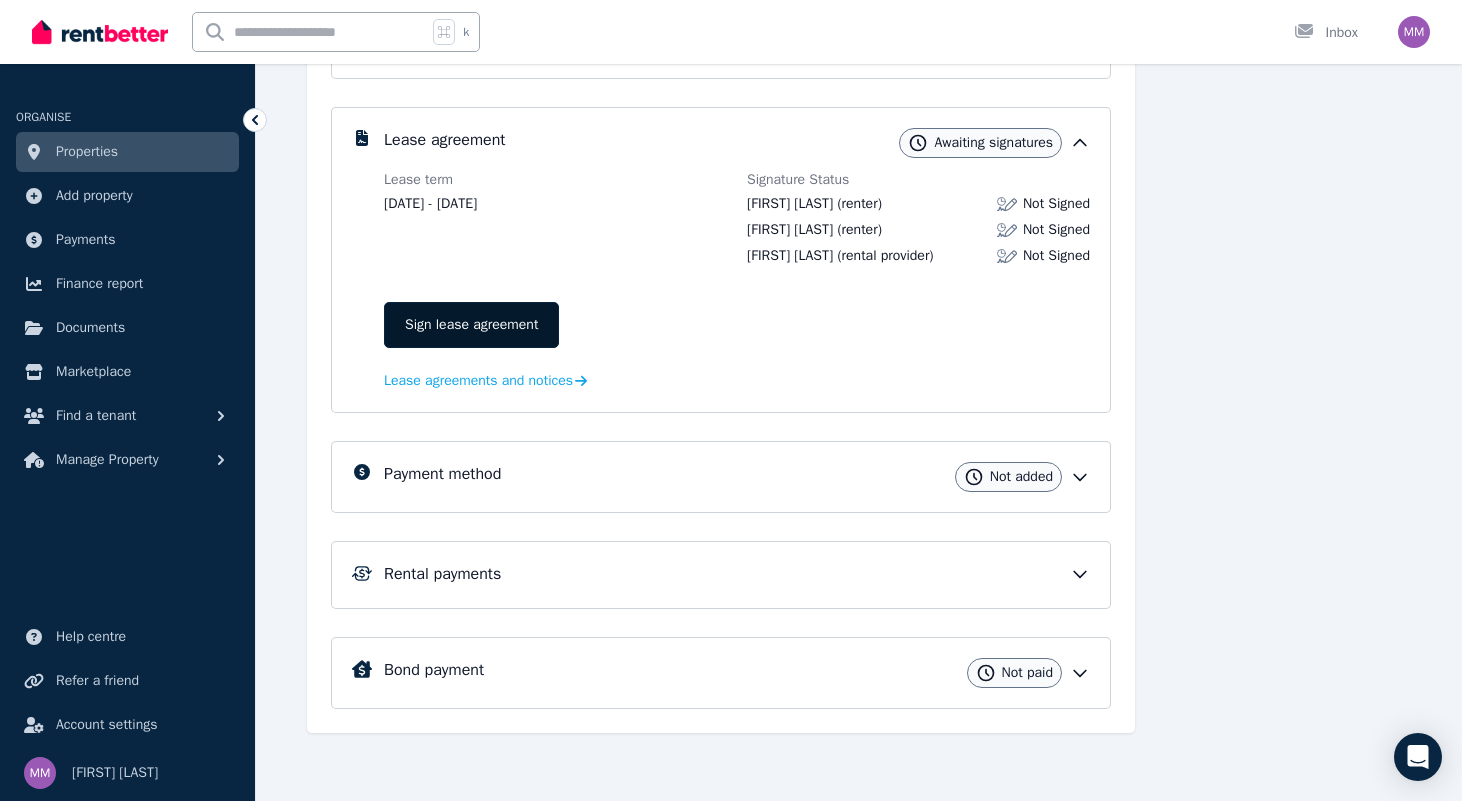 click on "Sign lease agreement" at bounding box center [471, 325] 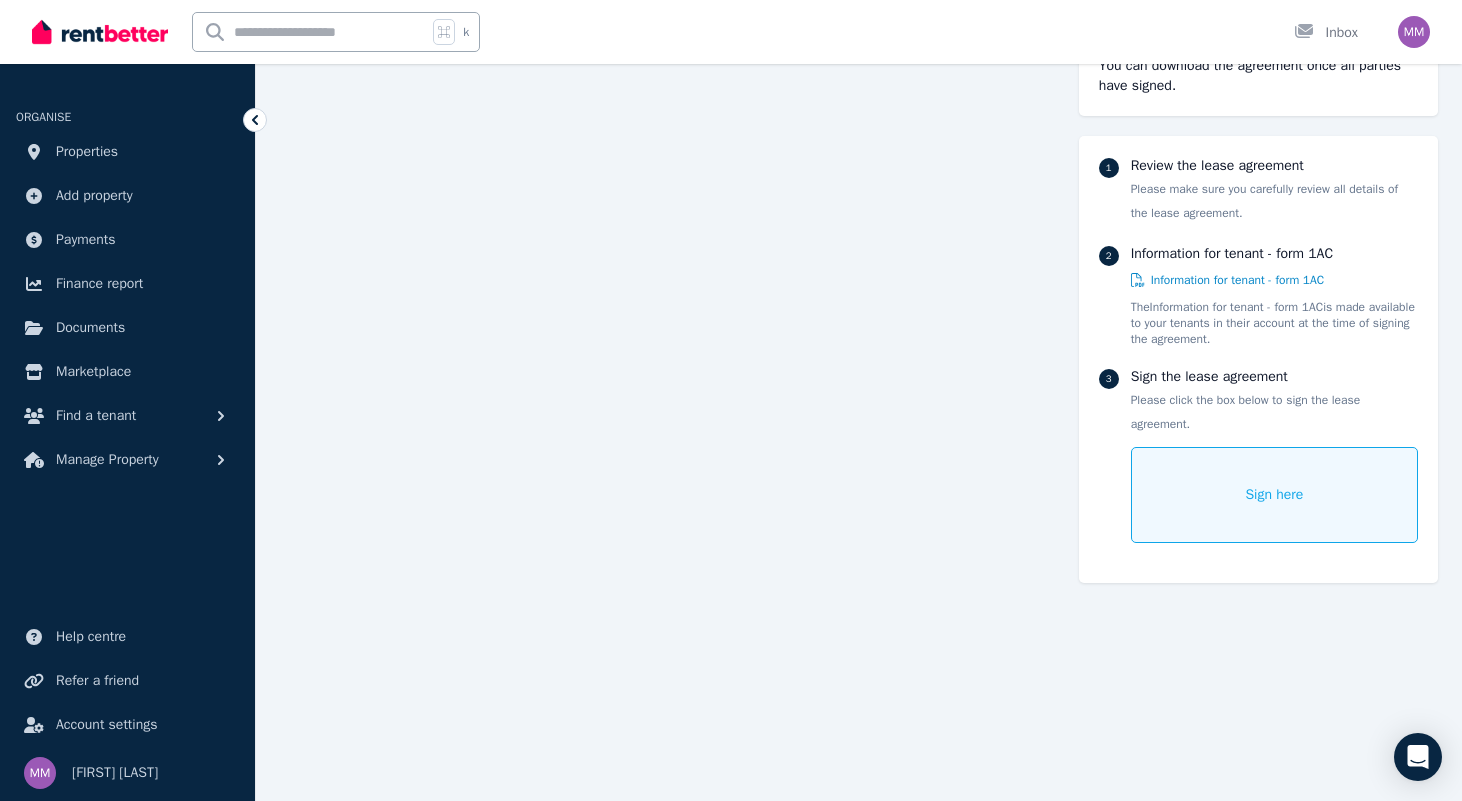 scroll, scrollTop: 268, scrollLeft: 0, axis: vertical 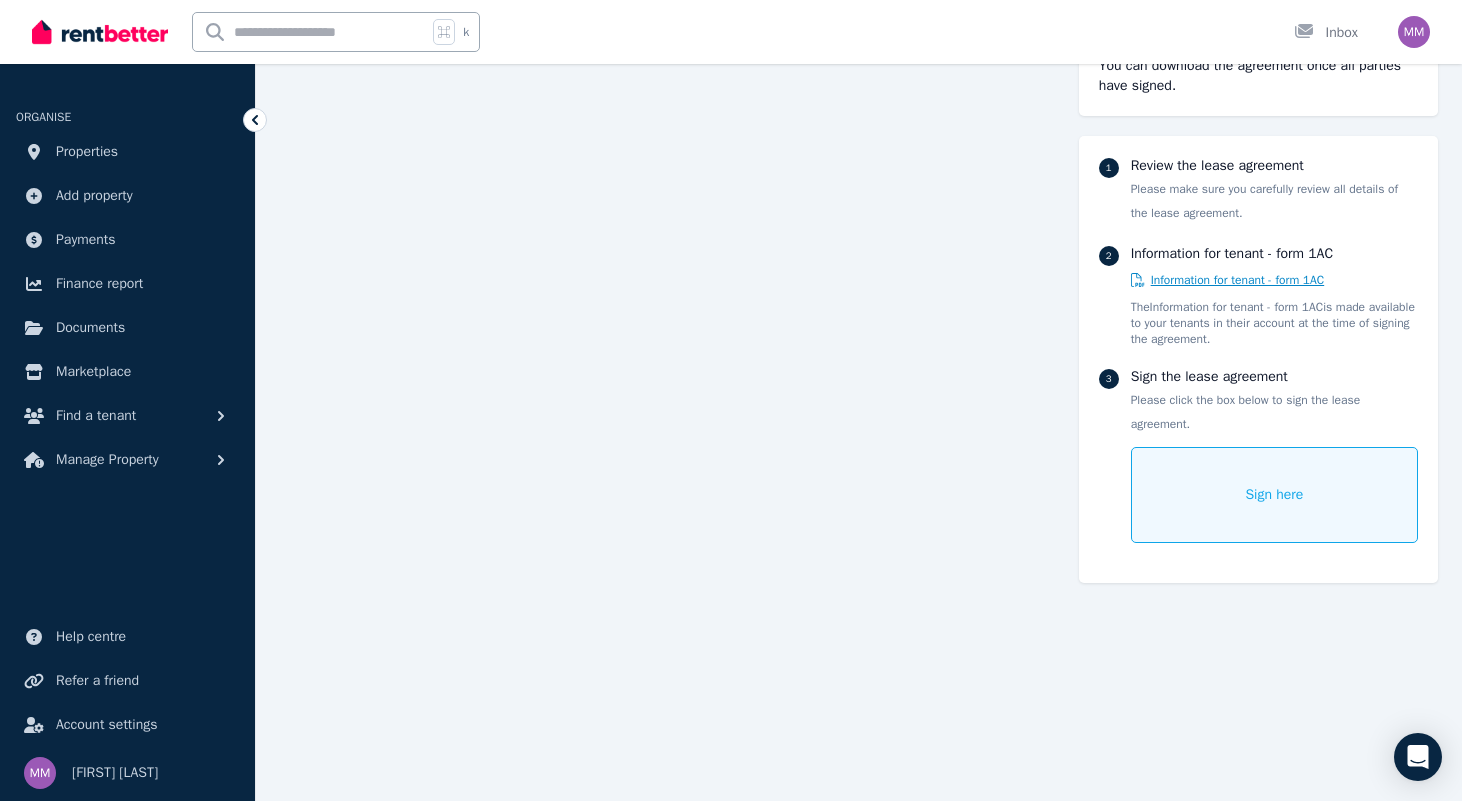 click on "Information for tenant - form 1AC" at bounding box center [1238, 280] 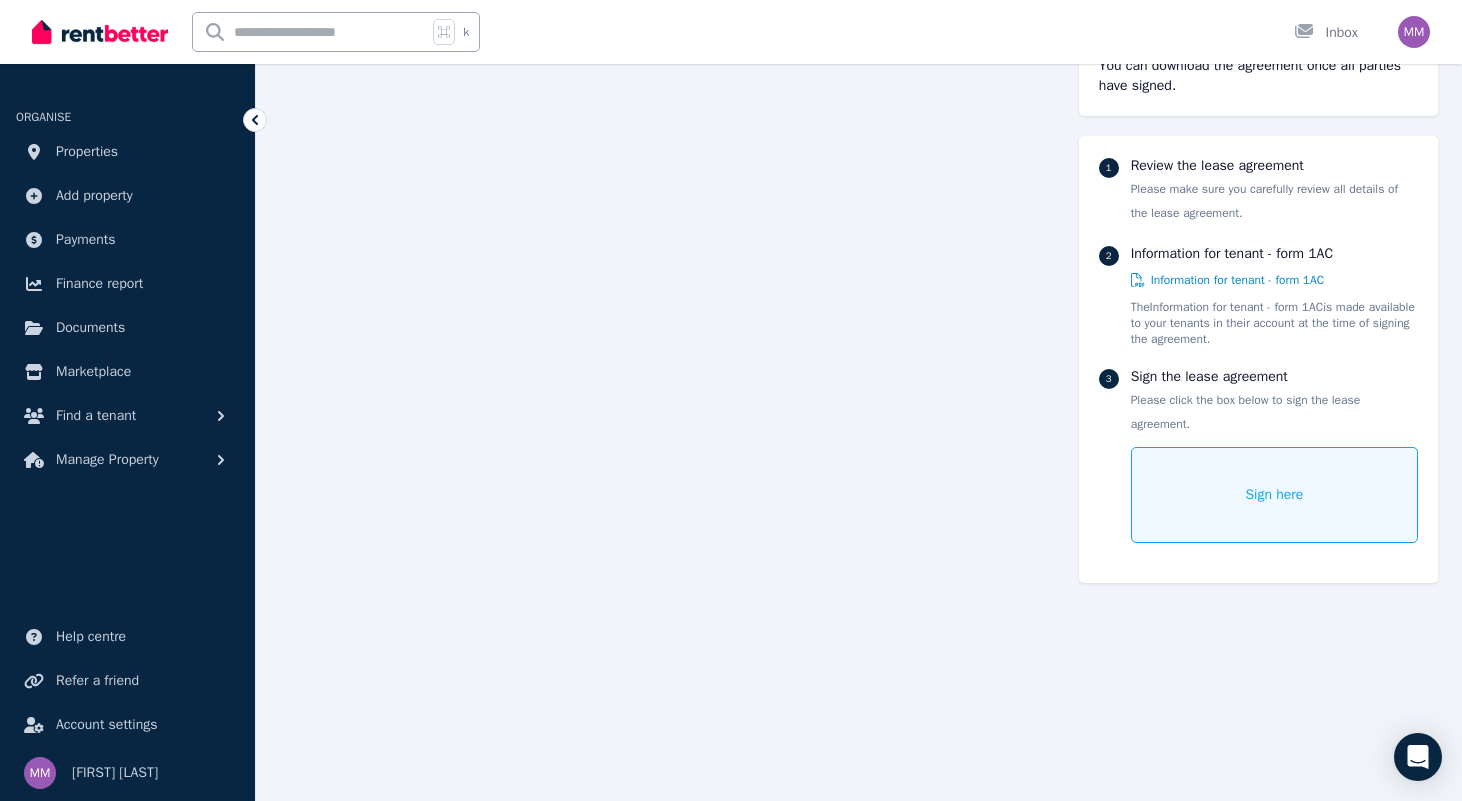 click on "Sign here" at bounding box center [1274, 495] 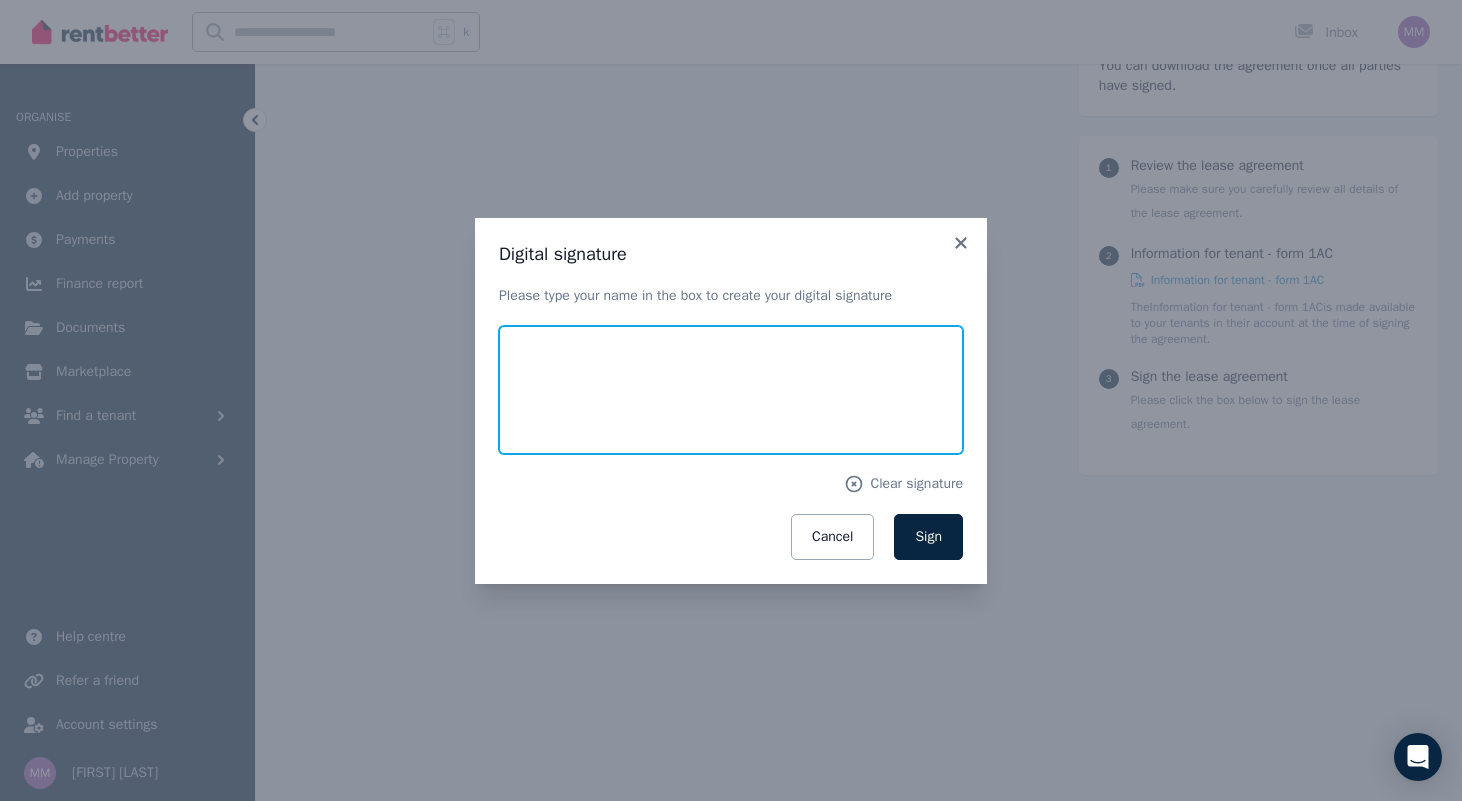 click at bounding box center [731, 390] 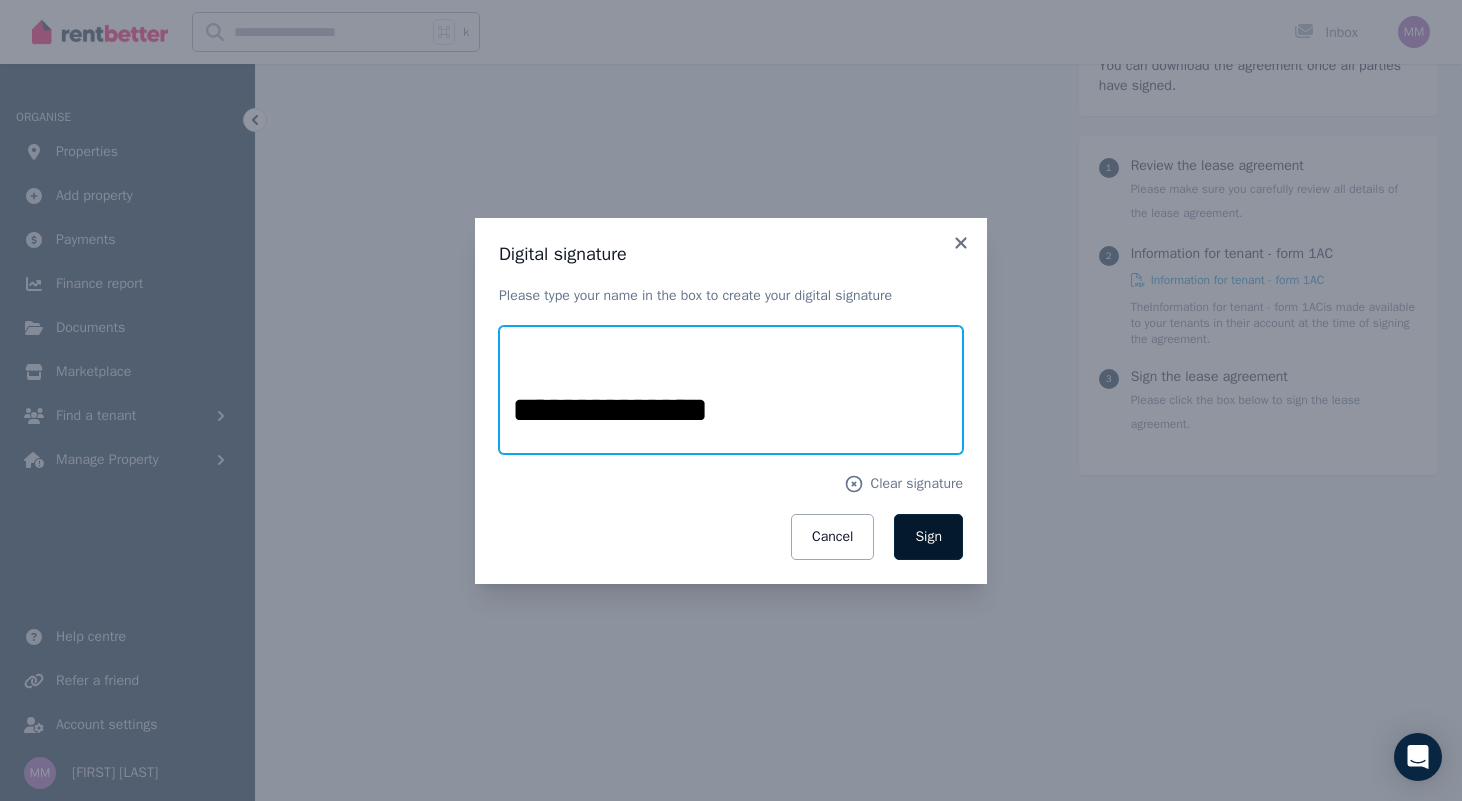 type on "**********" 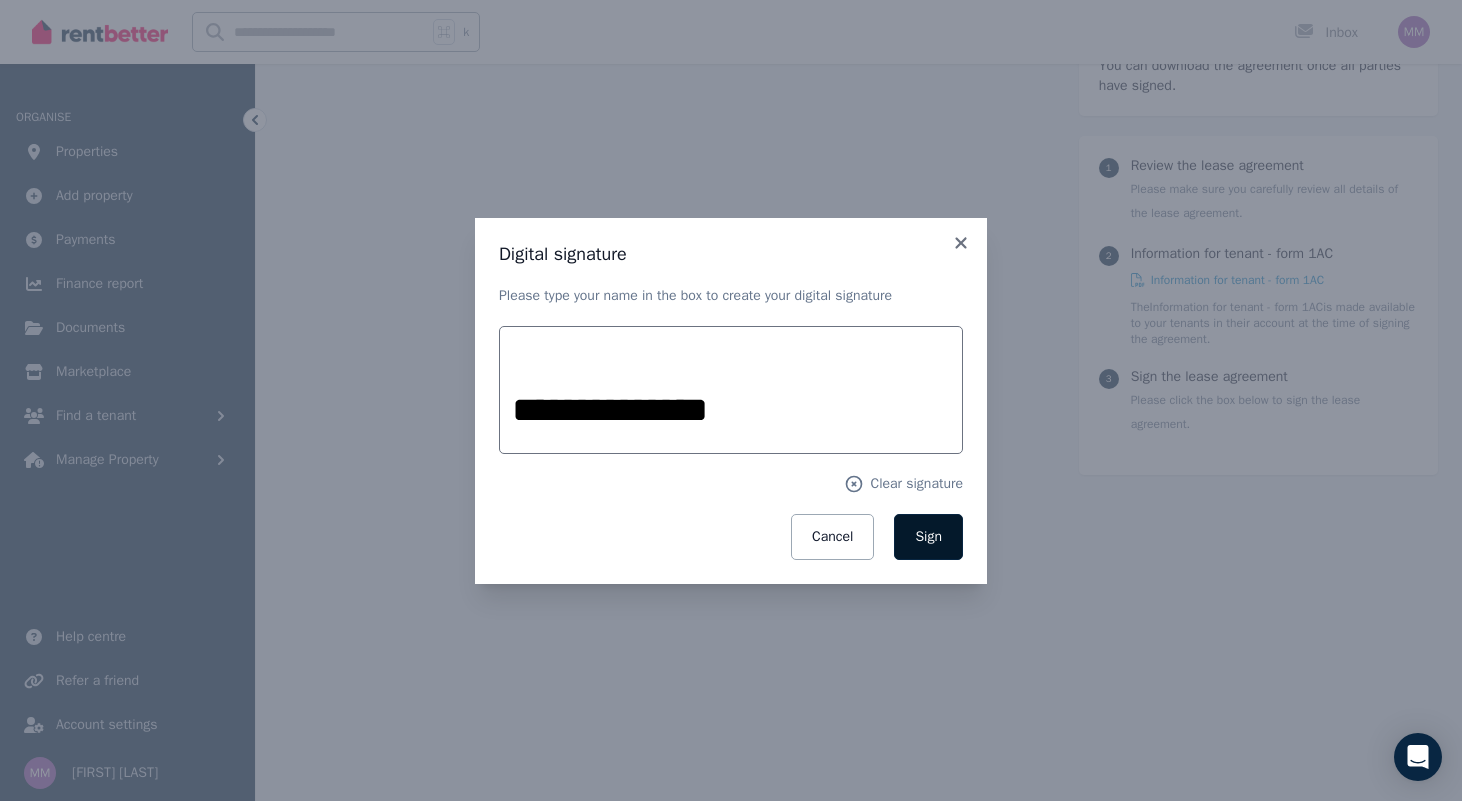 click on "Sign" at bounding box center [928, 536] 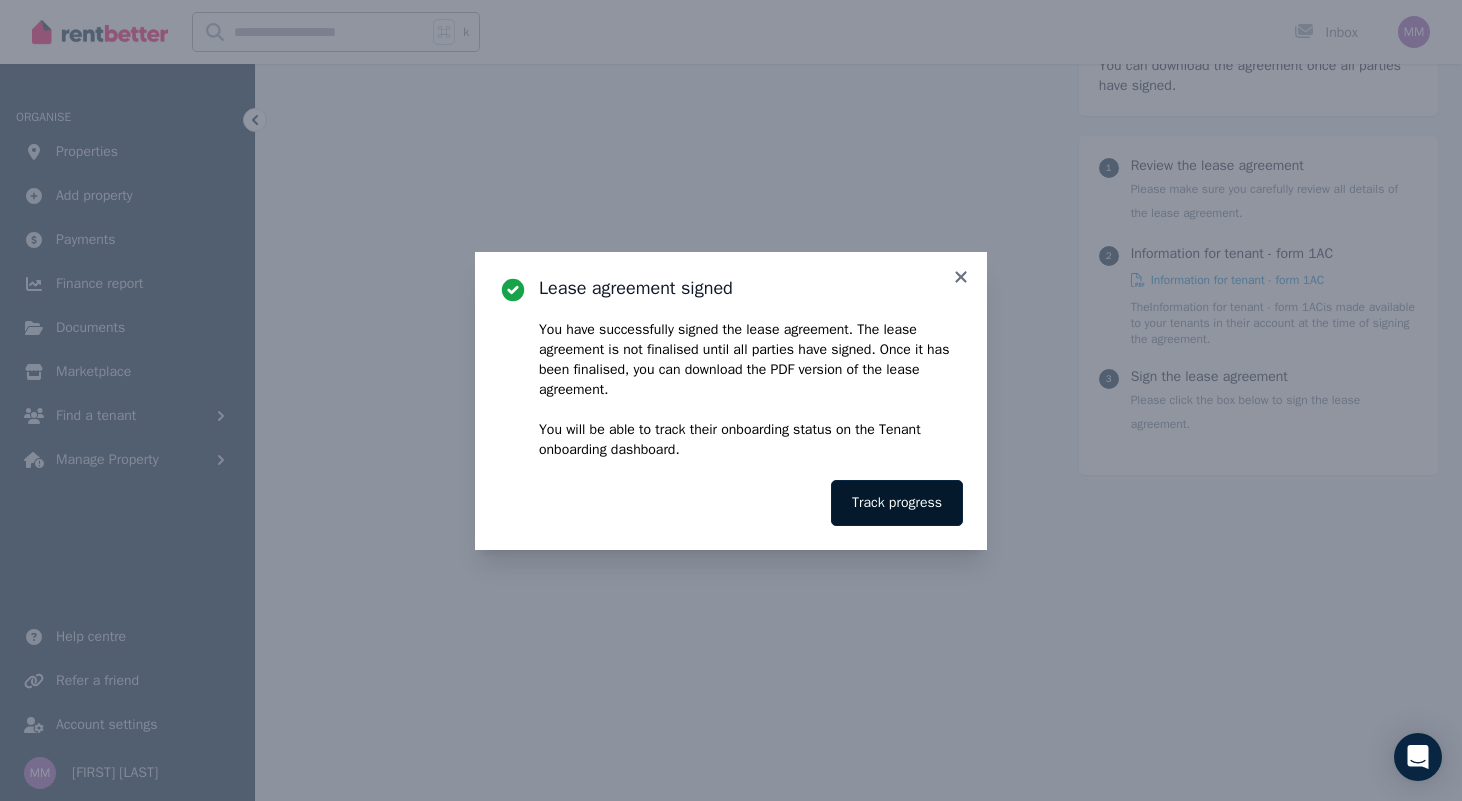 click on "Track progress" at bounding box center (897, 503) 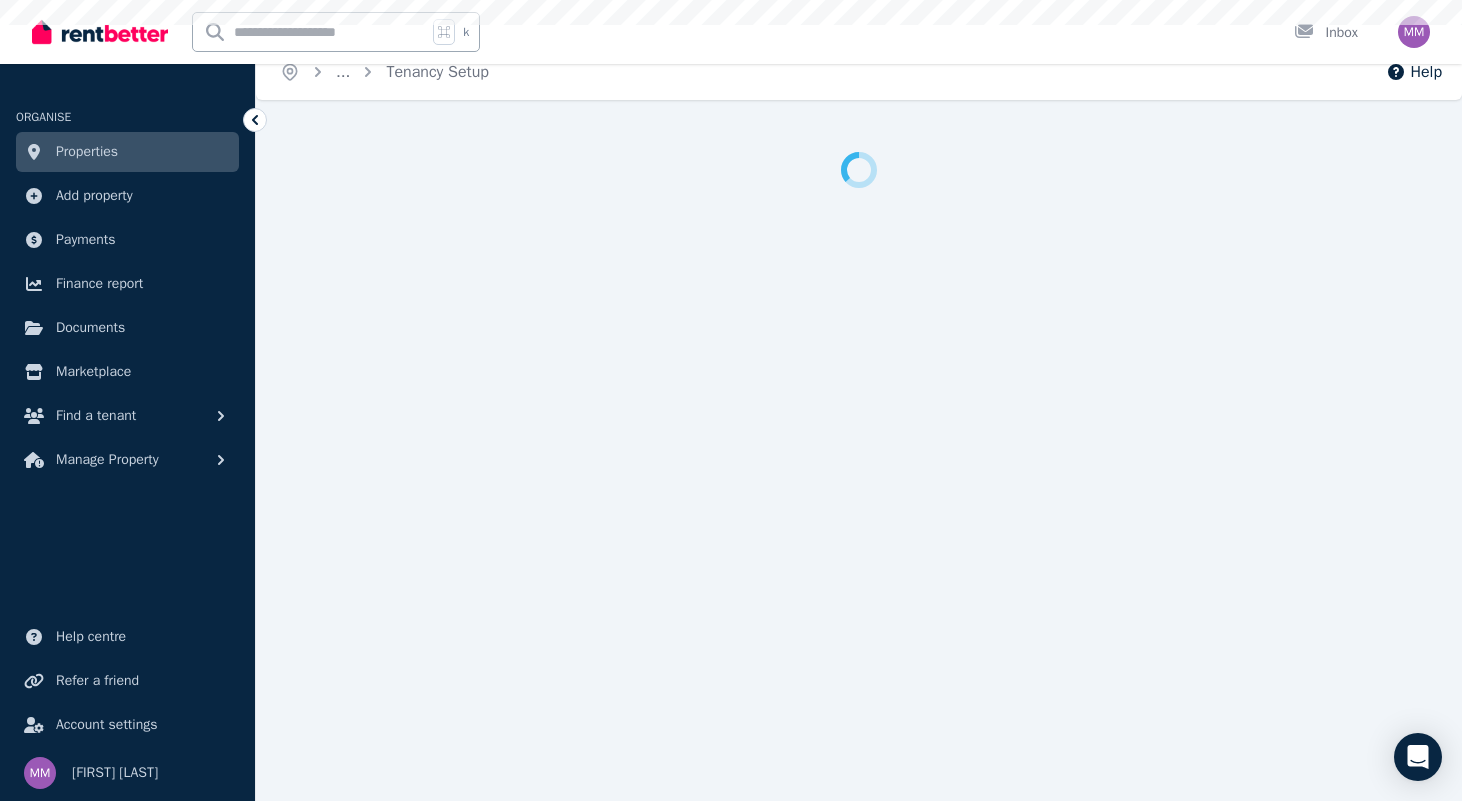 scroll, scrollTop: 0, scrollLeft: 0, axis: both 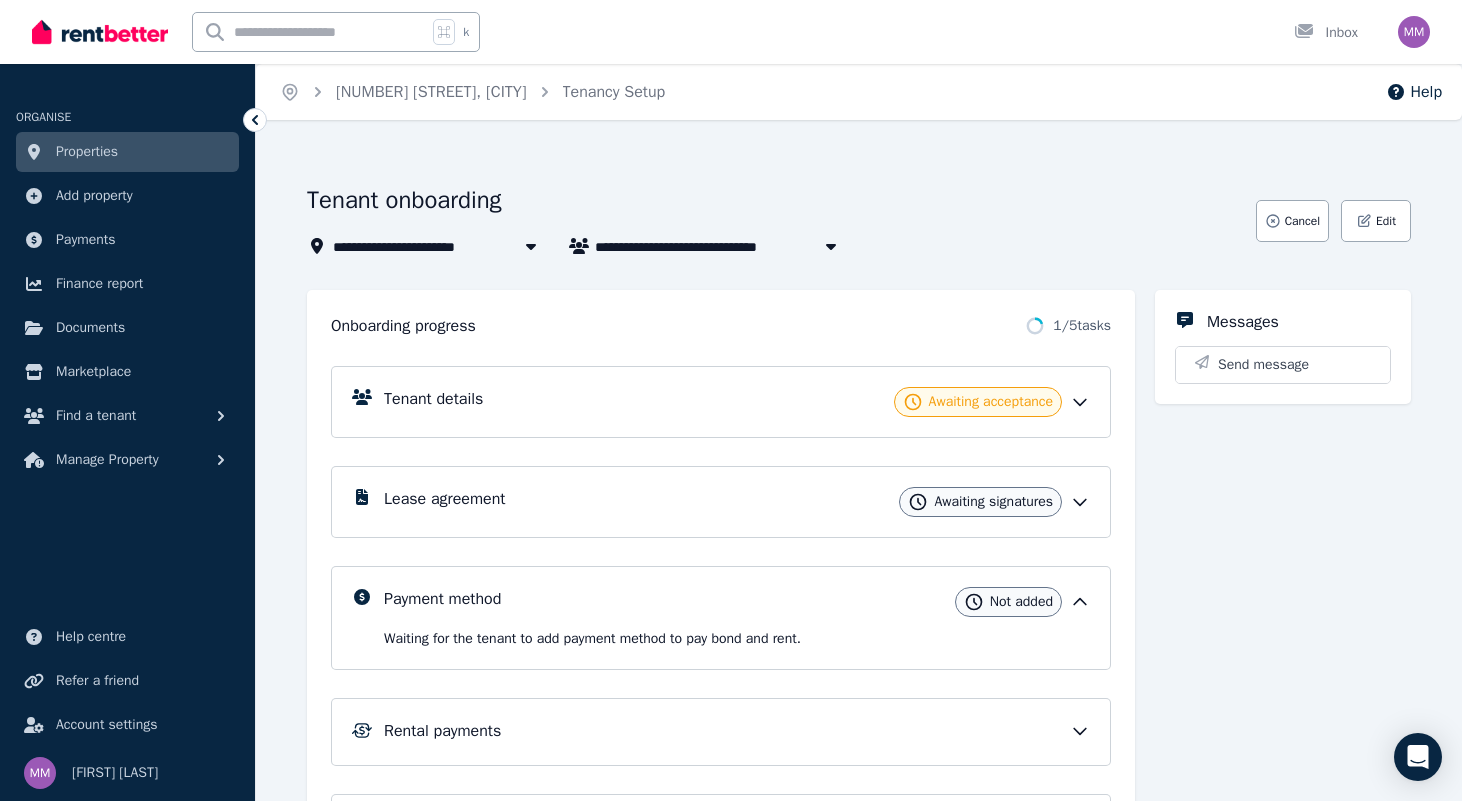 click on "Tenant details Awaiting acceptance" at bounding box center (737, 402) 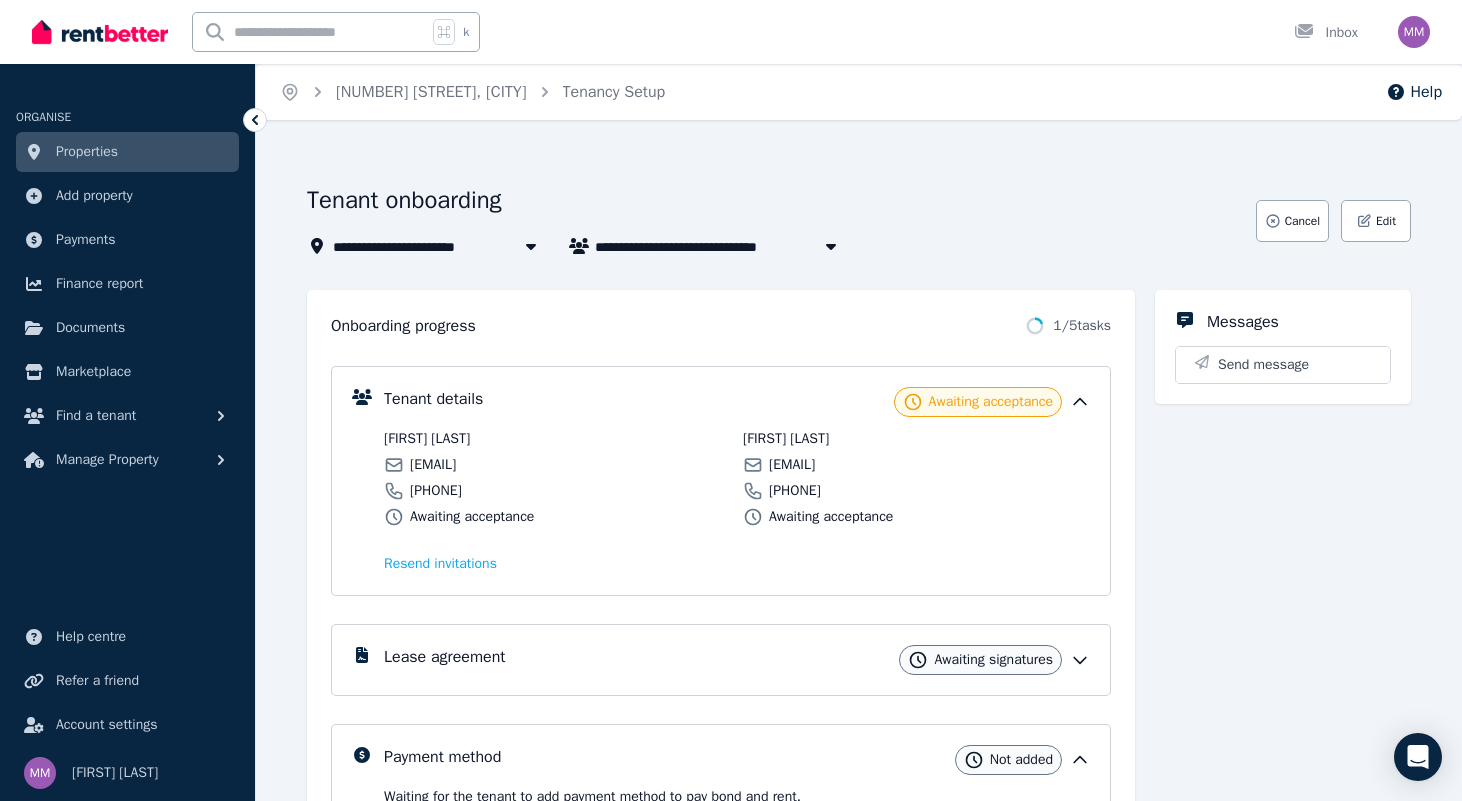 click on "Tenant details Awaiting acceptance" at bounding box center (737, 402) 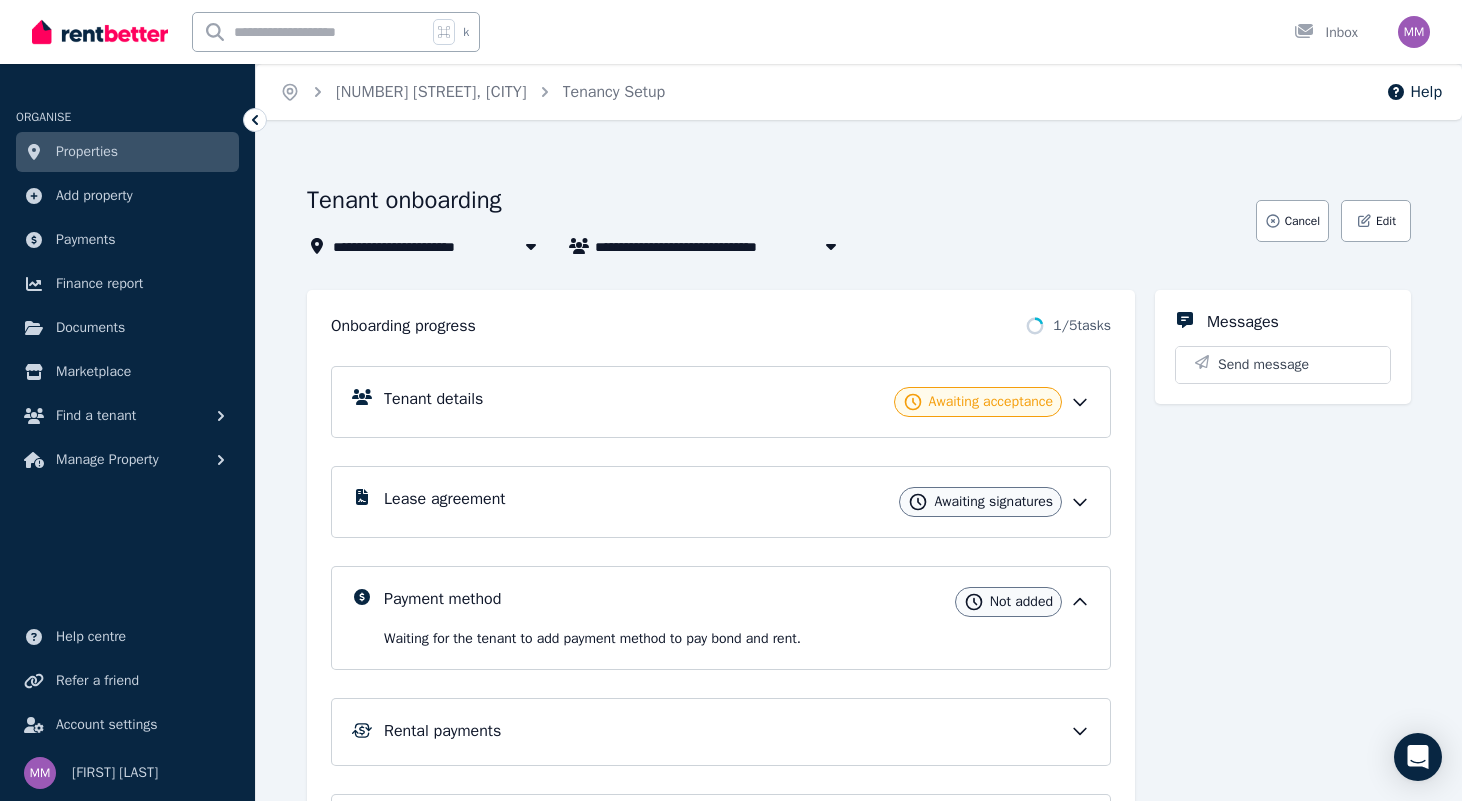 click on "Payment method Not added Waiting for the tenant to add payment method to pay   bond and rent ." at bounding box center [737, 618] 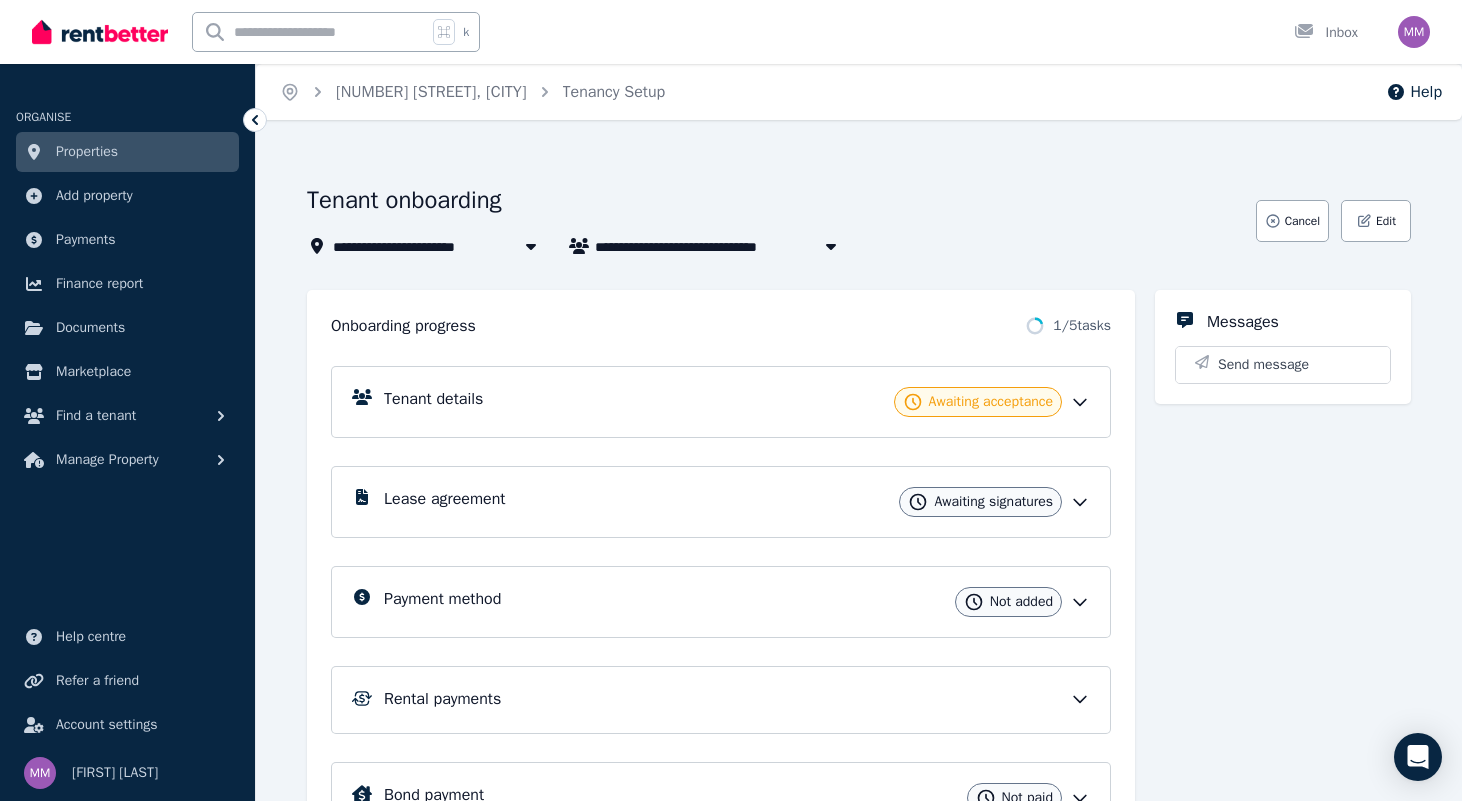 scroll, scrollTop: 125, scrollLeft: 0, axis: vertical 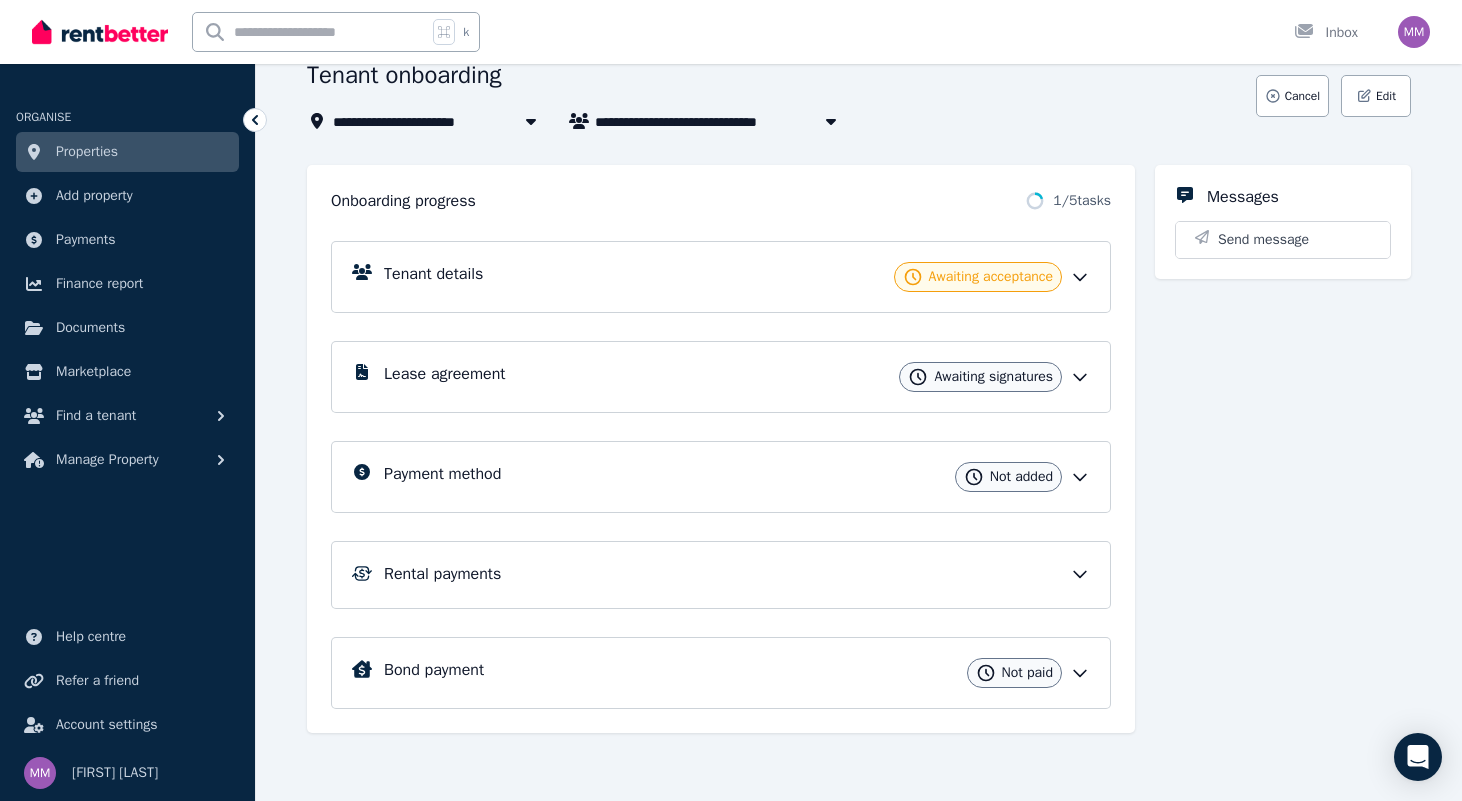 click 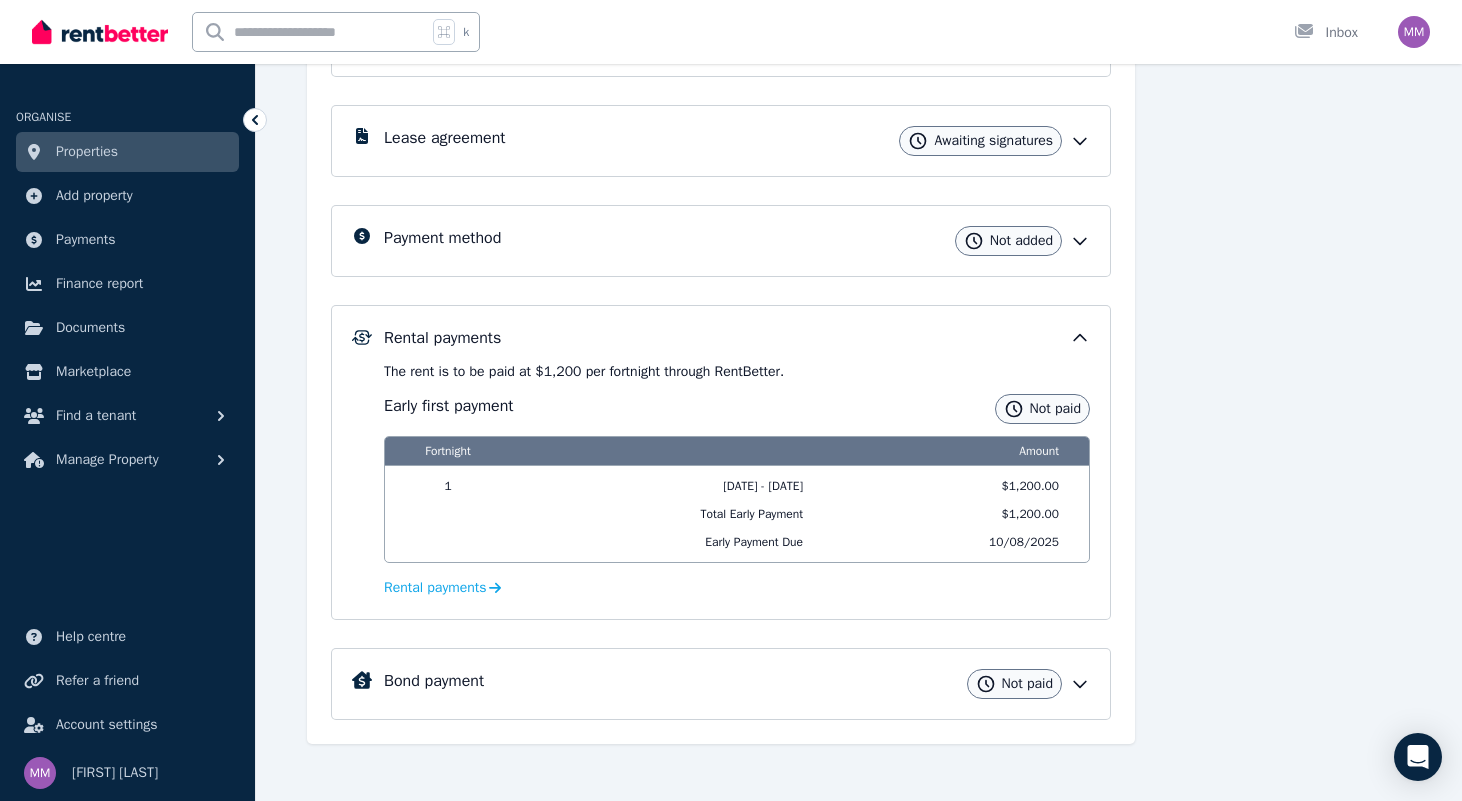 scroll, scrollTop: 372, scrollLeft: 0, axis: vertical 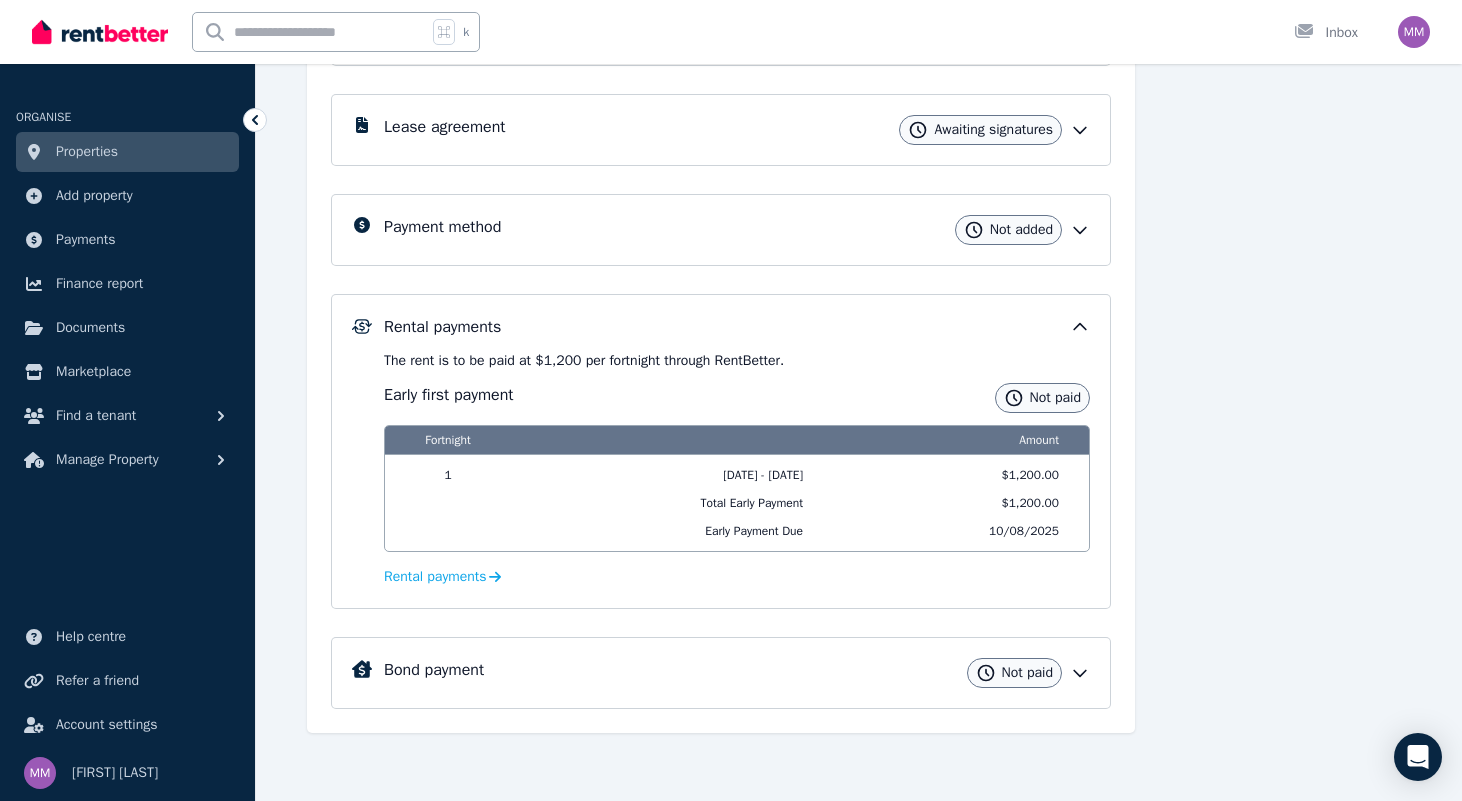 click 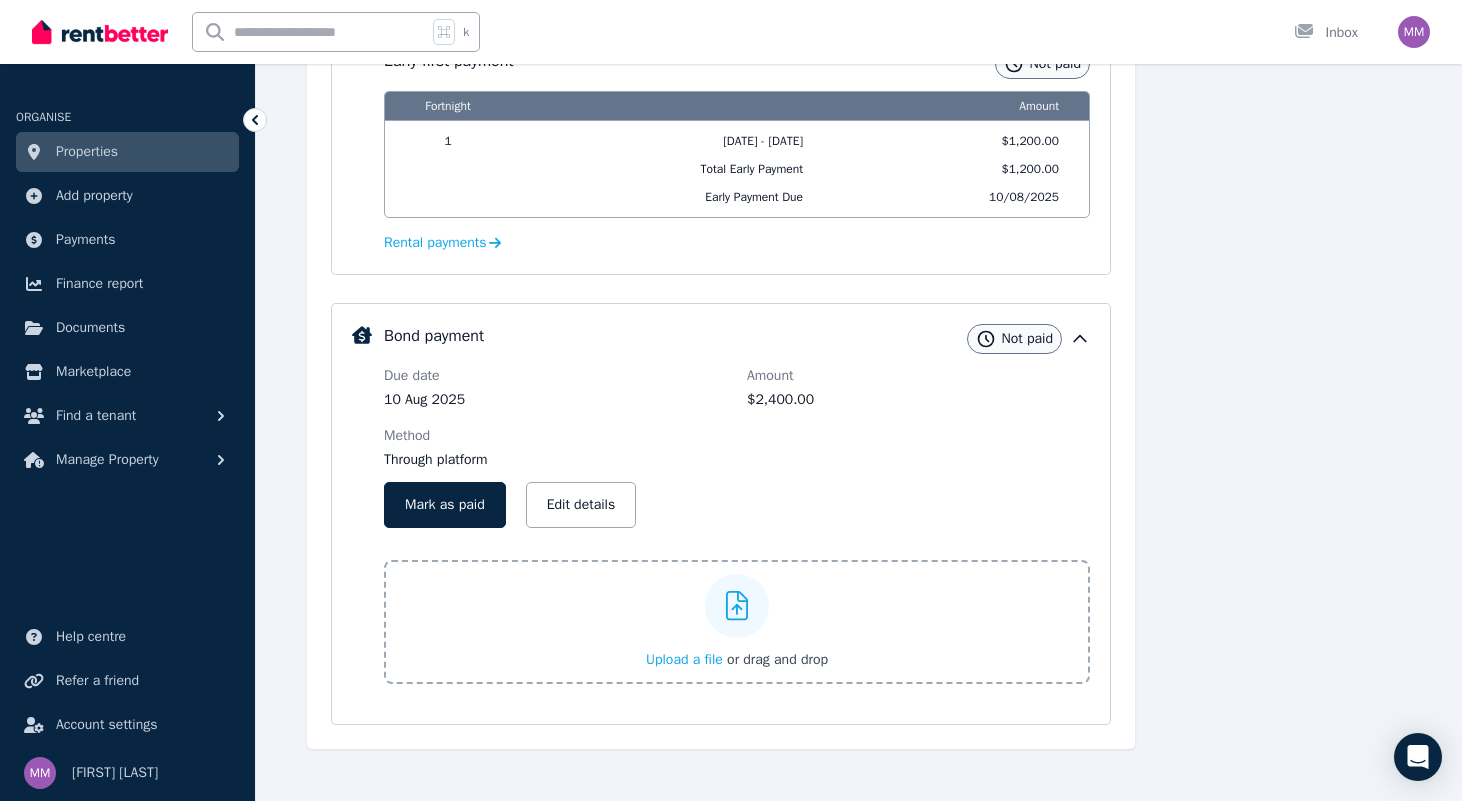 scroll, scrollTop: 722, scrollLeft: 0, axis: vertical 